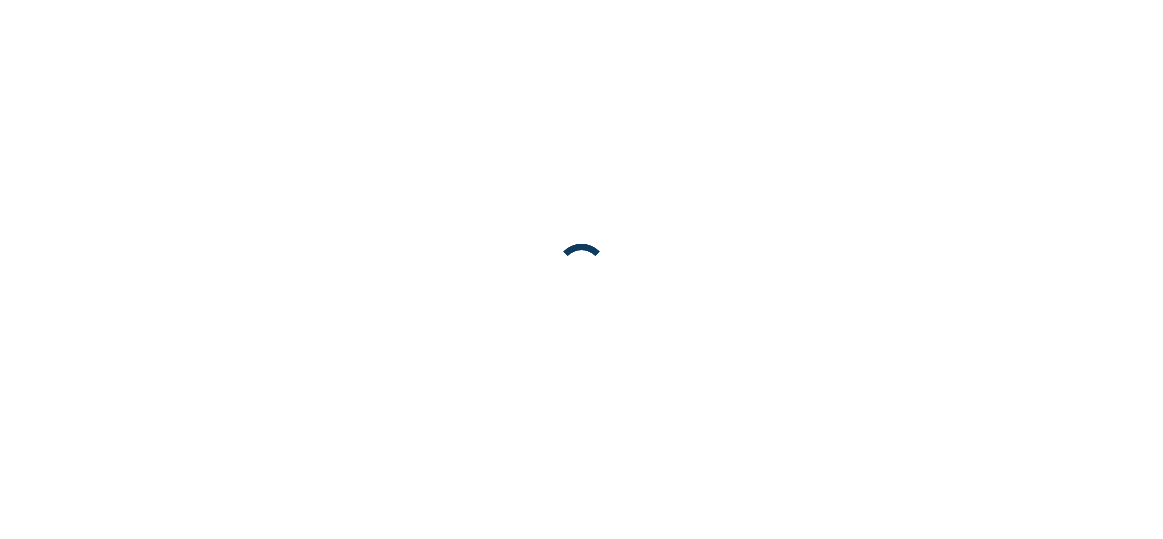 scroll, scrollTop: 0, scrollLeft: 0, axis: both 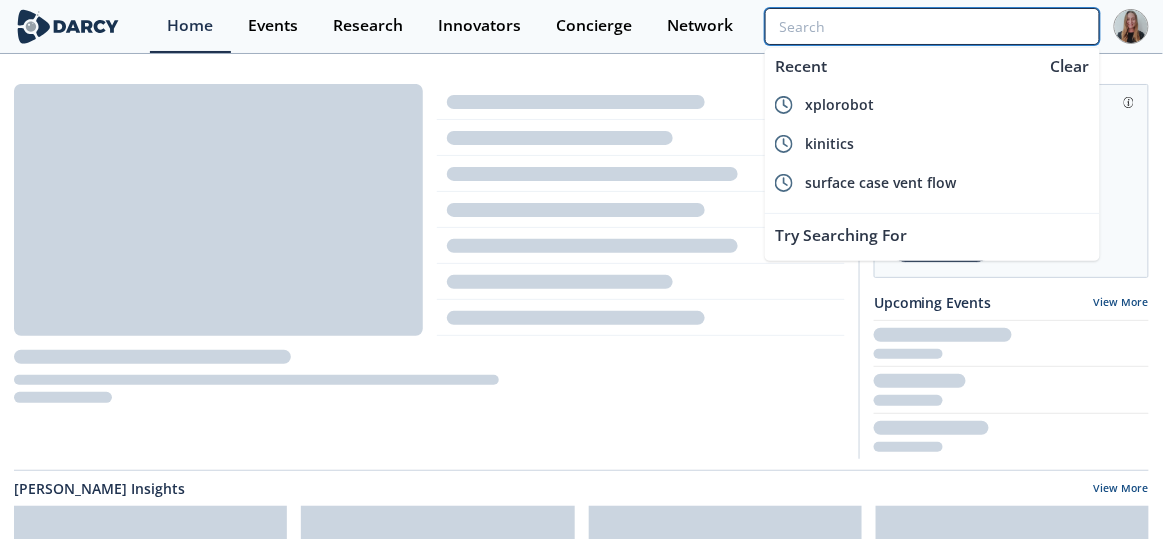 click at bounding box center [932, 26] 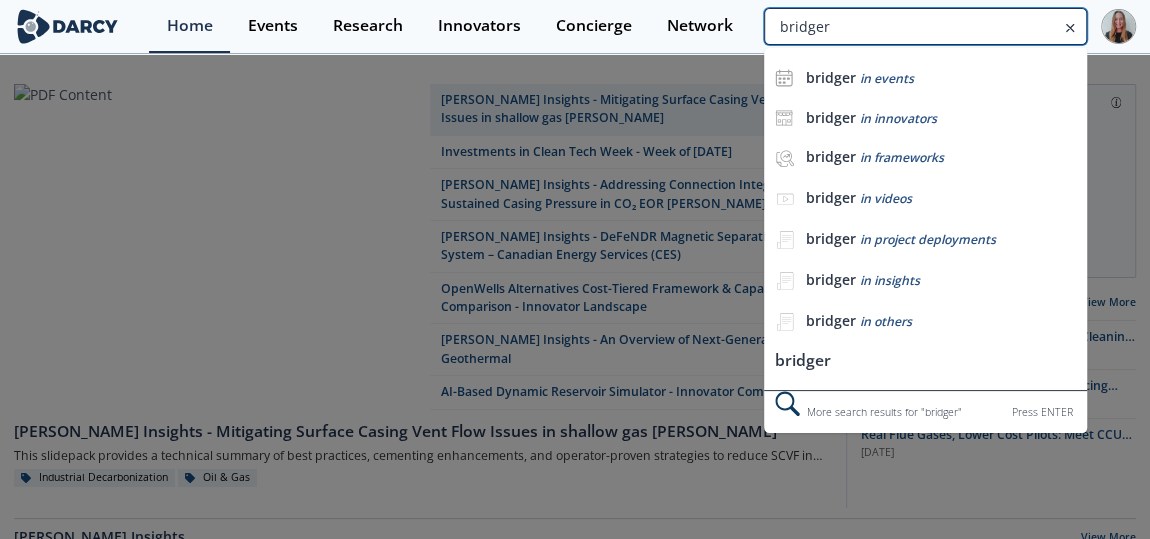 type on "bridger" 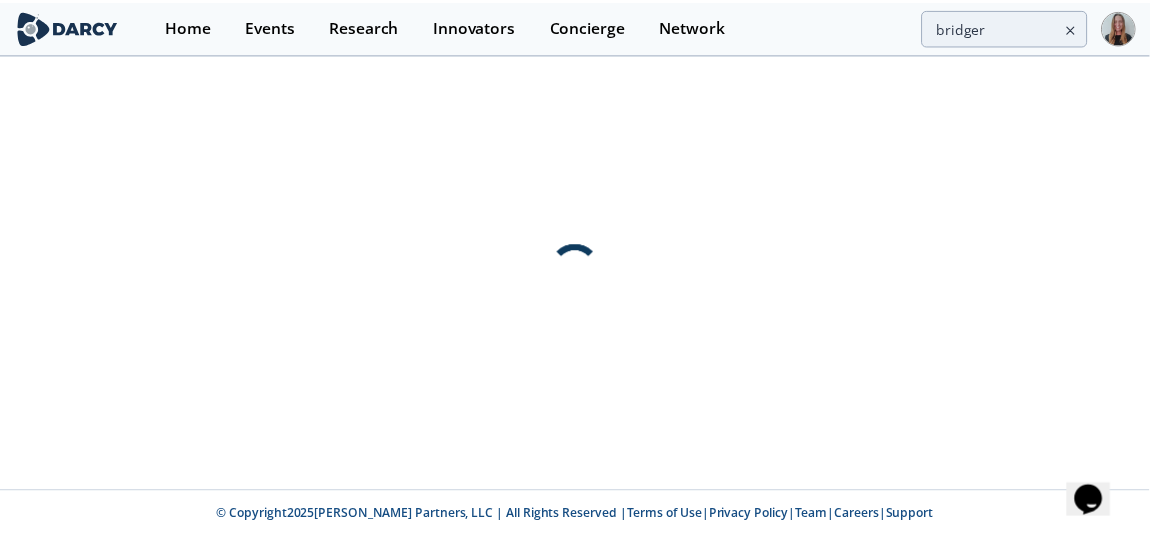 scroll, scrollTop: 0, scrollLeft: 0, axis: both 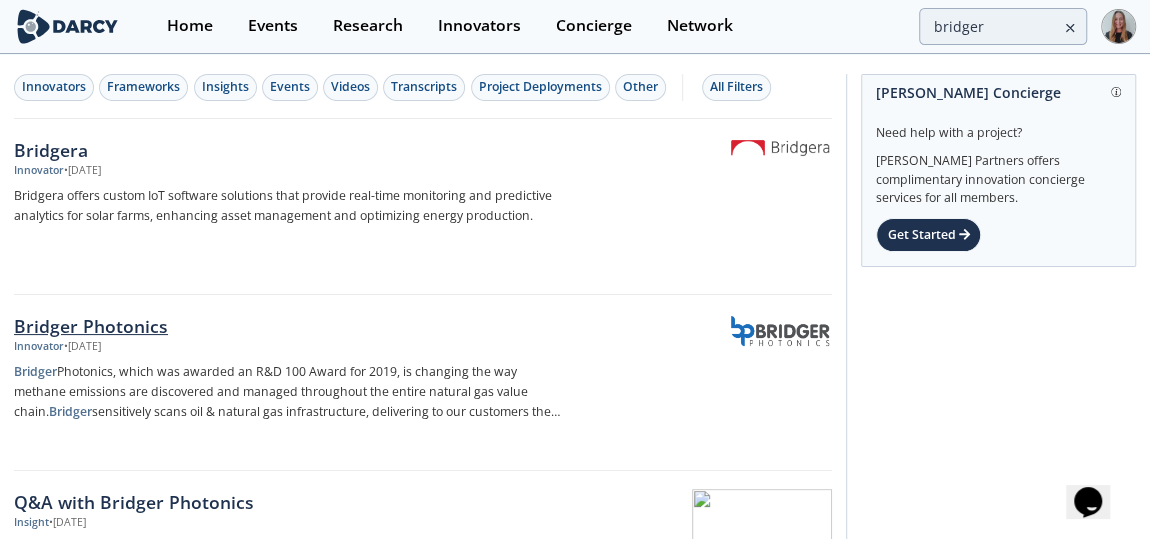 click on "Bridger Photonics
Innovator
•  Nov 8, 2022
Bridger  Photonics, which was awarded an R&D 100 Award for 2019, is changing the way methane emissions are discovered and managed throughout the entire natural gas value chain.  Bridger  sensitively scans oil & natural gas infrastructure, delivering to our customers the precise GPS location and leak rate for each emission" at bounding box center (423, 383) 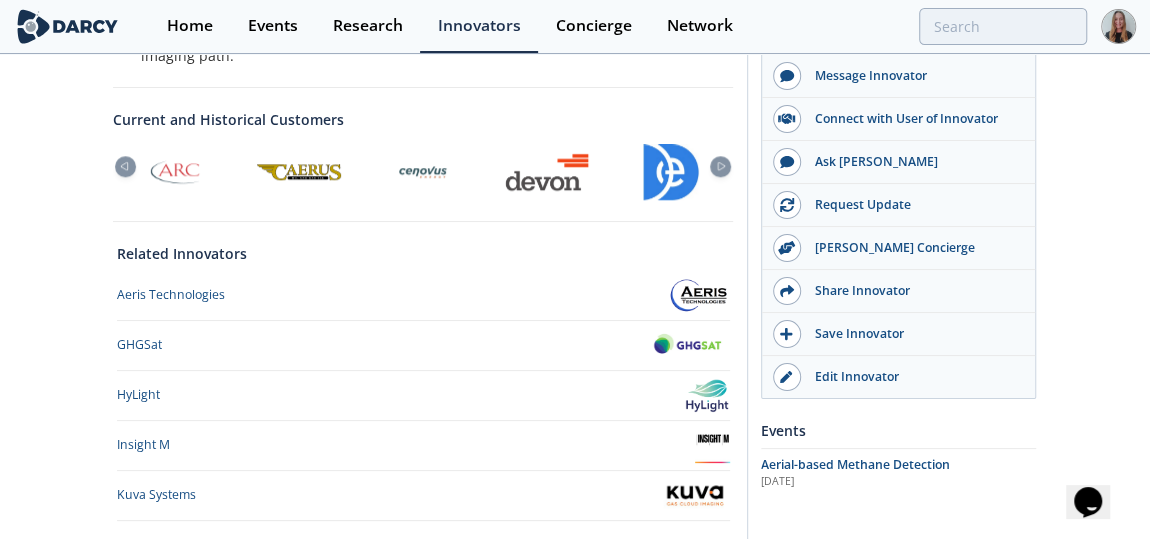 scroll, scrollTop: 826, scrollLeft: 0, axis: vertical 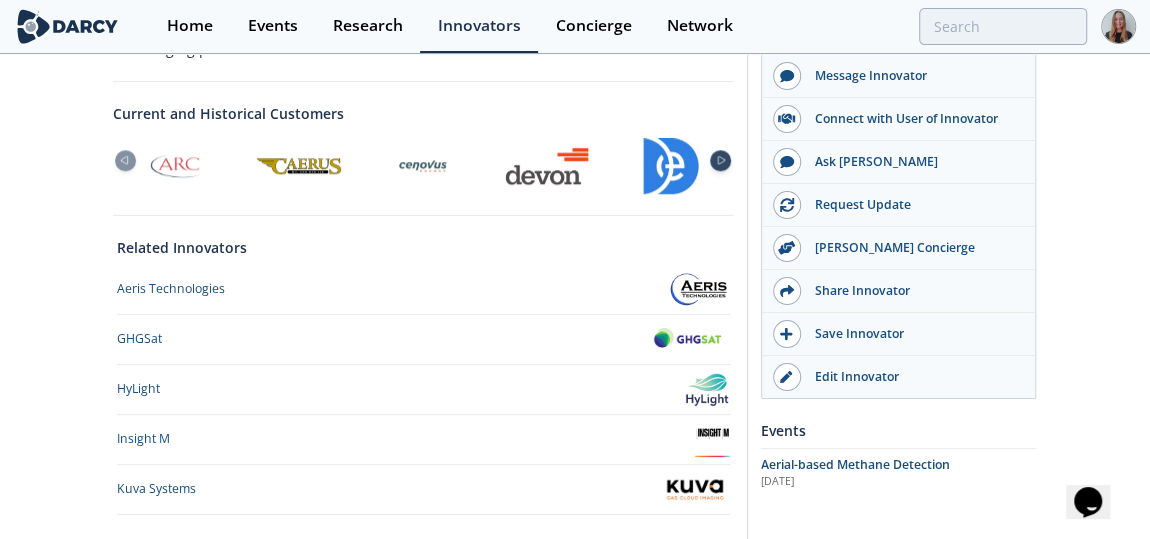 click at bounding box center [720, 160] 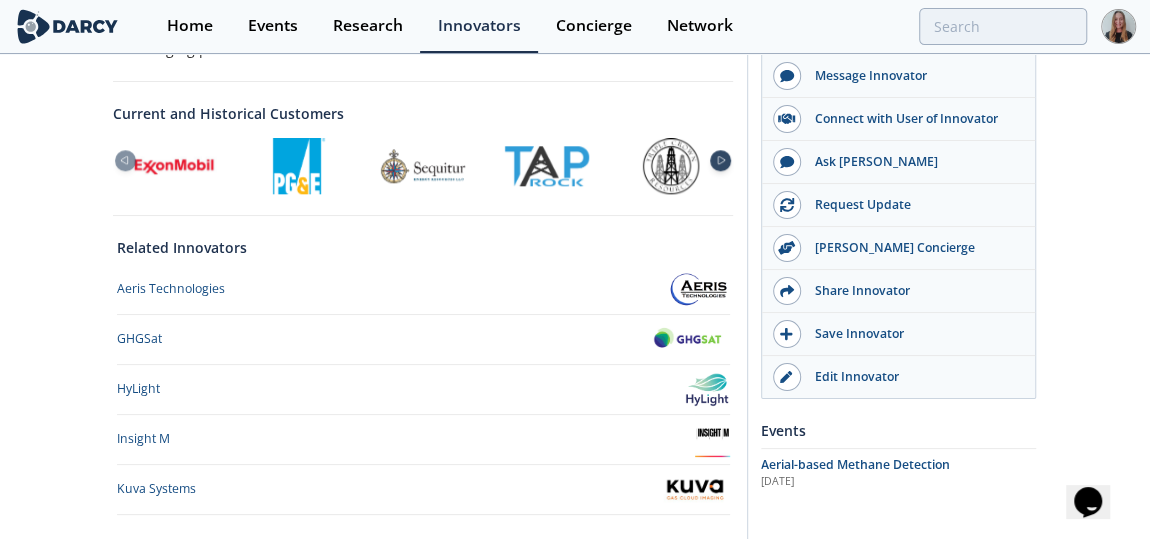 click at bounding box center [720, 160] 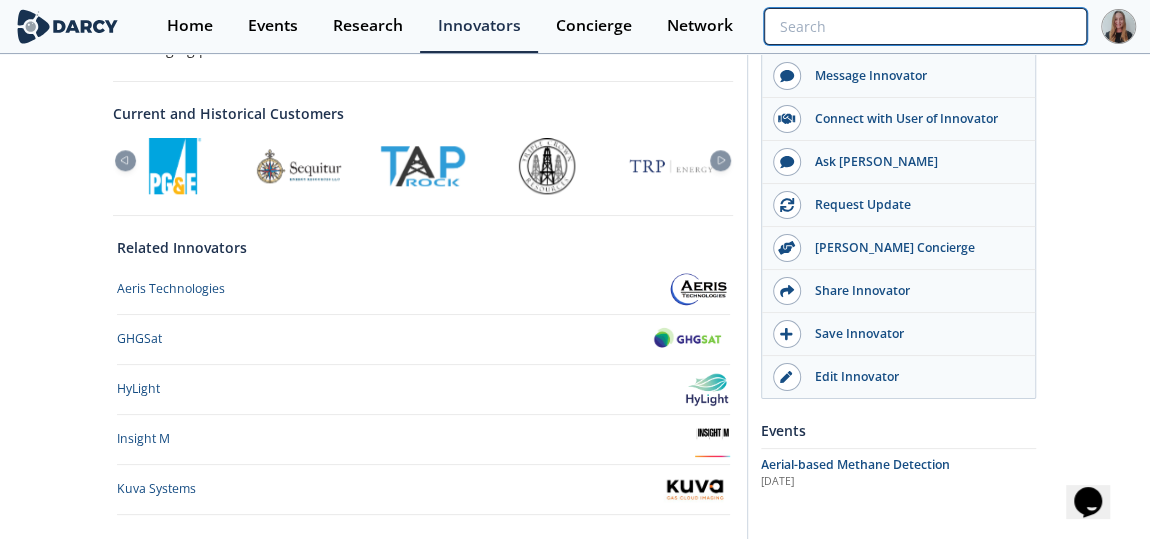 click at bounding box center [925, 26] 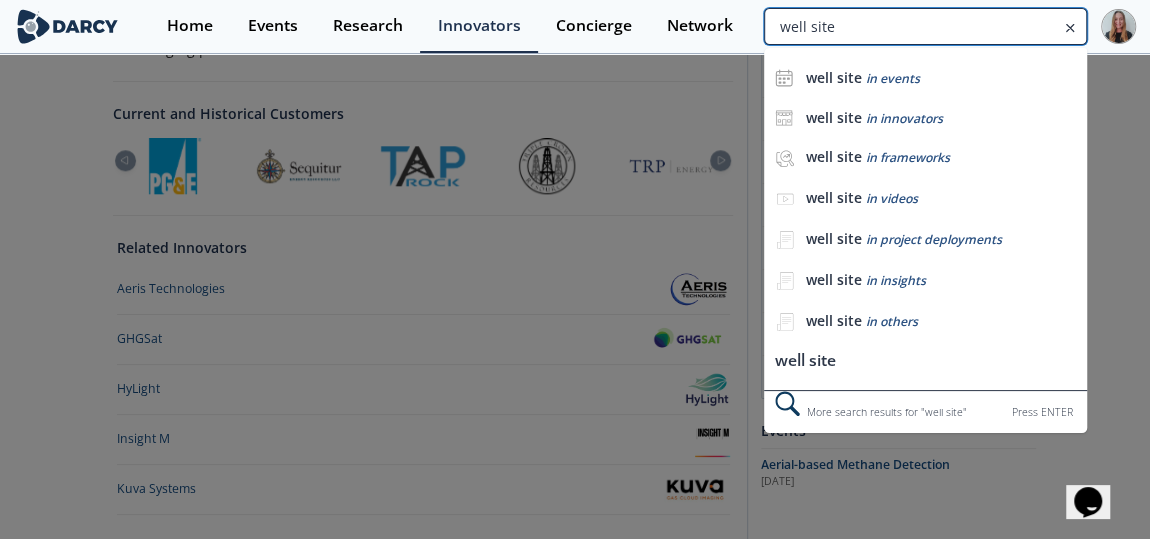 type on "well site" 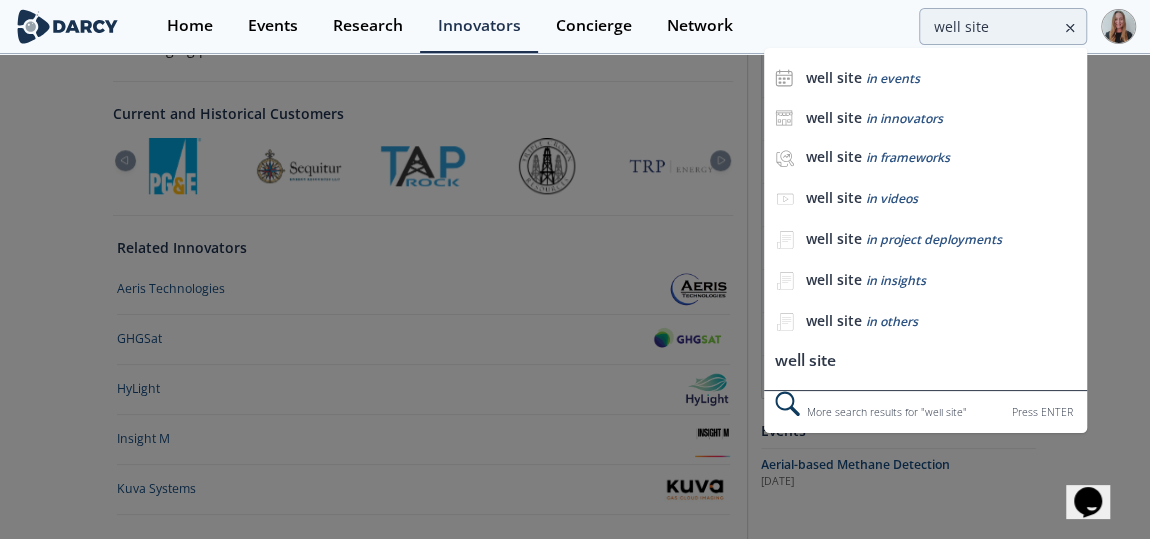 scroll, scrollTop: 0, scrollLeft: 0, axis: both 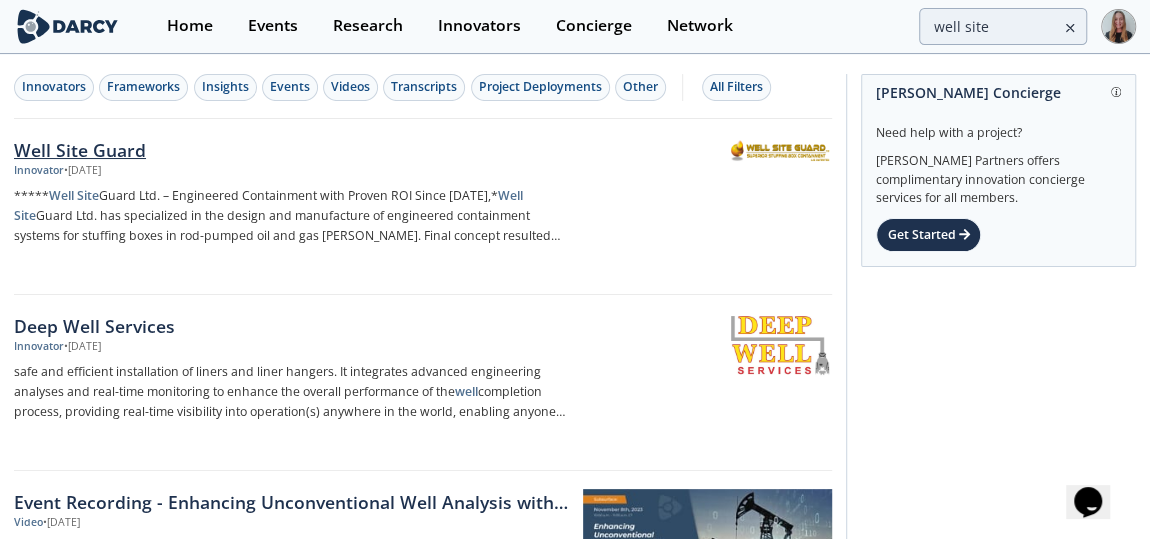 click on "Innovator
•  Jul 21, 2025" at bounding box center [290, 171] 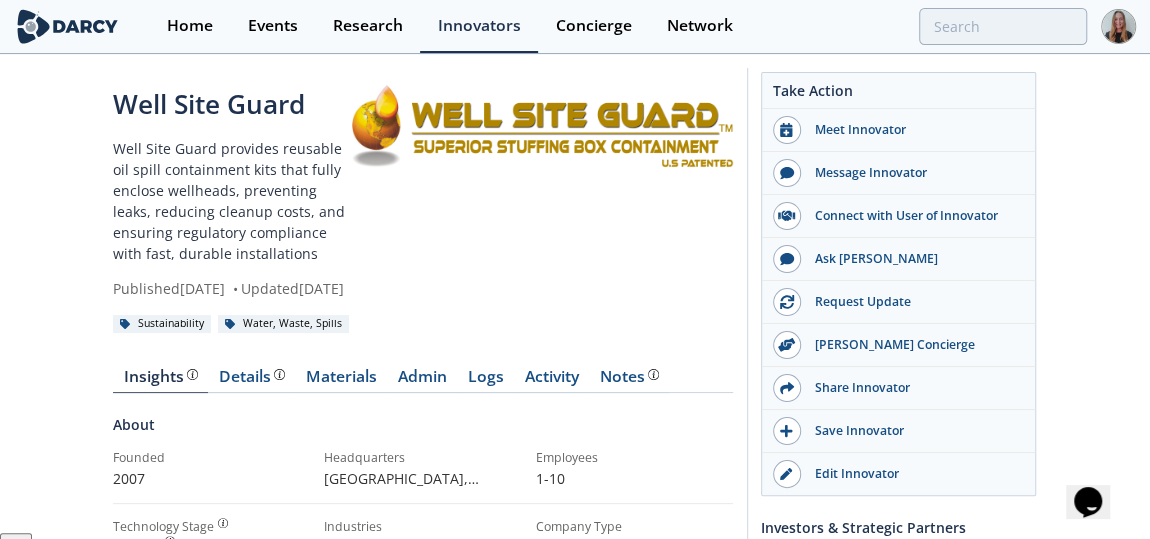 scroll, scrollTop: 2, scrollLeft: 0, axis: vertical 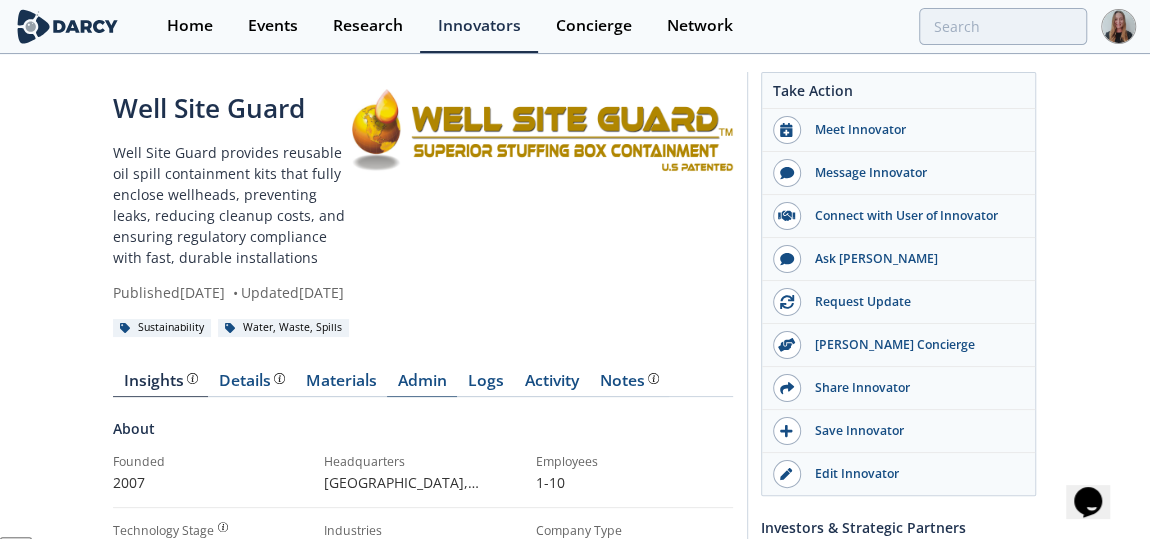 click on "Admin" at bounding box center [422, 385] 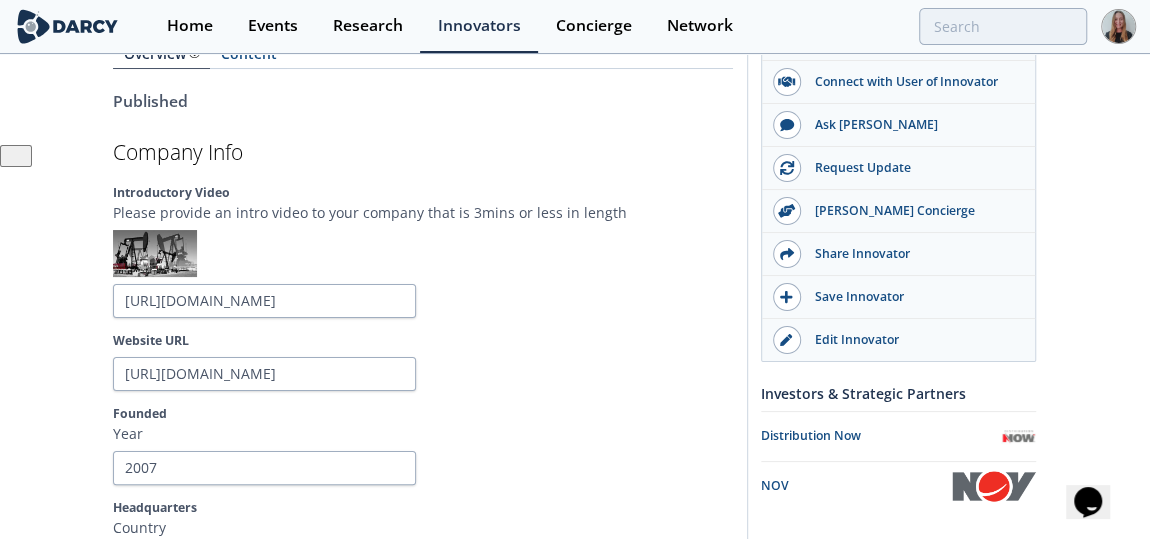 scroll, scrollTop: 406, scrollLeft: 0, axis: vertical 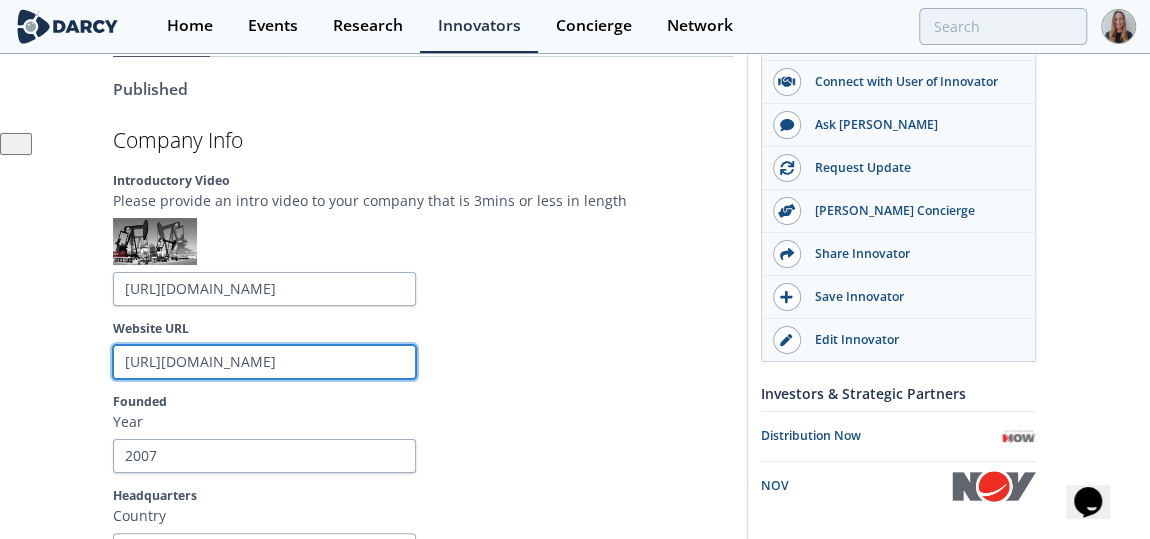drag, startPoint x: 172, startPoint y: 291, endPoint x: -28, endPoint y: 288, distance: 200.02249 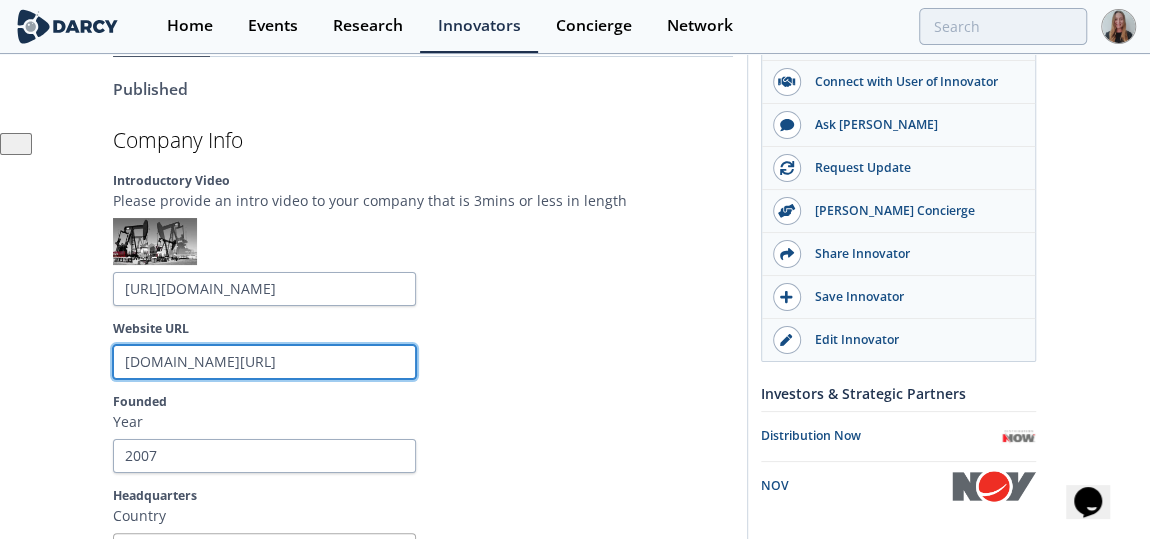 type 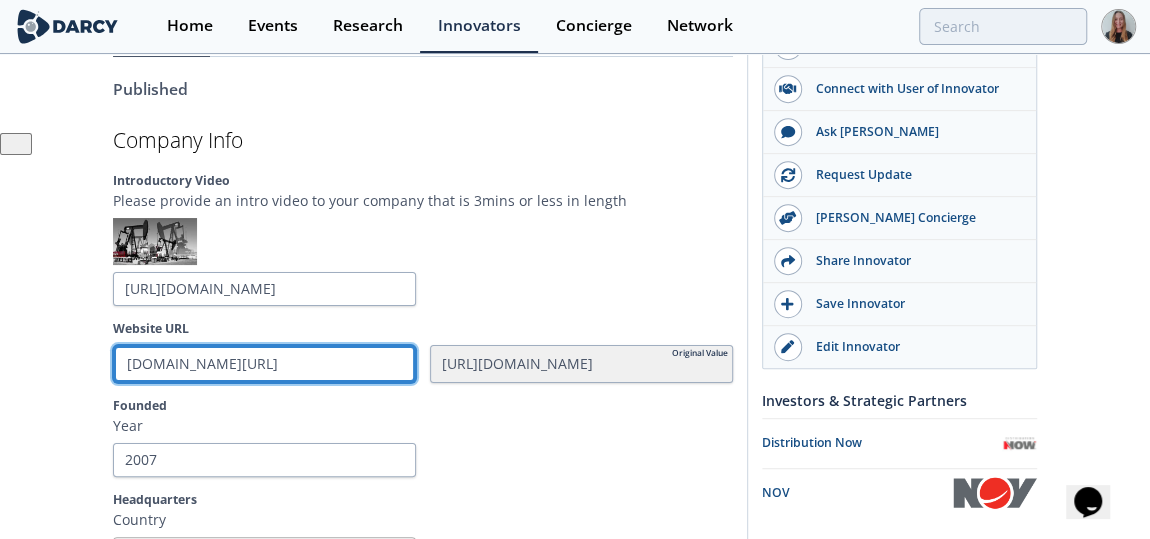 click on "wsgesg.com/" at bounding box center (264, 364) 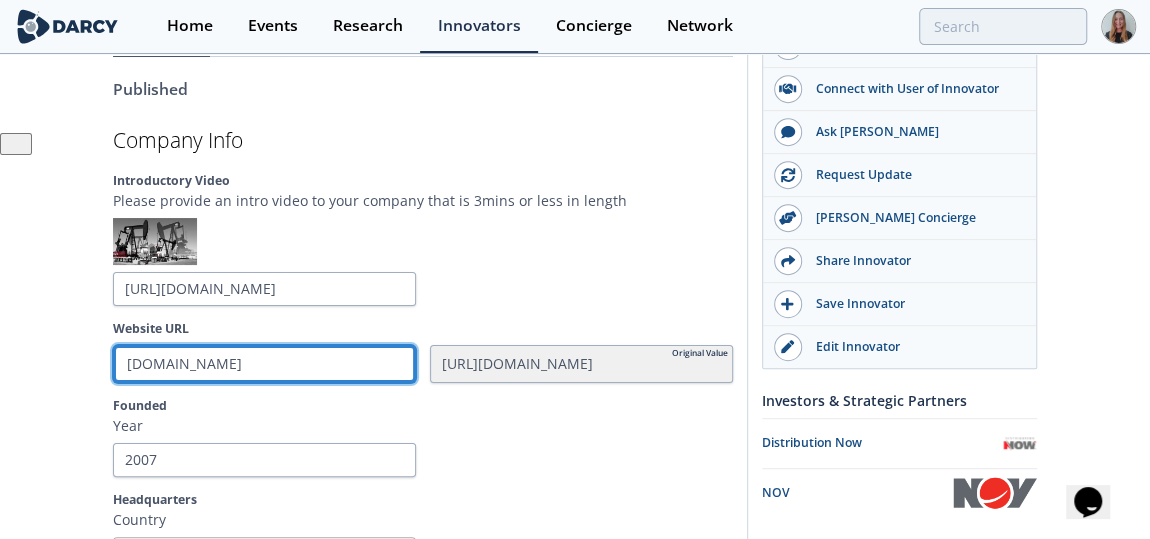 type 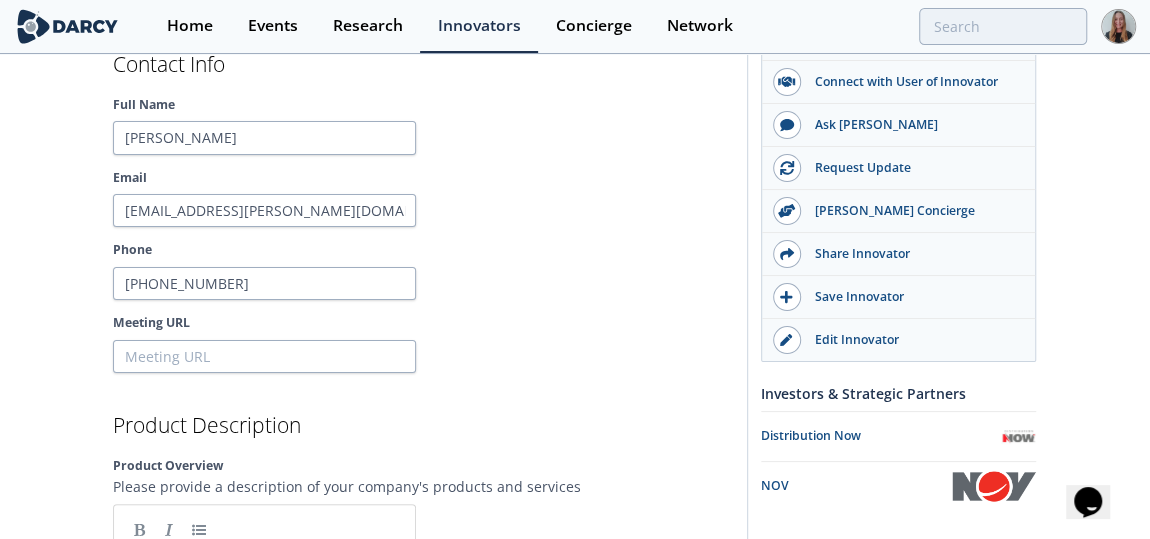 scroll, scrollTop: 2139, scrollLeft: 0, axis: vertical 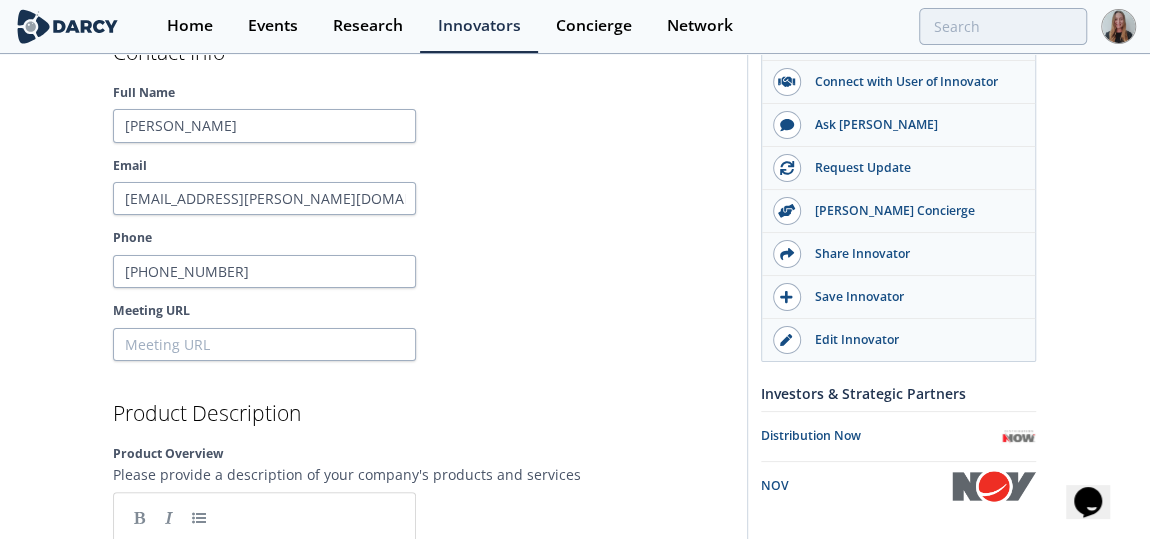 type on "wsgesg.com" 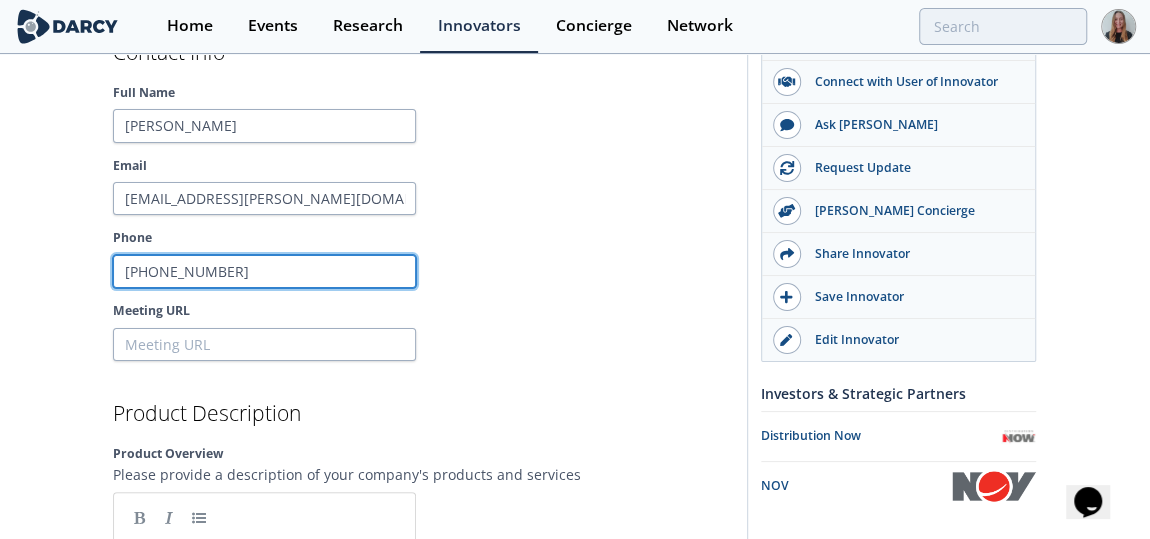click on "1 (403) 660-2500" at bounding box center [264, 272] 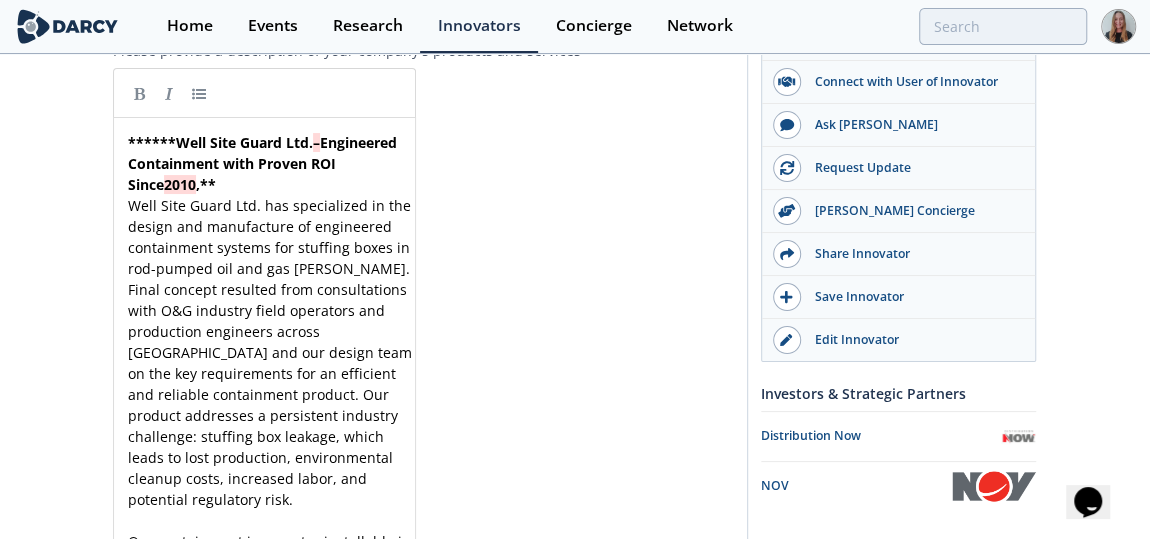 scroll, scrollTop: 2579, scrollLeft: 0, axis: vertical 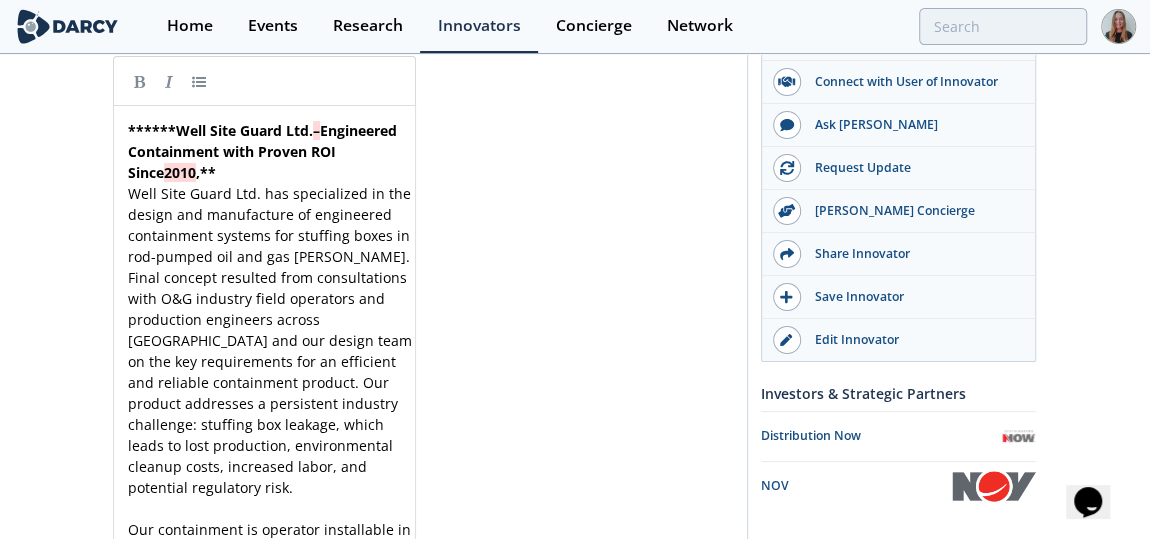 type on "+1 (403) 660-2500" 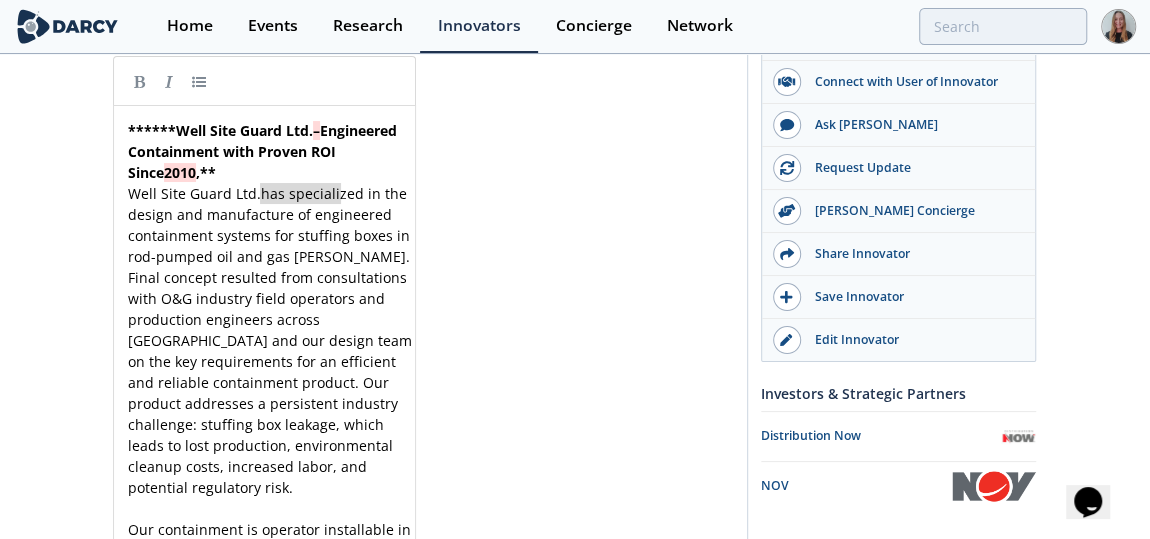 scroll, scrollTop: 7, scrollLeft: 0, axis: vertical 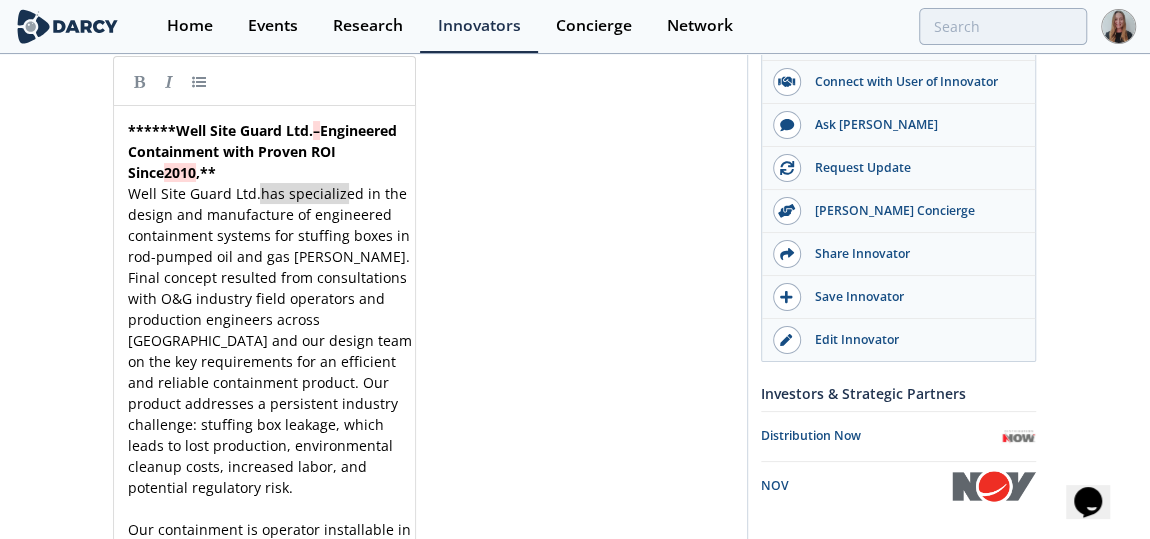 type on "has specialized" 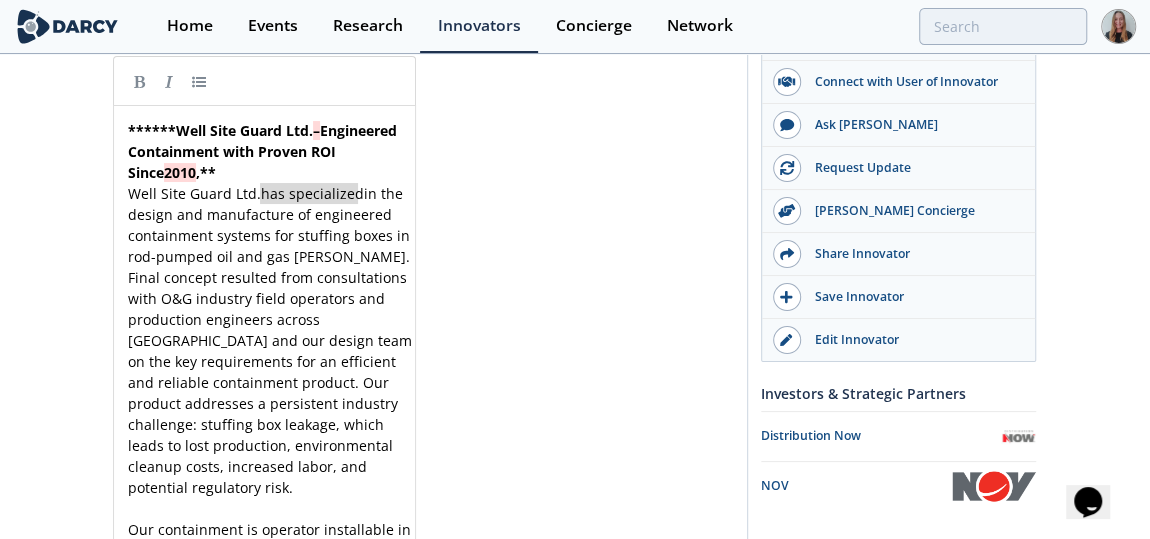 drag, startPoint x: 276, startPoint y: 112, endPoint x: 356, endPoint y: 108, distance: 80.09994 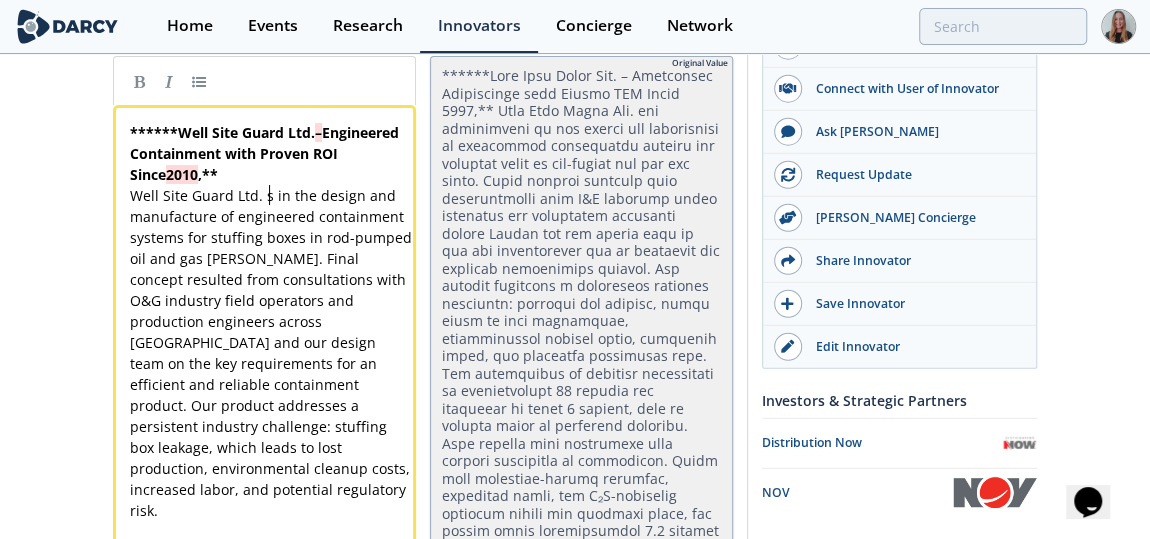 type 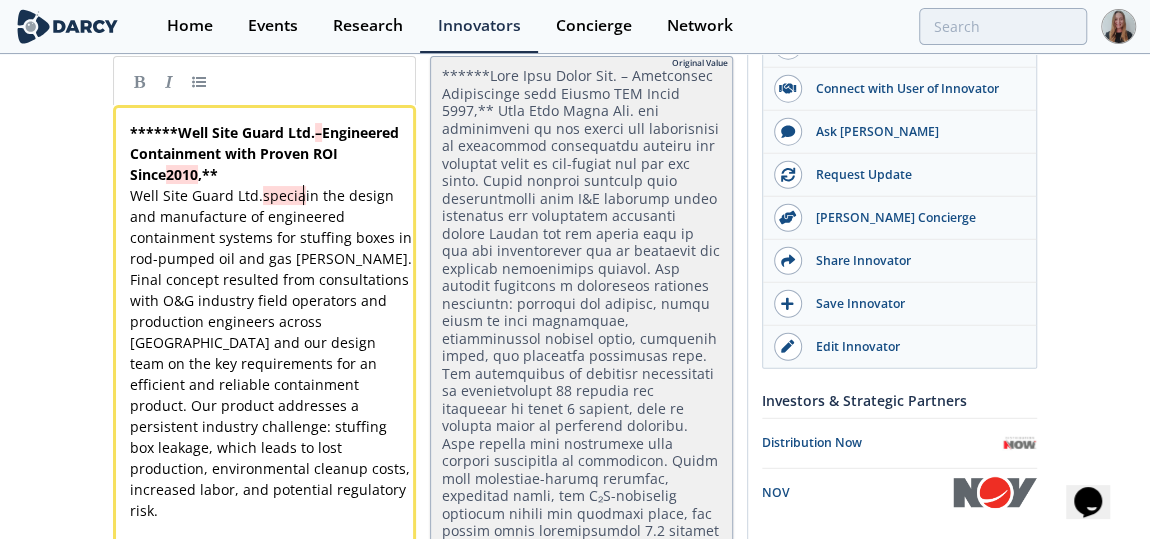 type 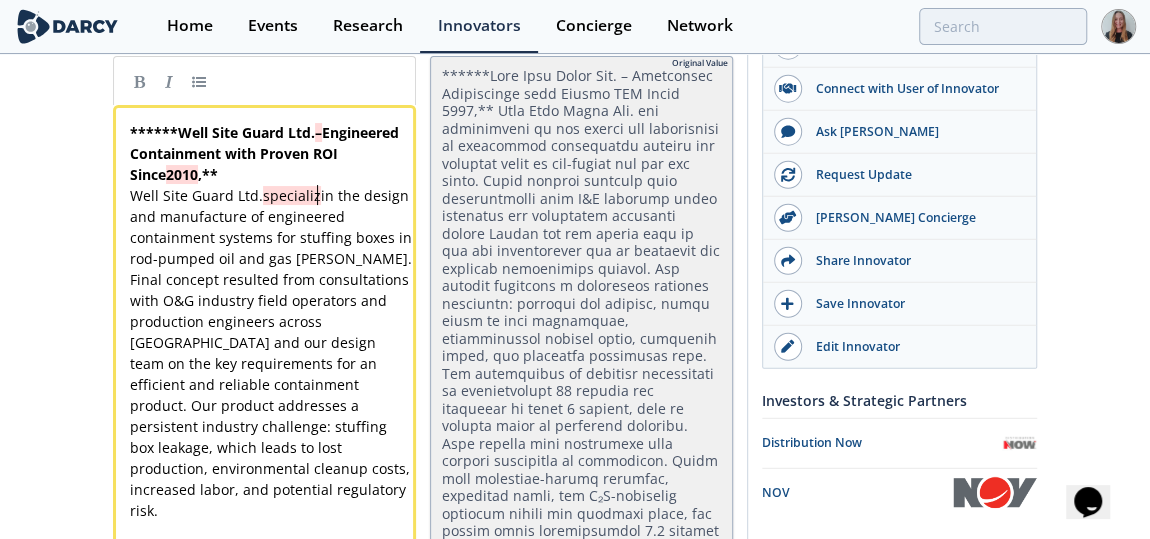 type 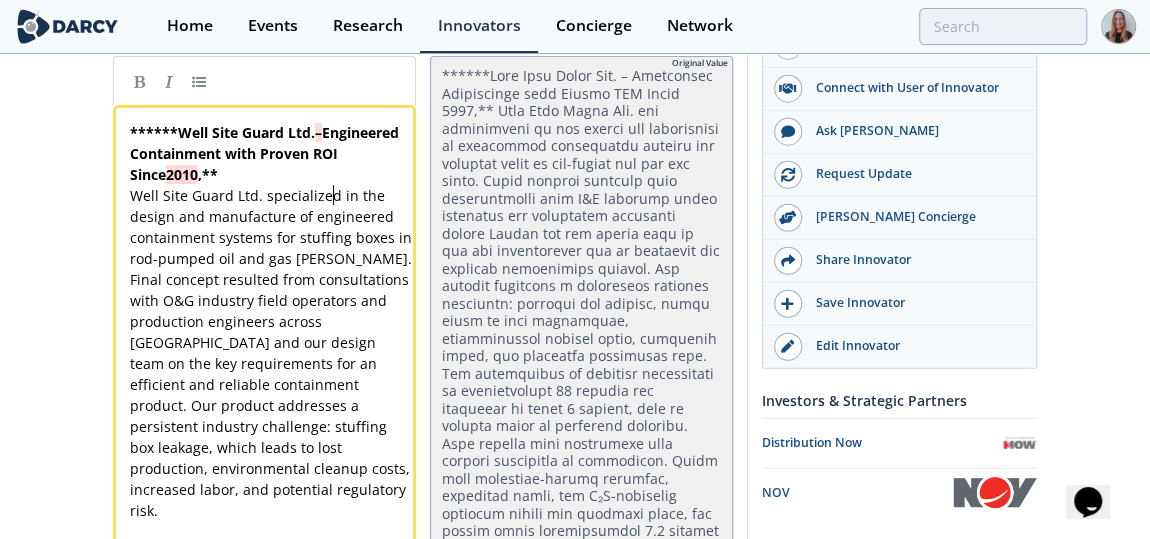 type 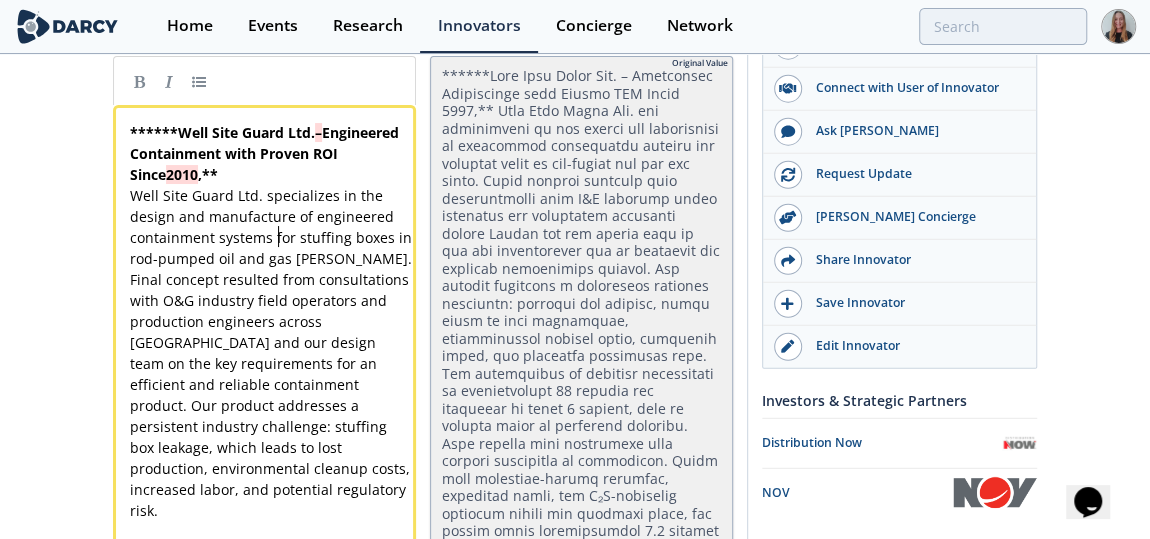 type on "or stuffing boxes in rod-pumped oil and gas wells. Final concept resulted from cons" 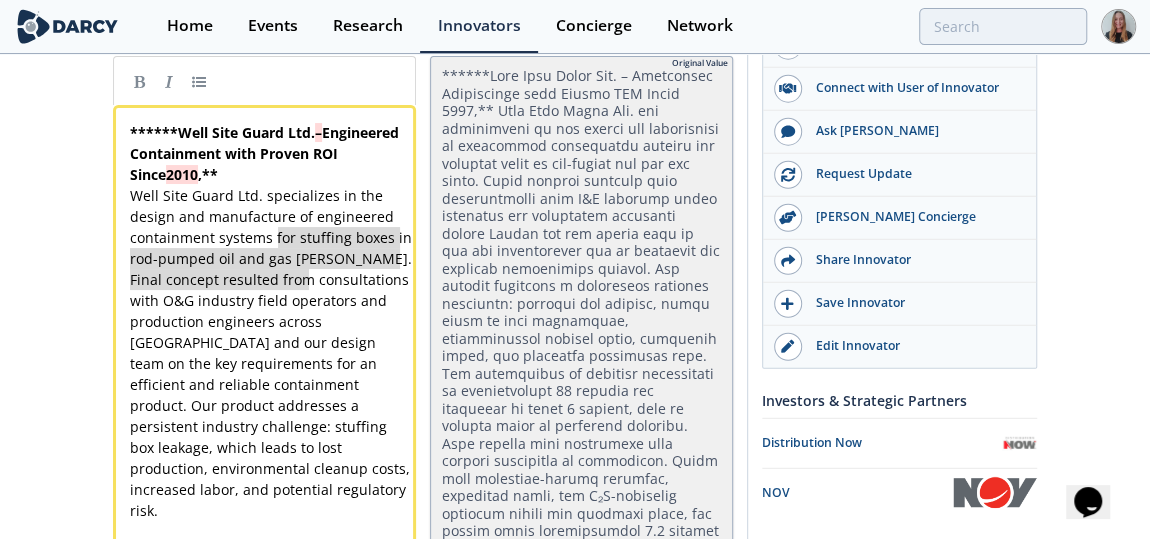 drag, startPoint x: 280, startPoint y: 143, endPoint x: 284, endPoint y: 153, distance: 10.770329 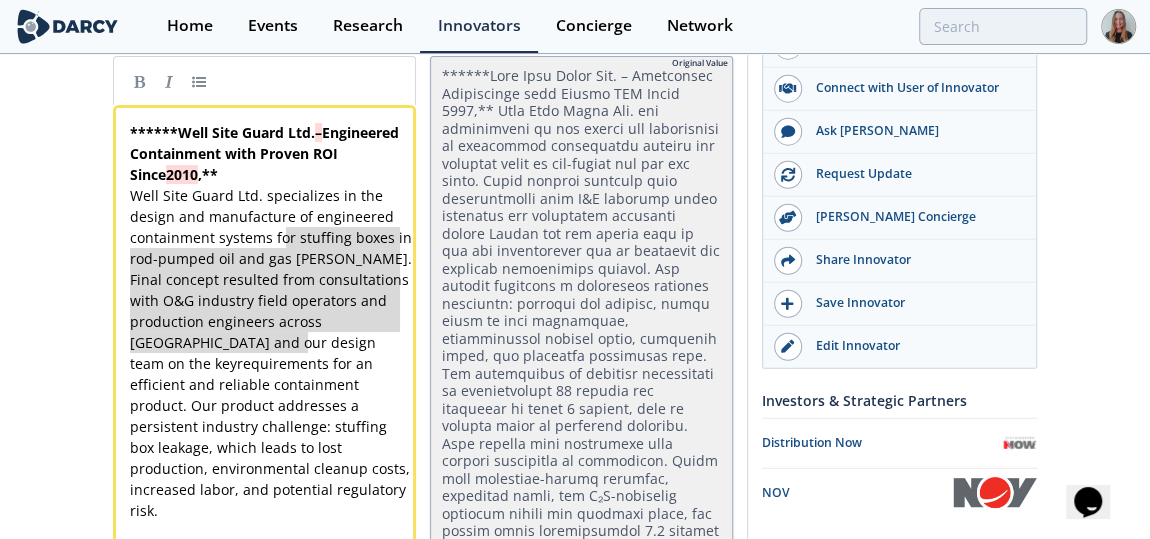 drag, startPoint x: 284, startPoint y: 157, endPoint x: 319, endPoint y: 260, distance: 108.78419 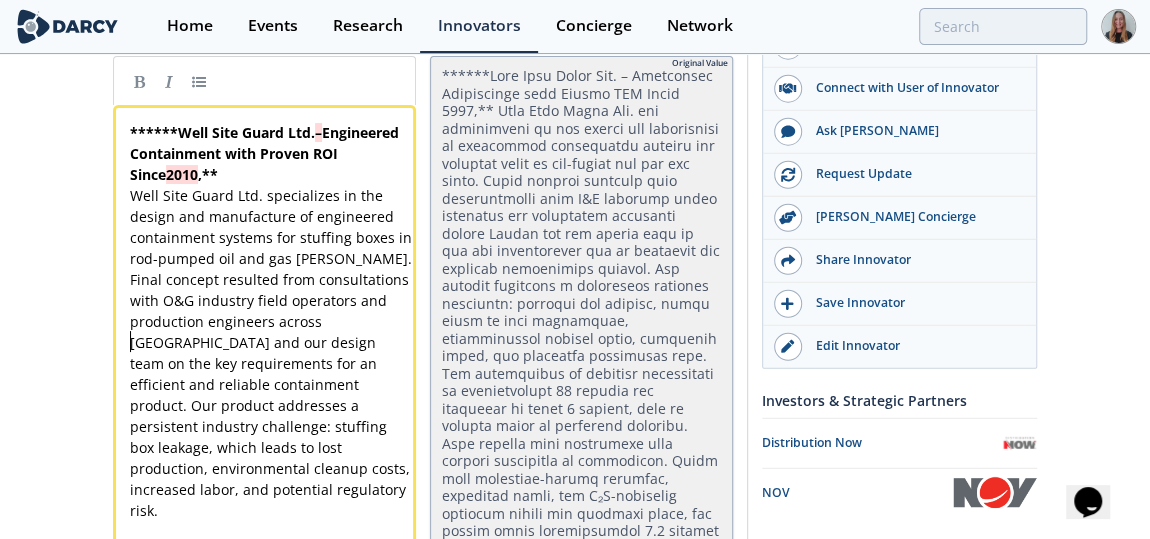 type on "our" 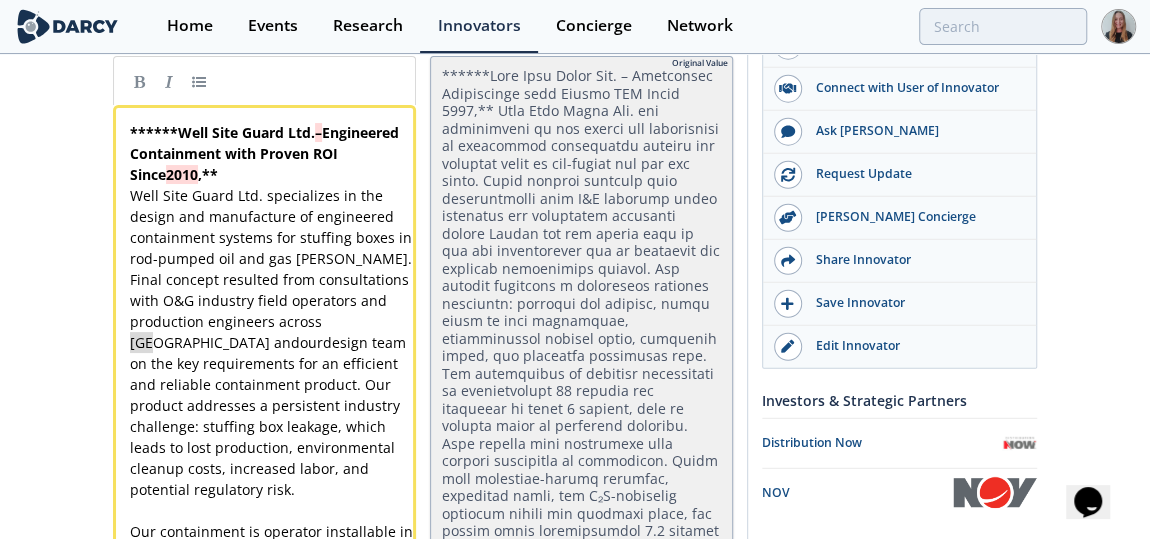 type 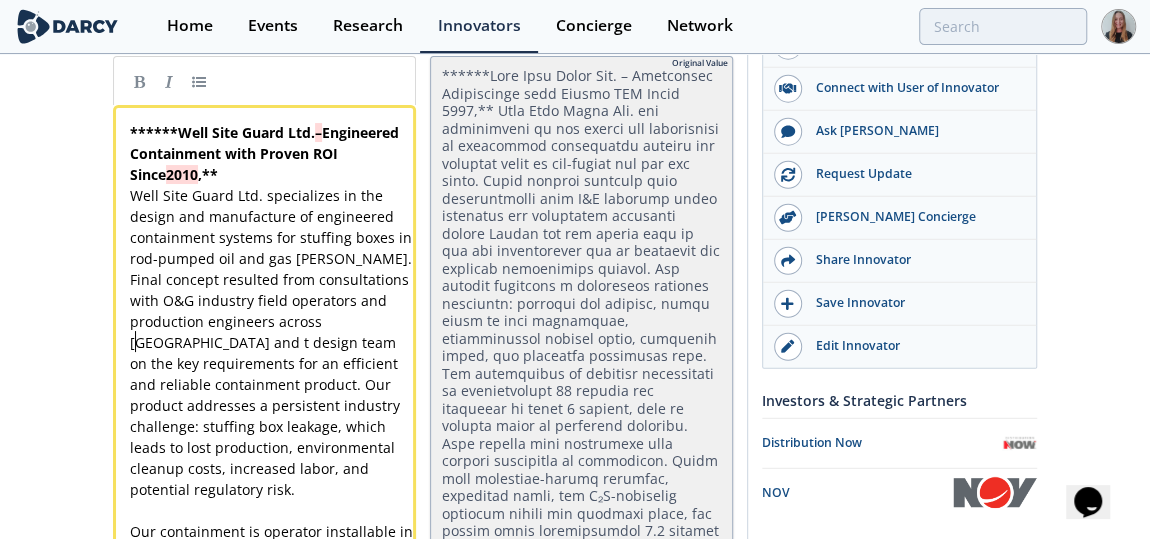 type 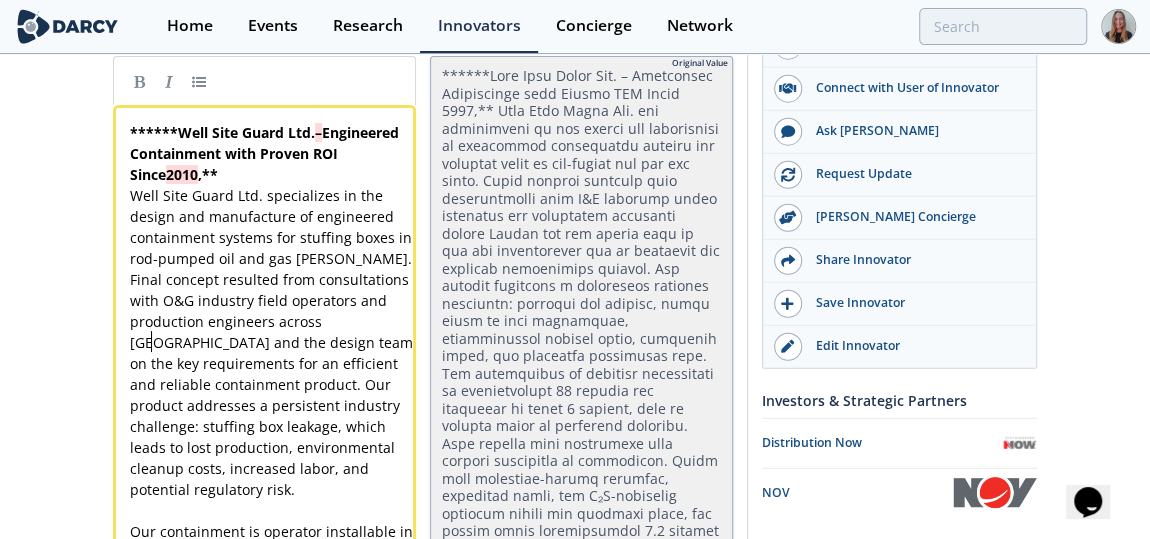 type 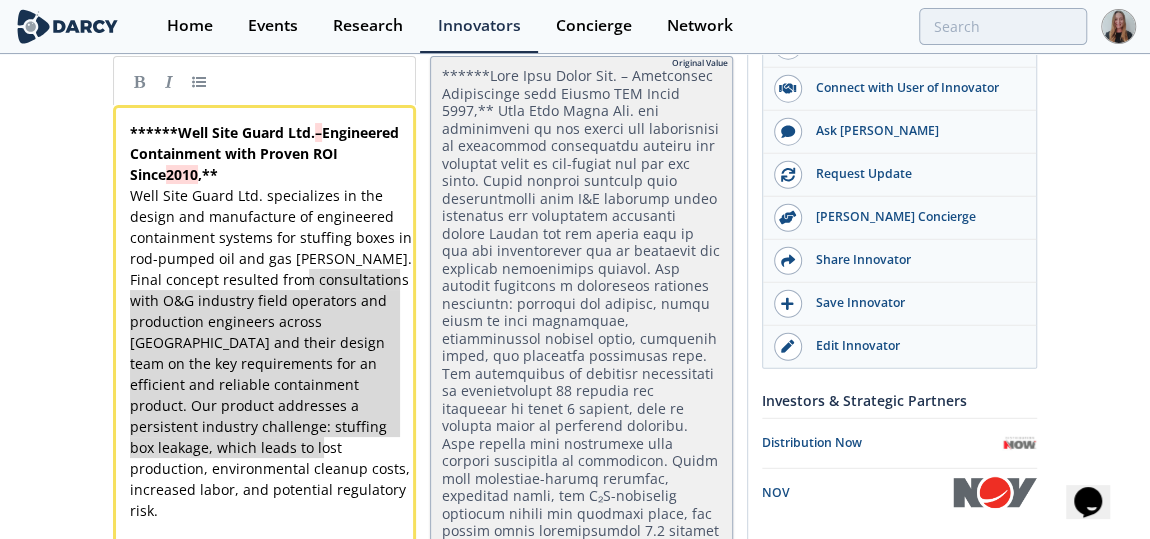 drag, startPoint x: 310, startPoint y: 193, endPoint x: 321, endPoint y: 339, distance: 146.4138 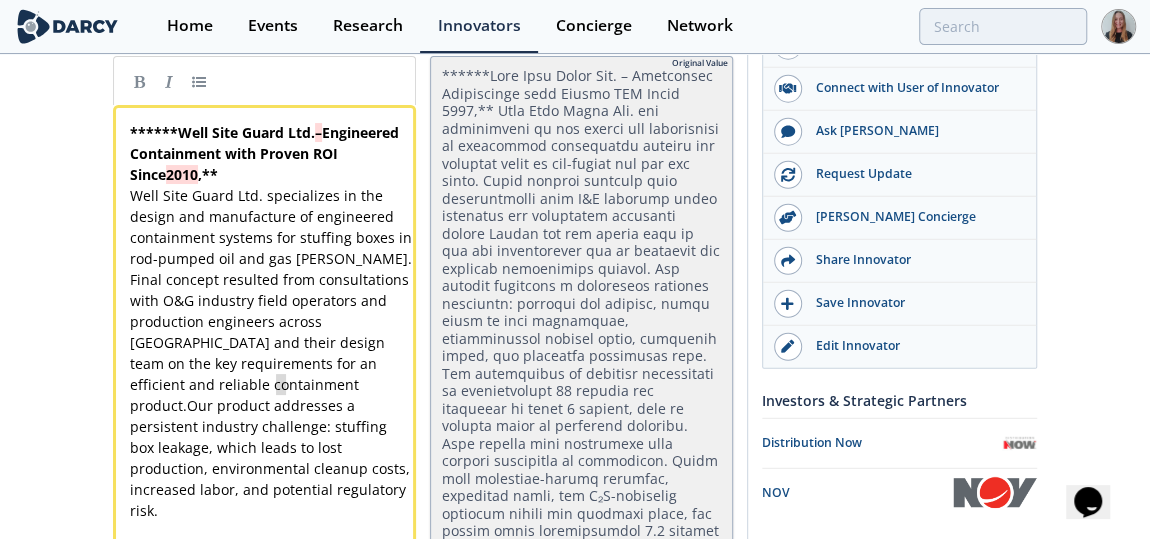 type on "Ou" 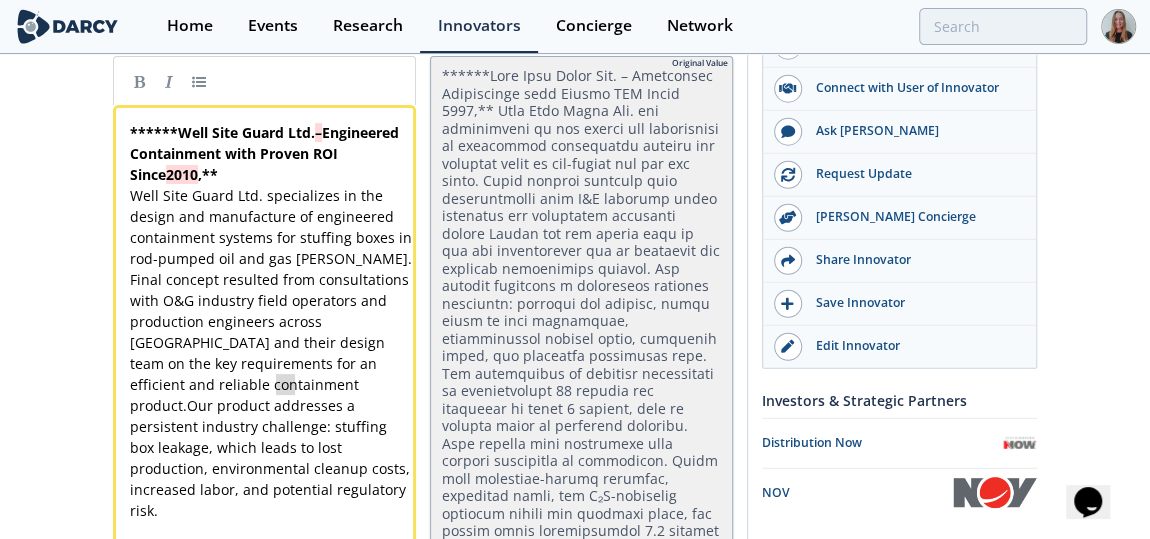 drag, startPoint x: 273, startPoint y: 300, endPoint x: 290, endPoint y: 300, distance: 17 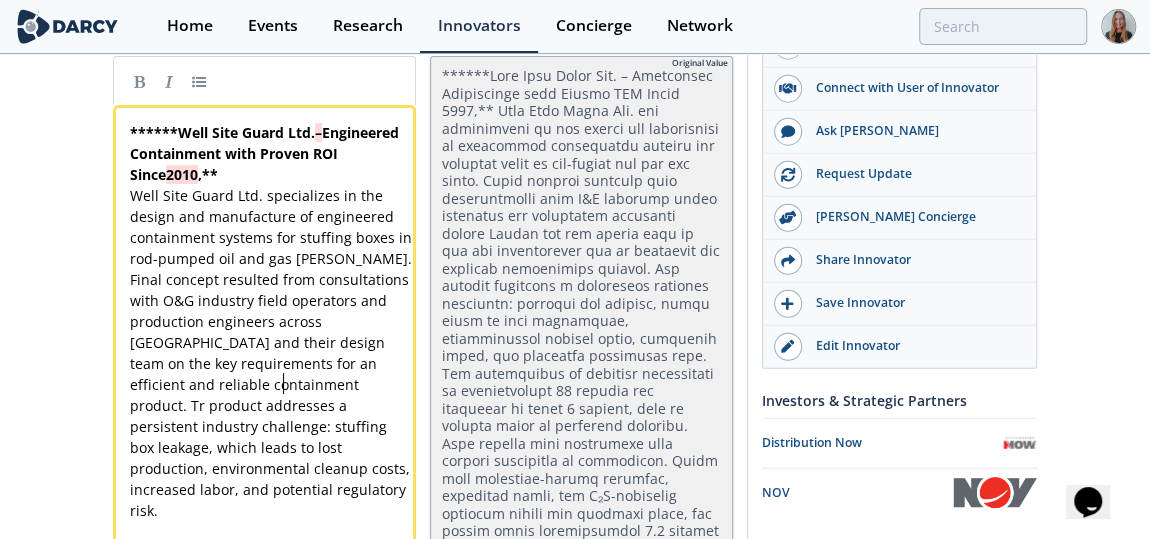 type 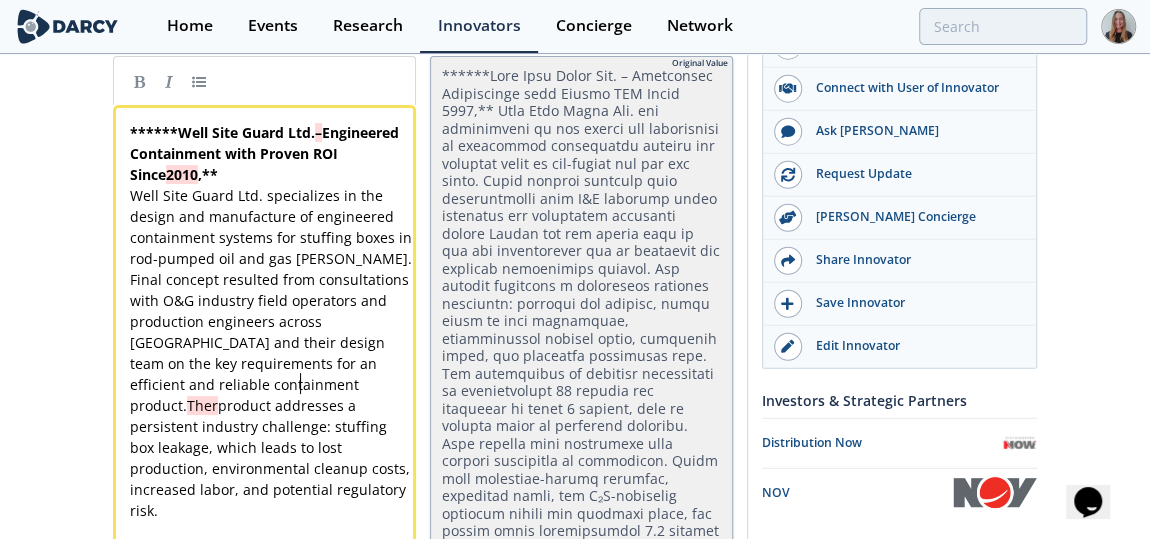 type 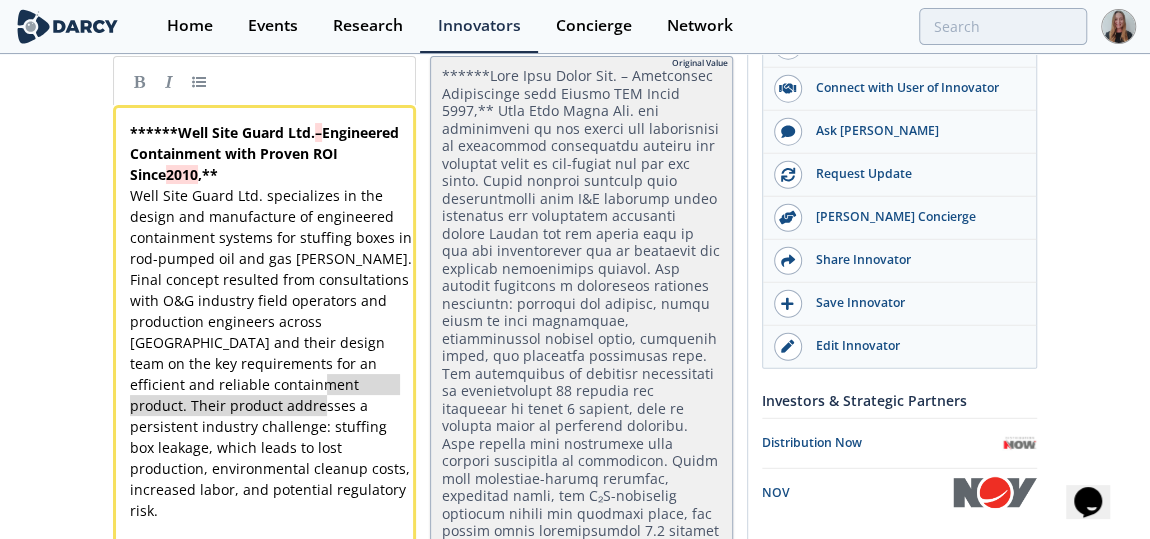 type on "oduct addresses a persistent industry challenge: stuffing box leakage, which leads to lost production, environmental cleanup costs, increased labor" 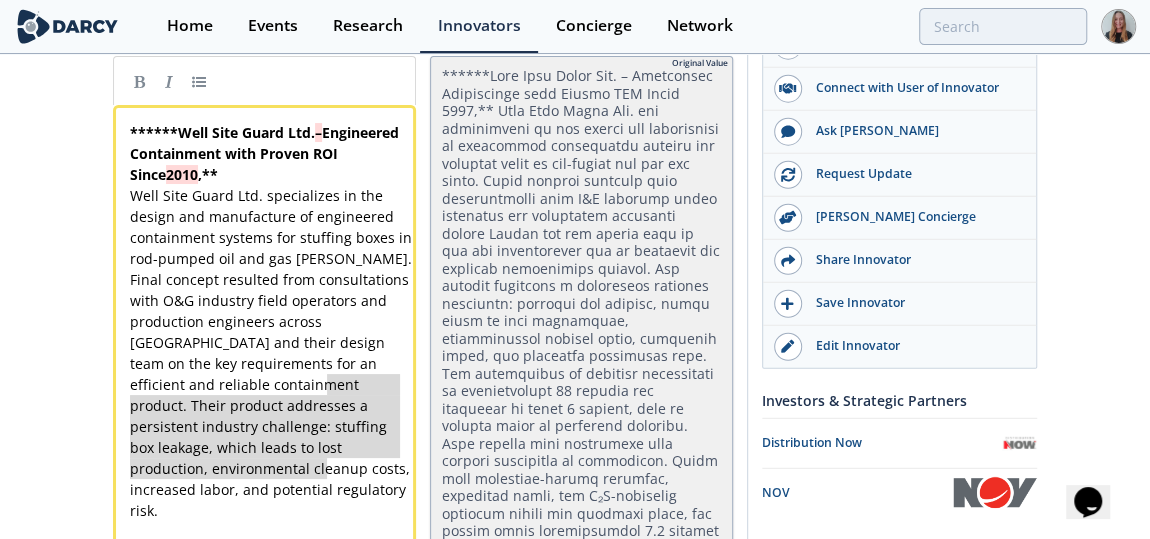 drag, startPoint x: 324, startPoint y: 294, endPoint x: 327, endPoint y: 393, distance: 99.04544 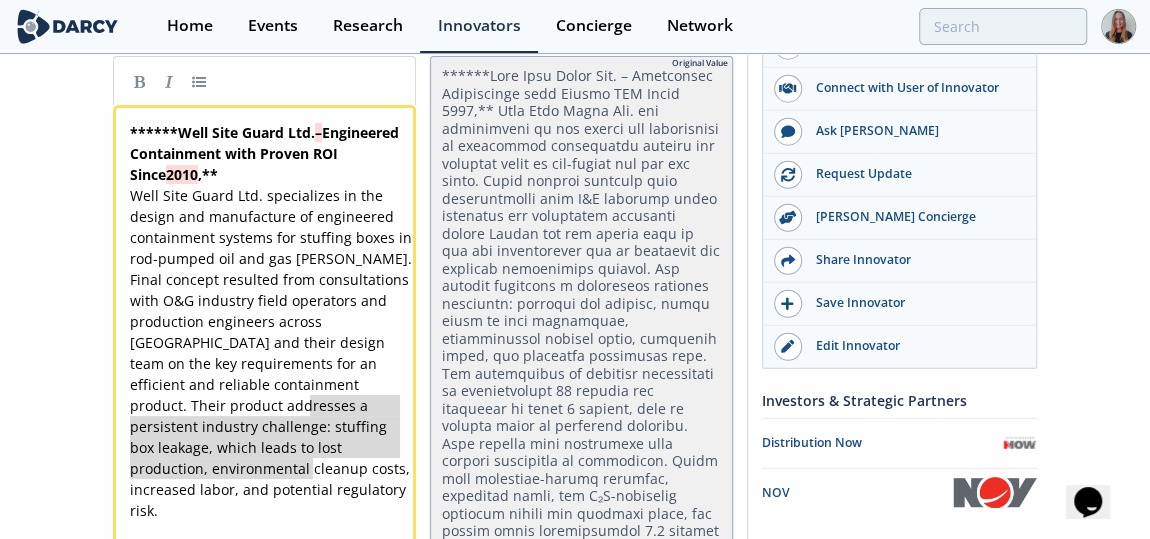 type on "stry challenge: stuffing box leakage, which leads to lost production, environmental cleanup costs, increased labor, and potential regulatory risk." 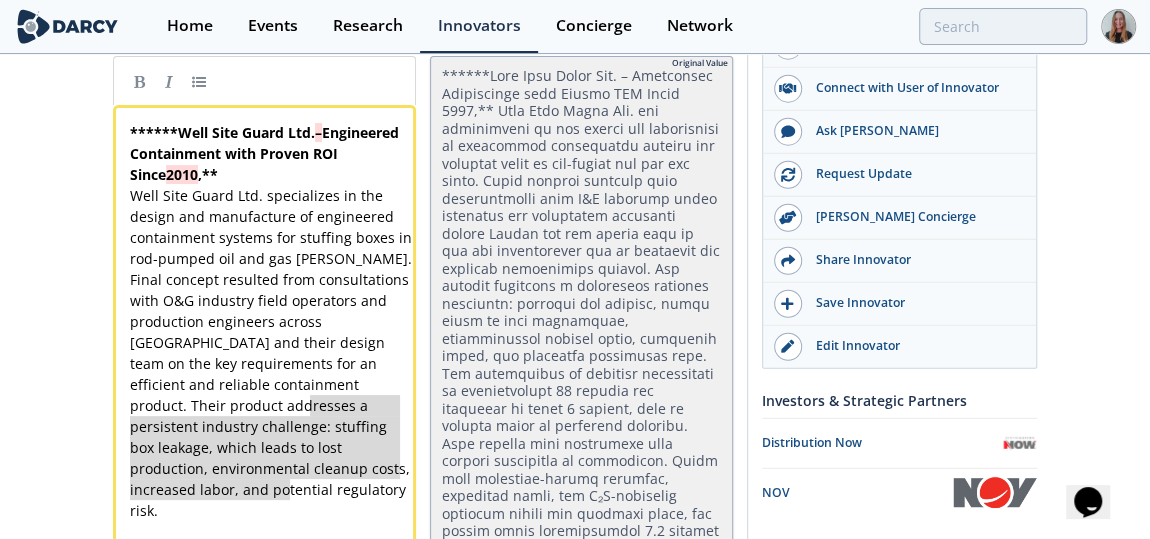 drag, startPoint x: 308, startPoint y: 316, endPoint x: 313, endPoint y: 402, distance: 86.145226 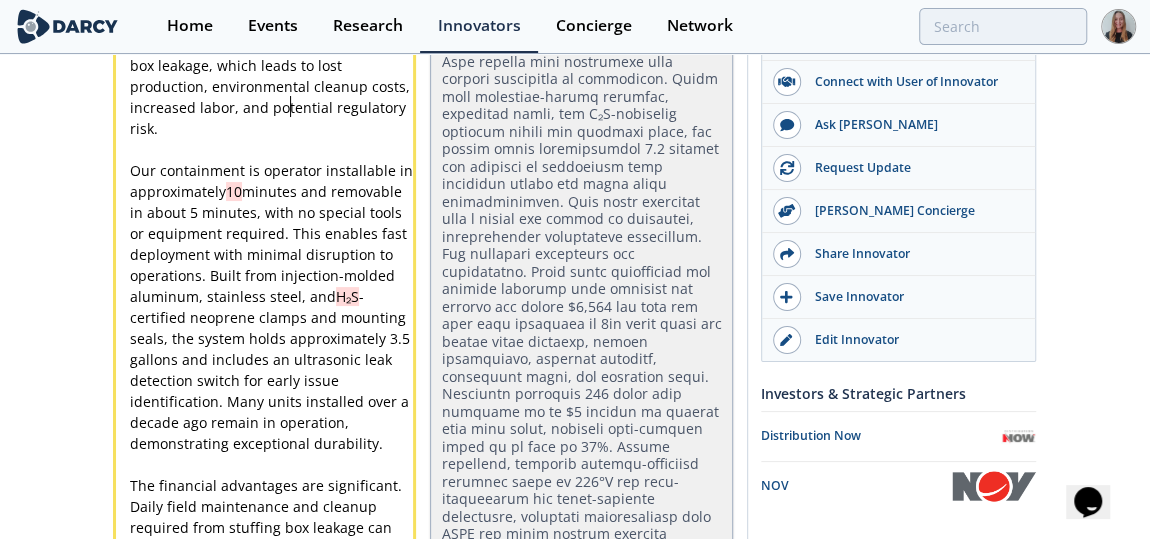 scroll, scrollTop: 2949, scrollLeft: 0, axis: vertical 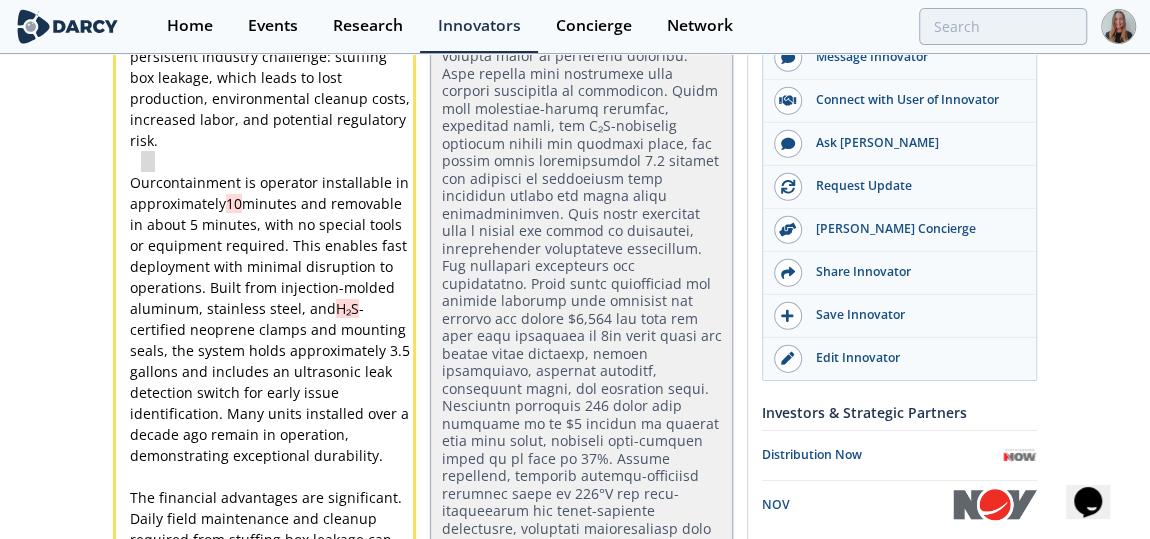 type on "Our" 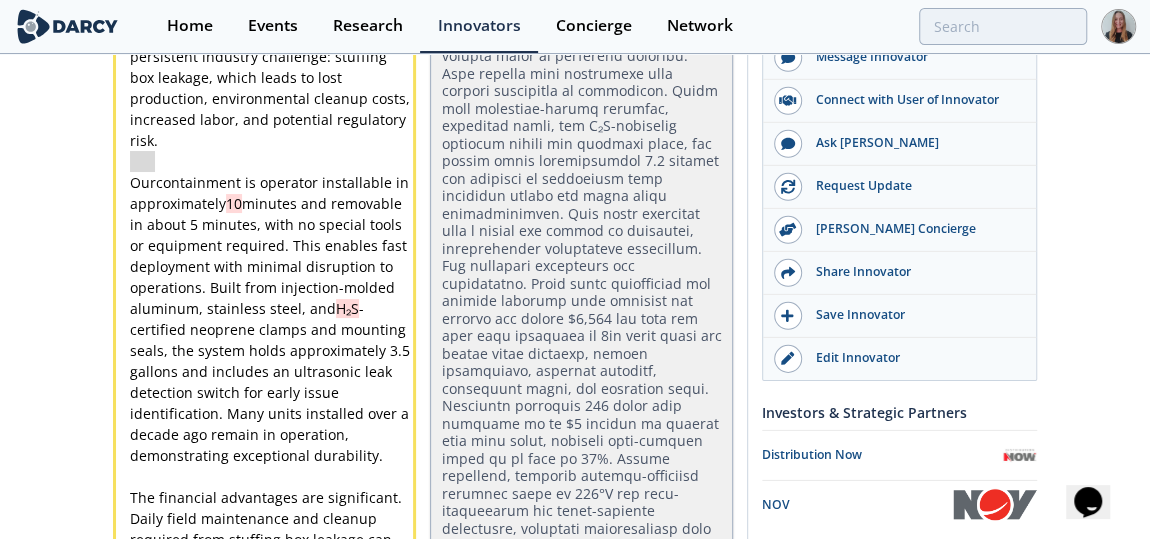 drag, startPoint x: 155, startPoint y: 79, endPoint x: 118, endPoint y: 79, distance: 37 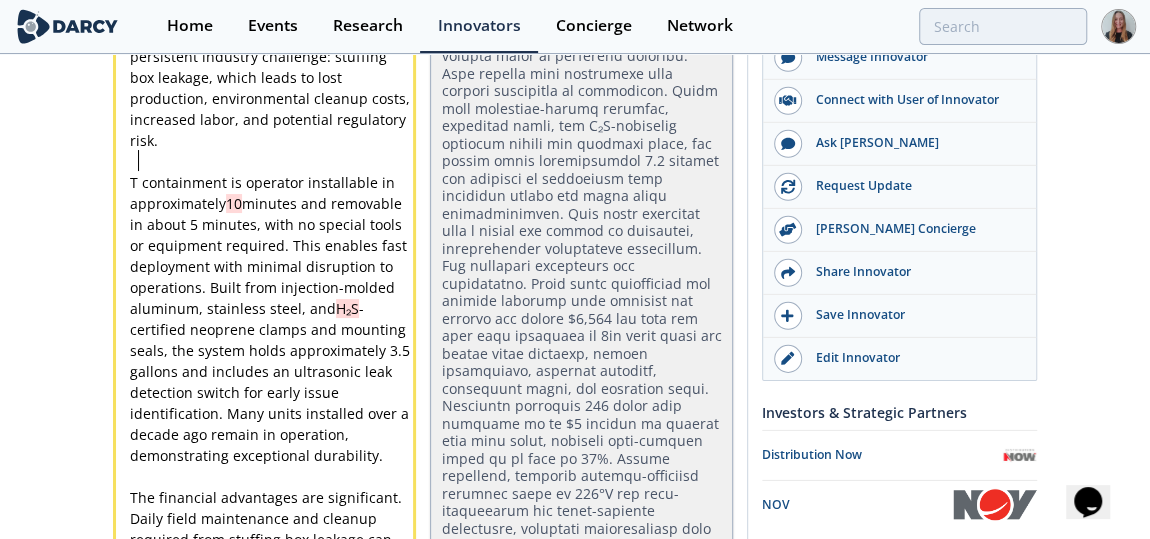 type 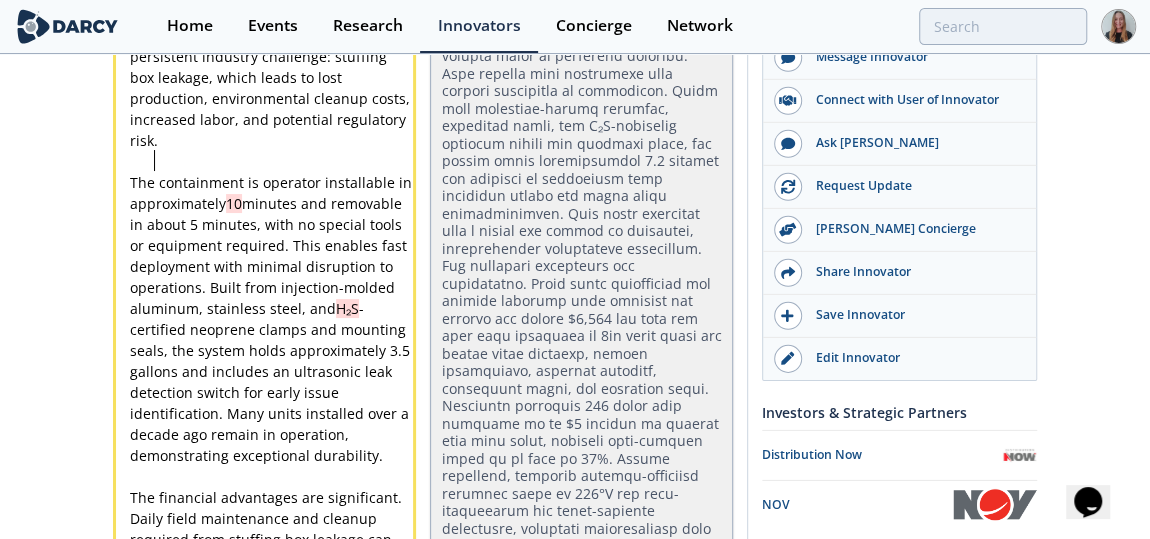 scroll, scrollTop: 0, scrollLeft: 0, axis: both 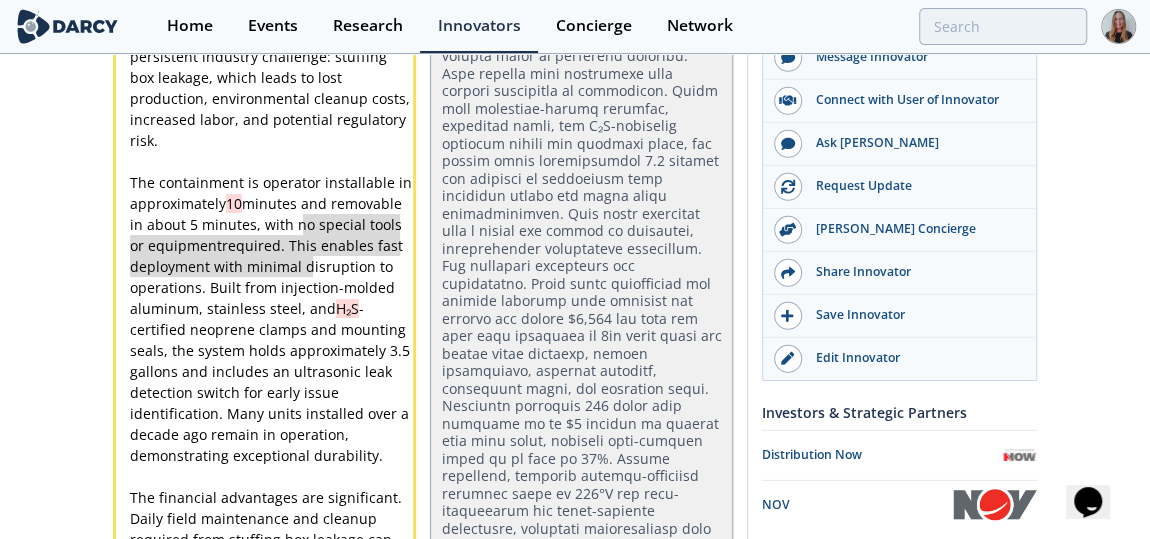 type on "required. This enables fast deployment with minimal disruption to operations. Built from injection-molded aluminum," 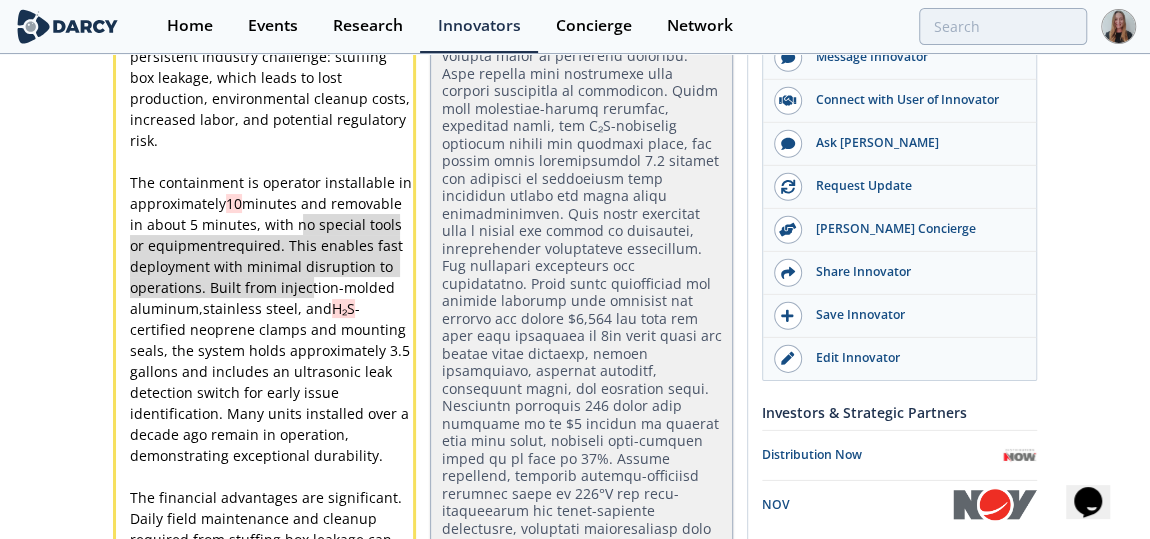 drag, startPoint x: 303, startPoint y: 138, endPoint x: 315, endPoint y: 193, distance: 56.293873 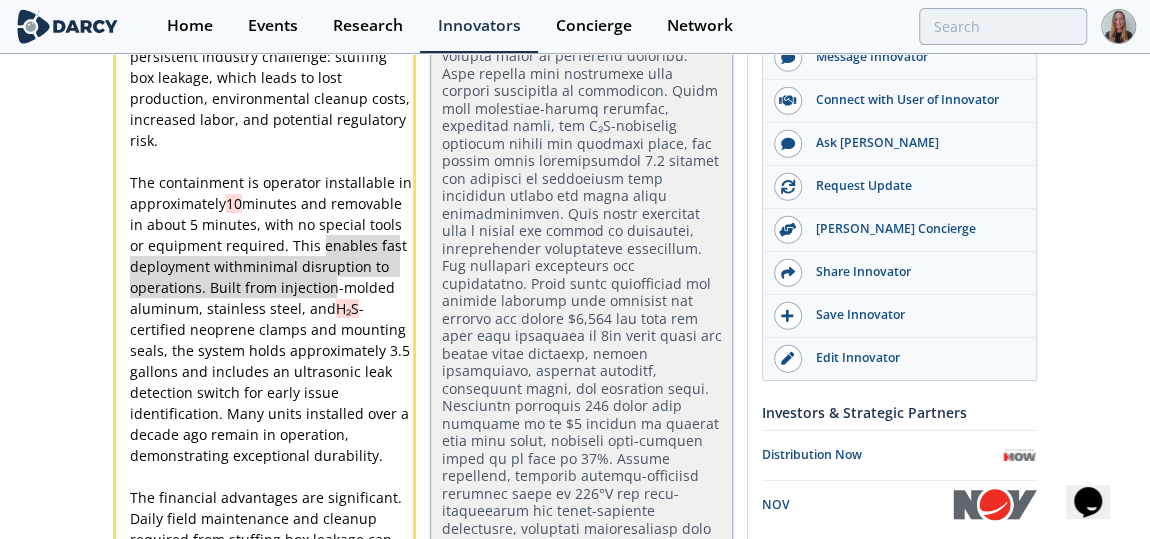 type on "minimal disruption to operations. Built from injection-molded aluminum, stainless steel, and H₂S-certified neoprene clamps and mounting seals, the system holds approximately 3.5 gallons and incl" 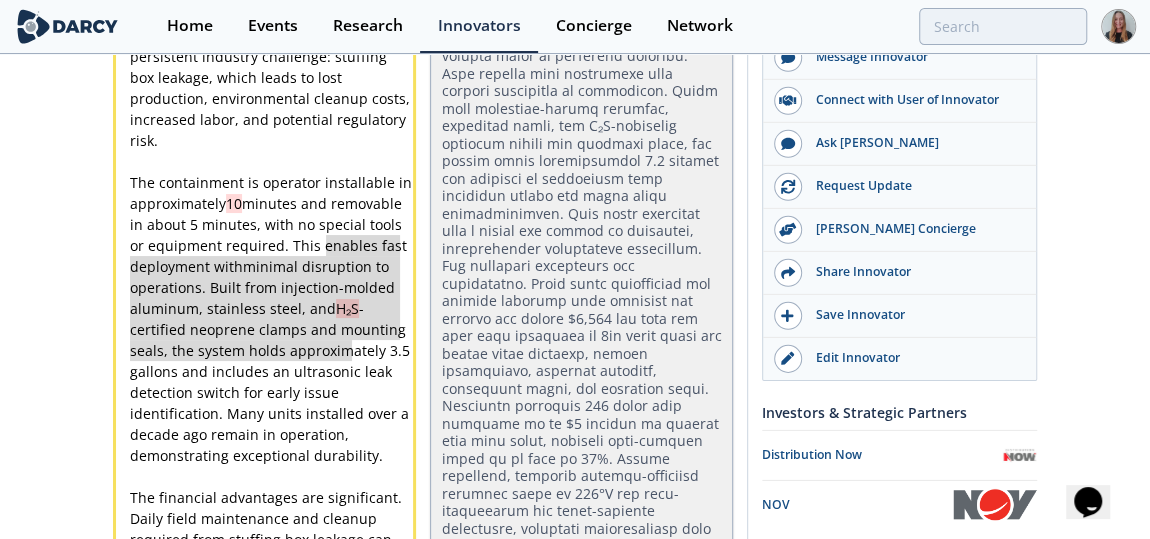 drag, startPoint x: 325, startPoint y: 161, endPoint x: 341, endPoint y: 219, distance: 60.166435 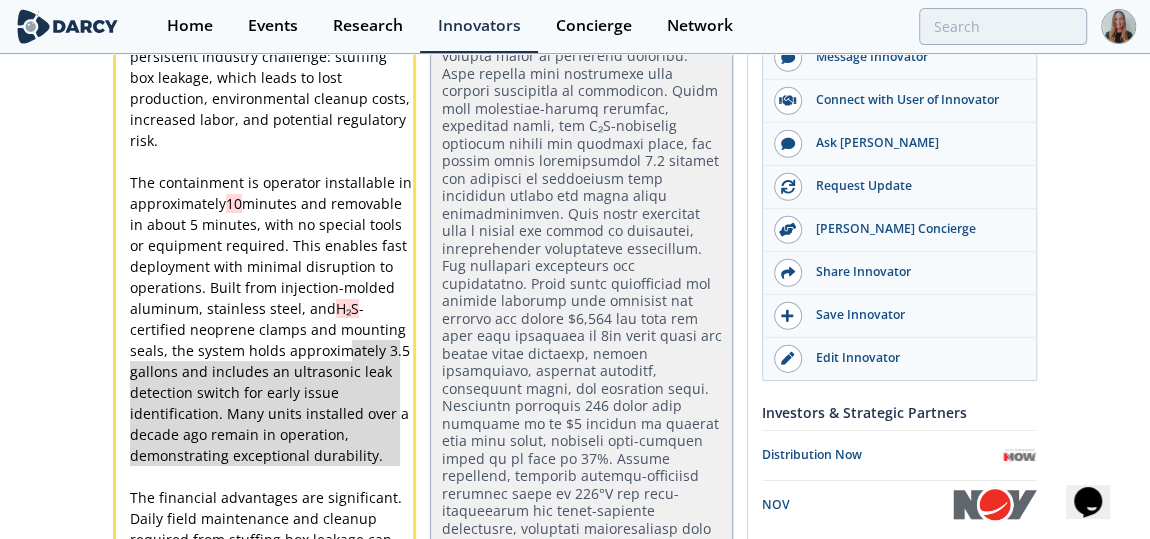 drag, startPoint x: 353, startPoint y: 255, endPoint x: 364, endPoint y: 387, distance: 132.45753 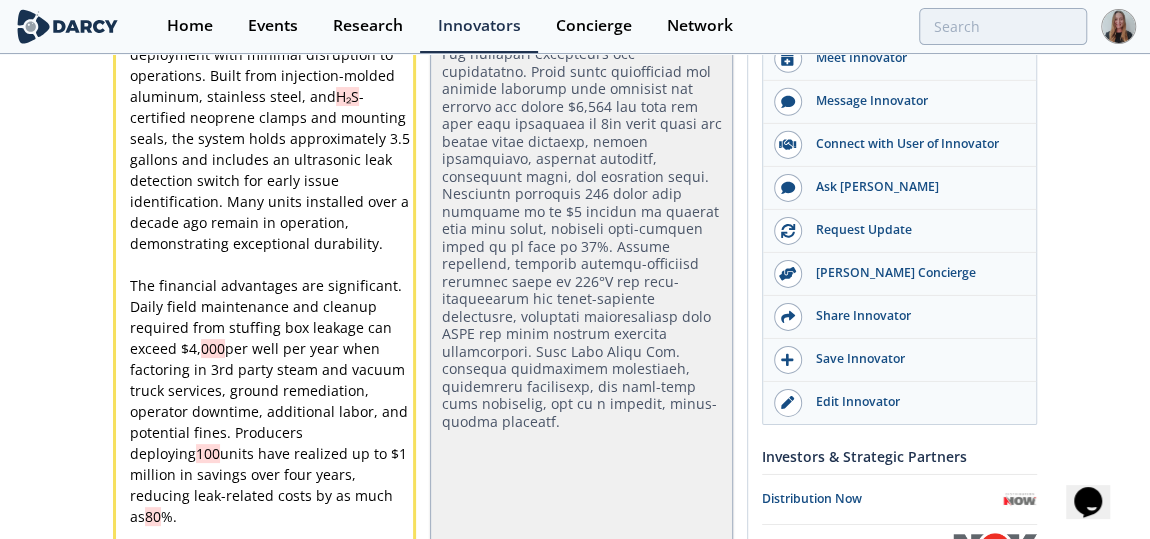 scroll, scrollTop: 3234, scrollLeft: 0, axis: vertical 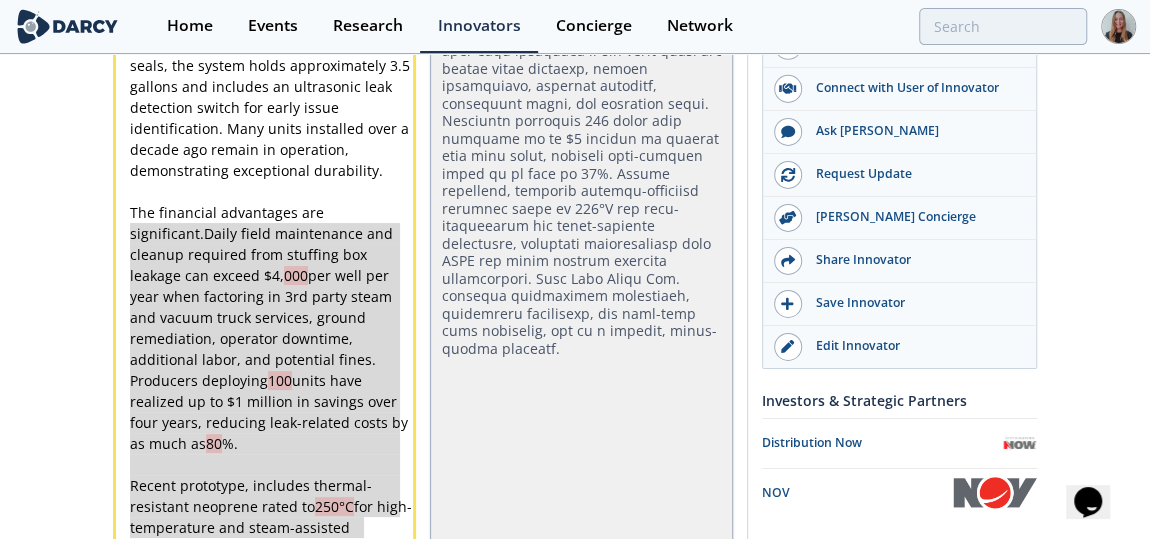 type on "Daily field maintenance and cleanup required from stuffing box leakage can exceed $4,000 per well per year when factoring in 3rd party steam and vacuum truck services, ground remediation, operator downtime, additional labor, and potential fines. Producers deploying 100 units have realized up to $1 million in savings over four years, reducing leak-related costs by as much as 80%.
Recent prototype, includes thermal-resistant neoprene rated to 250°C for high-temperature and steam-assisted operations, expanding compatibility with SAGD and other thermal recovery" 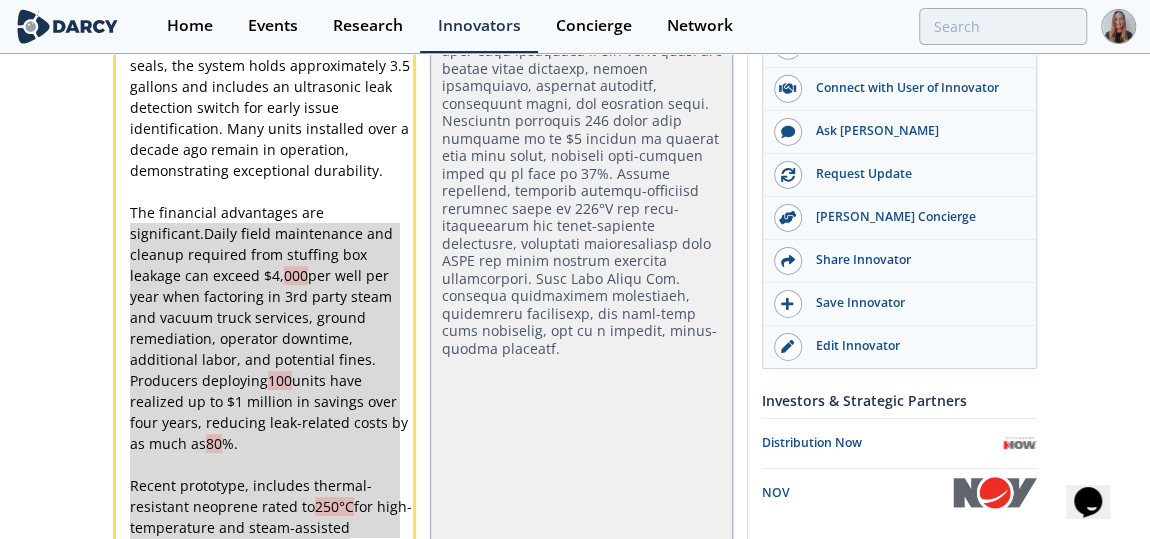 drag, startPoint x: 131, startPoint y: 144, endPoint x: 352, endPoint y: 467, distance: 391.3694 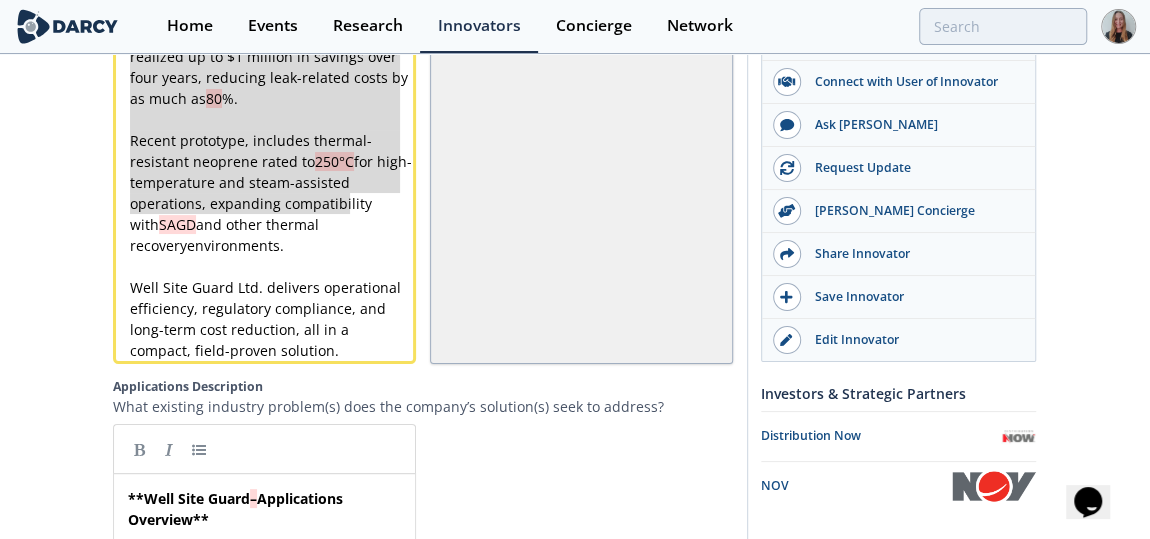scroll, scrollTop: 3592, scrollLeft: 0, axis: vertical 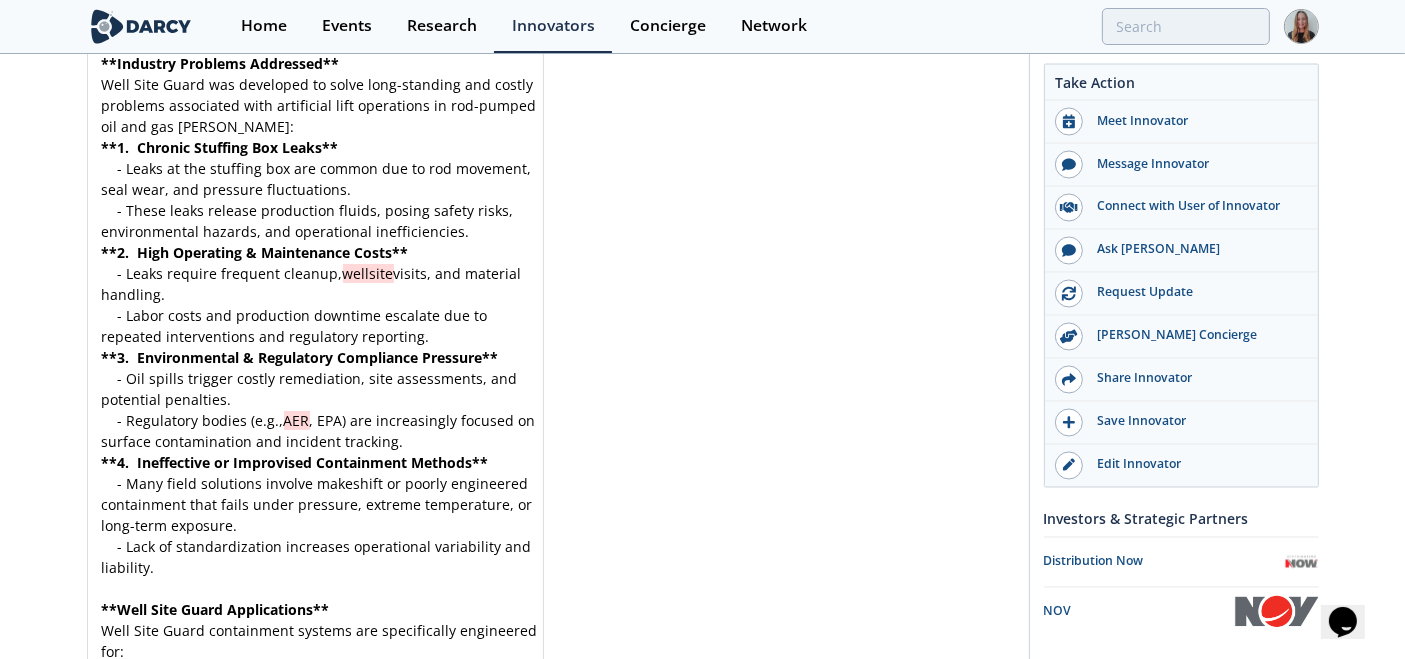 drag, startPoint x: 1144, startPoint y: 0, endPoint x: 697, endPoint y: 256, distance: 515.1165 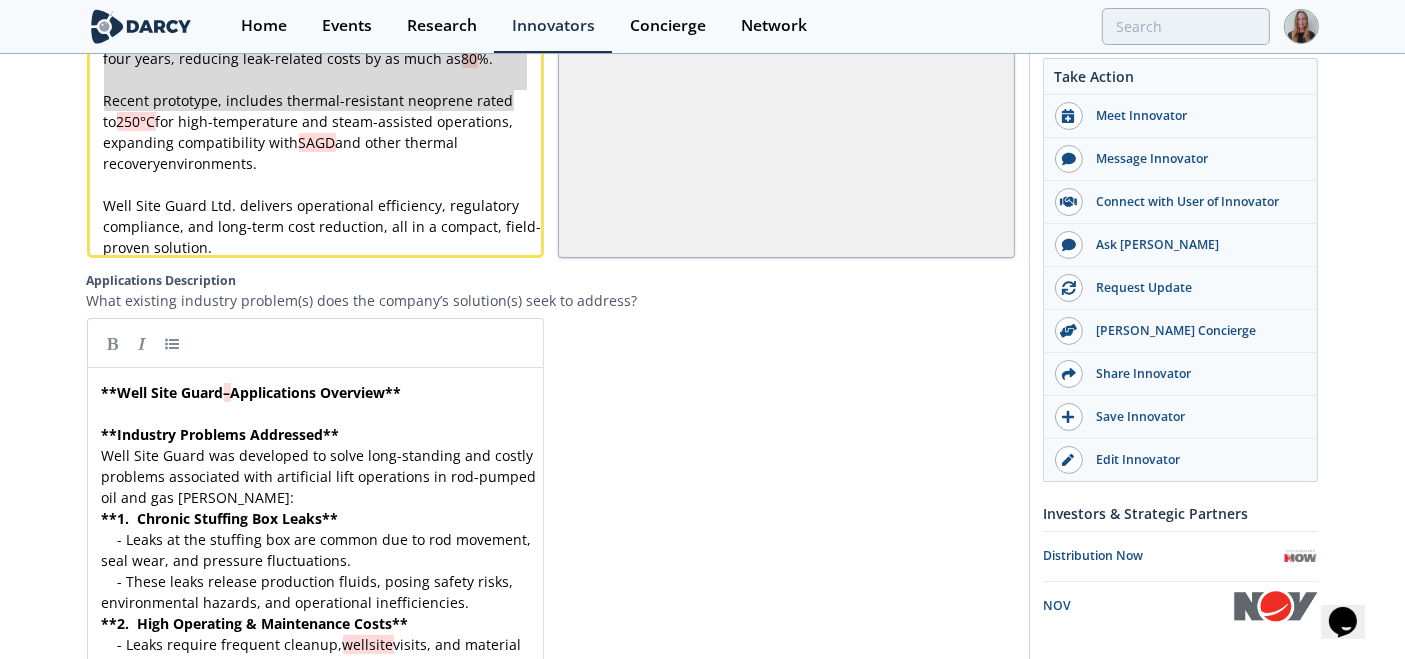 scroll, scrollTop: 3230, scrollLeft: 0, axis: vertical 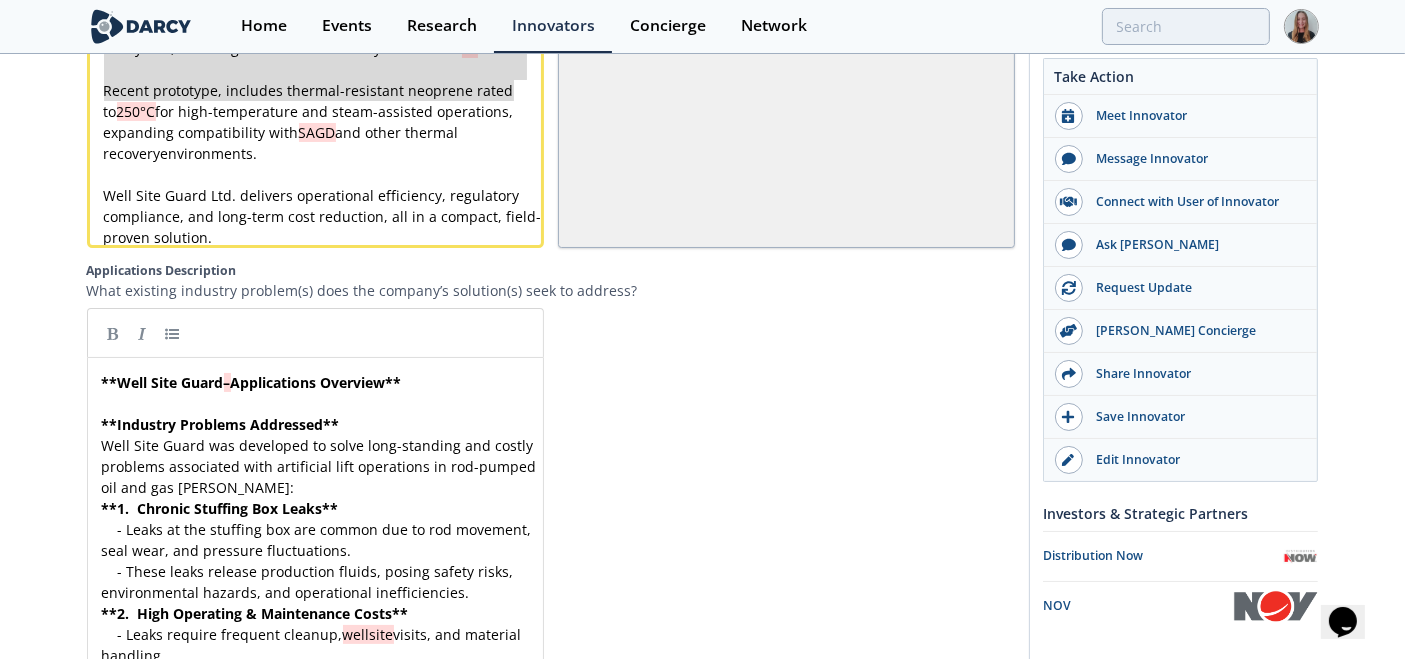 click on "x ****** Well Site Guard Ltd.  –  Engineered Containment with Proven ROI Since  2010 , **   Well Site Guard Ltd. specializes in the design and manufacture of engineered containment systems for stuffing boxes in rod-pumped oil and gas wells. Final concept resulted from consultations with O&G industry field operators and production engineers across Canada and their design team on the key requirements for an efficient and reliable containment product. Their product addresses a persistent industry challenge: stuffing box leakage, which leads to lost production, environmental cleanup costs, increased labor, and potential regulatory risk. ​ The containment is operator installable in approximately  10  minutes and removable in about 5 minutes, with no special tools or equipment required. This enables fast deployment with minimal disruption to operations. Built from injection-molded aluminum, stainless steel, and  H₂S ​ The financial advantages are significant.  000 100 80 %. ​ 250°C SAGD  environments." at bounding box center (324, -172) 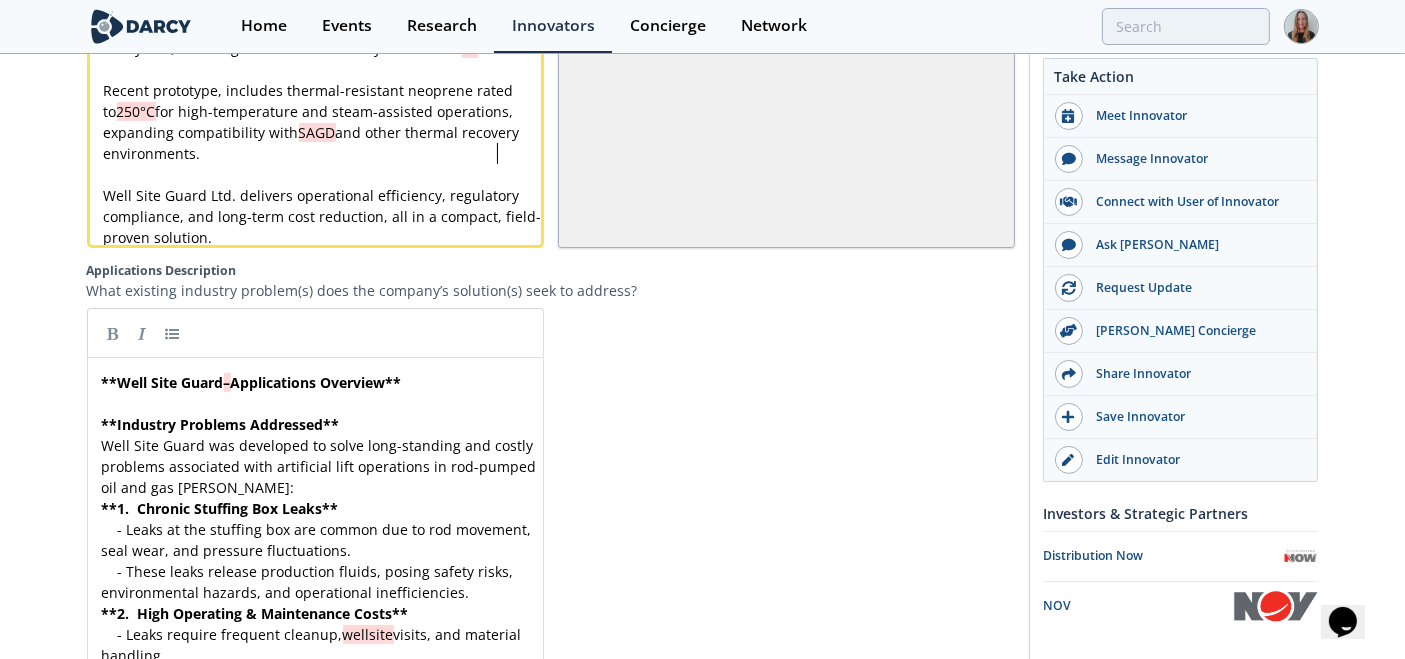 type on "Well Site Guard Ltd. delivers operational efficiency, regulatory compliance, and long-term cost reduction, all in a compact, field-proven solution." 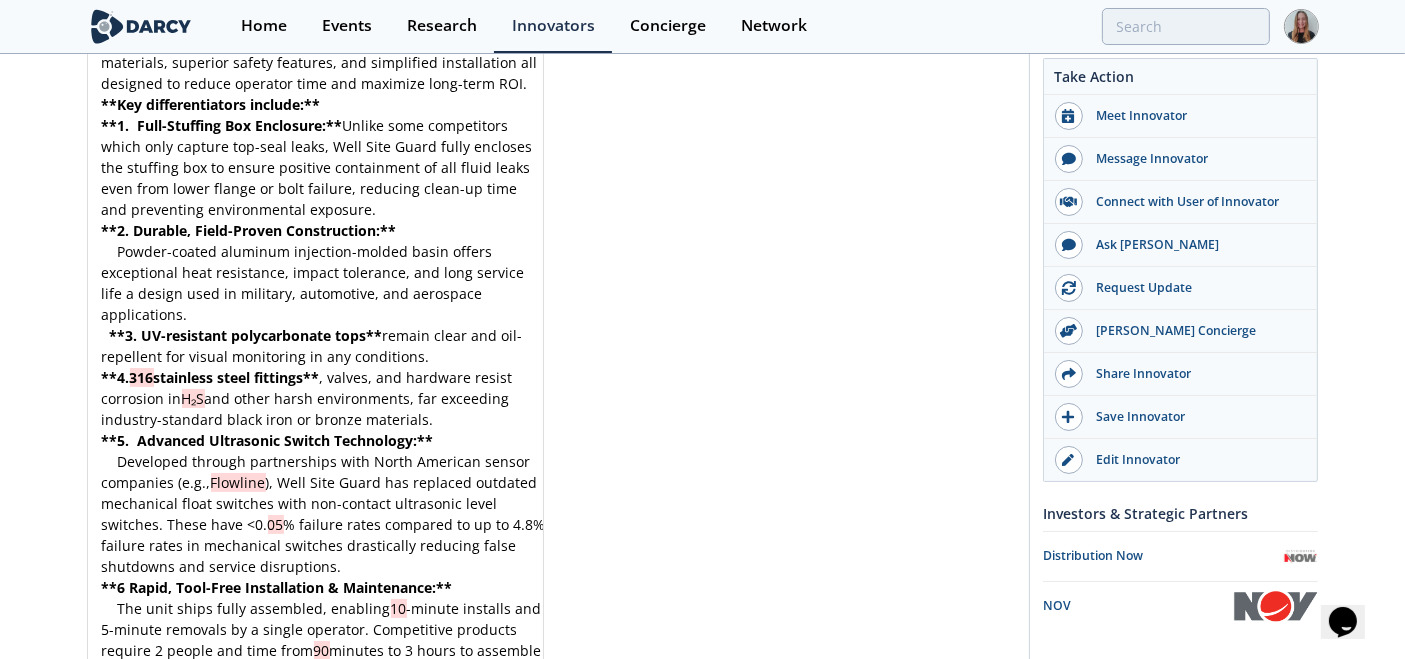 scroll, scrollTop: 5311, scrollLeft: 0, axis: vertical 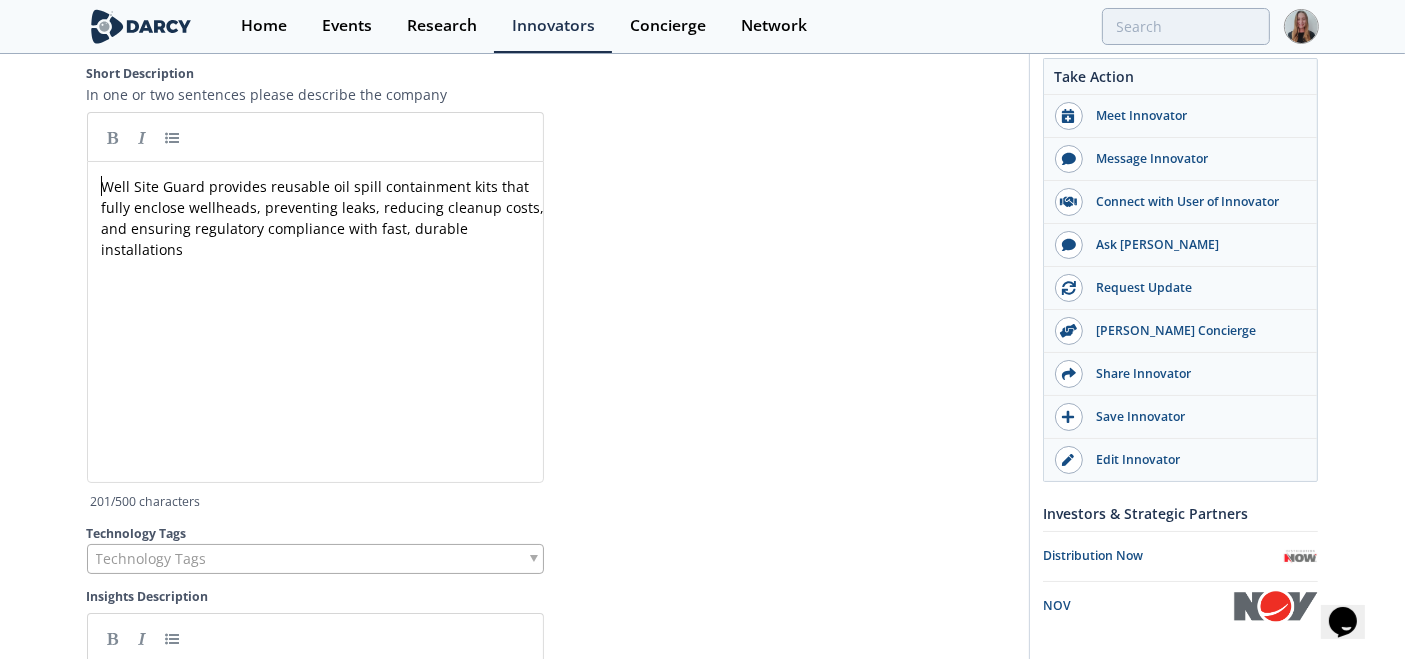 click on "Well Site Guard provides reusable oil spill containment kits that fully enclose wellheads, preventing leaks, reducing cleanup costs, and ensuring regulatory compliance with fast, durable installations" at bounding box center (324, 218) 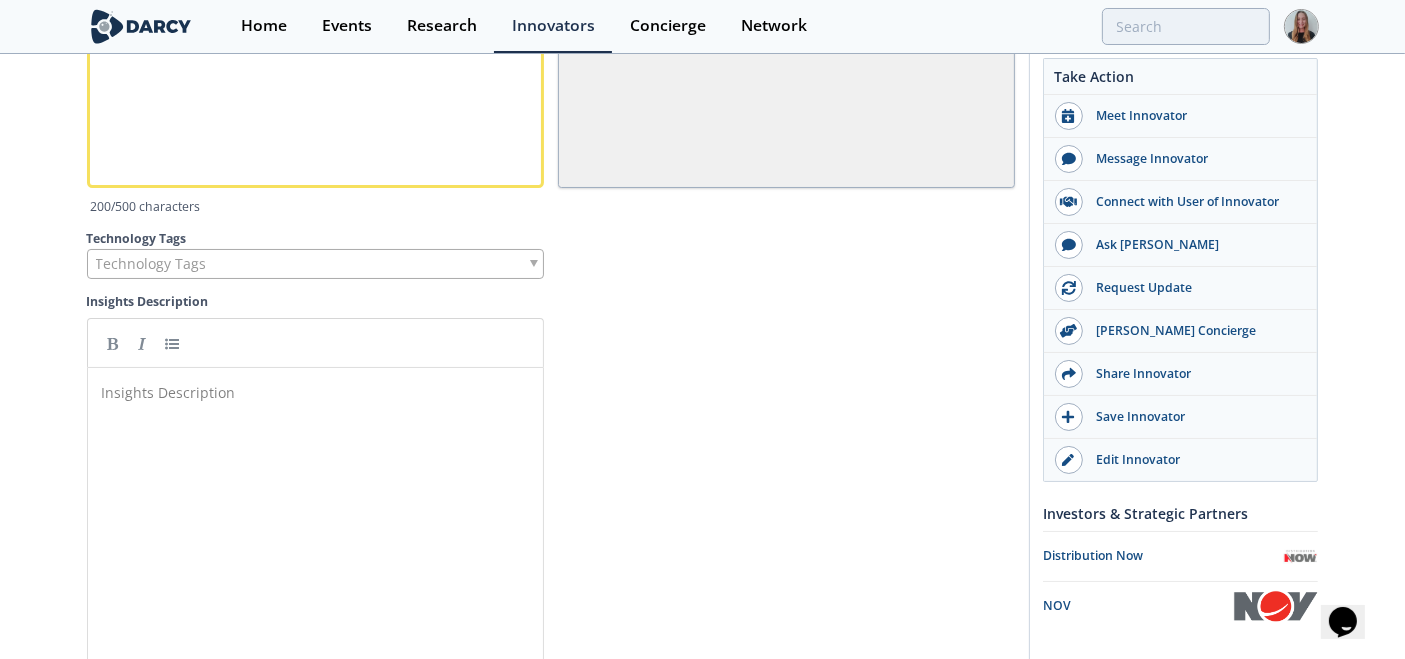 scroll, scrollTop: 7084, scrollLeft: 0, axis: vertical 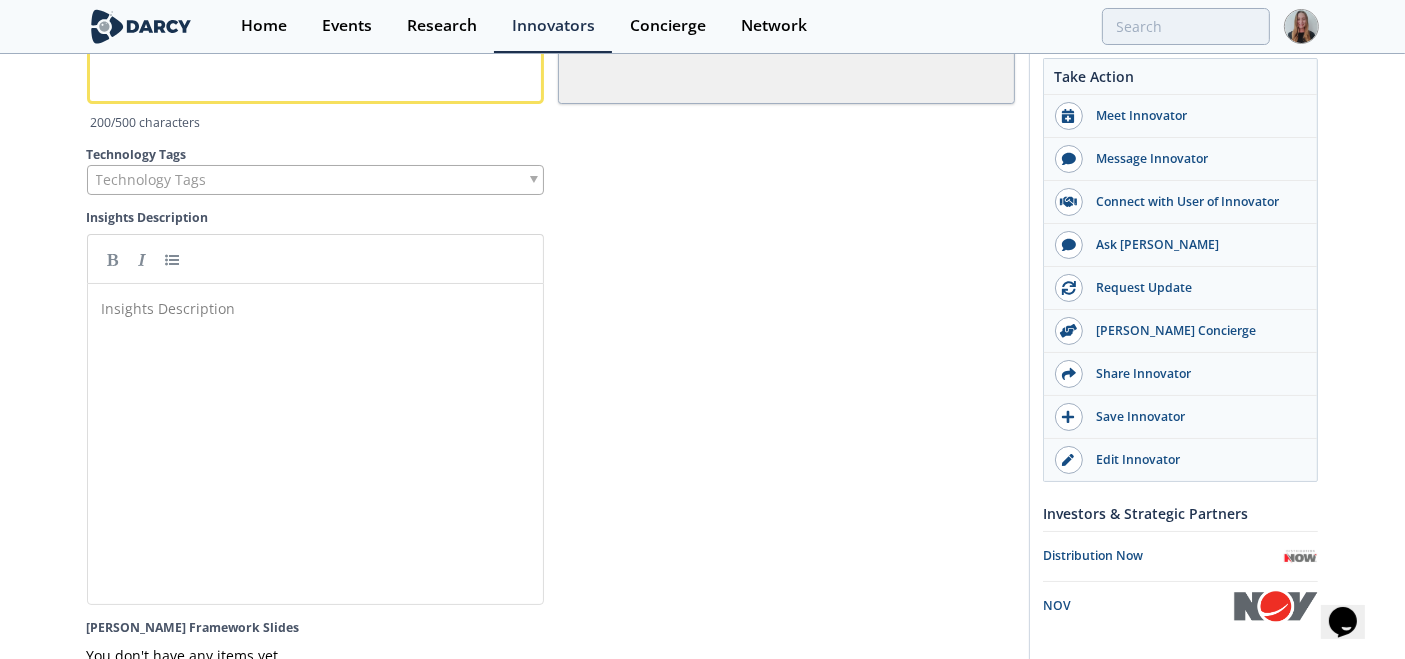 click on "Technology Tags" at bounding box center (151, 180) 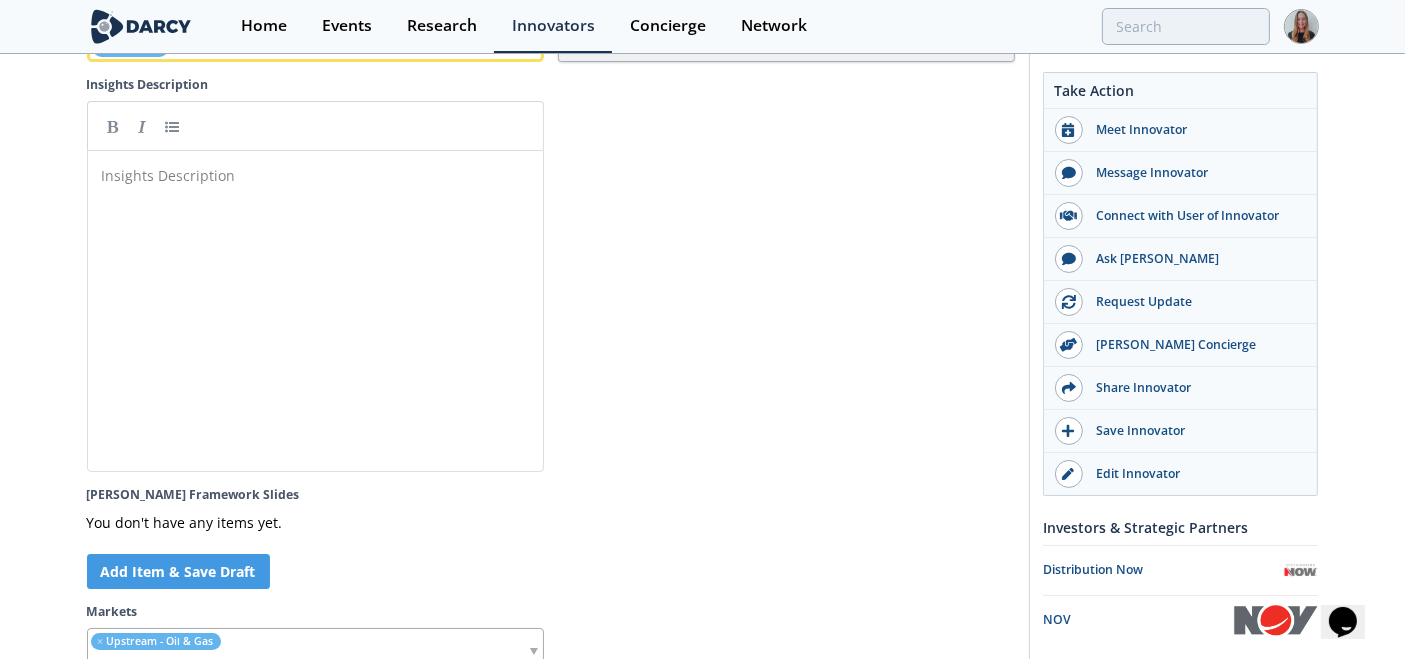 scroll, scrollTop: 7174, scrollLeft: 0, axis: vertical 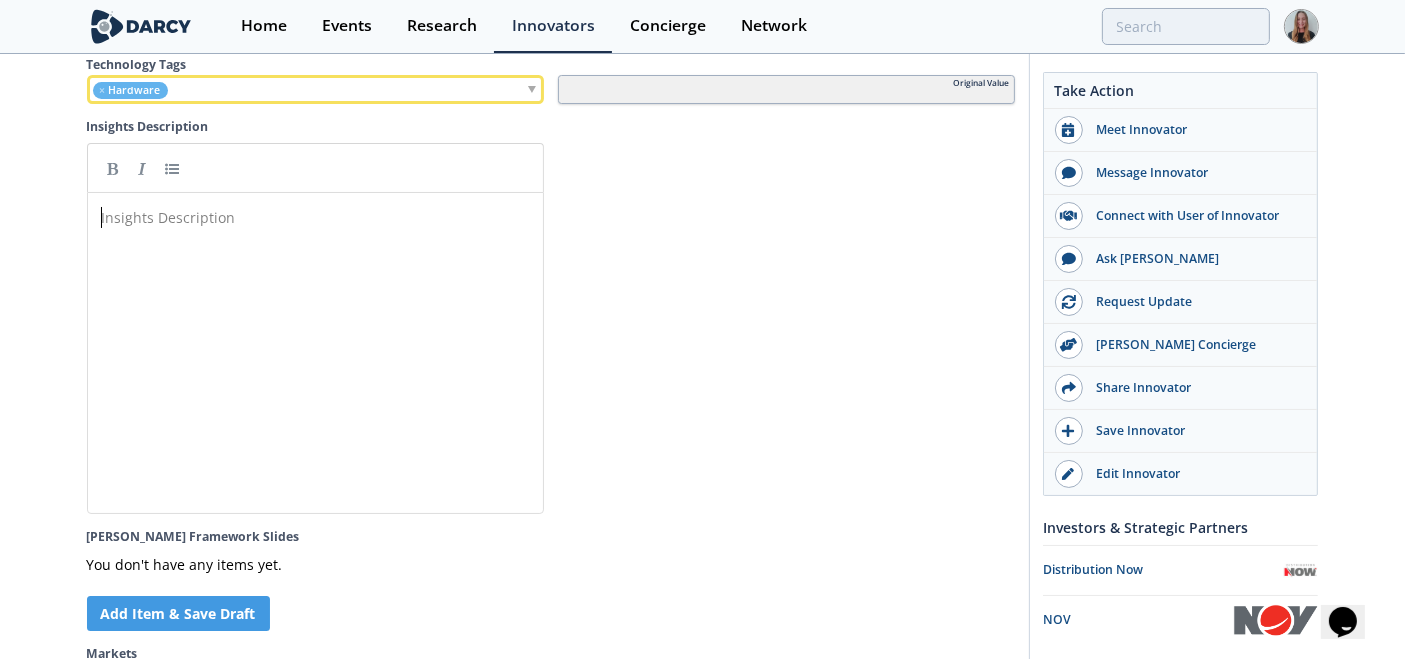 click on "Insights Description   ​" at bounding box center (330, 368) 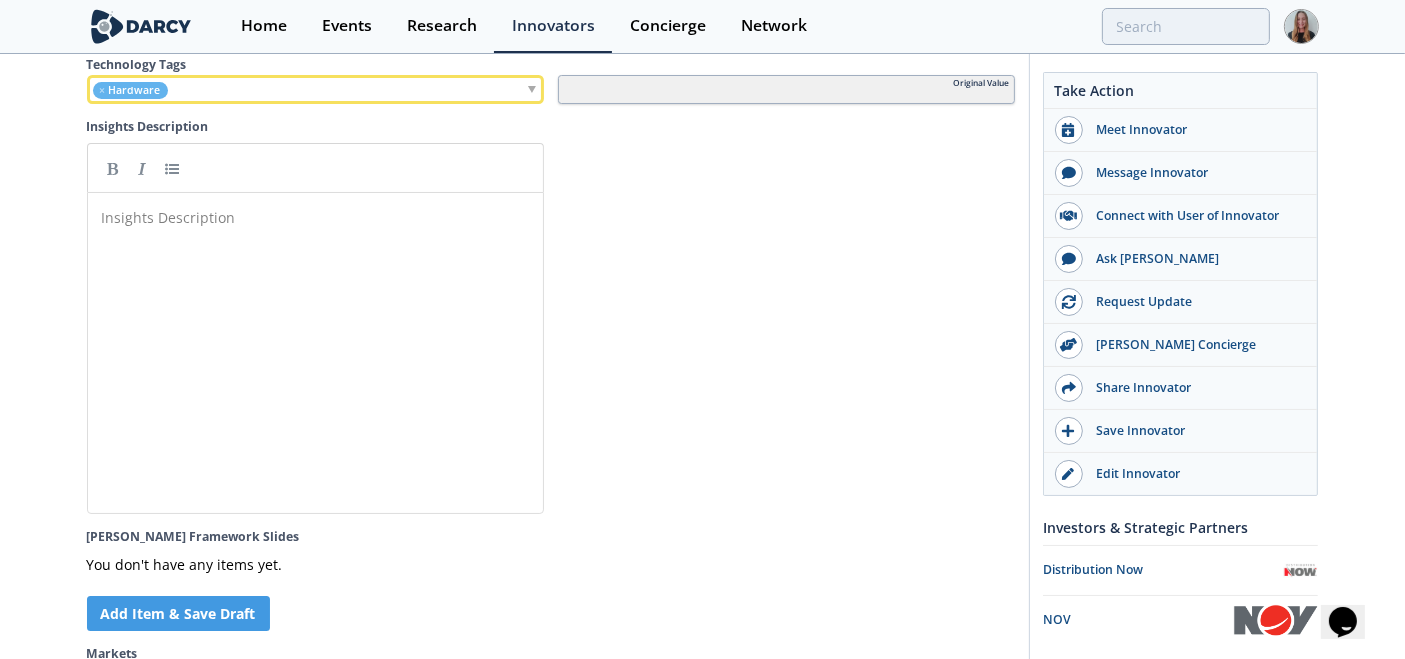 click on "Insights Description   ​" at bounding box center [330, 368] 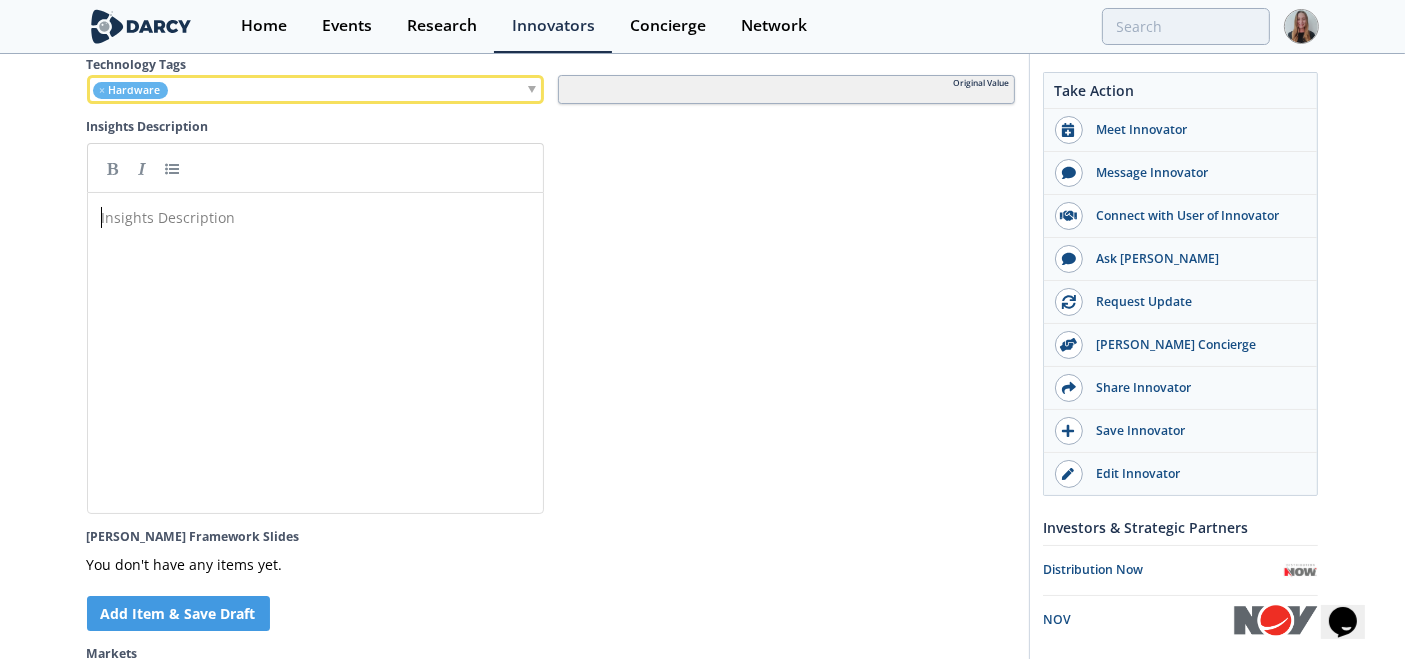 type 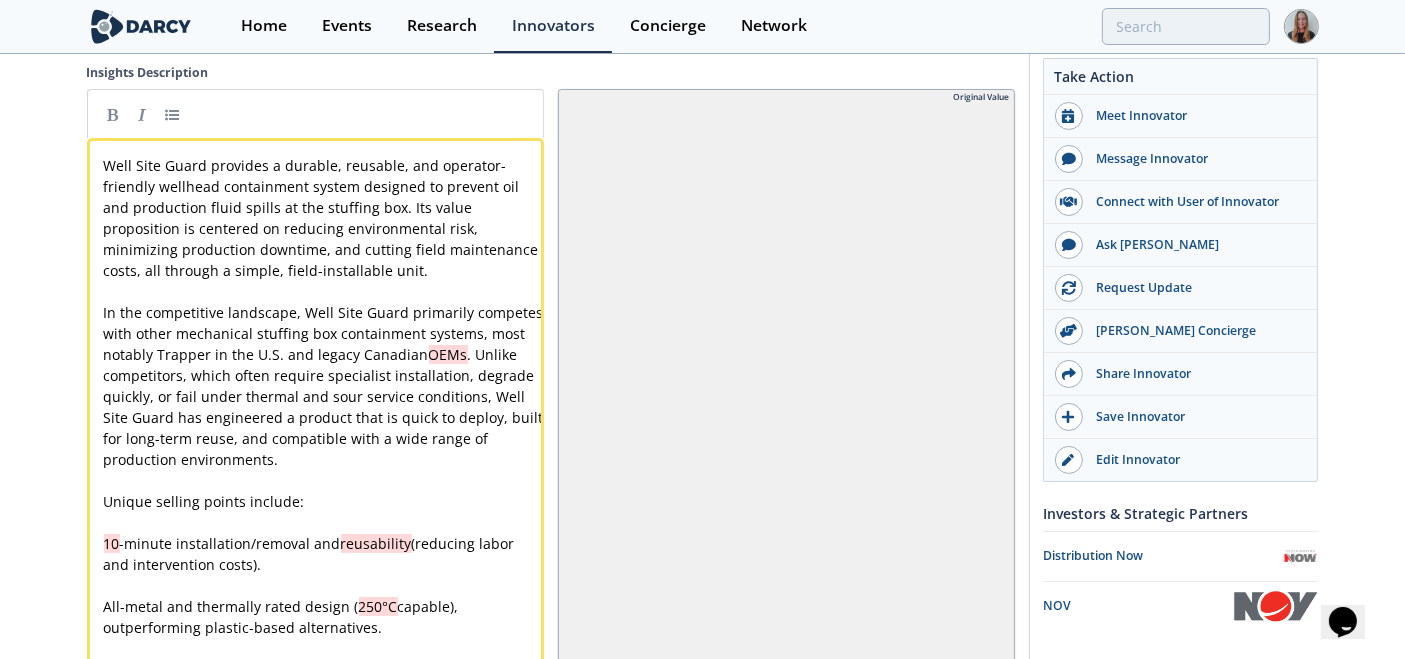 scroll, scrollTop: 7294, scrollLeft: 0, axis: vertical 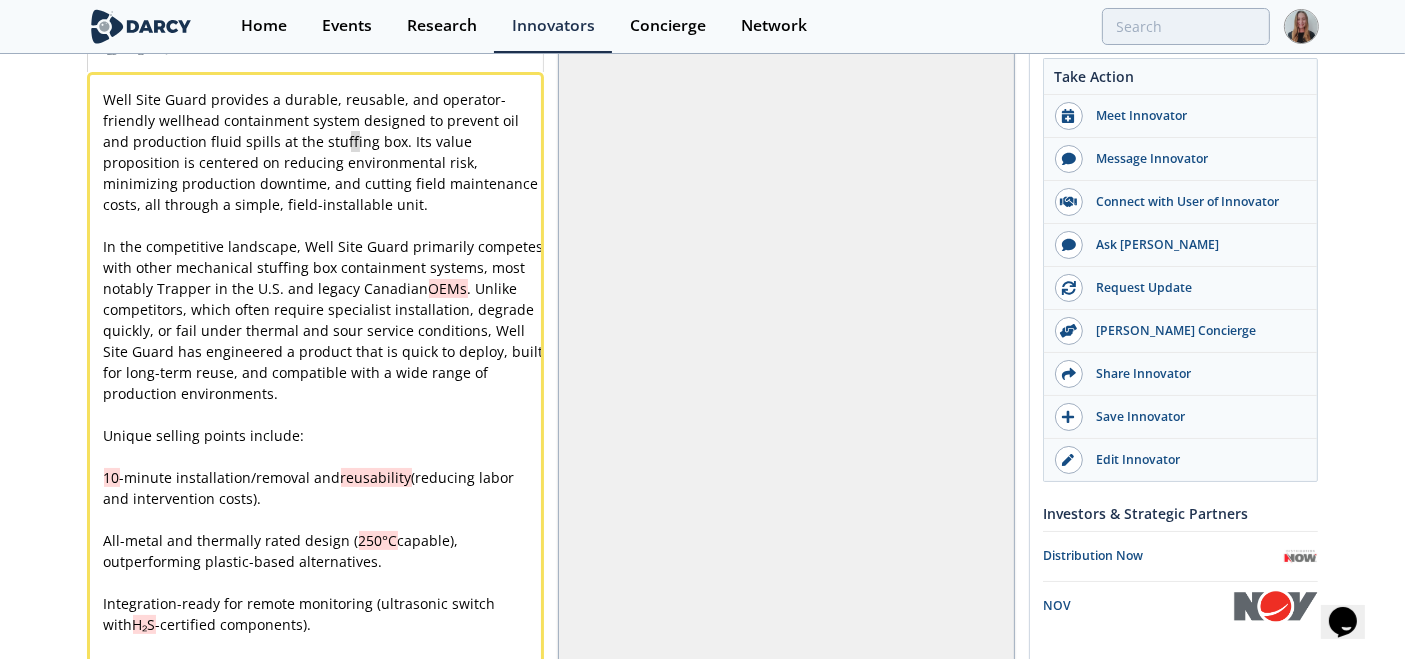 type on "ng box. Its value proposition is centered on reducing environmental risk, minimizing production downtime, and cutting field maintenance costs, all through a simple, field-installable unit." 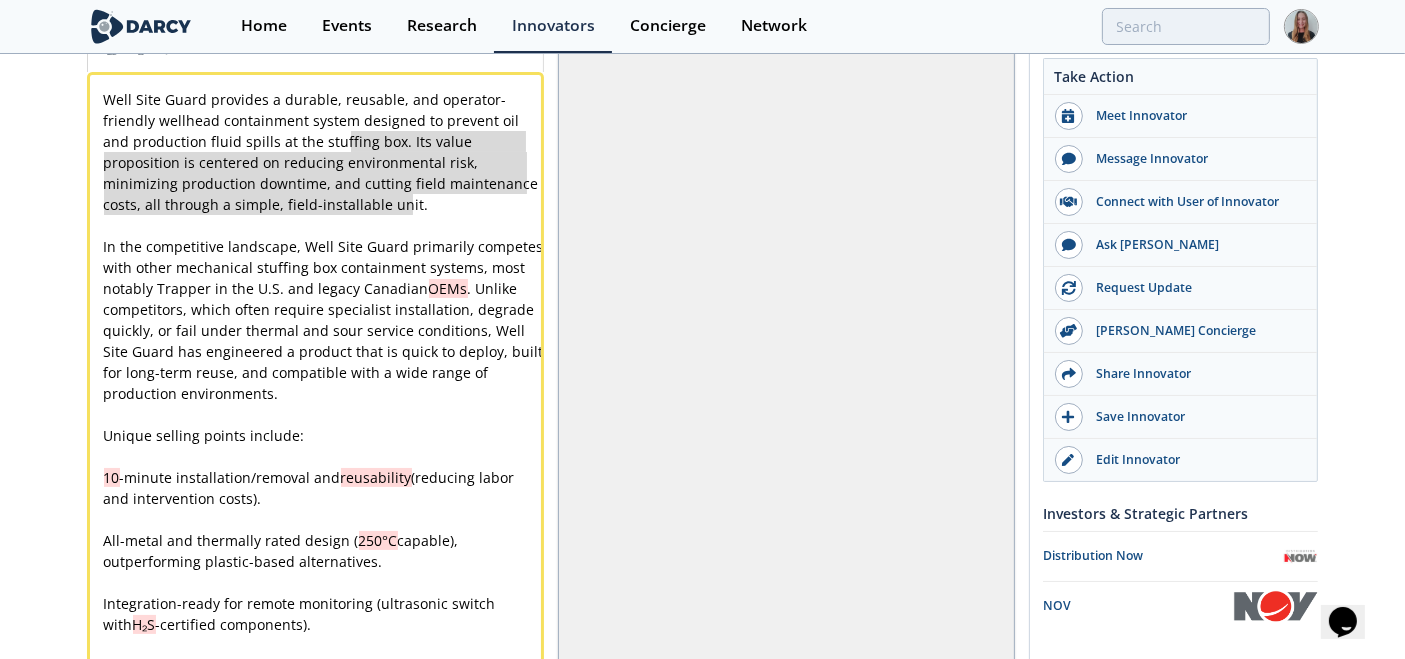 drag, startPoint x: 354, startPoint y: 101, endPoint x: 468, endPoint y: 175, distance: 135.91174 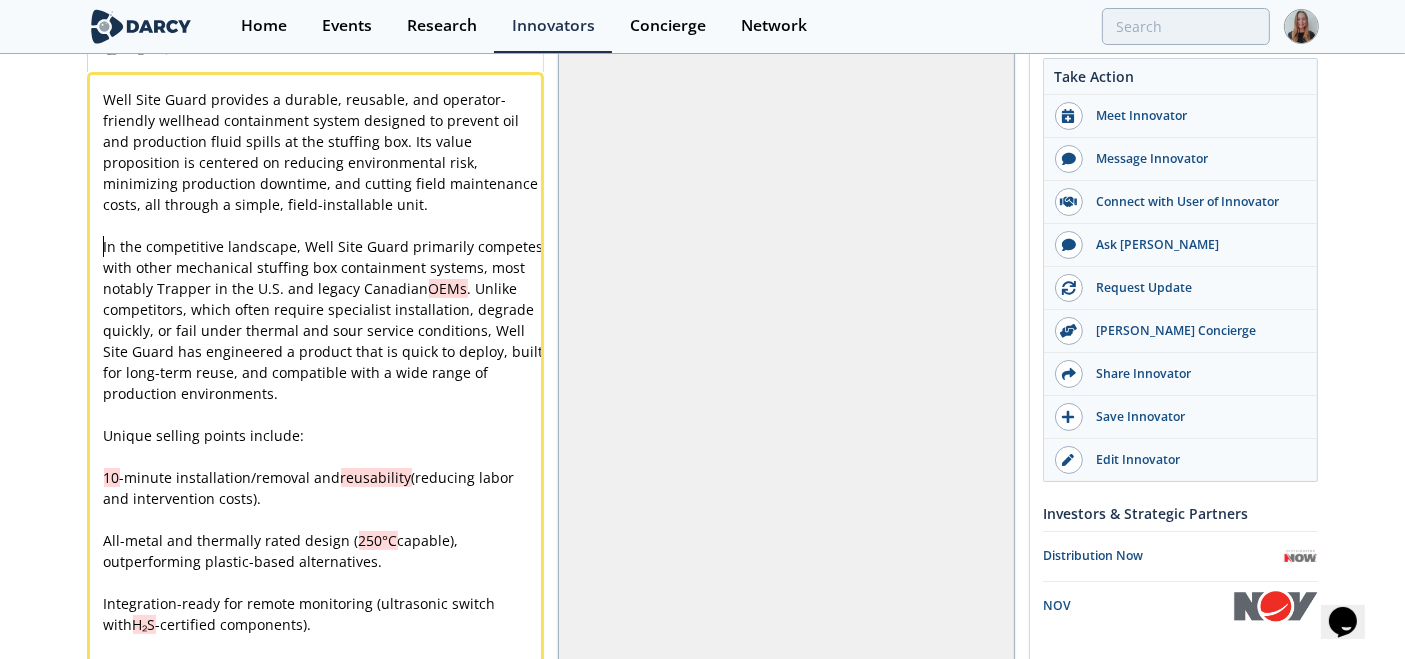 click on "x   Well Site Guard provides a durable, reusable, and operator-friendly wellhead containment system designed to prevent oil and production fluid spills at the stuffing box. Its value proposition is centered on reducing environmental risk, minimizing production downtime, and cutting field maintenance costs, all through a simple, field-installable unit. ​ In the competitive landscape, Well Site Guard primarily competes with other mechanical stuffing box containment systems, most notably Trapper in the U.S. and legacy Canadian  OEMs . Unlike competitors, which often require specialist installation, degrade quickly, or fail under thermal and sour service conditions, Well Site Guard has engineered a product that is quick to deploy, built for long-term reuse, and compatible with a wide range of production environments. ​ Unique selling points include: ​ 10 -minute installation/removal and  reusability  (reducing labor and intervention costs). ​ All-metal and thermally rated design ( 250°C ​ H₂S ​" at bounding box center [324, 383] 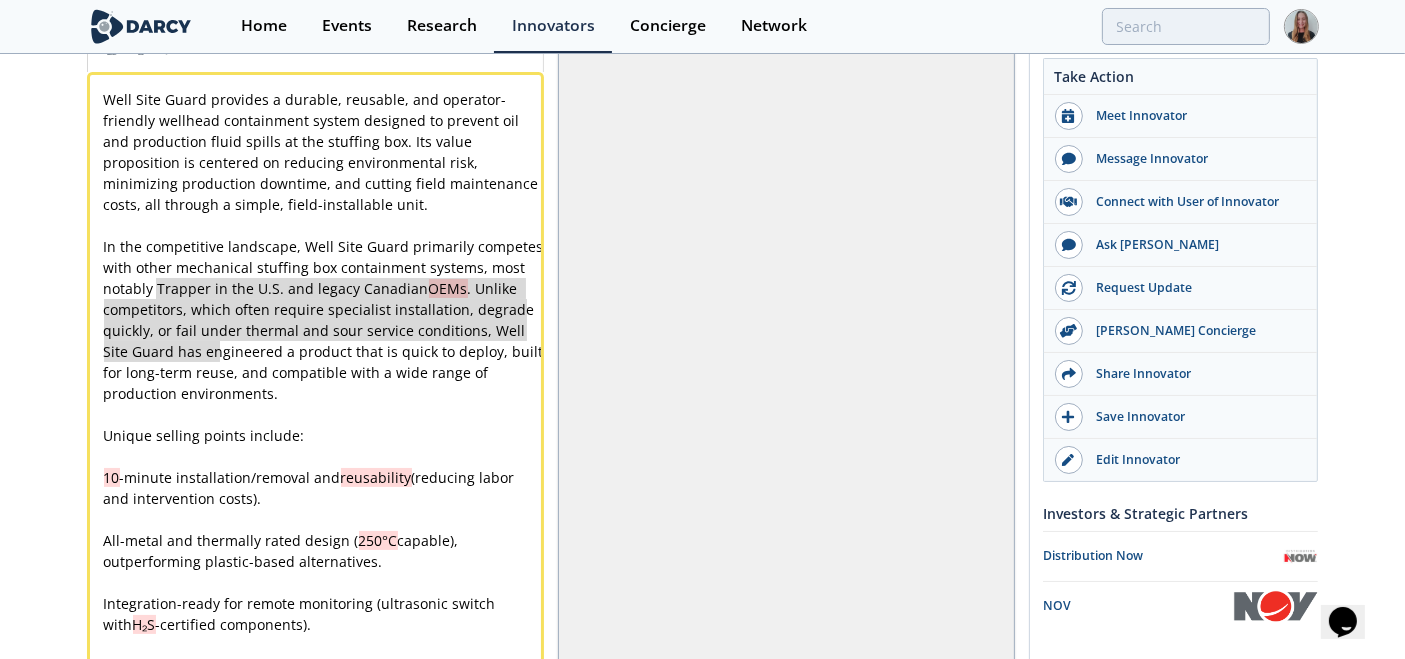 type on ", most notably Trapper in the U.S. and legacy Canadian OEMs. Unlike competitors, which often require specialist installation, degrade quickly, or fail under thermal and sour service conditions," 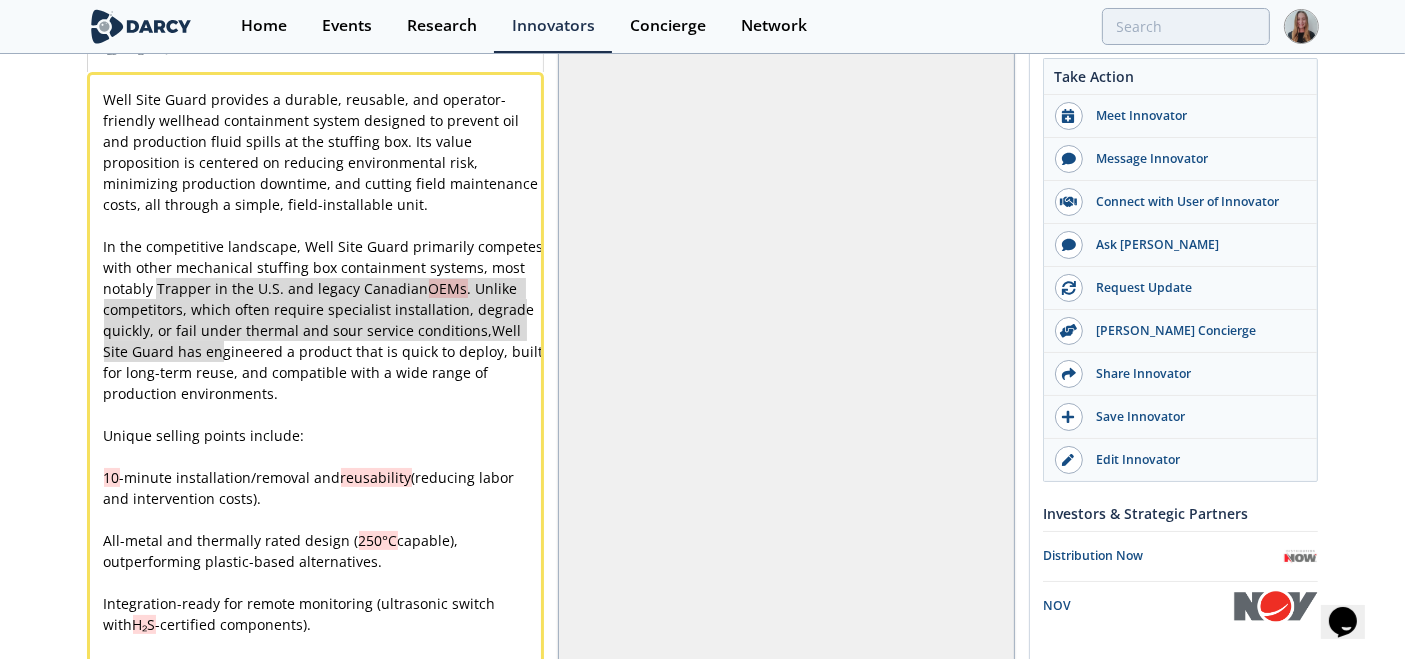 drag, startPoint x: 156, startPoint y: 258, endPoint x: 223, endPoint y: 330, distance: 98.35141 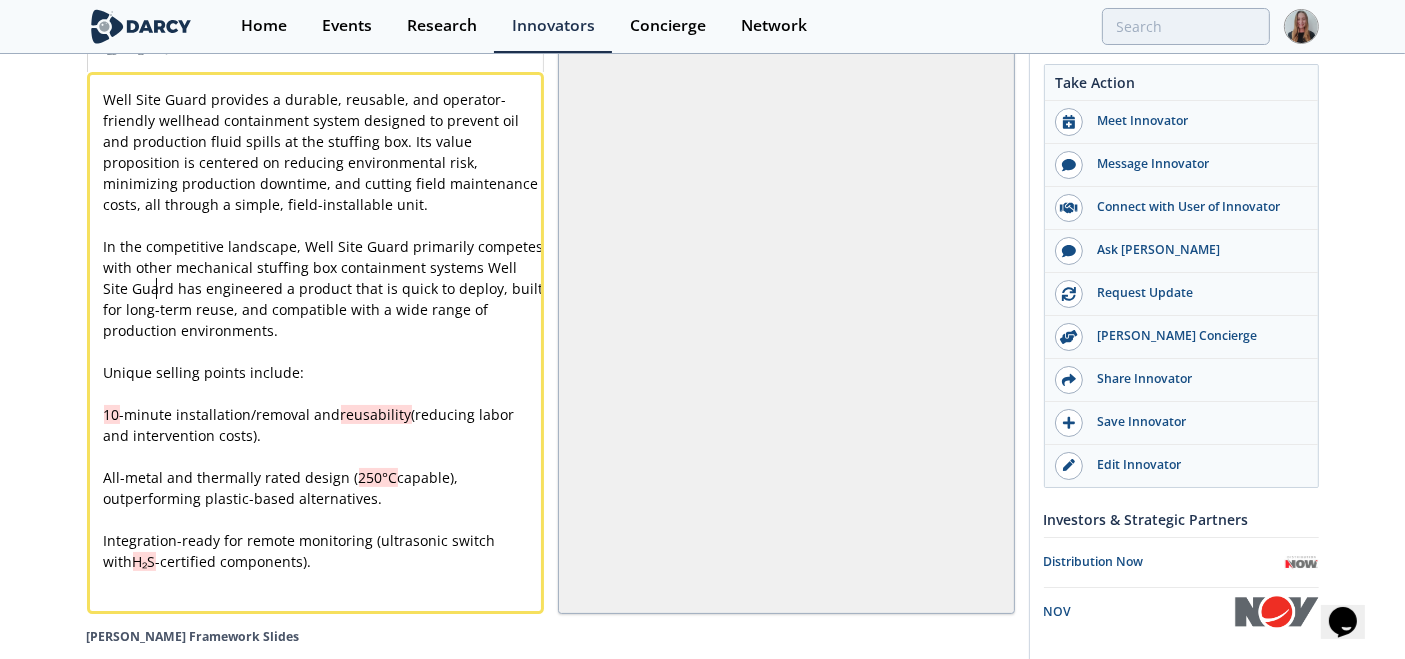 type 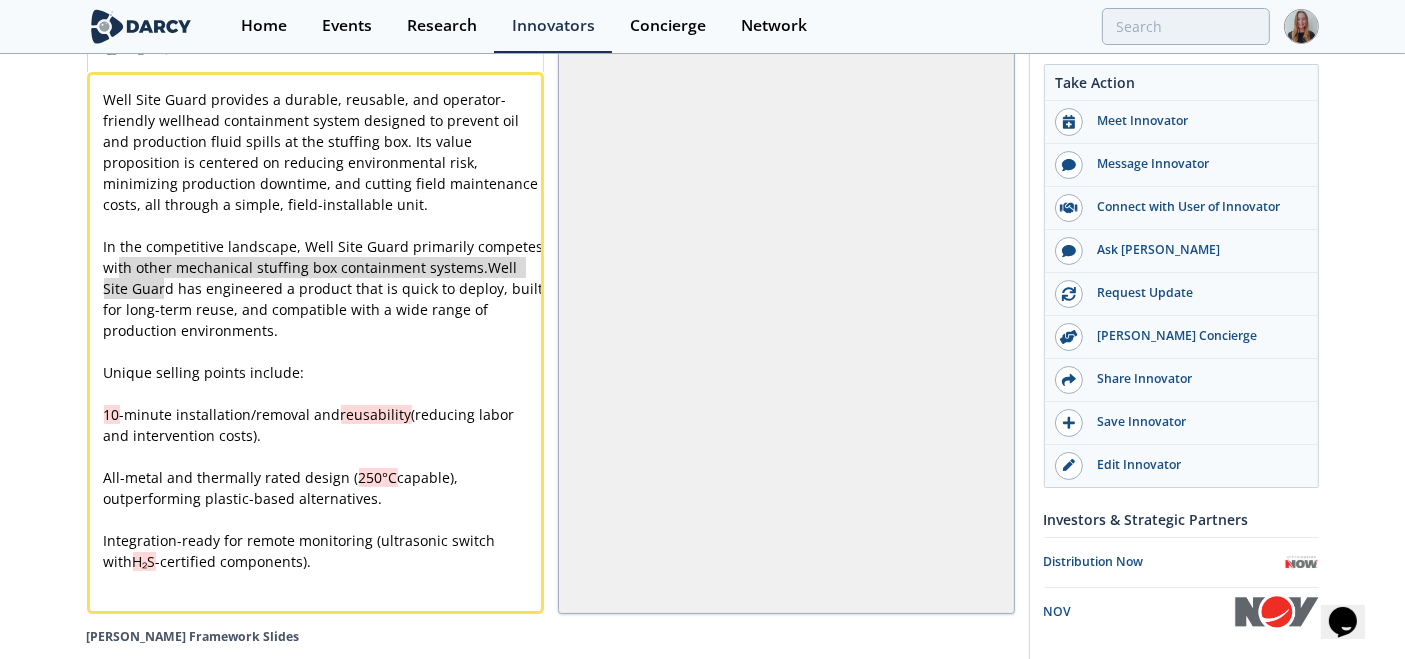 type on "In the competitive landscape, Well Site Guard primarily competes with other mechanical stuffing box containment systems." 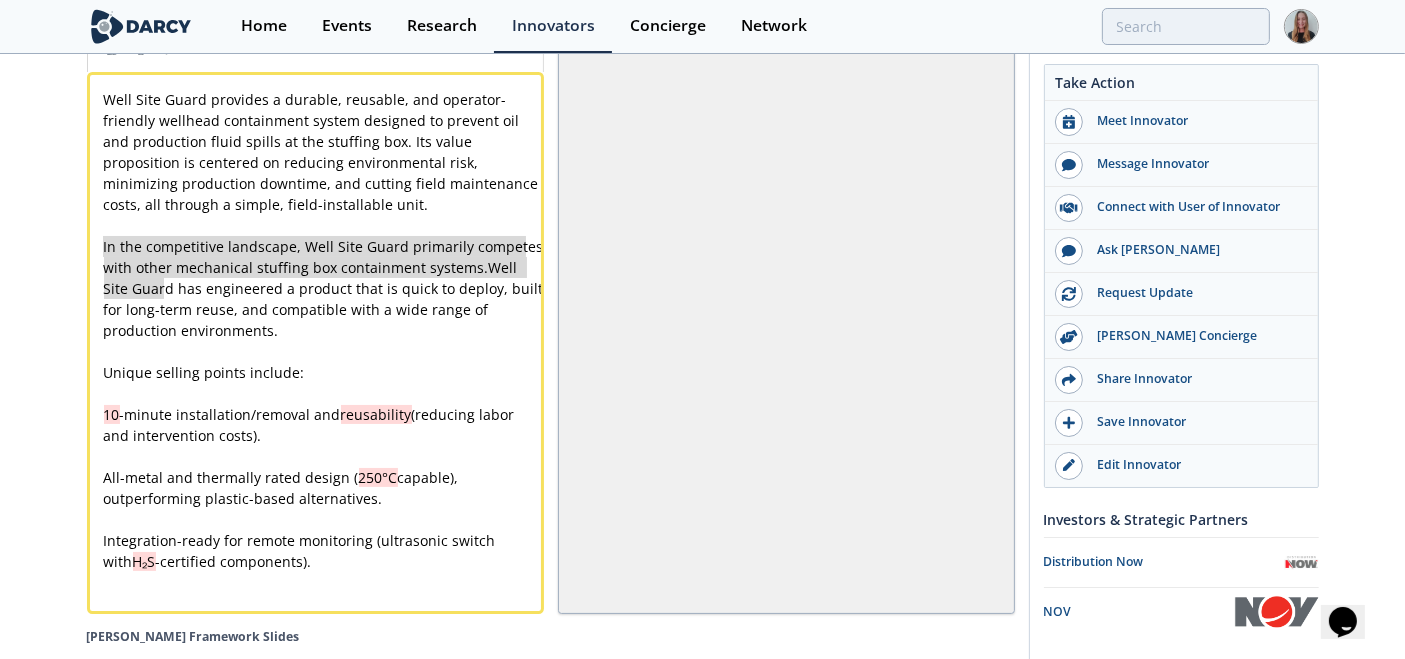 drag, startPoint x: 165, startPoint y: 265, endPoint x: 96, endPoint y: 207, distance: 90.13878 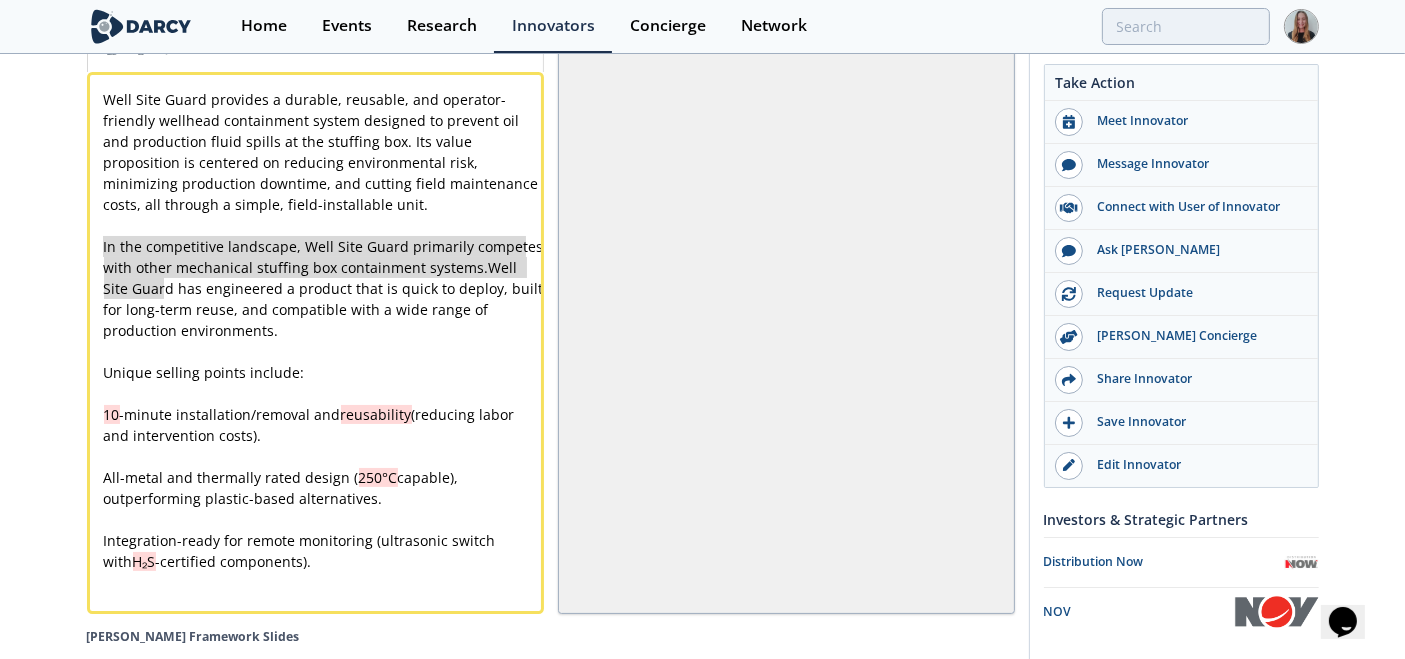 type 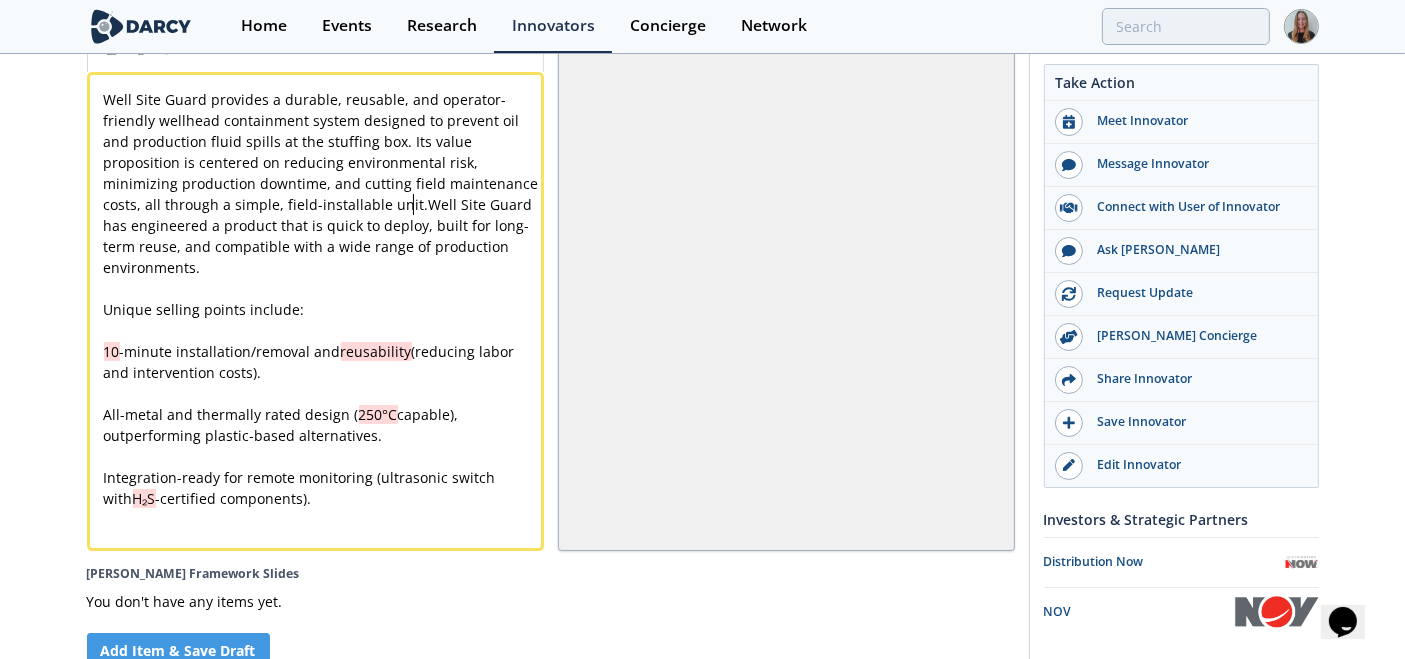 type 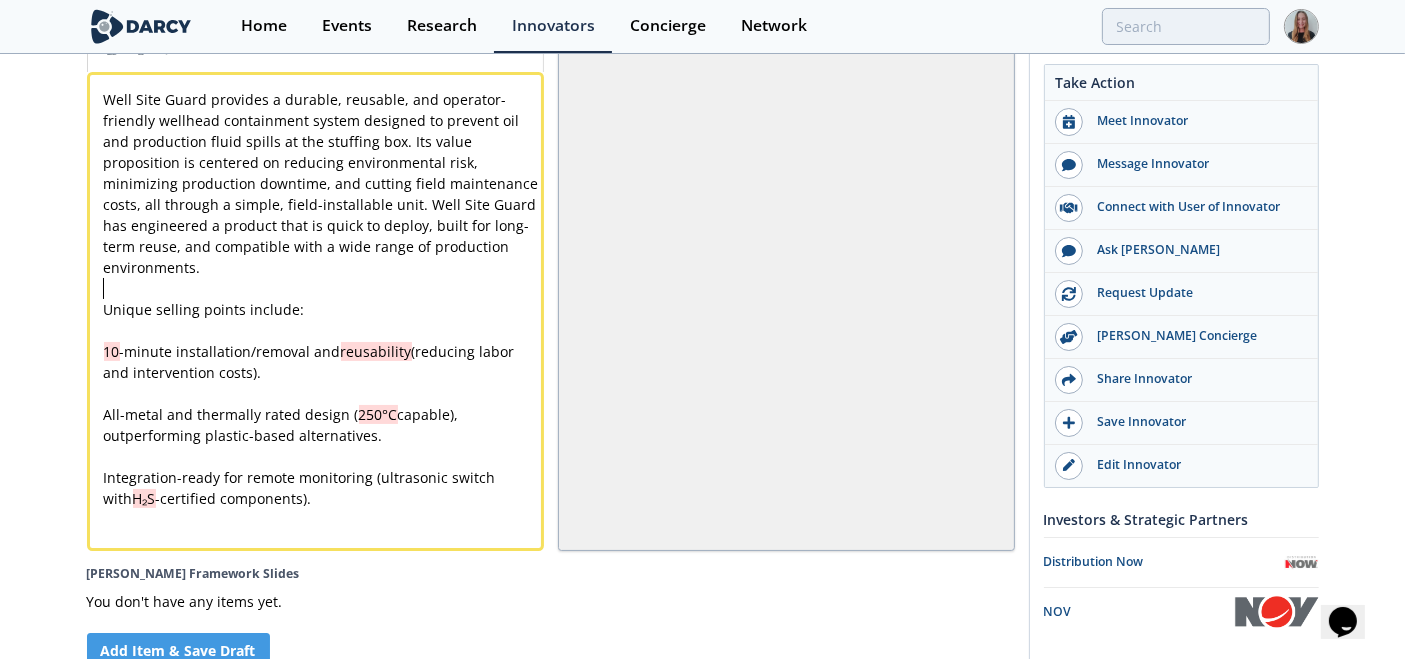 click on "​" at bounding box center (324, 288) 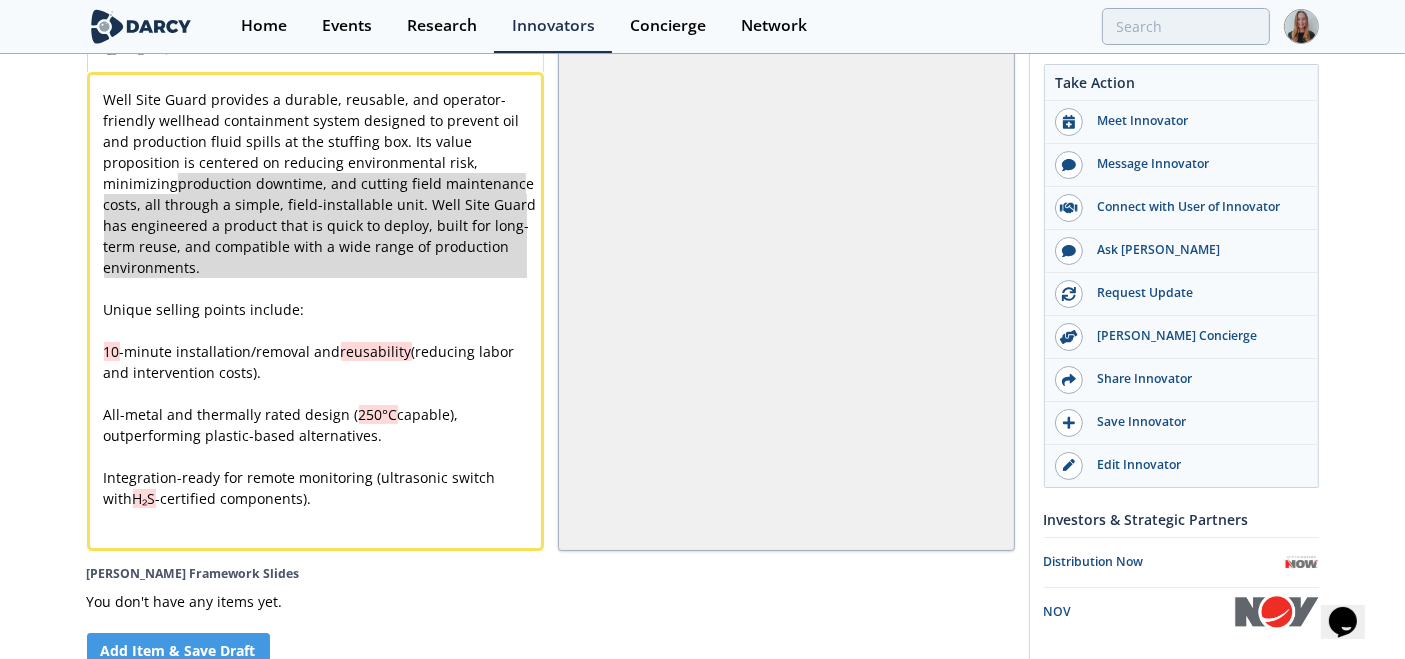 type on "Well Site Guard provides a durable, reusable, and operator-friendly wellhead containment system designed to prevent oil and production fluid spills at the stuffing box. Its value proposition is centered on reducing environmental risk, minimizing production downtime, and cutting field maintenance costs, all through a simple, field-installable unit. Well Site Guard has engineered a product that is quick to deploy, built for long-term reuse, and compatible with a wide range of production environments." 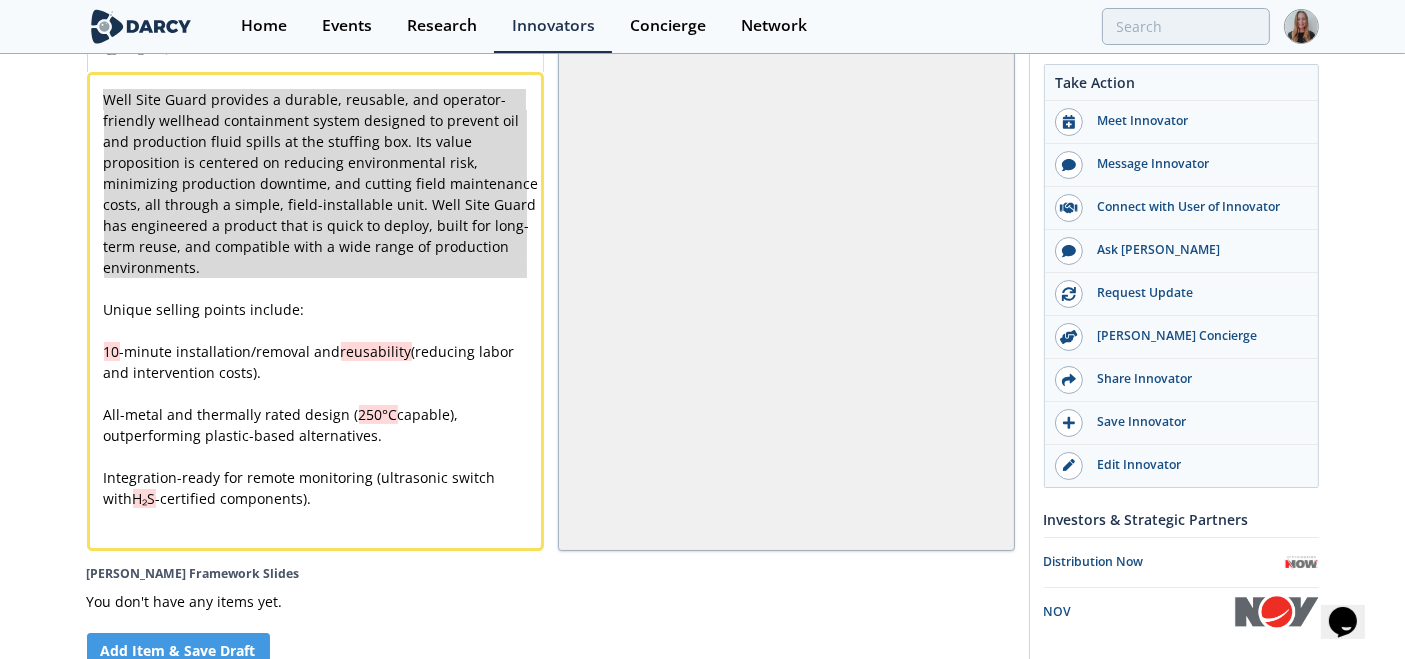 drag, startPoint x: 251, startPoint y: 250, endPoint x: 82, endPoint y: 65, distance: 250.57135 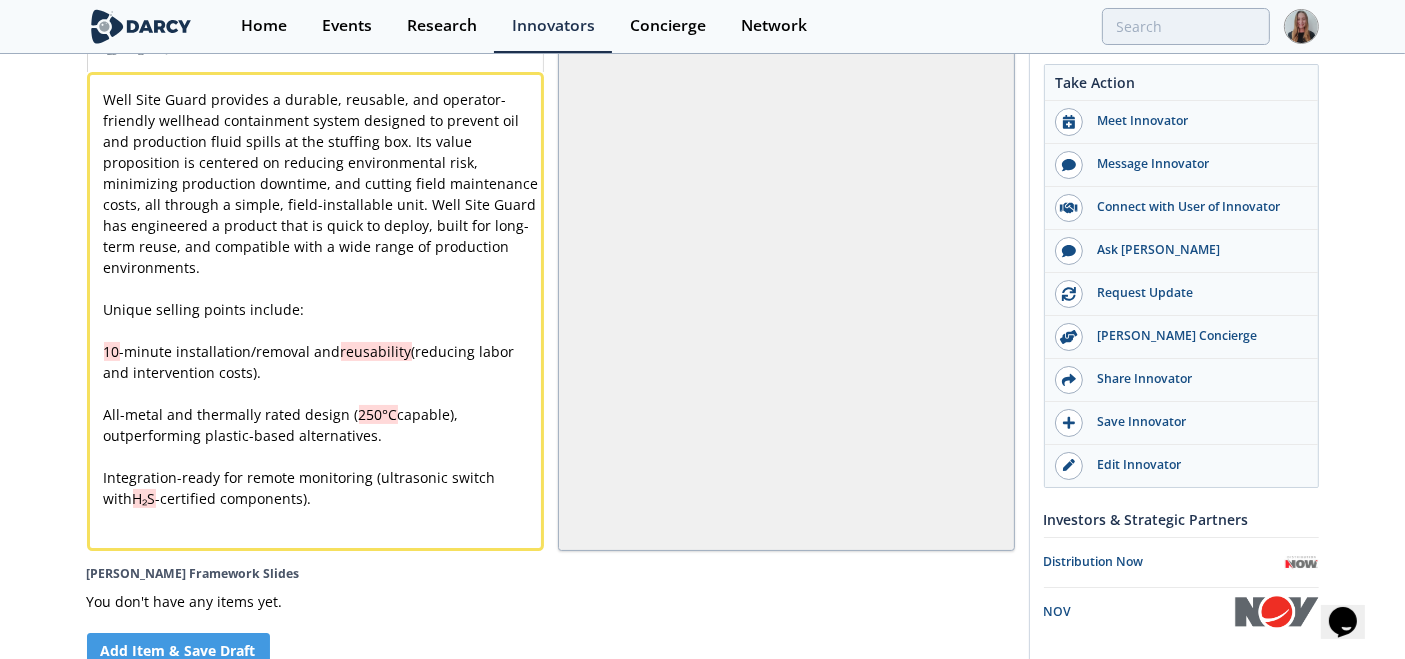 click on "Well Site Guard provides a durable, reusable, and operator-friendly wellhead containment system designed to prevent oil and production fluid spills at the stuffing box. Its value proposition is centered on reducing environmental risk, minimizing production downtime, and cutting field maintenance costs, all through a simple, field-installable unit. Well Site Guard has engineered a product that is quick to deploy, built for long-term reuse, and compatible with a wide range of production environments." at bounding box center [324, 183] 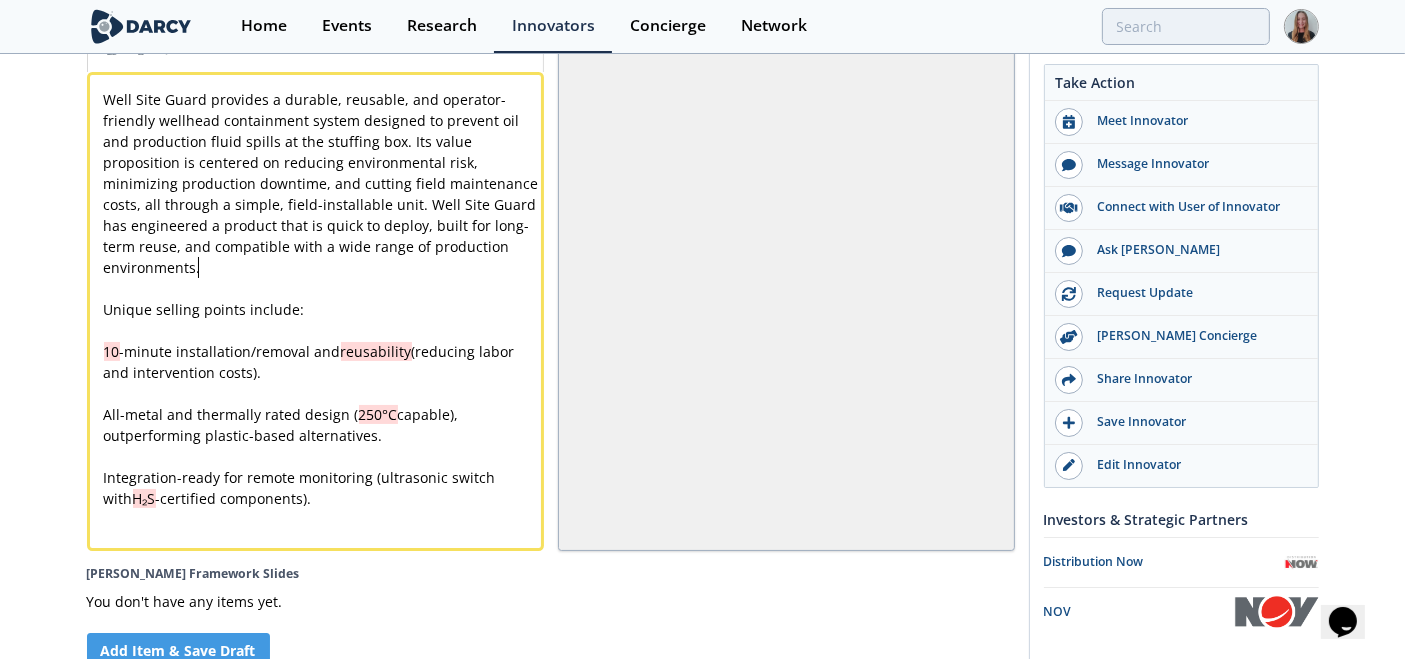 type 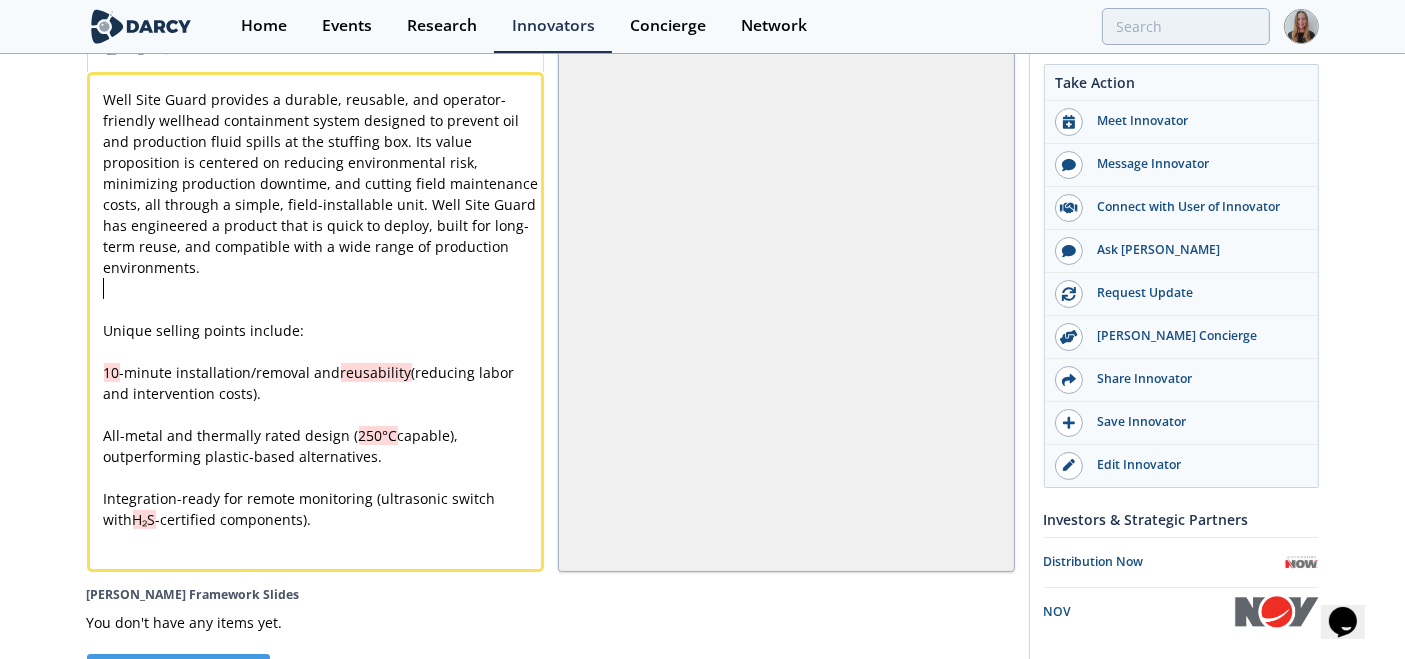 type 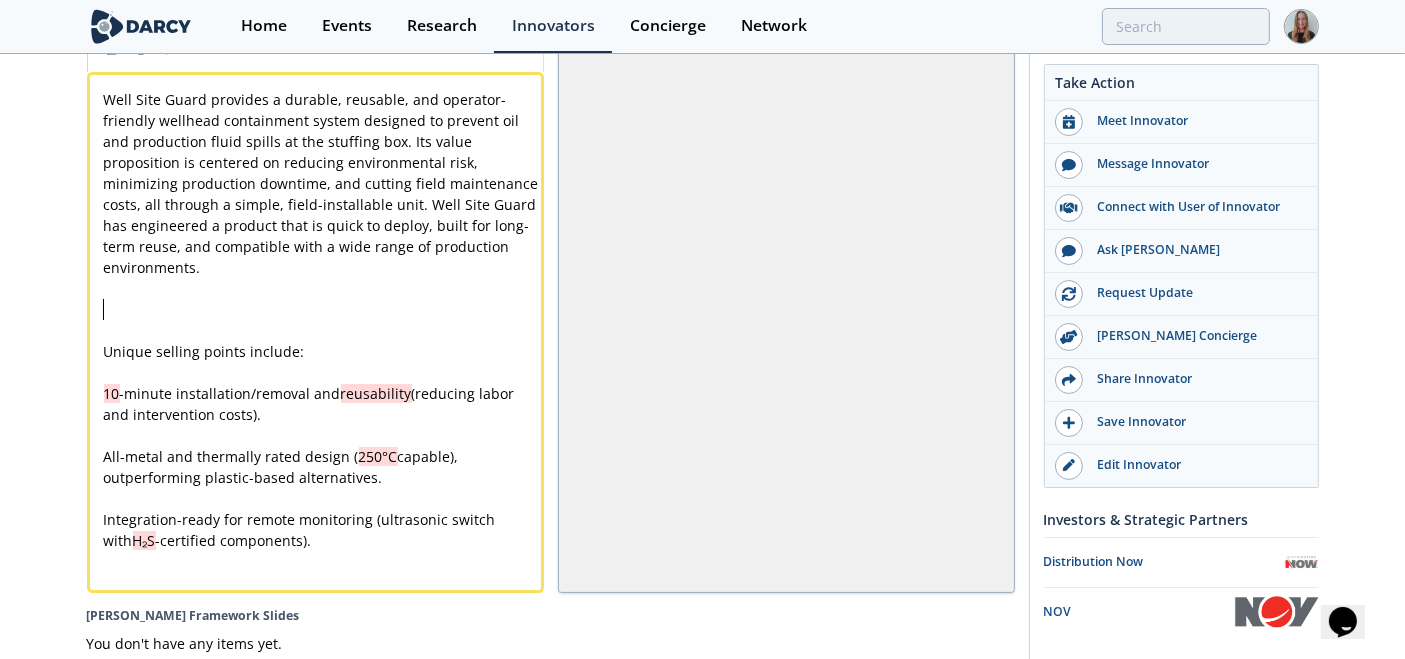 type 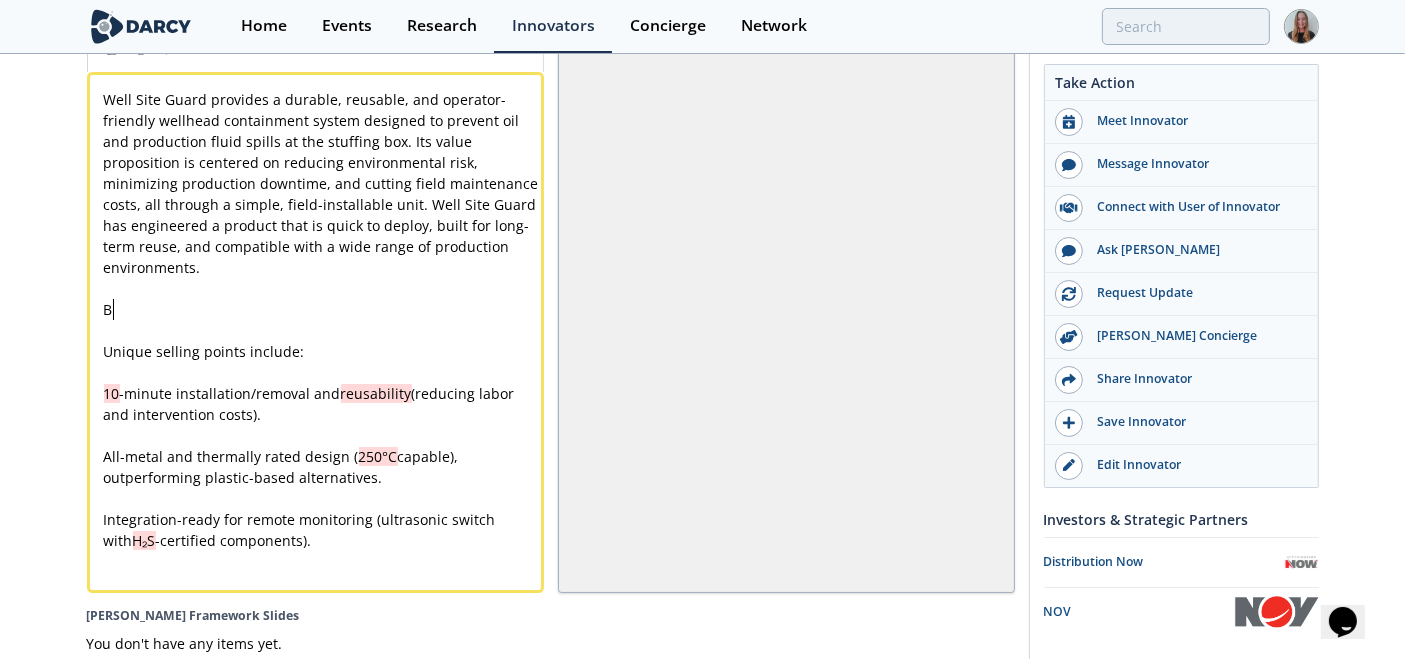 type 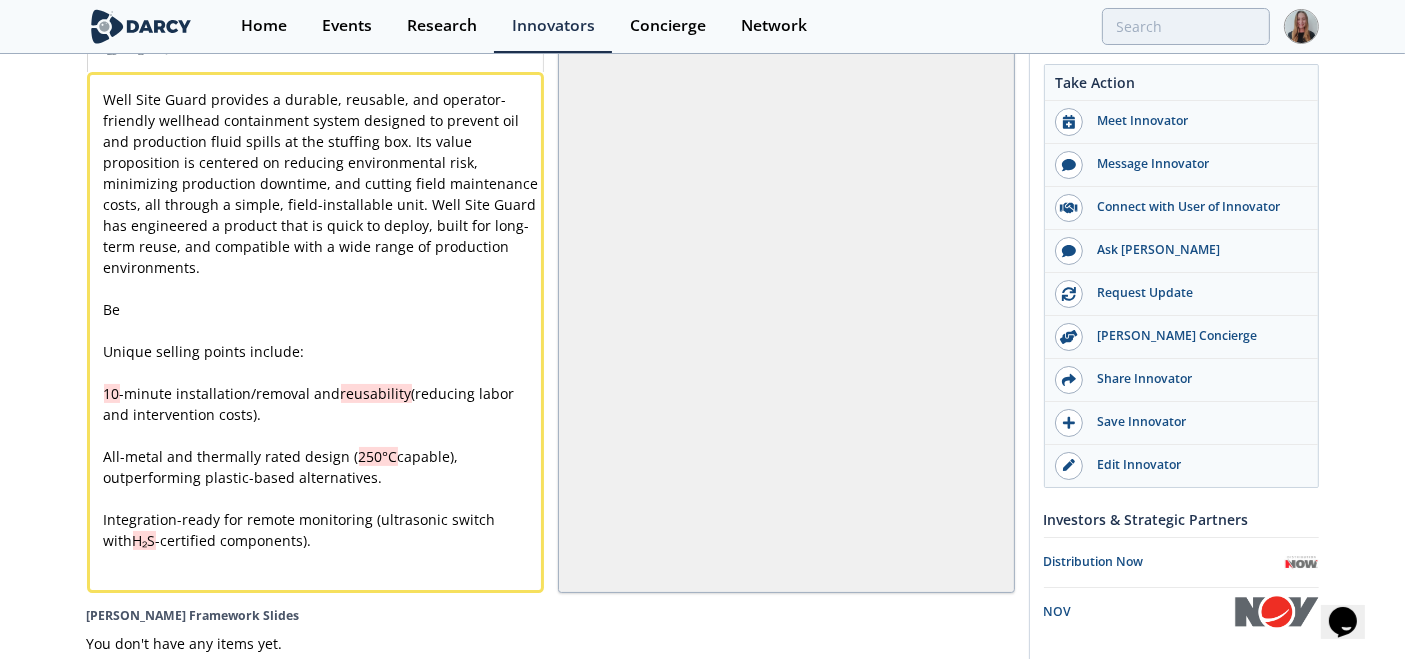 type 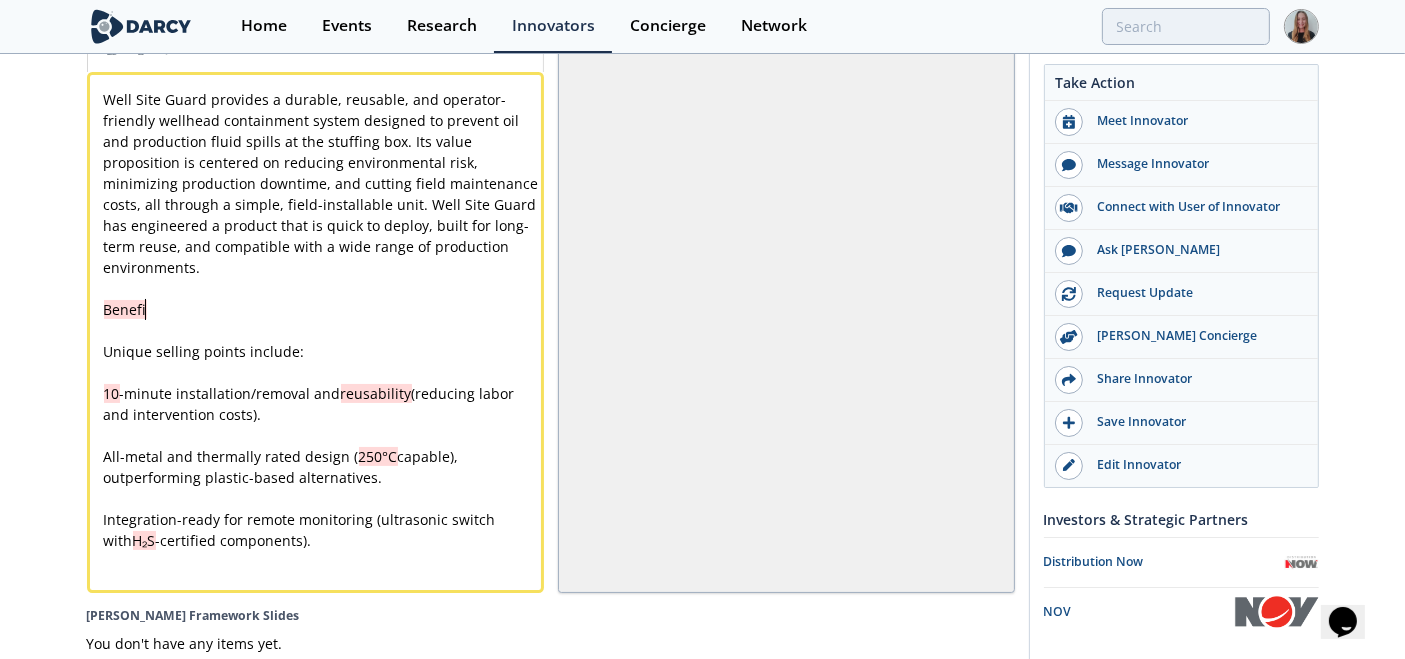 type 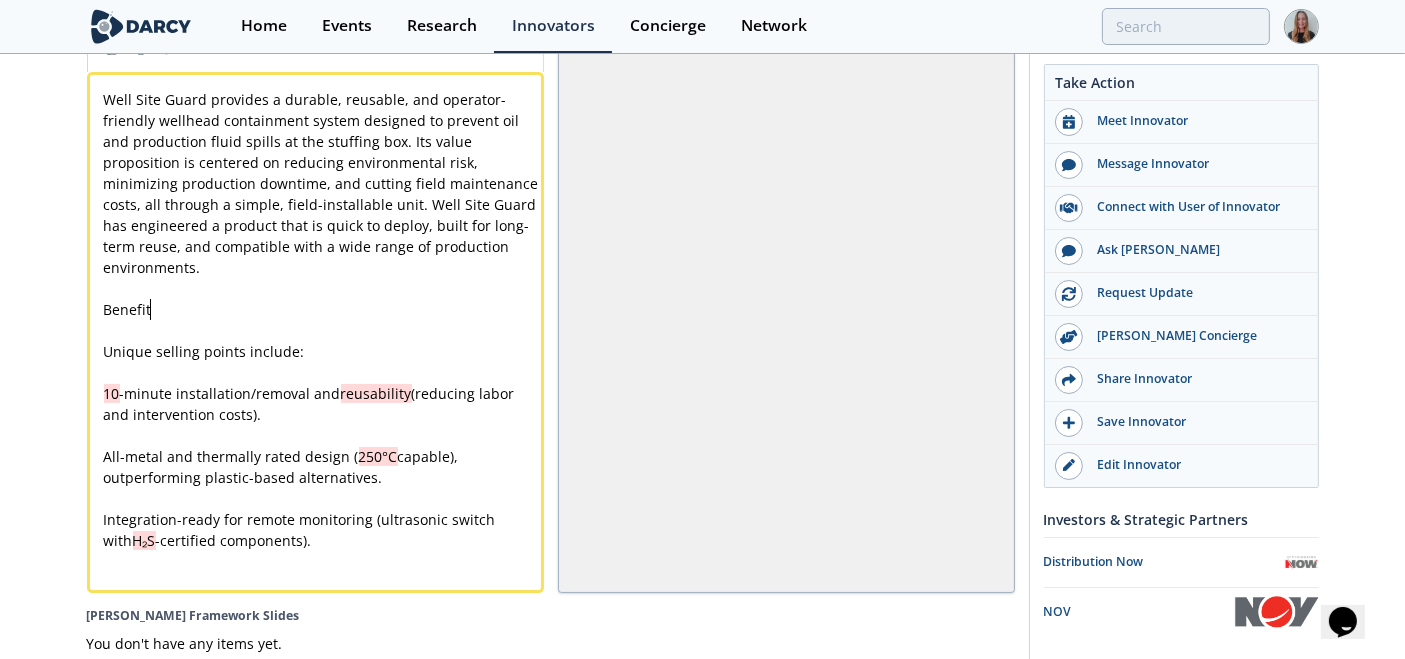 type 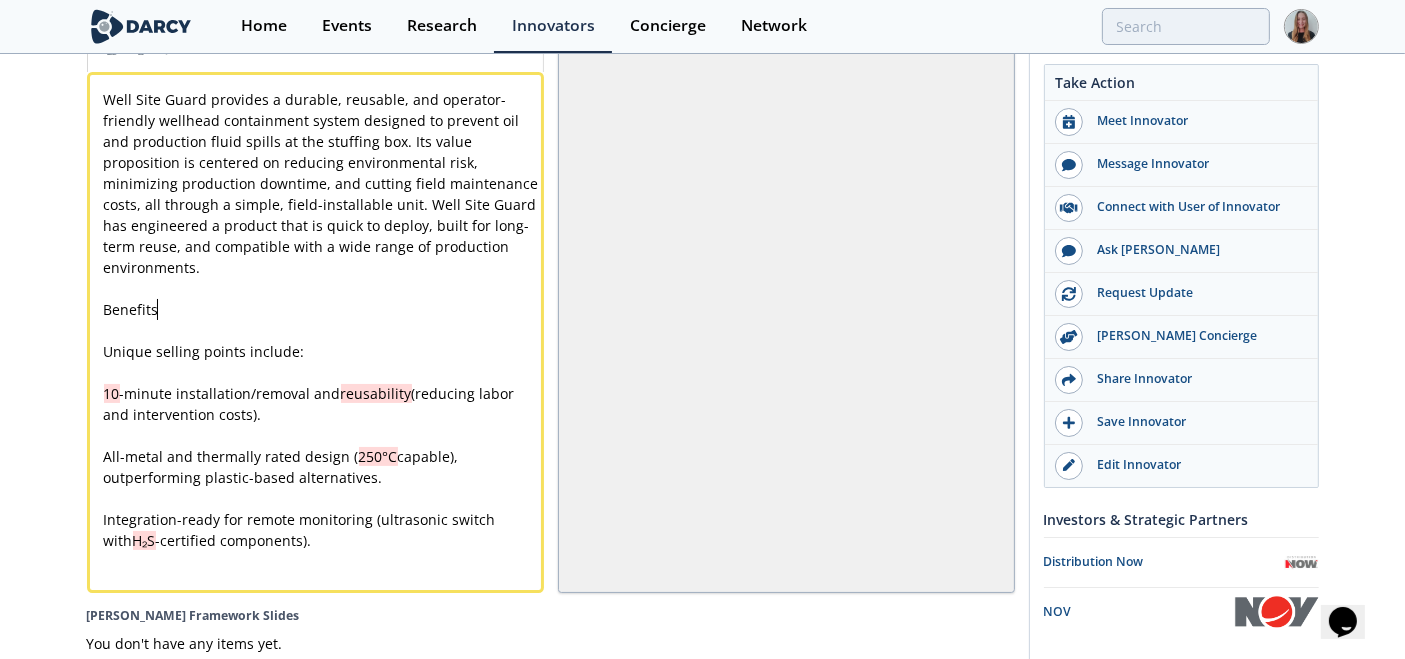 type 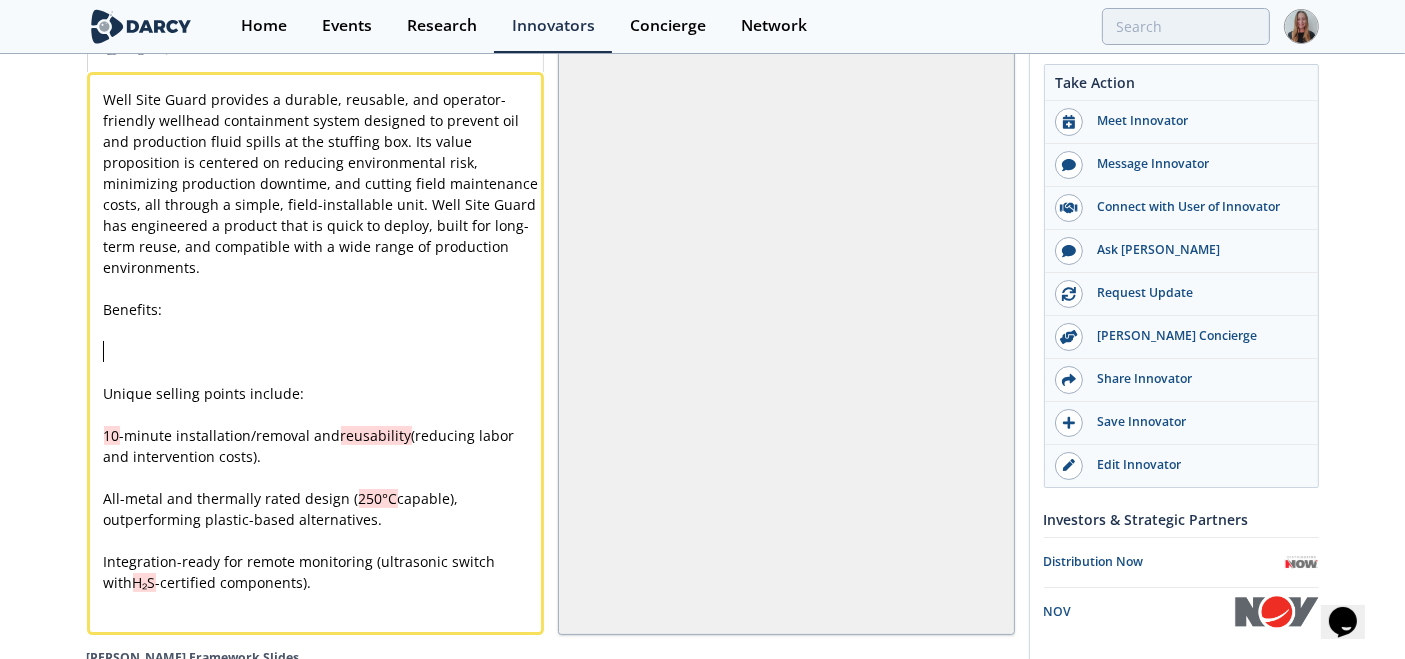 type 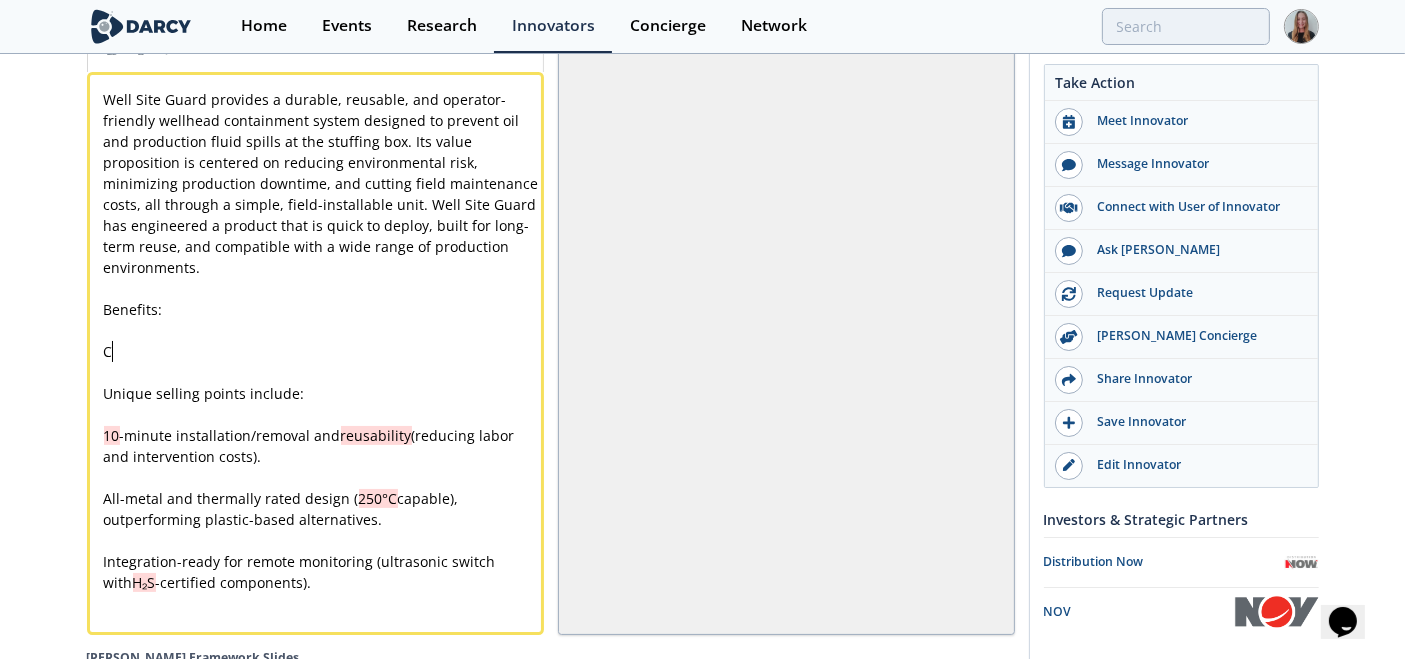 type 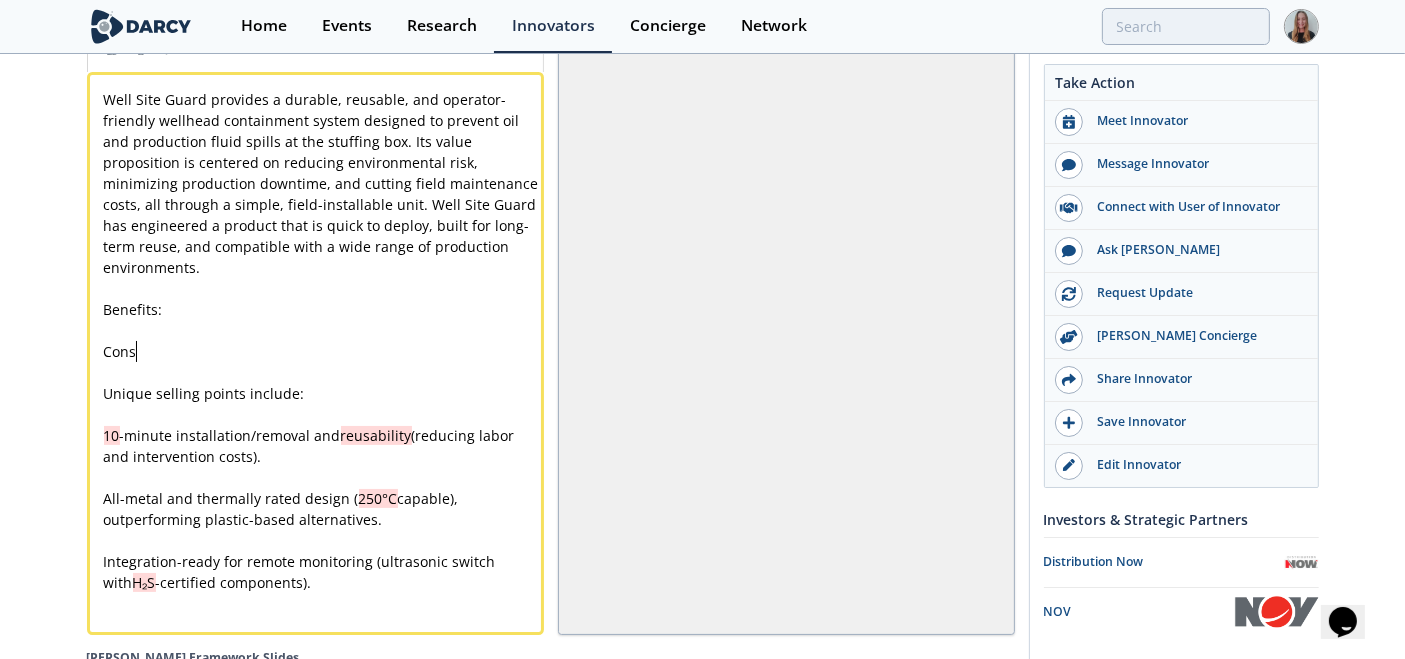 type 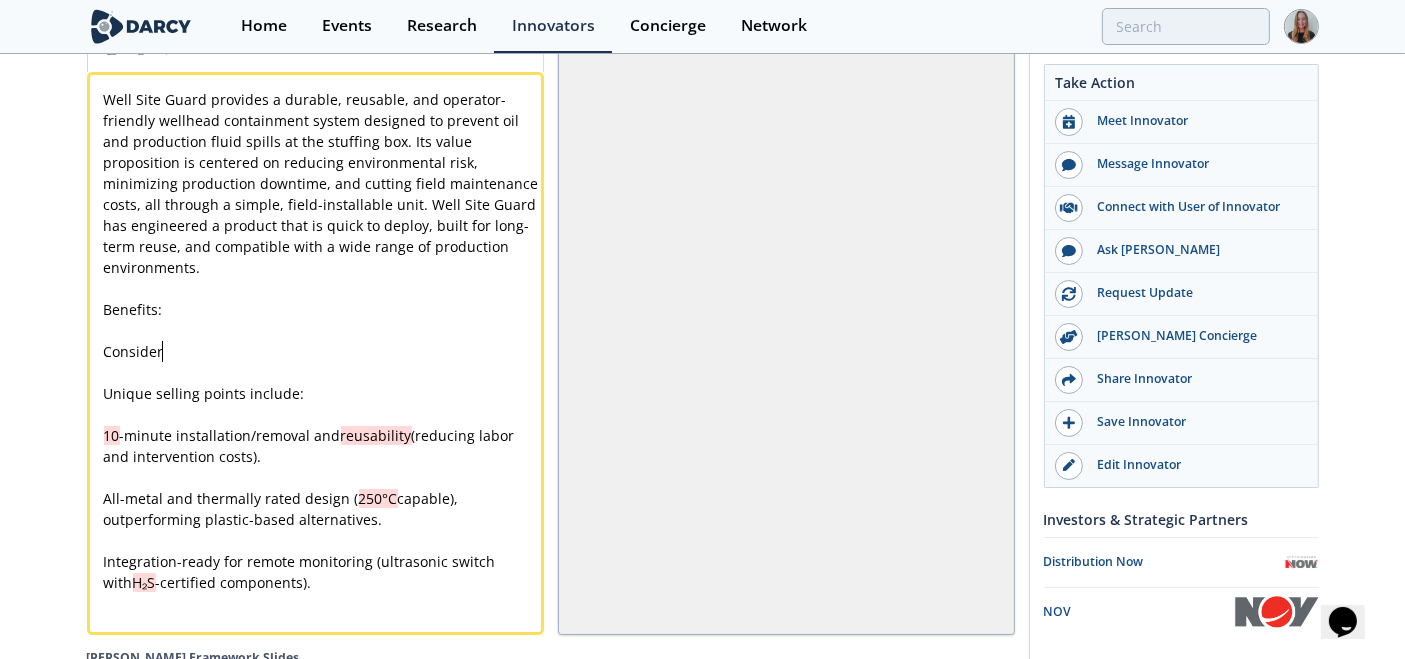 type 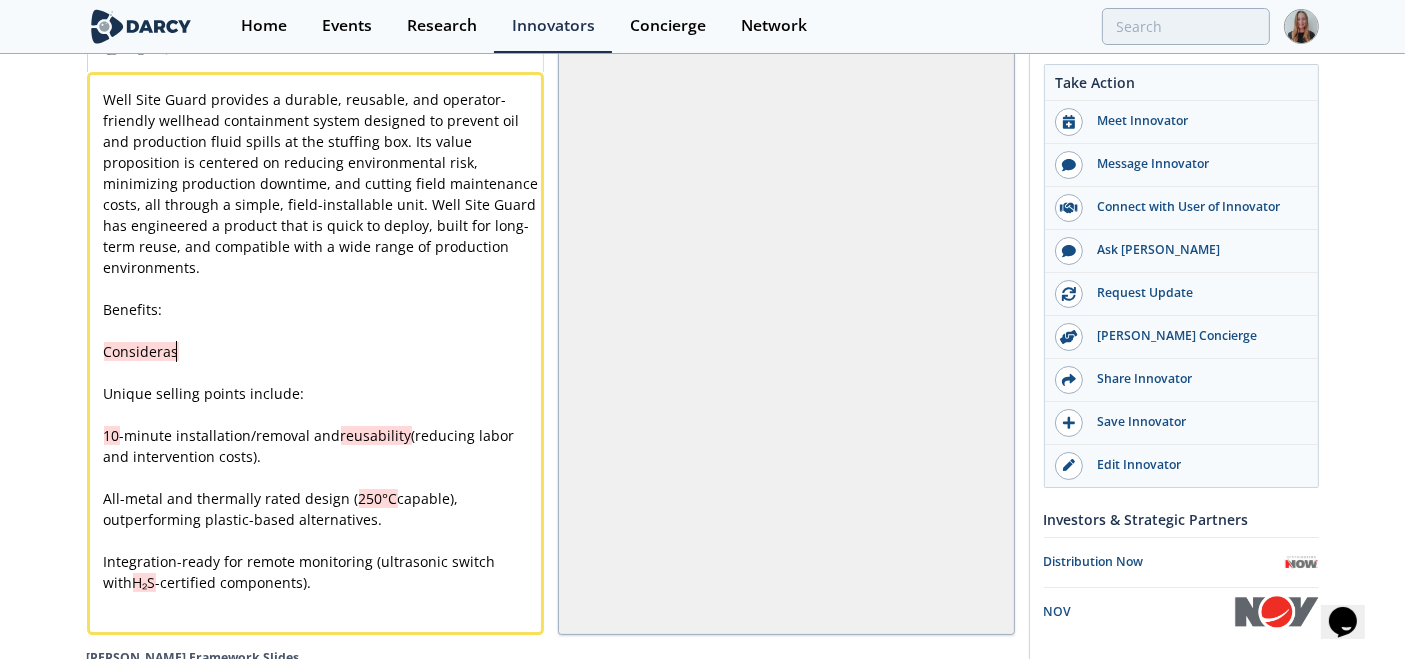 type 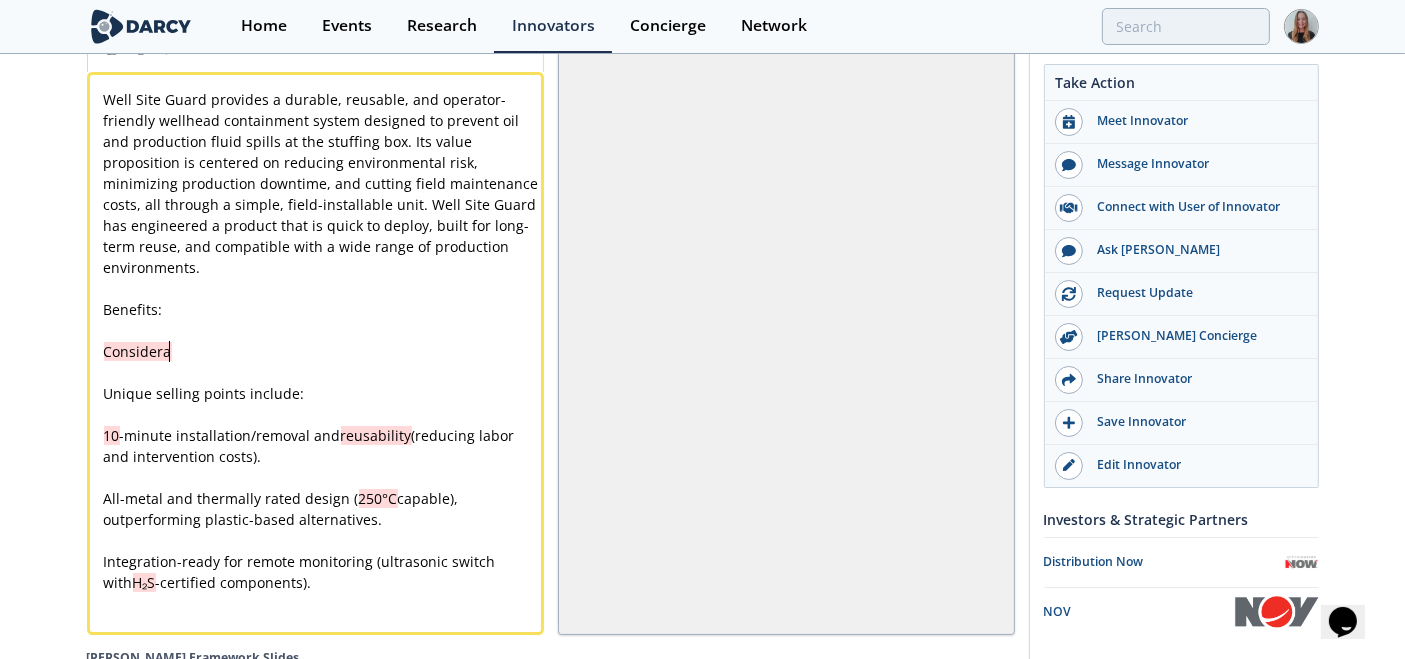 type 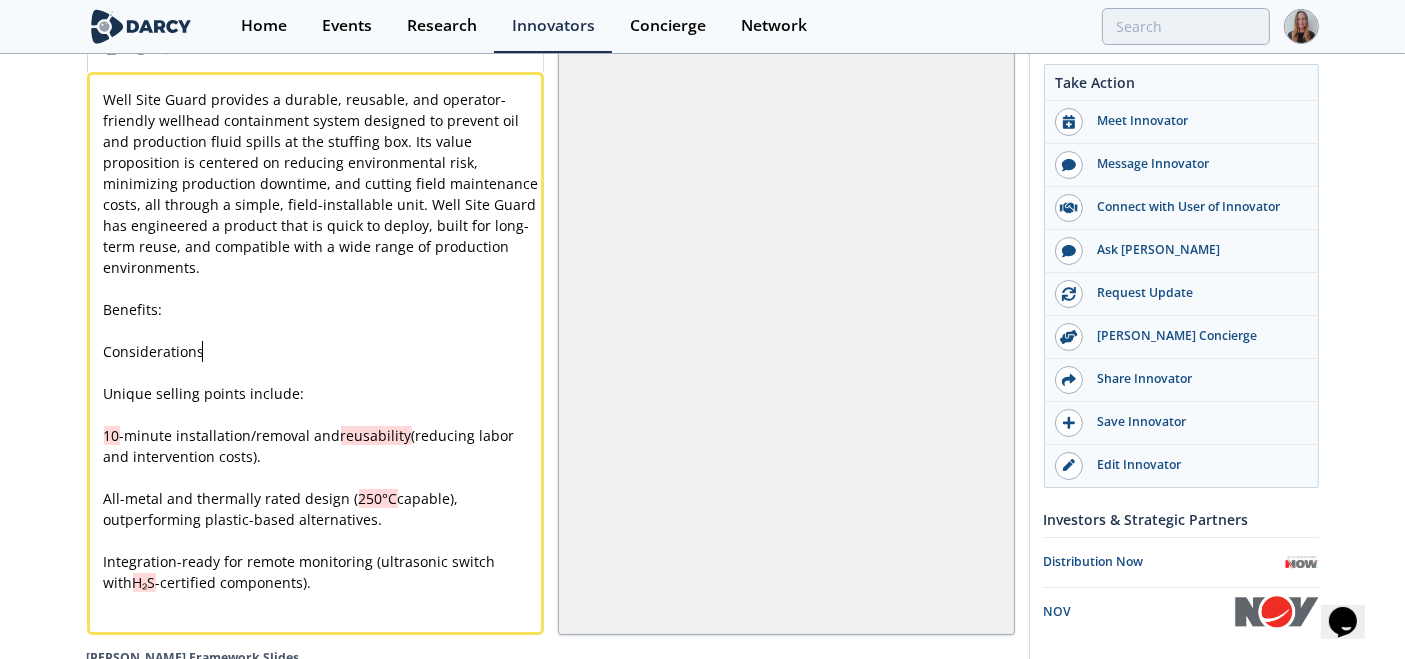 type 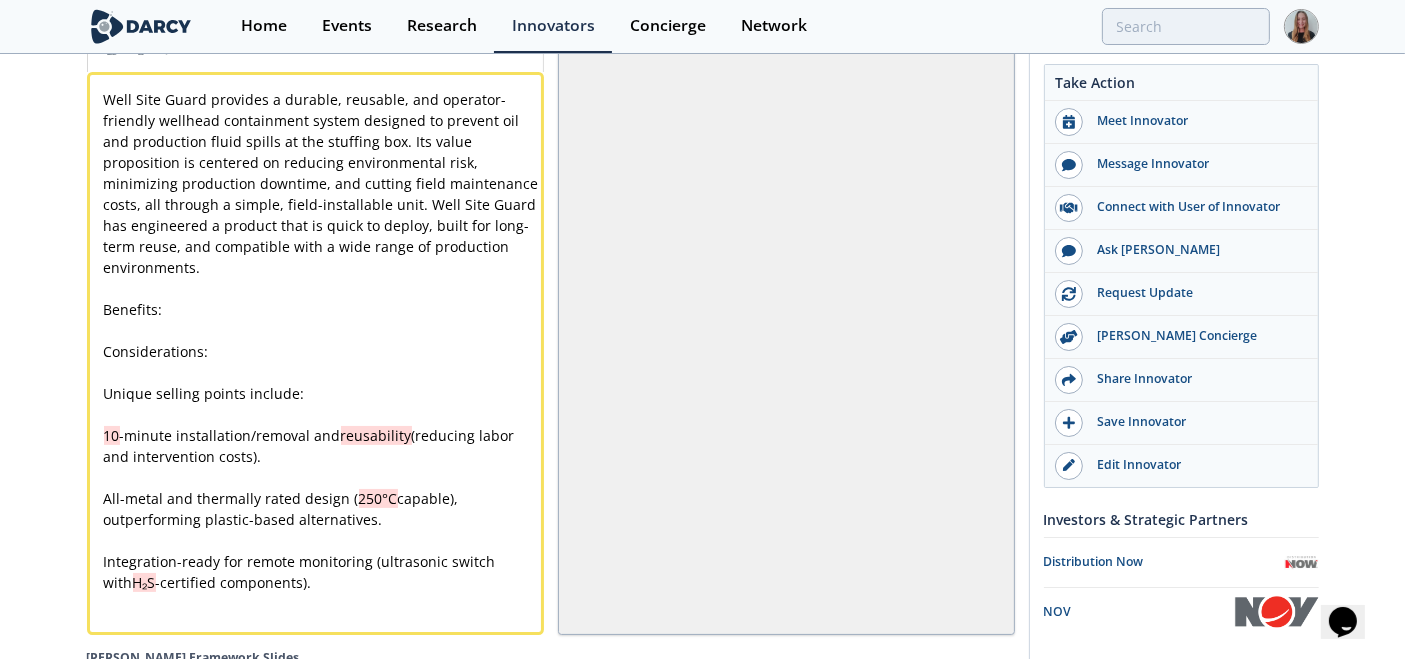 click on "​" at bounding box center [324, 372] 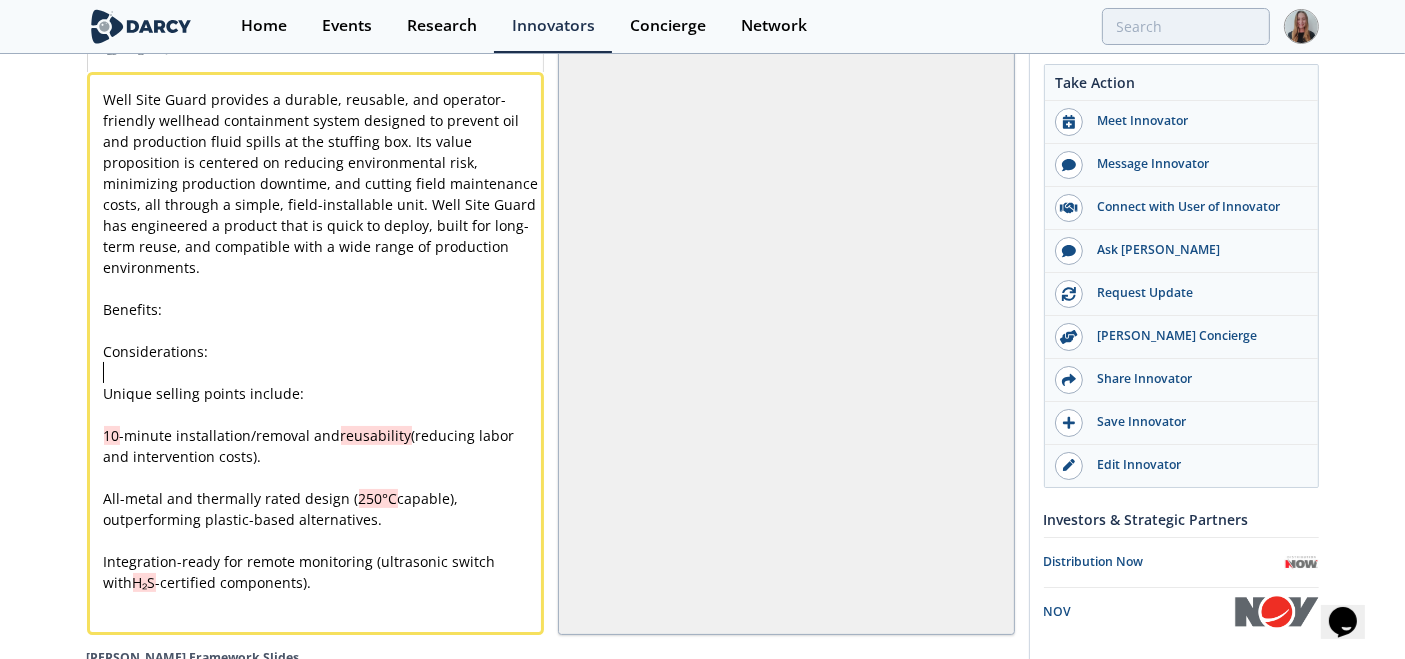 type 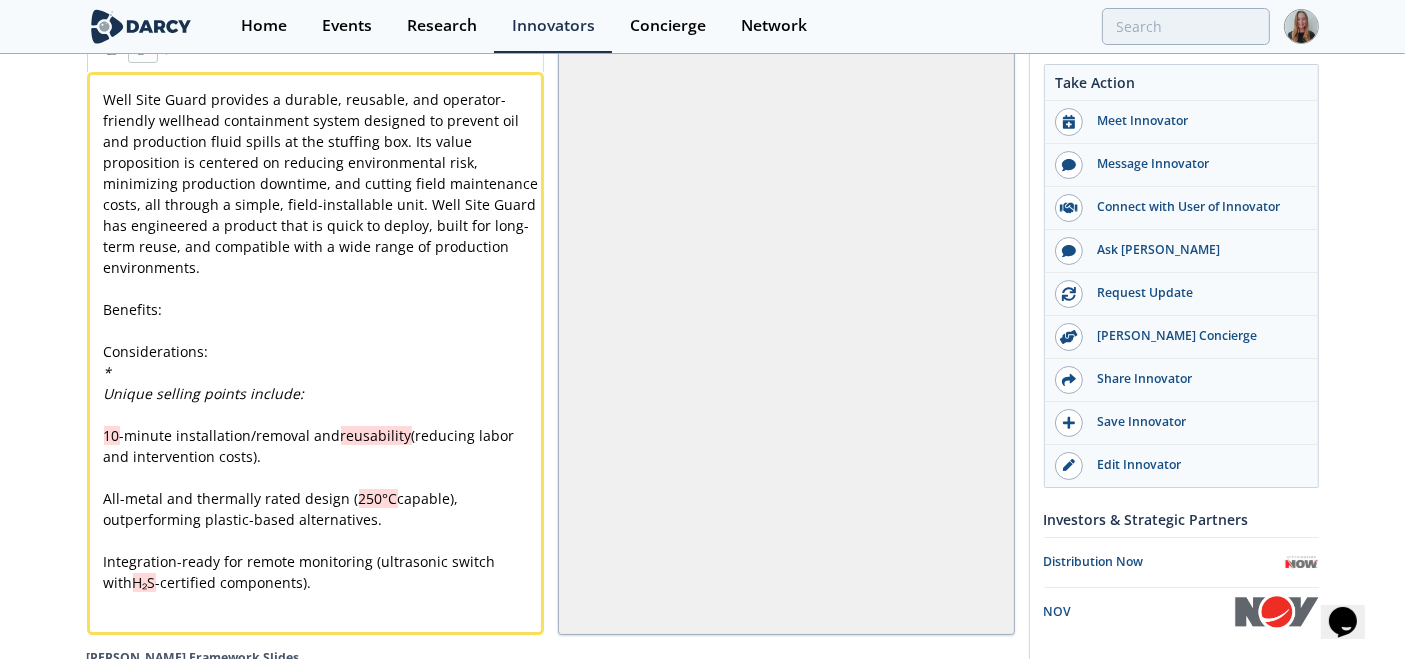 type 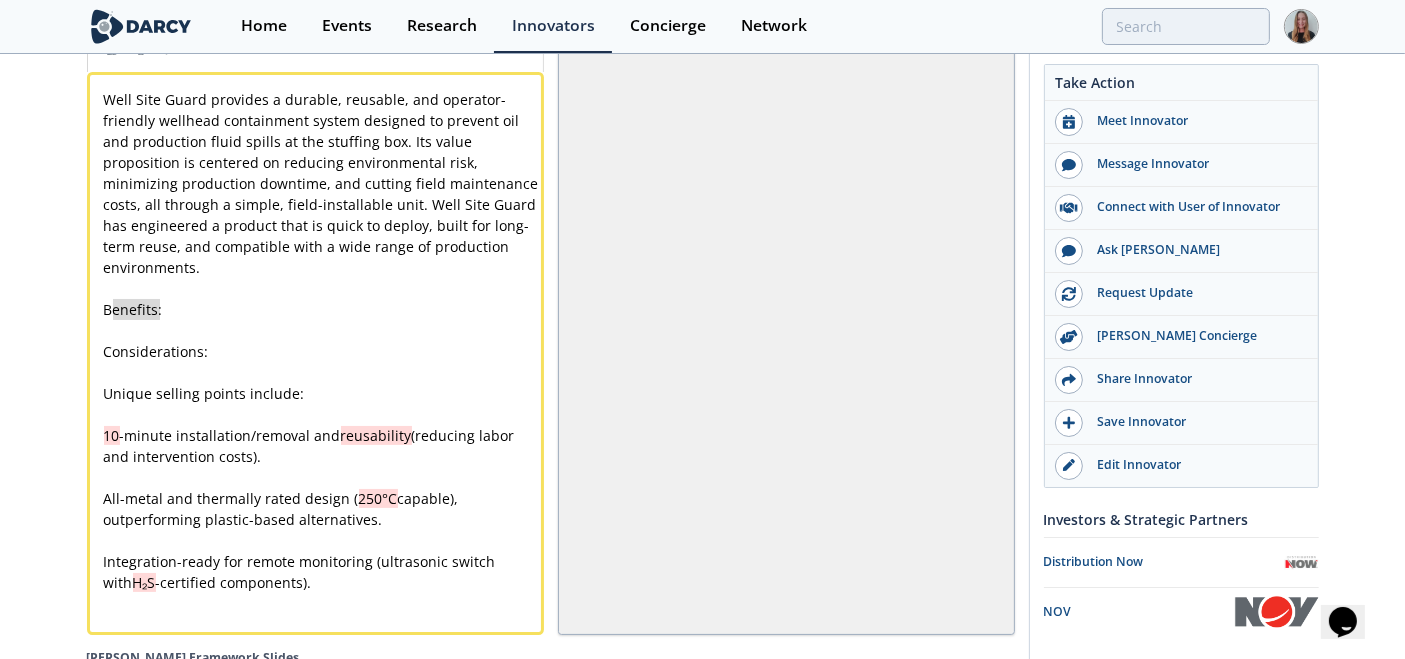 type on "Benefits:" 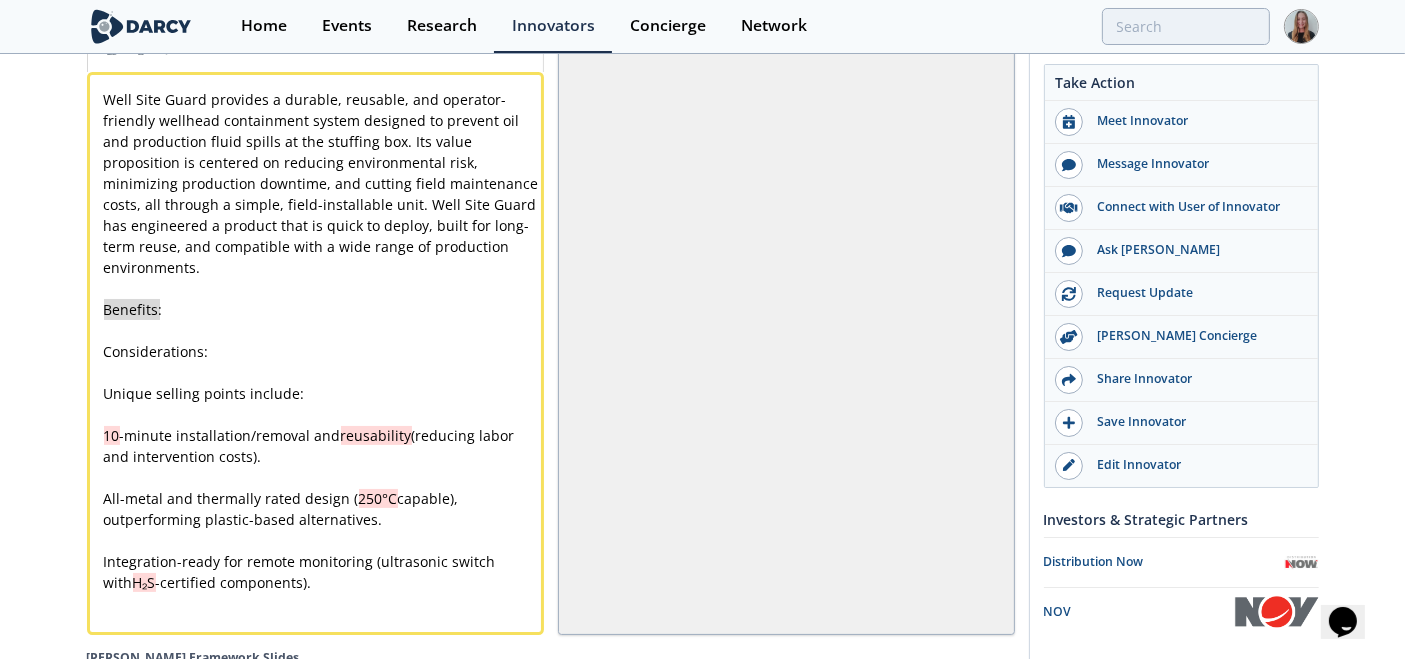 drag, startPoint x: 185, startPoint y: 277, endPoint x: 72, endPoint y: 279, distance: 113.0177 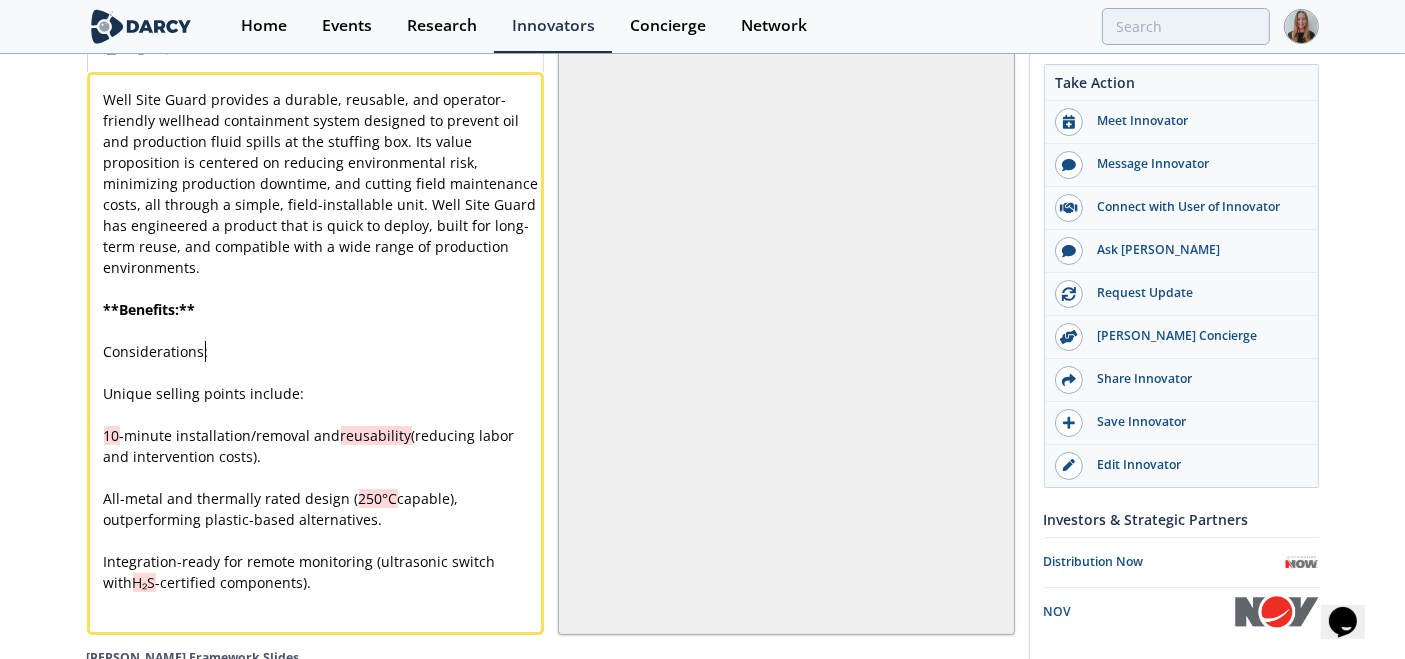 type on "Considerations:" 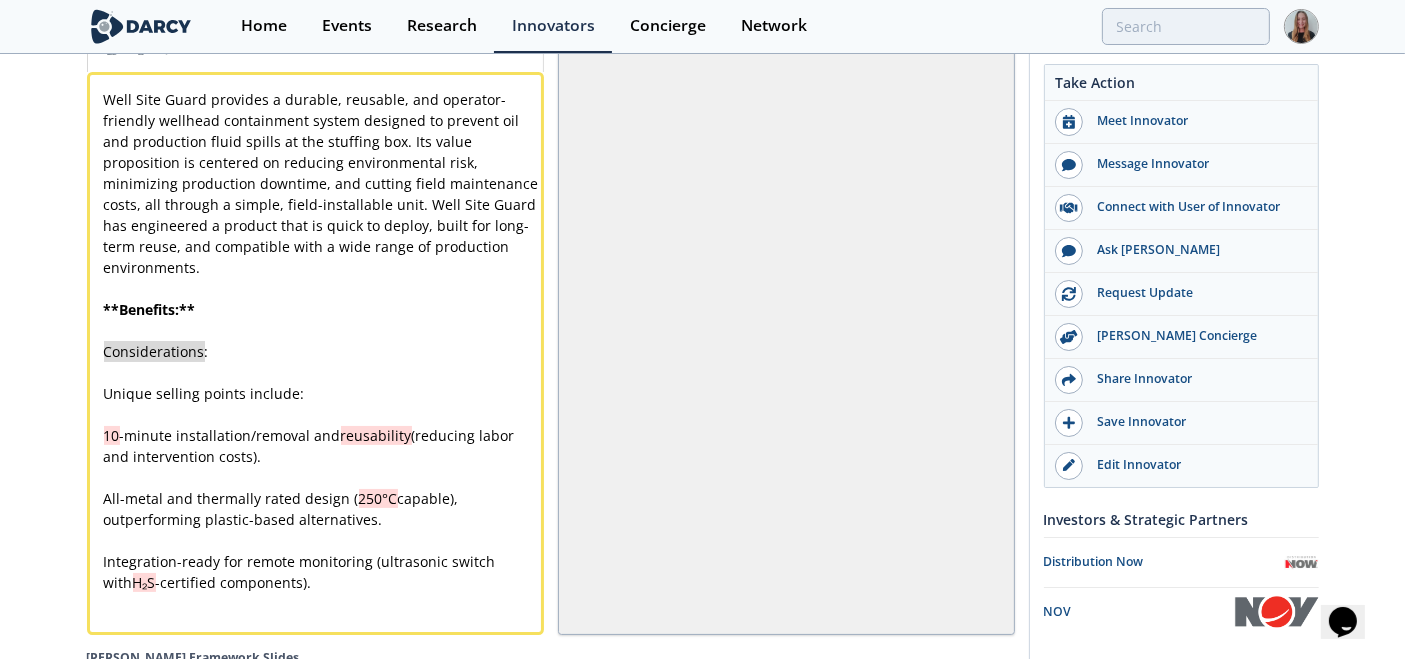 drag, startPoint x: 224, startPoint y: 320, endPoint x: 67, endPoint y: 324, distance: 157.05095 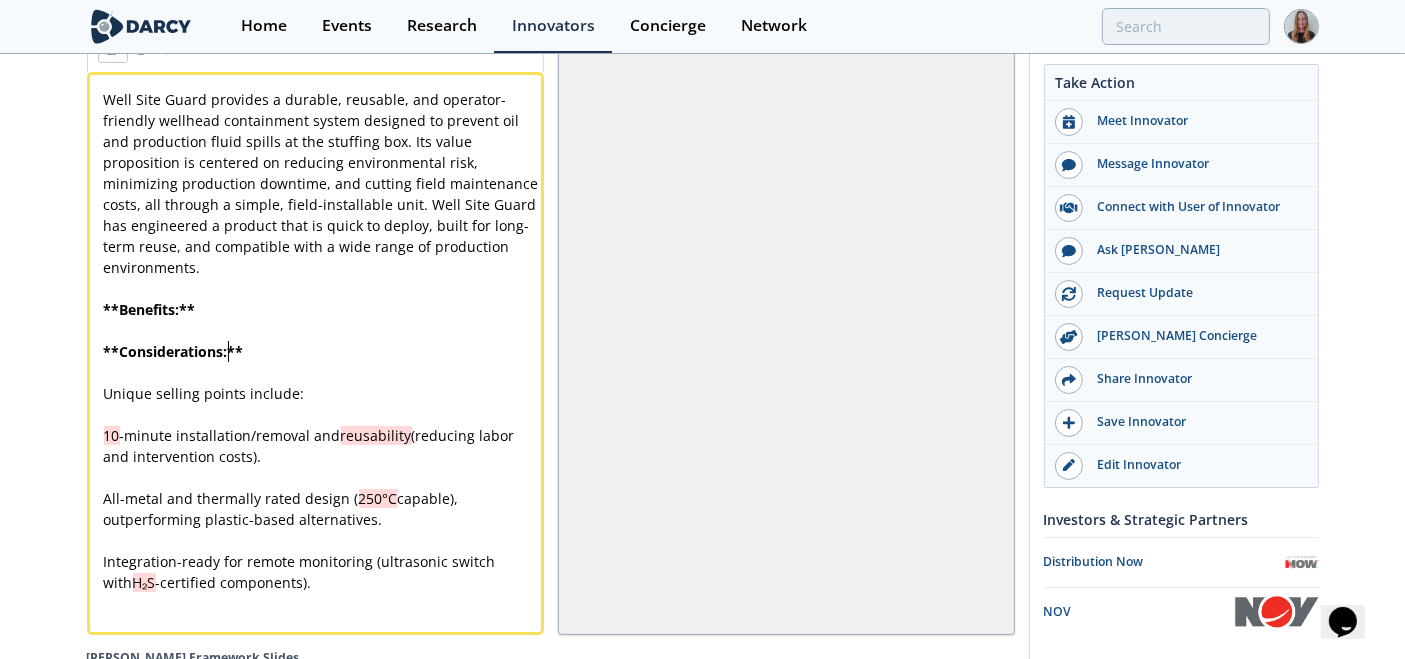 click on "** Considerations: **" at bounding box center (324, 351) 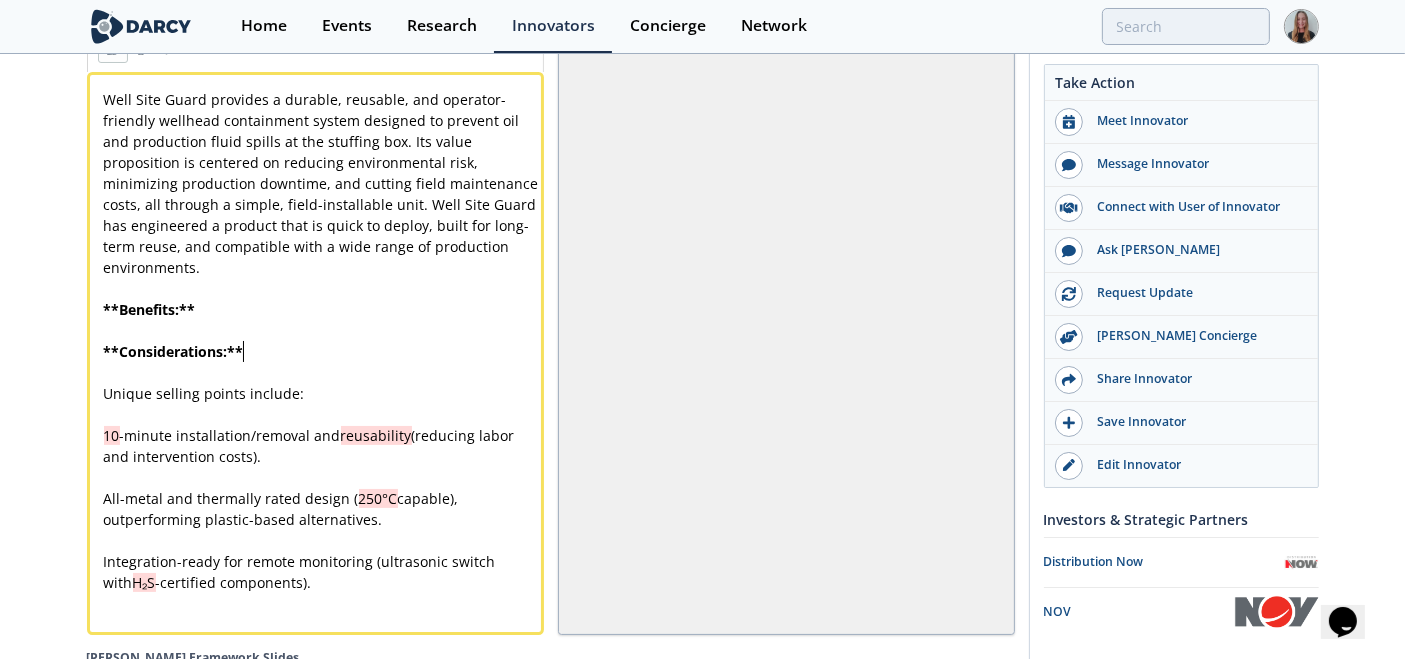 type 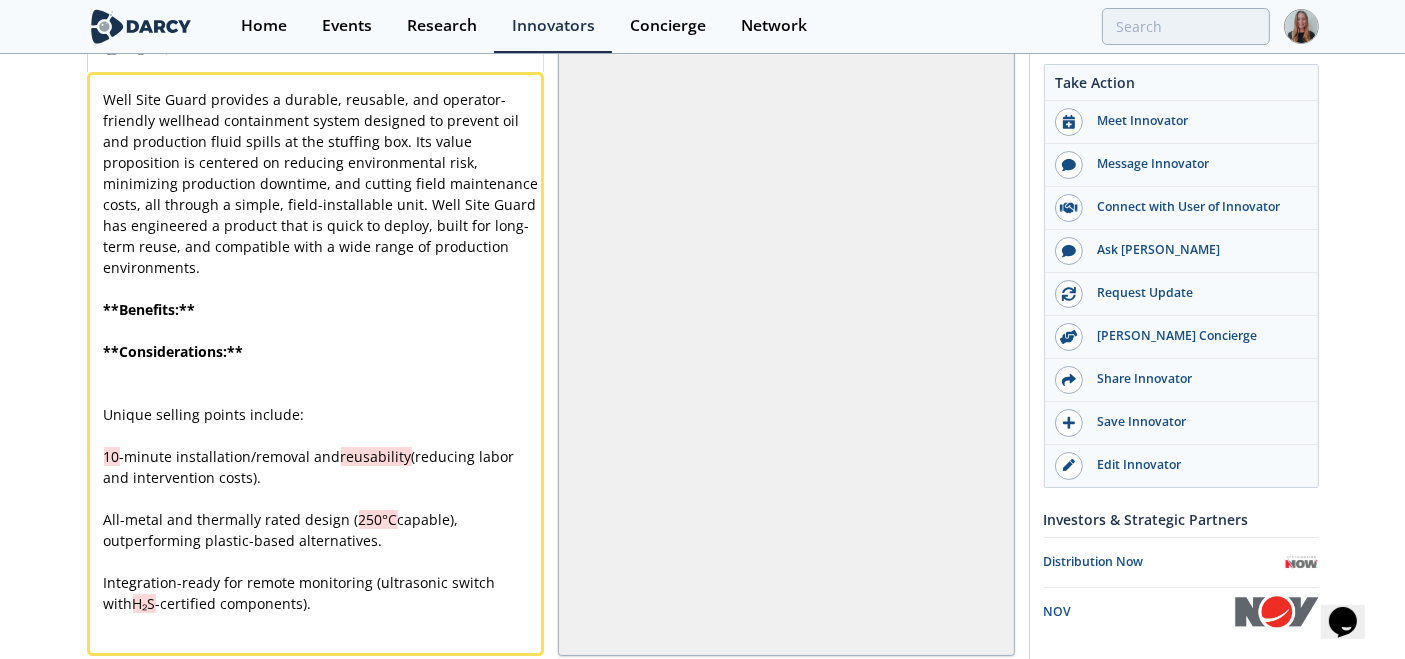 click on "Well Site Guard provides a durable, reusable, and operator-friendly wellhead containment system designed to prevent oil and production fluid spills at the stuffing box. Its value proposition is centered on reducing environmental risk, minimizing production downtime, and cutting field maintenance costs, all through a simple, field-installable unit. Well Site Guard has engineered a product that is quick to deploy, built for long-term reuse, and compatible with a wide range of production environments." at bounding box center [324, 183] 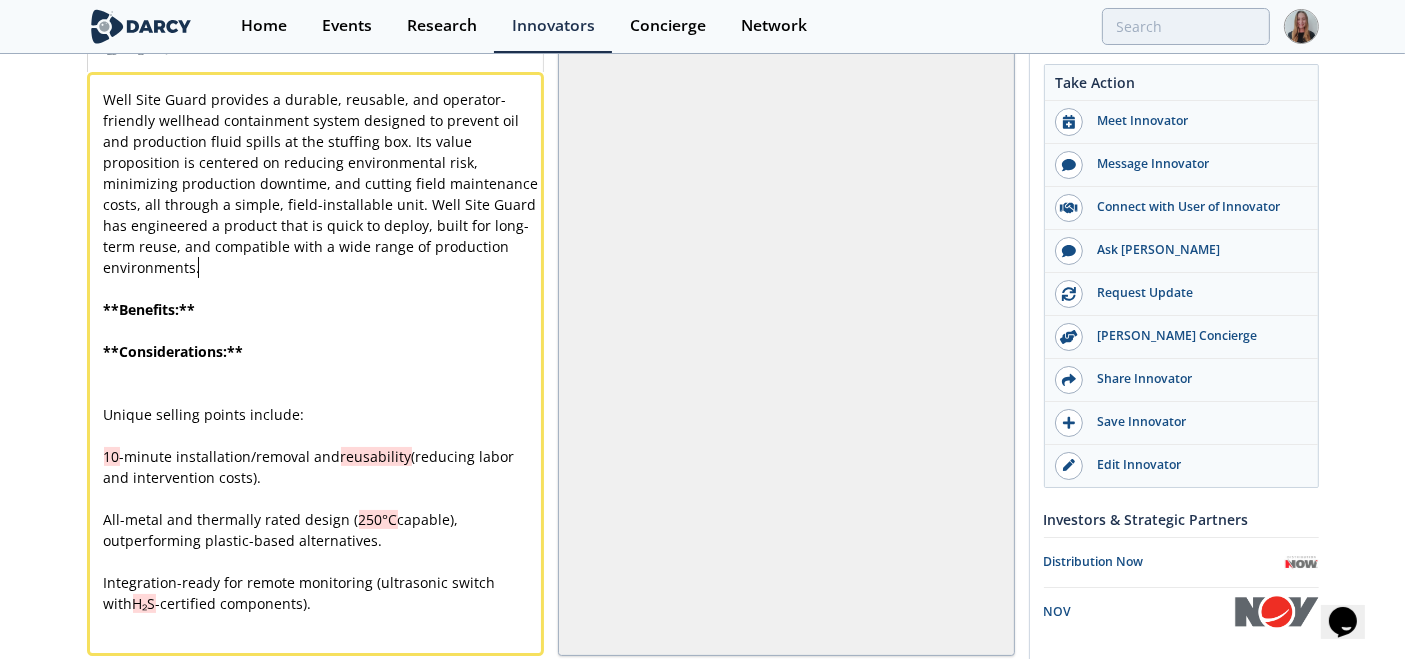 type on "Well Site Guard provides a durable, reusable, and operator-friendly wellhead containment system designed to prevent oil and production fluid spills at the stuffing box. Its value proposition is centered on reducing environmental risk, minimizing production downtime, and cutting field maintenance costs, all through a simple, field-installable unit. Well Site Guard has engineered a product that is quick to deploy, built for long-term reuse, and compatible with a wide range of production environments." 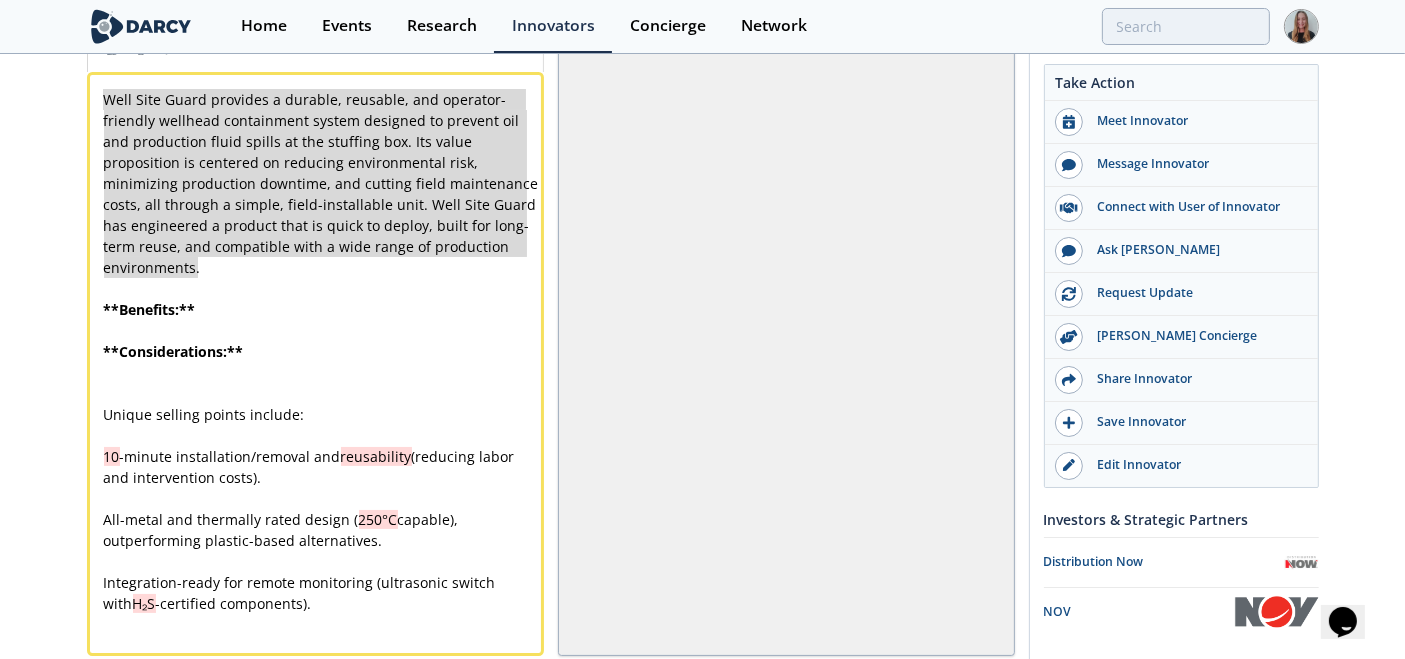 drag, startPoint x: 307, startPoint y: 236, endPoint x: 56, endPoint y: 28, distance: 325.98312 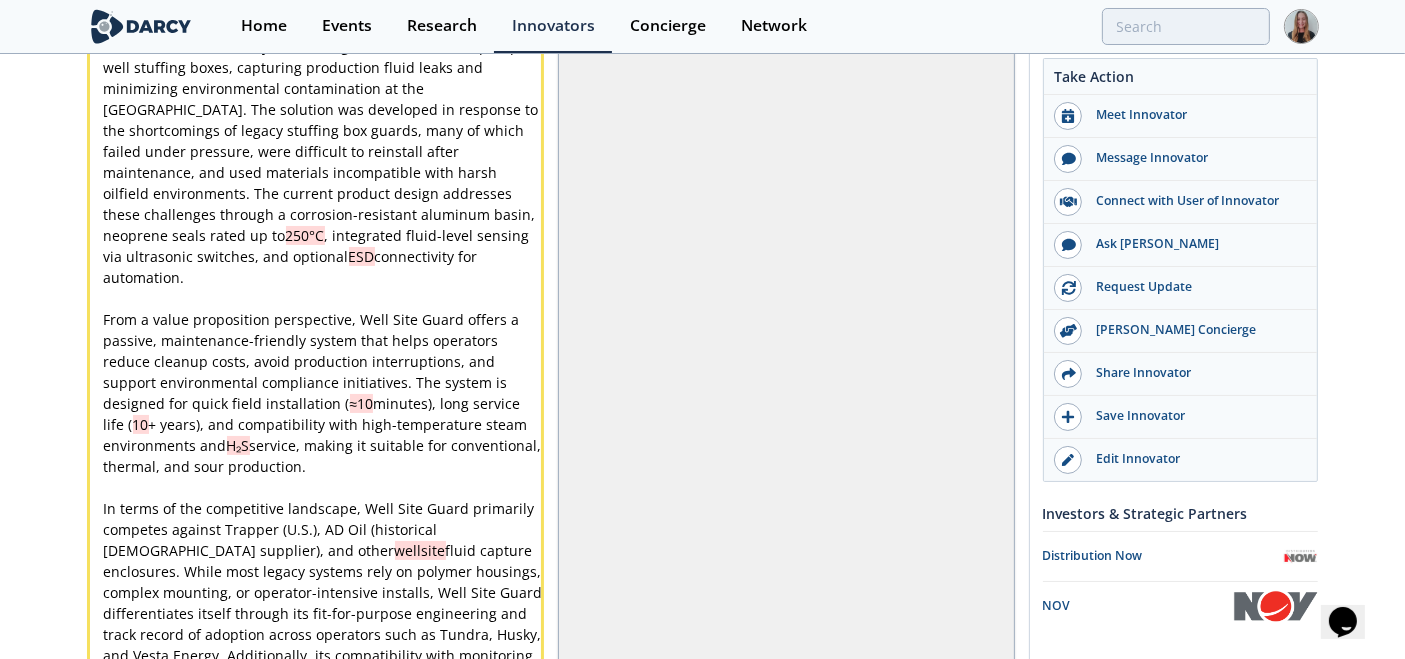 scroll, scrollTop: 7379, scrollLeft: 0, axis: vertical 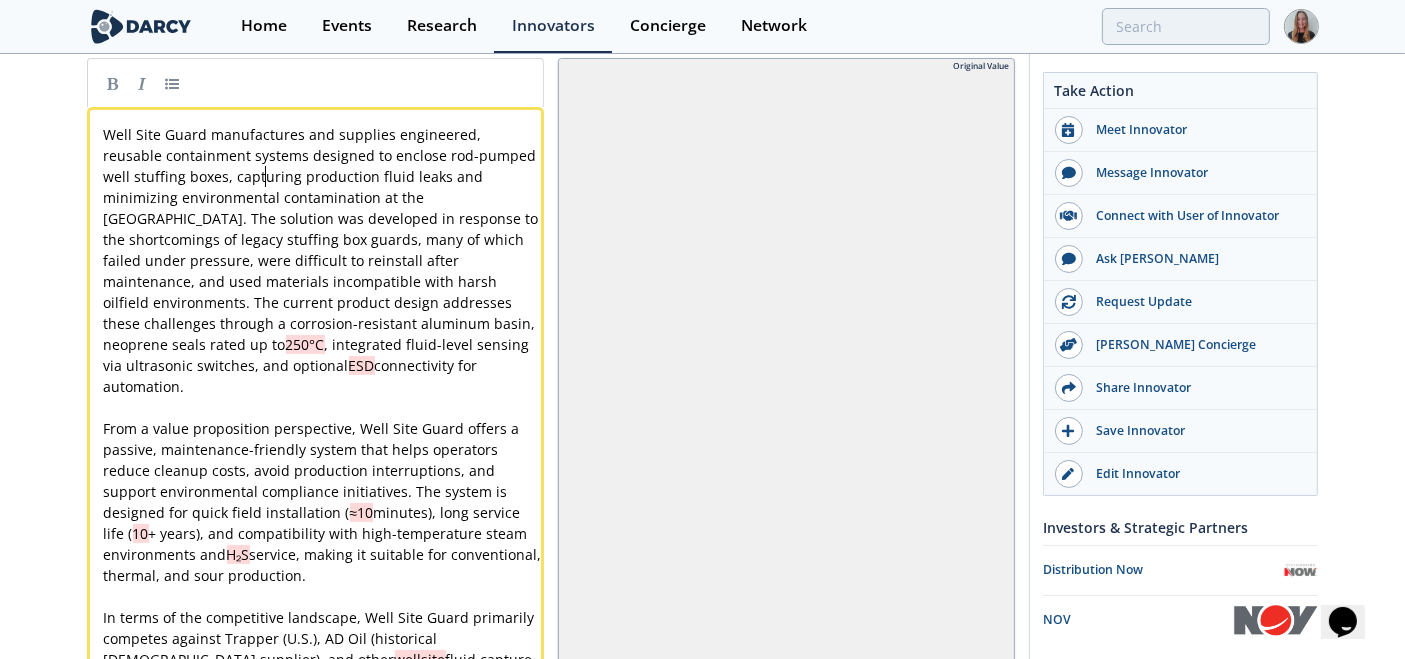 click on "x   Well Site Guard manufactures and supplies engineered, reusable containment systems designed to enclose rod-pumped well stuffing boxes, capturing production fluid leaks and minimizing environmental contamination at the wellhead. The solution was developed in response to the shortcomings of legacy stuffing box guards, many of which failed under pressure, were difficult to reinstall after maintenance, and used materials incompatible with harsh oilfield environments. The current product design addresses these challenges through a corrosion-resistant aluminum basin, neoprene seals rated up to  250°C , integrated fluid-level sensing via ultrasonic switches, and optional  ESD  connectivity for automation. ​ From a value proposition perspective, Well Site Guard offers a passive, maintenance-friendly system that helps operators reduce cleanup costs, avoid production interruptions, and support environmental compliance initiatives. The system is designed for quick field installation ( ≈10 10 H₂S ​ wellsite" at bounding box center (324, 659) 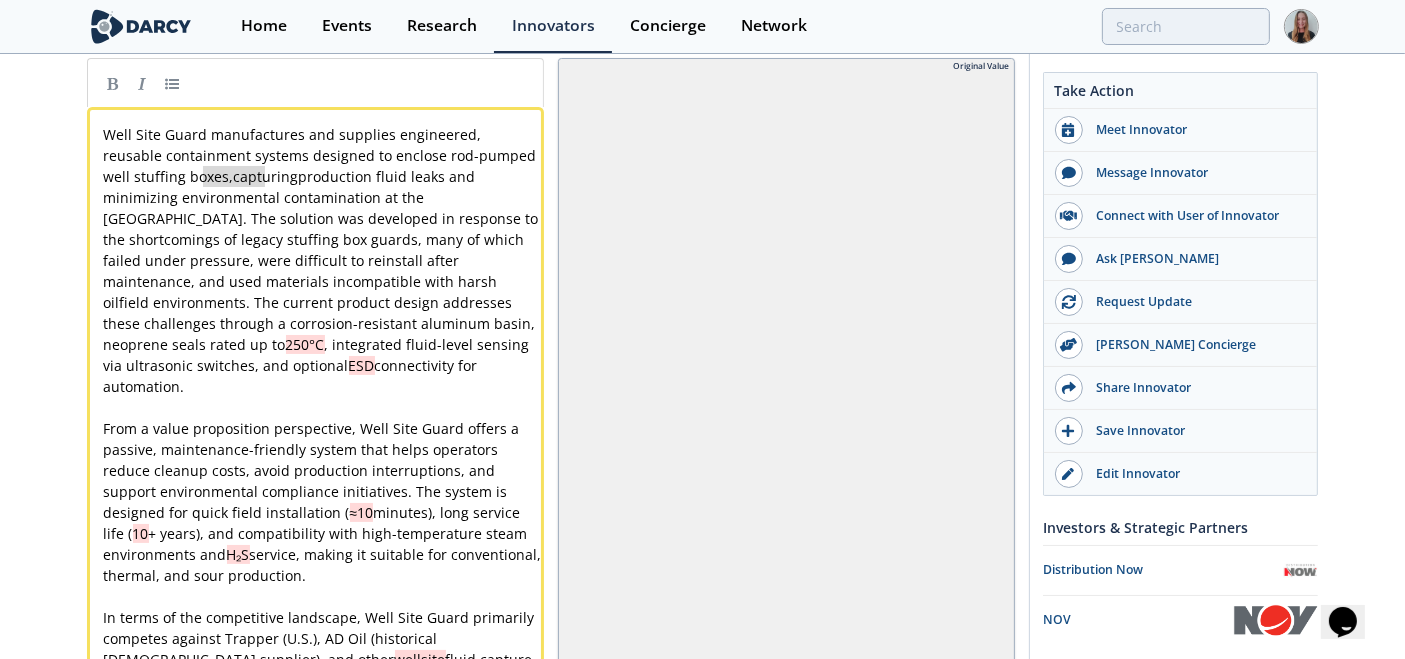 type on "Well Site Guard manufactures and supplies engineered, reusable containment systems designed to enclose rod-pumped well stuffing boxes, capturing production fluid leaks and minimizing environmental contamination at the wellhead. The solution was developed in response to the shortcomings of legacy stuffing box guards, many of which failed under pressure, were difficult to reinstall after maintenance, and used materials incompatible with harsh oilfield environments. The current product design addresses these challenges through a corrosion-resistant aluminum basin, neoprene seals rated up to 250°C, integrated fluid-level sensing via ultrasonic switches, and optional ESD connectivity for automation." 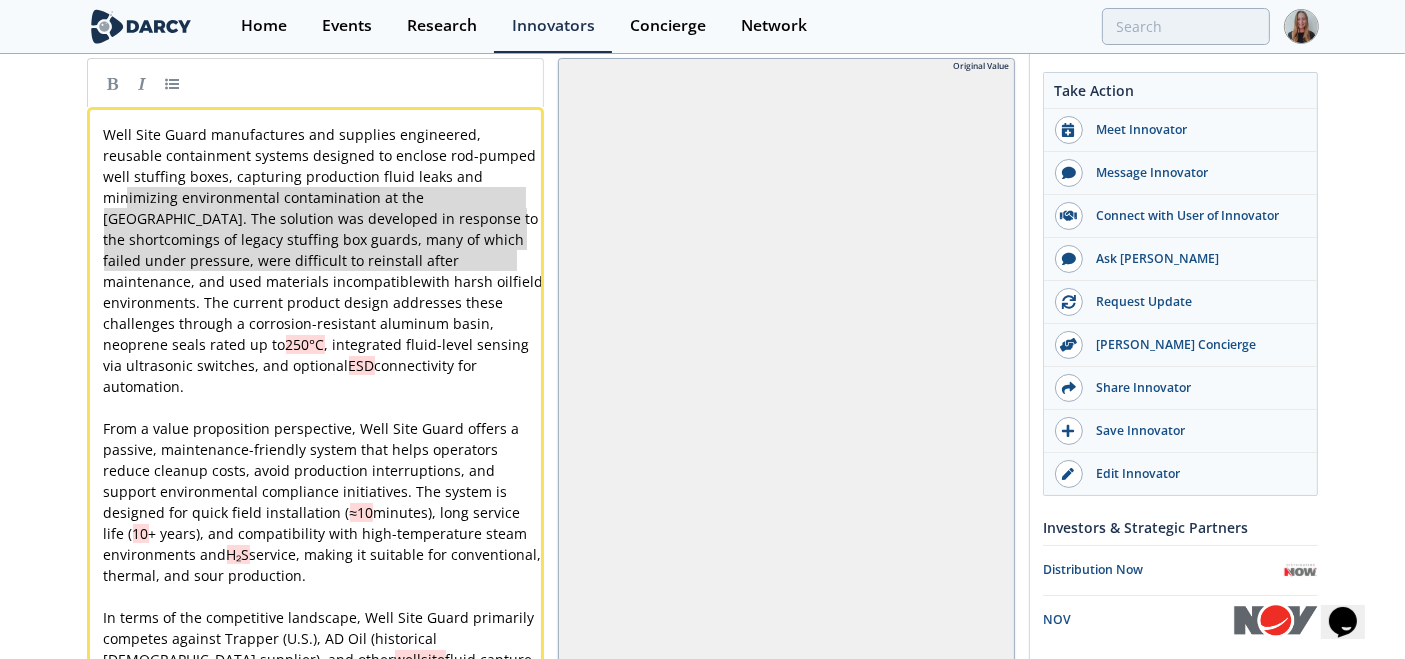 type on "ironmental contamination at the wellhead. The solution was developed in response to the shortcomings of legacy stuffing box guards, many of which failed under pressure, were difficult to reinstall after maintenance, and used materials incompatible with harsh oilfield environments. The current product design" 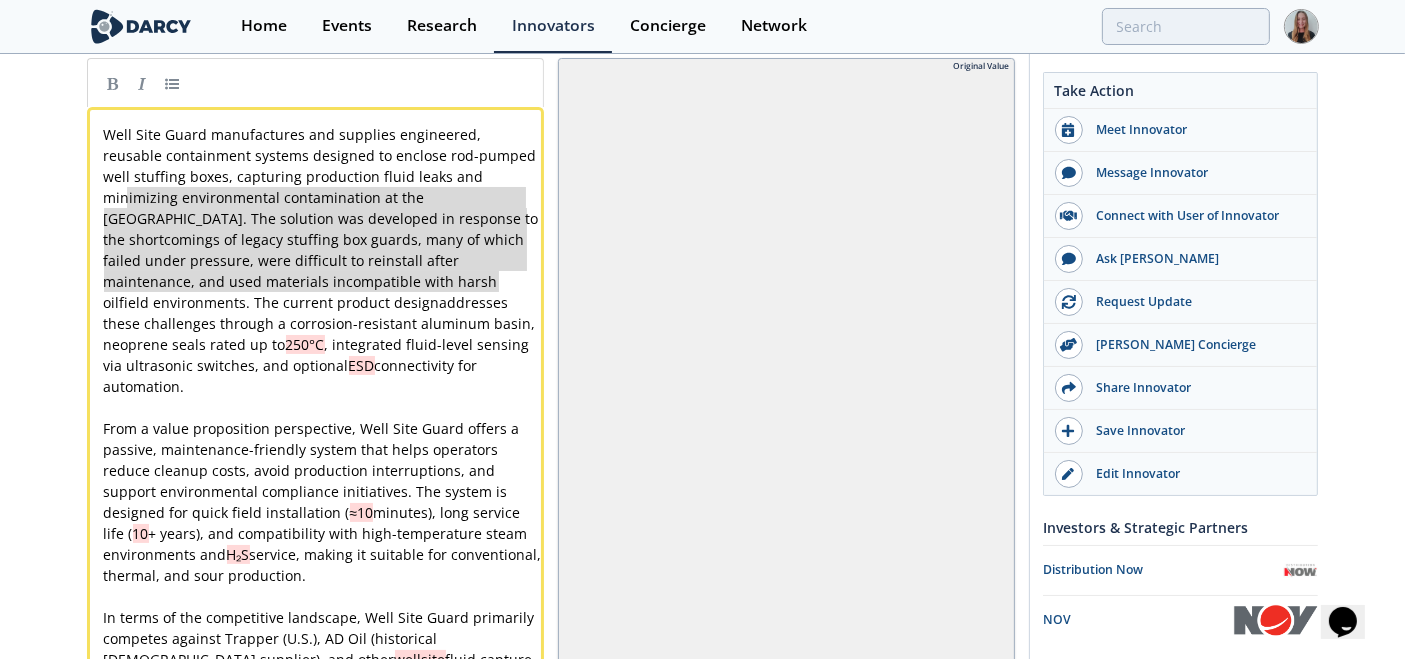 drag, startPoint x: 128, startPoint y: 172, endPoint x: 517, endPoint y: 243, distance: 395.42636 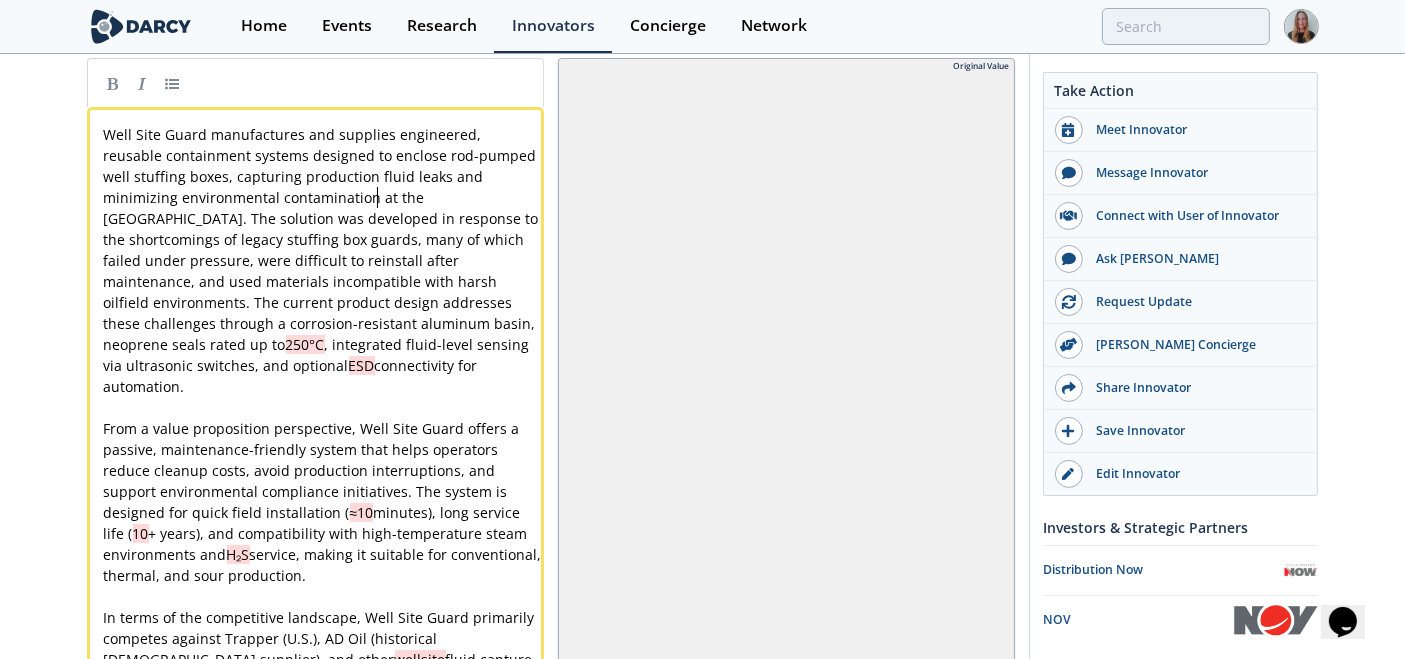 type on "ead. The solution was developed in response to the shortcomings of legacy stuffing box guards, many of which failed under pressure, were difficult to reinstall after maintenance, and used materials incompatible with harsh oilfield environments. The current product design addresses these challenges through a corrosion-resistant aluminum basin, neoprene seals rated up to 250°C, integrated fluid-level sensing via ultrasonic switches, and optional ESD connectivity for automation." 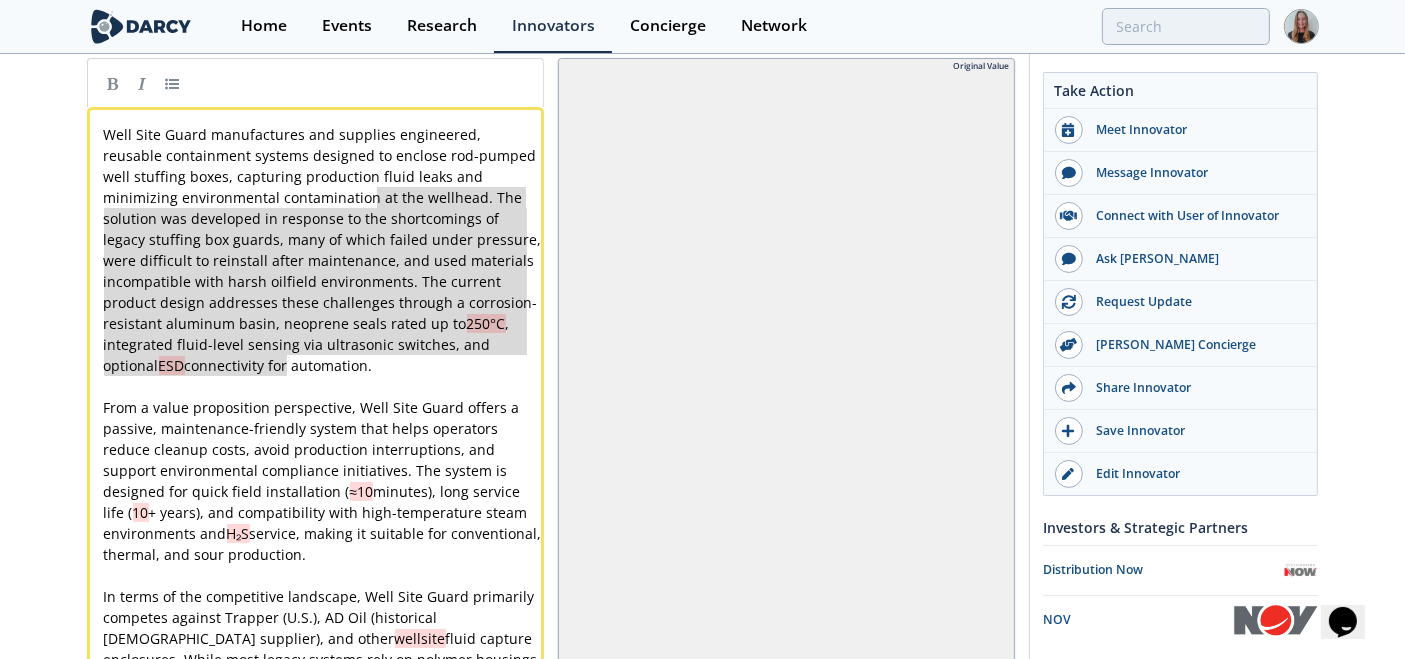 drag, startPoint x: 374, startPoint y: 171, endPoint x: 399, endPoint y: 341, distance: 171.8284 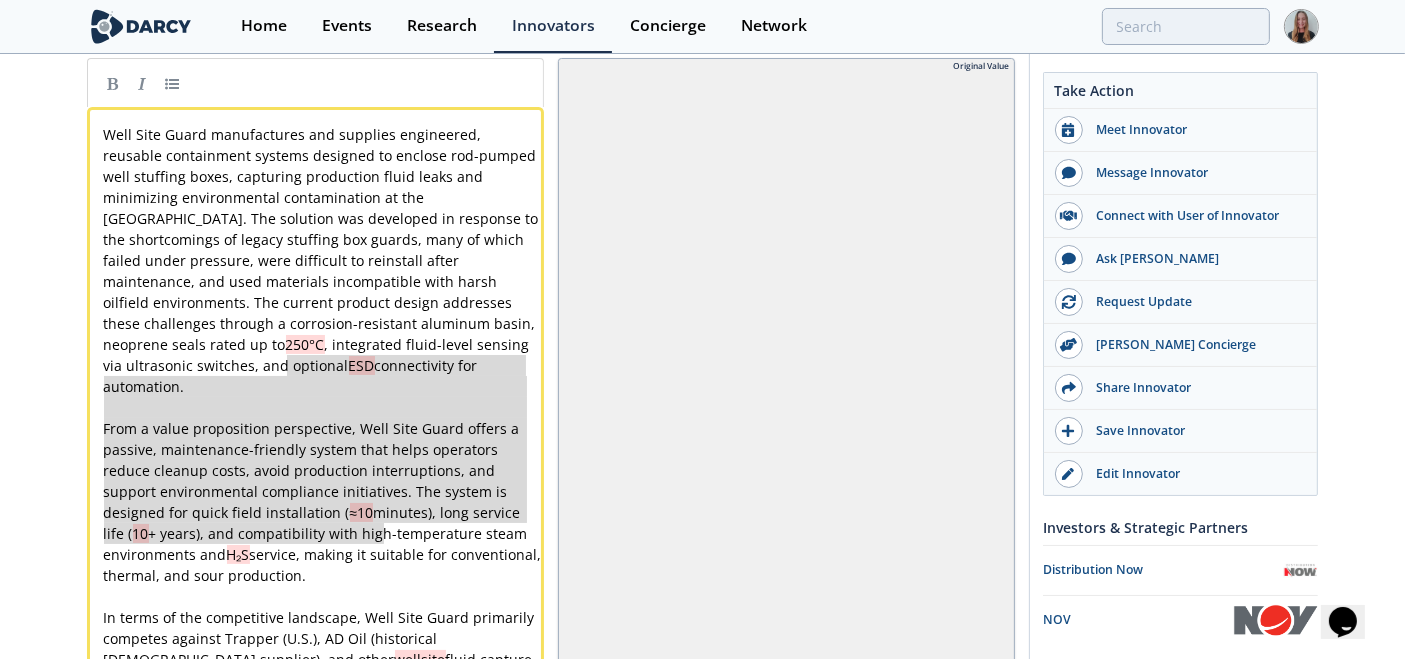 type on "From a value proposition perspective, Well Site Guard offers a passive, maintenance-friendly system that helps operators reduce cleanup costs, avoid production in" 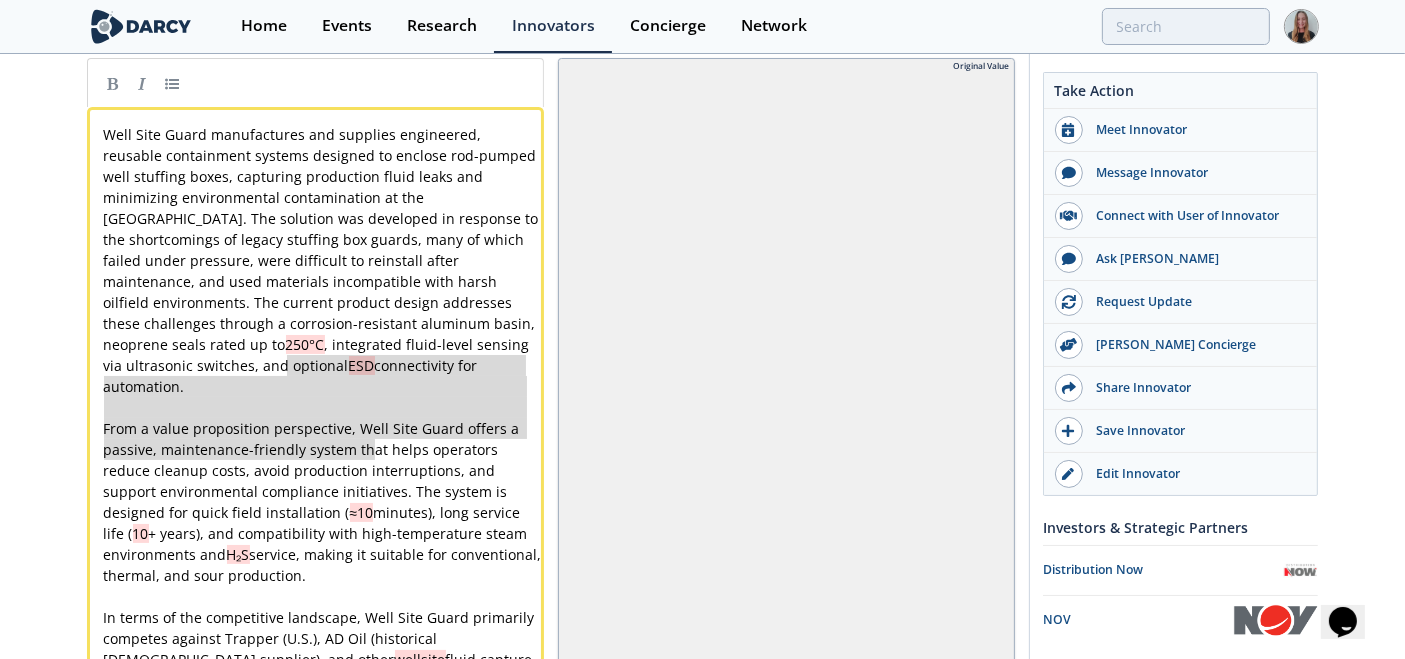 drag, startPoint x: 394, startPoint y: 340, endPoint x: 376, endPoint y: 410, distance: 72.277245 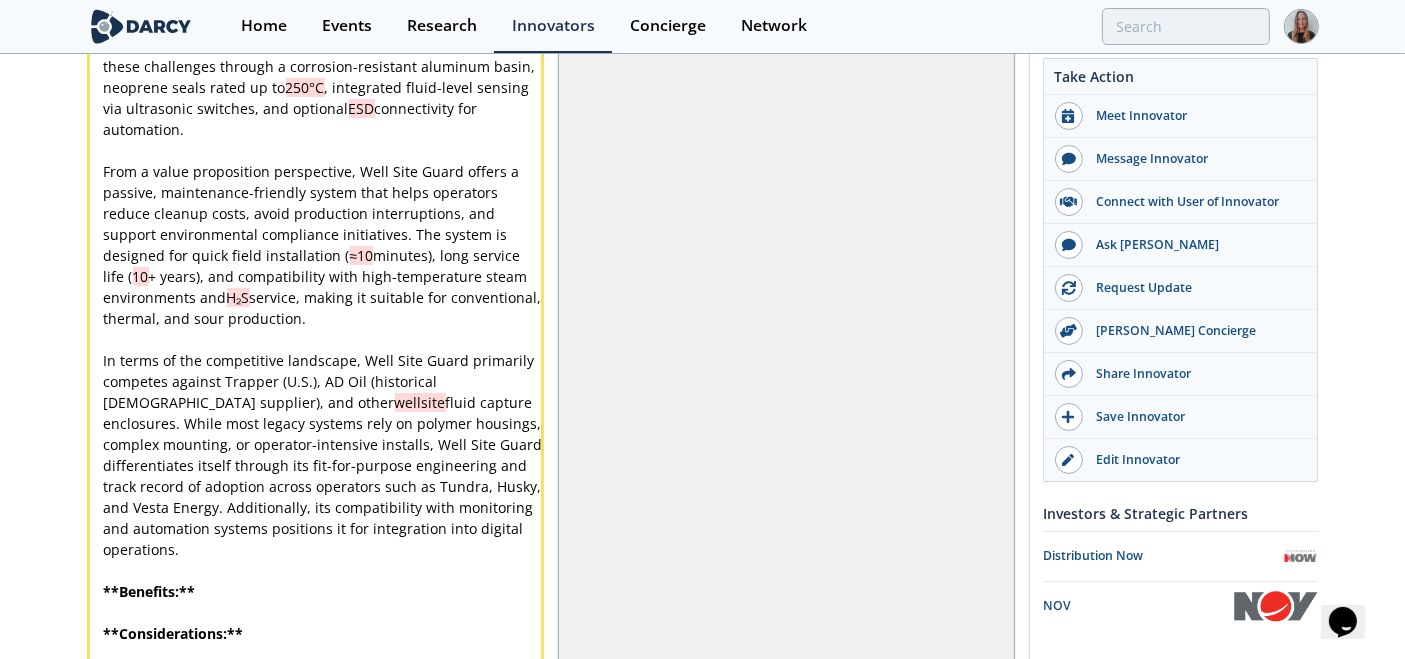 scroll, scrollTop: 7561, scrollLeft: 0, axis: vertical 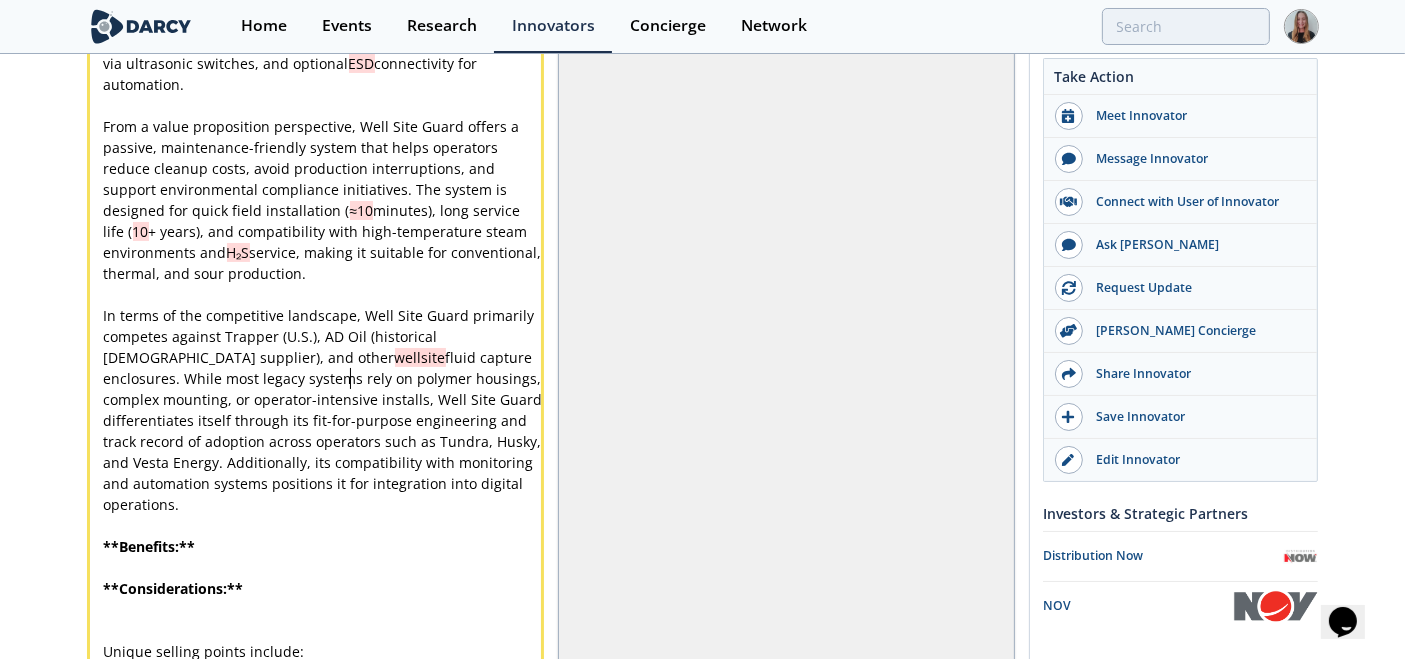 click on "x   Well Site Guard manufactures and supplies engineered, reusable containment systems designed to enclose rod-pumped well stuffing boxes, capturing production fluid leaks and minimizing environmental contamination at the wellhead. The solution was developed in response to the shortcomings of legacy stuffing box guards, many of which failed under pressure, were difficult to reinstall after maintenance, and used materials incompatible with harsh oilfield environments. The current product design addresses these challenges through a corrosion-resistant aluminum basin, neoprene seals rated up to  250°C , integrated fluid-level sensing via ultrasonic switches, and optional  ESD  connectivity for automation. ​ From a value proposition perspective, Well Site Guard offers a passive, maintenance-friendly system that helps operators reduce cleanup costs, avoid production interruptions, and support environmental compliance initiatives. The system is designed for quick field installation ( ≈10 10 H₂S ​ wellsite" at bounding box center (324, 357) 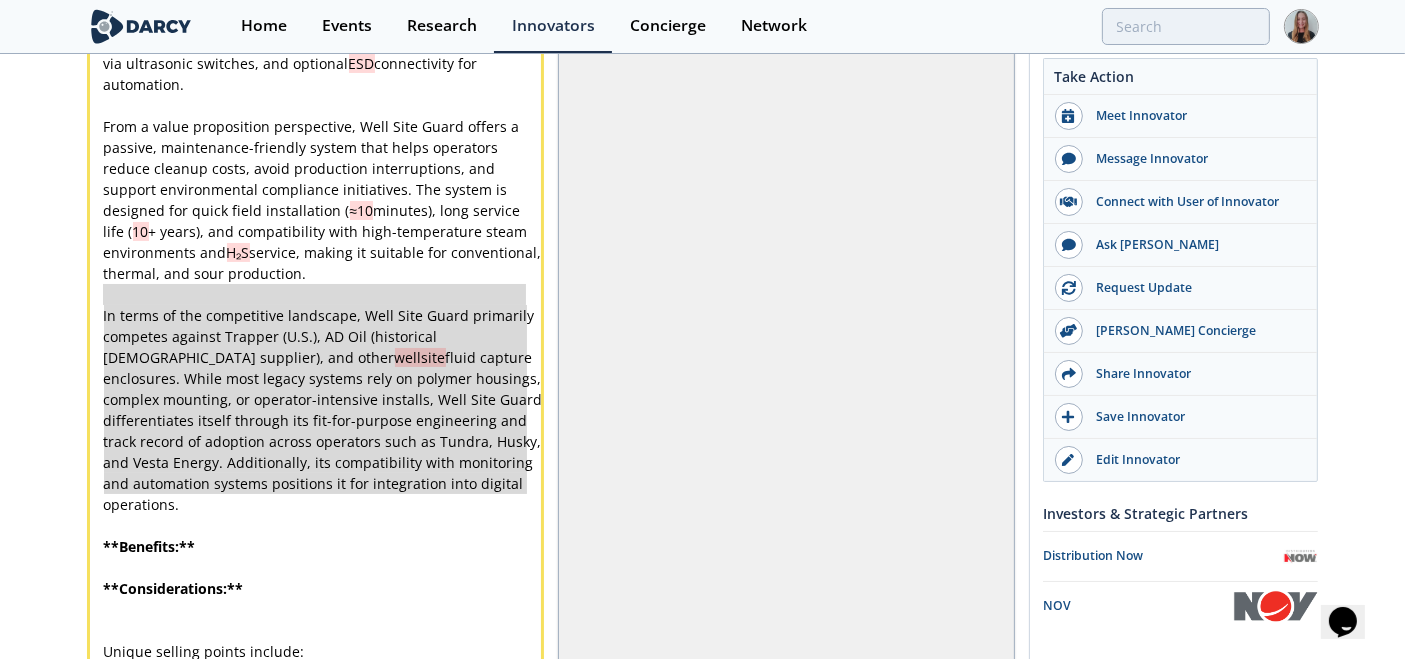 type 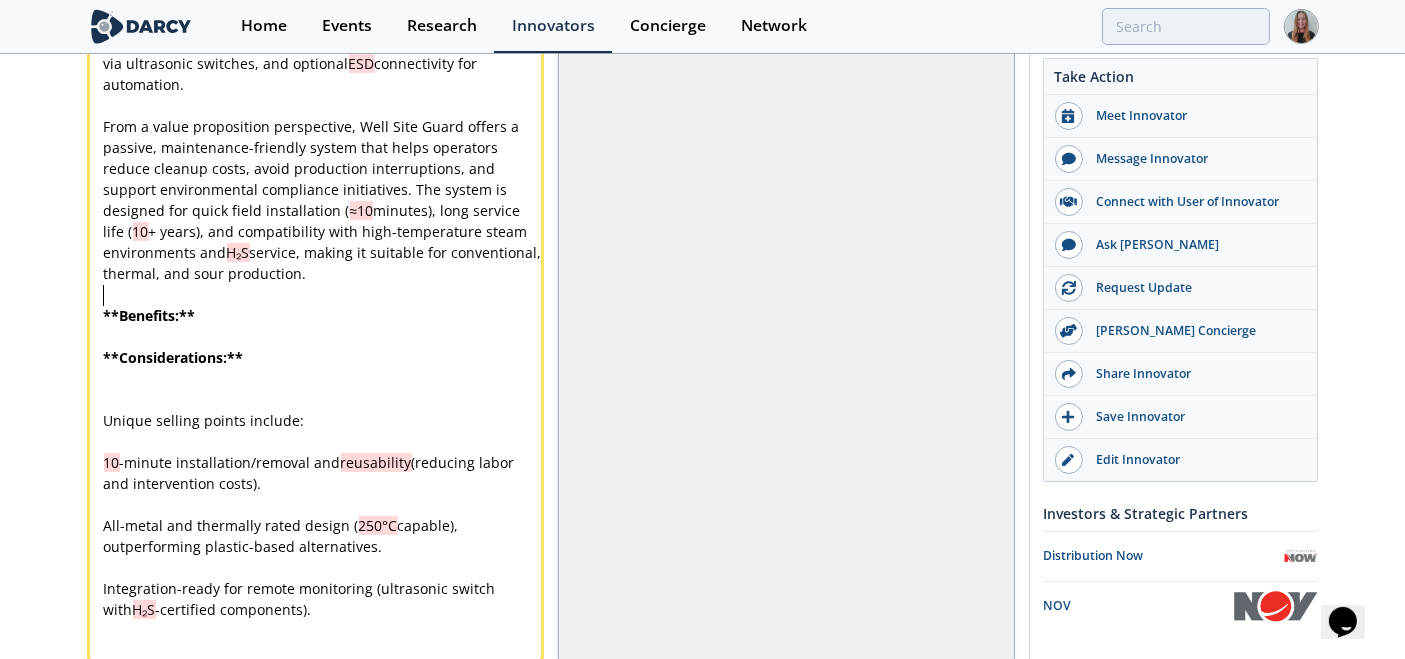 scroll, scrollTop: 0, scrollLeft: 0, axis: both 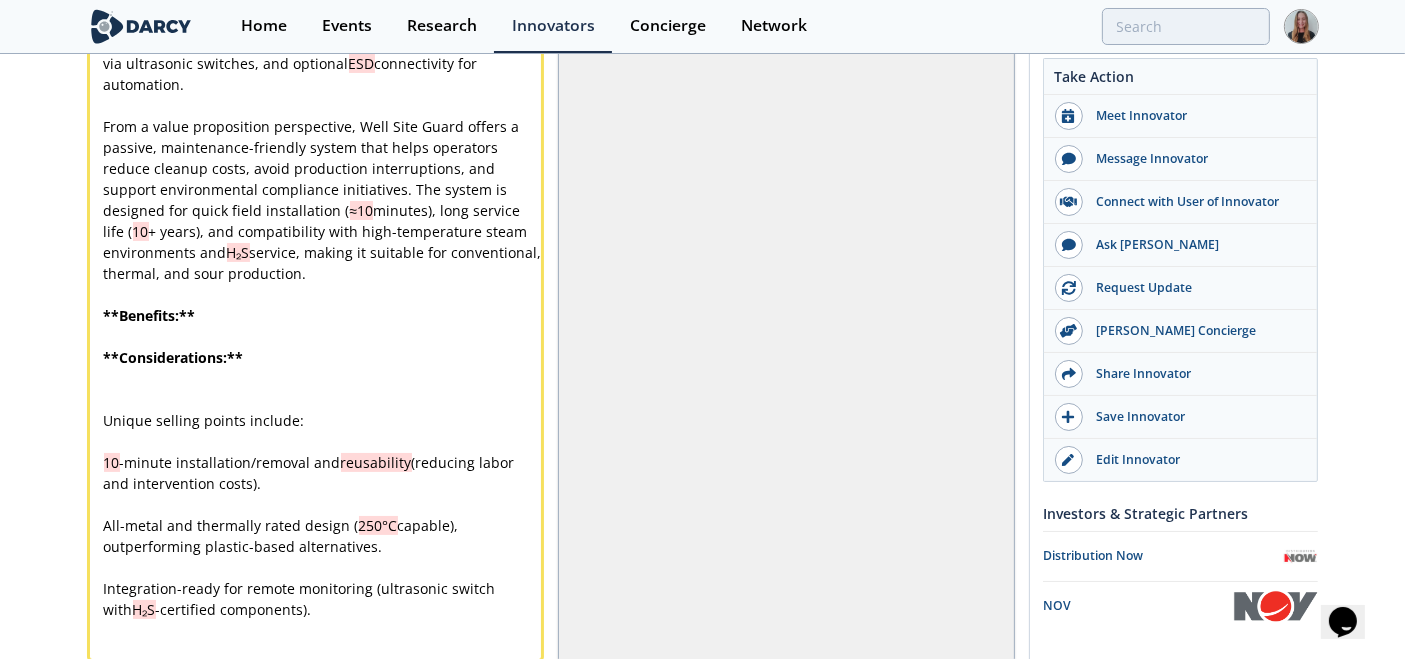 click on "​" at bounding box center [324, 378] 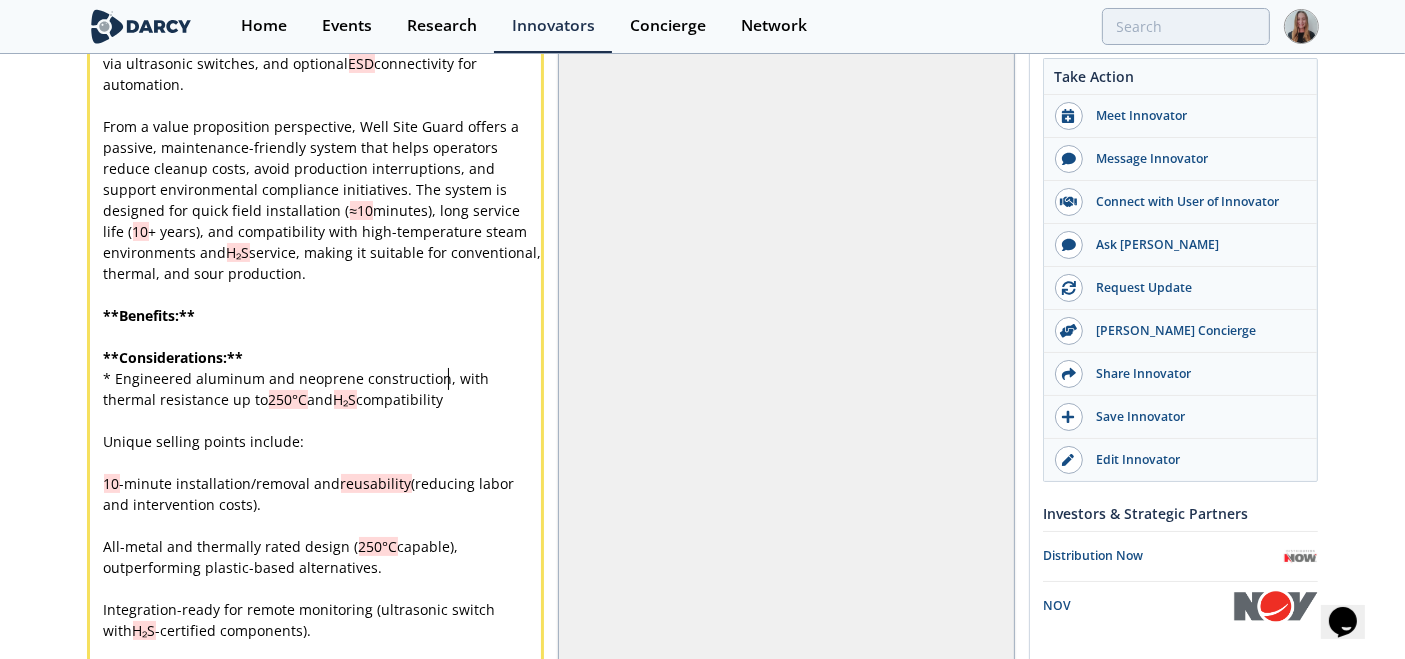 scroll, scrollTop: 0, scrollLeft: 0, axis: both 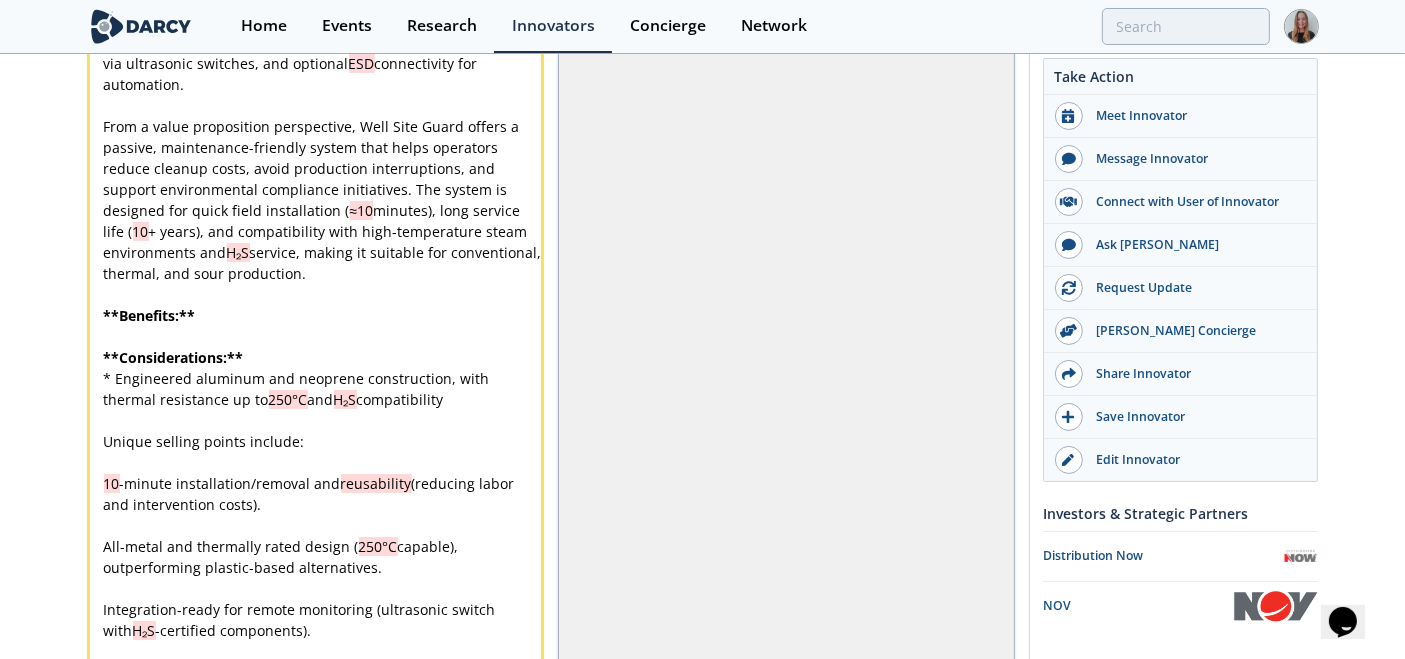click on "​" at bounding box center (324, 336) 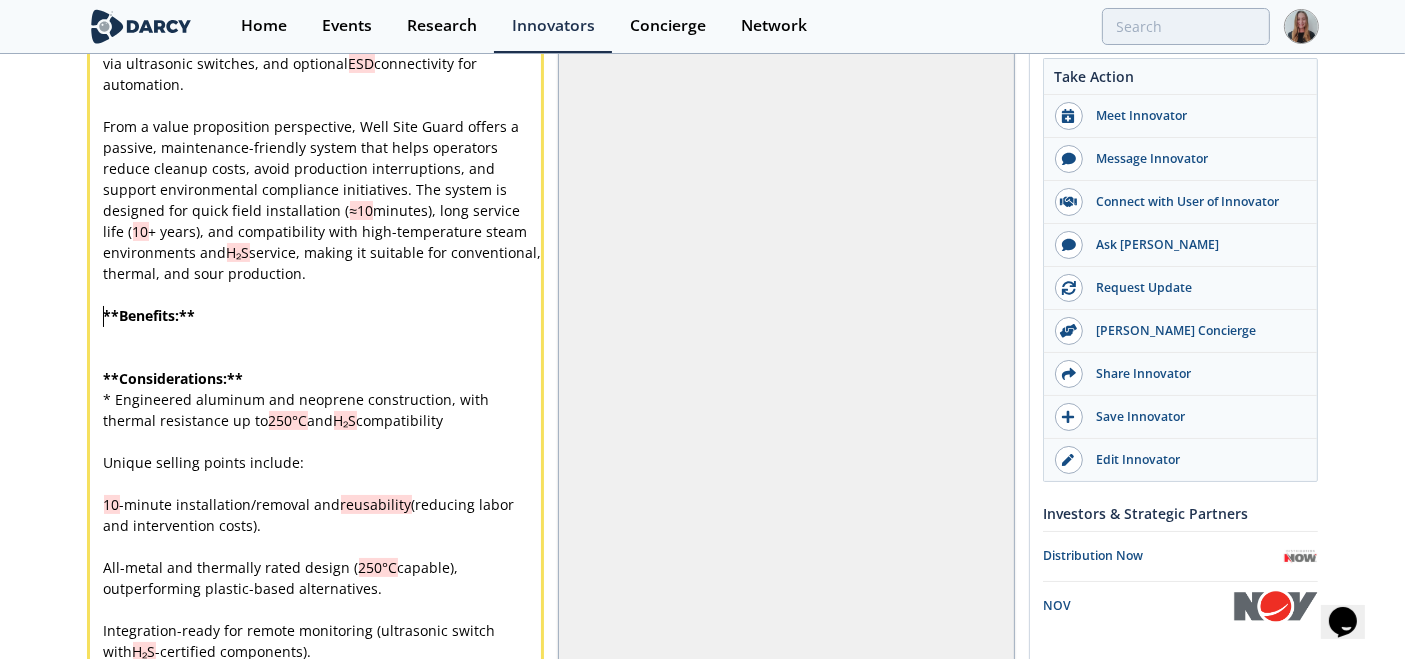 type 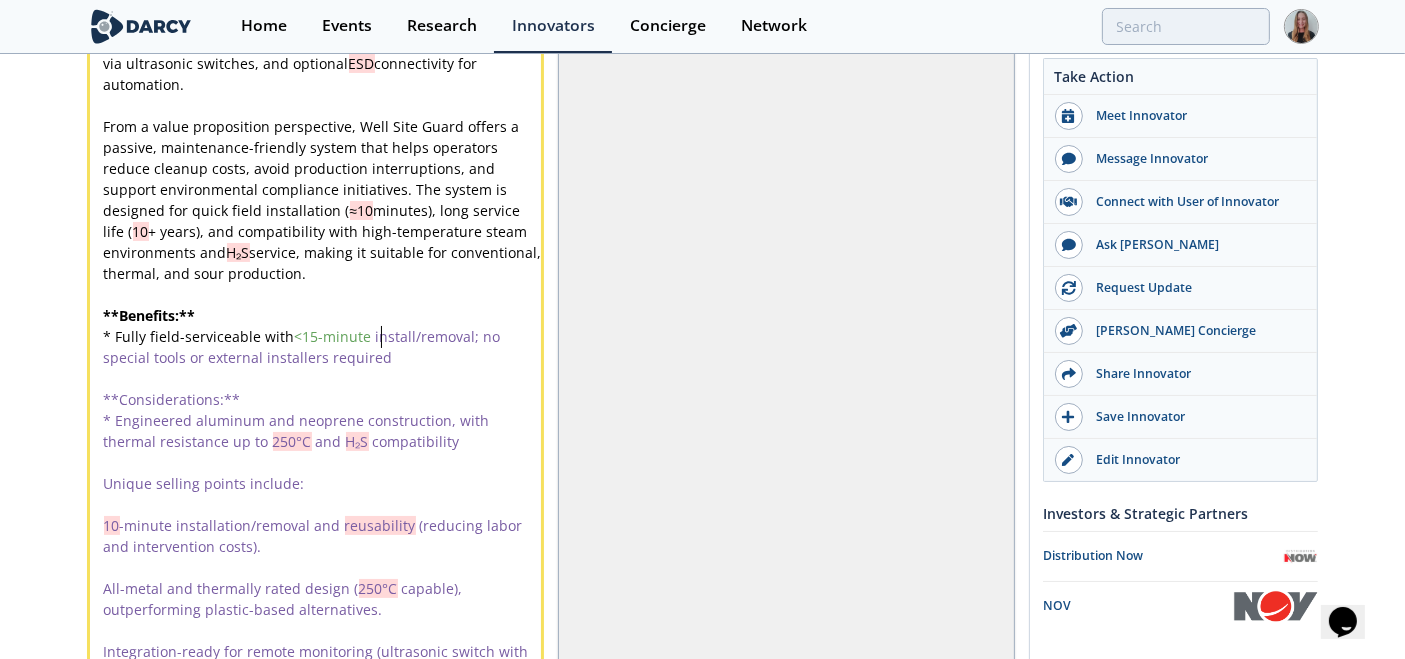scroll, scrollTop: 0, scrollLeft: 0, axis: both 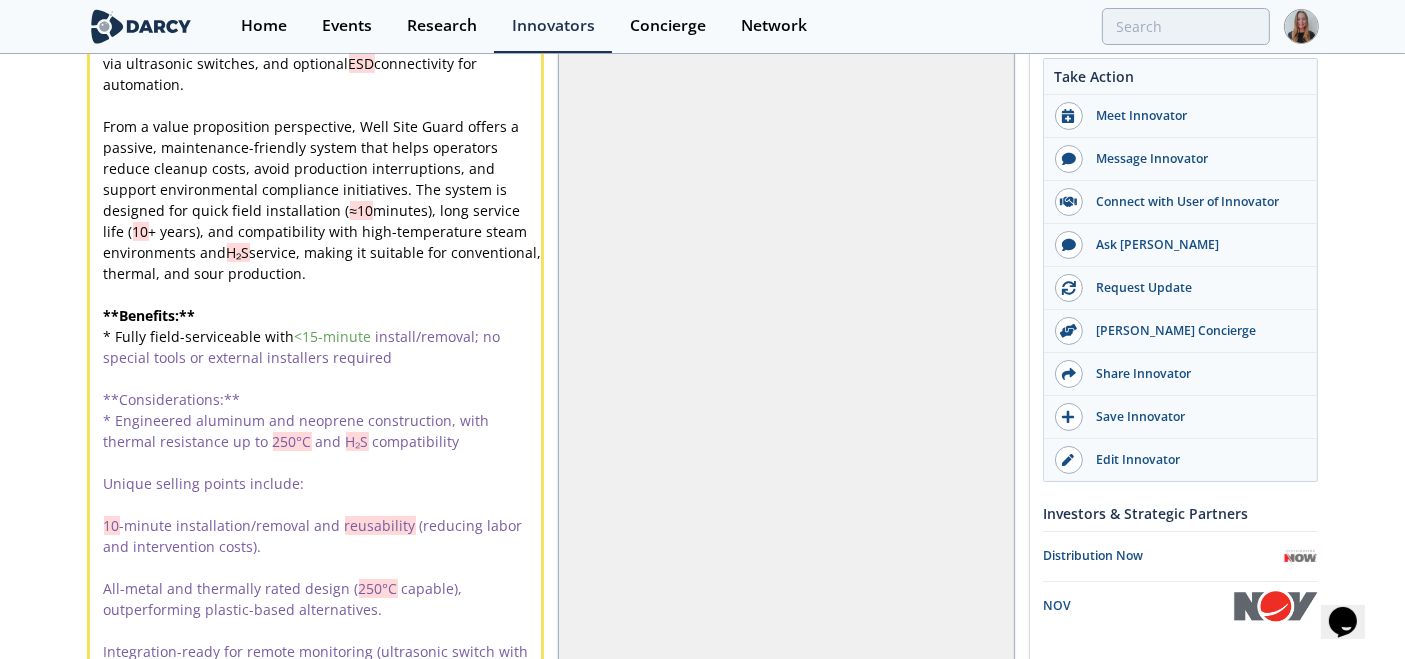 click on "* Fully field-serviceable with  < 15 -minute   install/removal;   no   special   tools   or   external   installers   required" at bounding box center (324, 347) 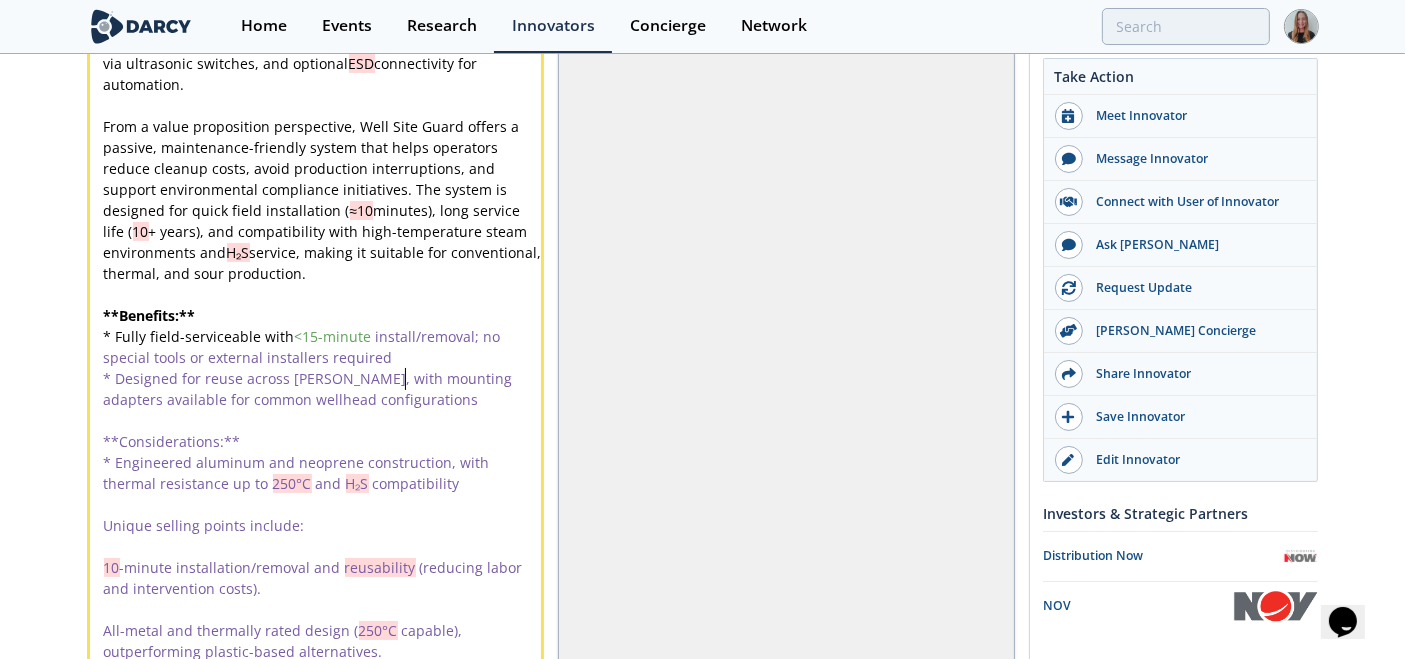 scroll, scrollTop: 0, scrollLeft: 0, axis: both 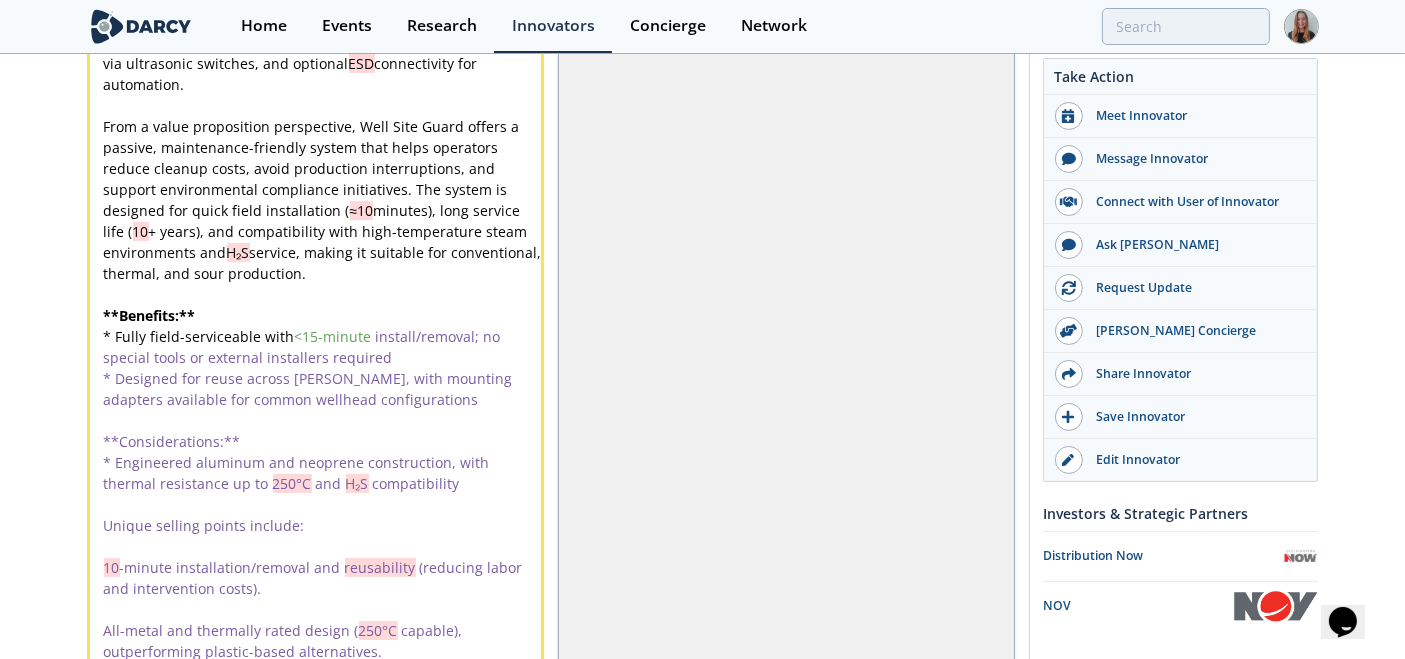 click on "*   Designed   for   reuse   across   wells,   with   mounting   adapters   available   for   common   wellhead   configurations" at bounding box center [324, 389] 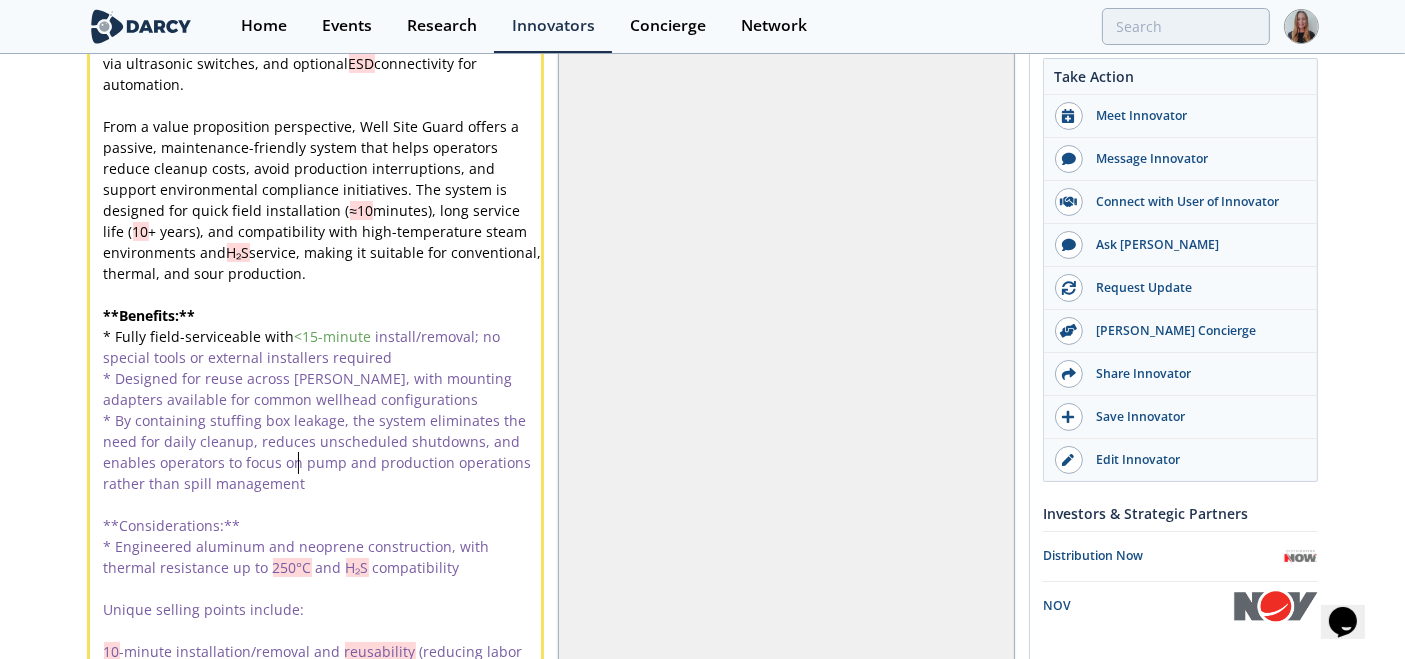 scroll, scrollTop: 0, scrollLeft: 0, axis: both 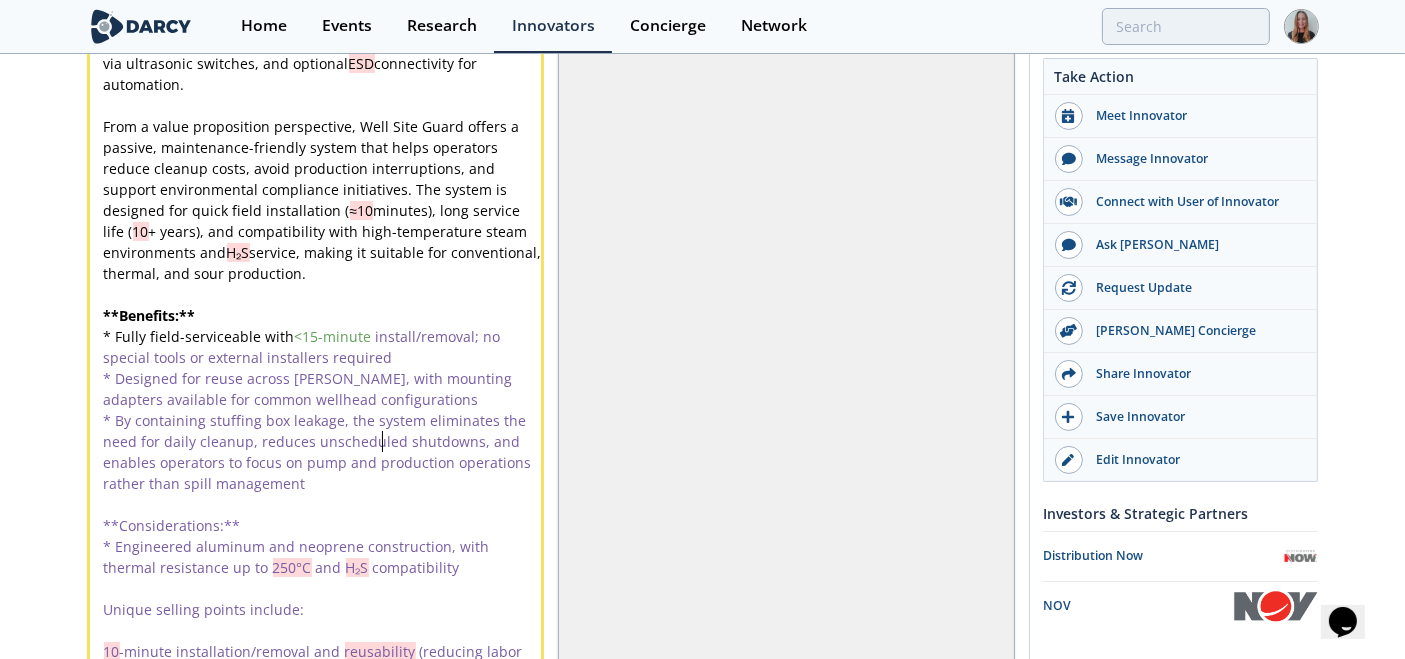 click on "x   Well Site Guard manufactures and supplies engineered, reusable containment systems designed to enclose rod-pumped well stuffing boxes, capturing production fluid leaks and minimizing environmental contamination at the wellhead. The solution was developed in response to the shortcomings of legacy stuffing box guards, many of which failed under pressure, were difficult to reinstall after maintenance, and used materials incompatible with harsh oilfield environments. The current product design addresses these challenges through a corrosion-resistant aluminum basin, neoprene seals rated up to  250°C , integrated fluid-level sensing via ultrasonic switches, and optional  ESD  connectivity for automation. ​ From a value proposition perspective, Well Site Guard offers a passive, maintenance-friendly system that helps operators reduce cleanup costs, avoid production interruptions, and support environmental compliance initiatives. The system is designed for quick field installation ( ≈10 10 H₂S ​ ** ** <" at bounding box center (324, 336) 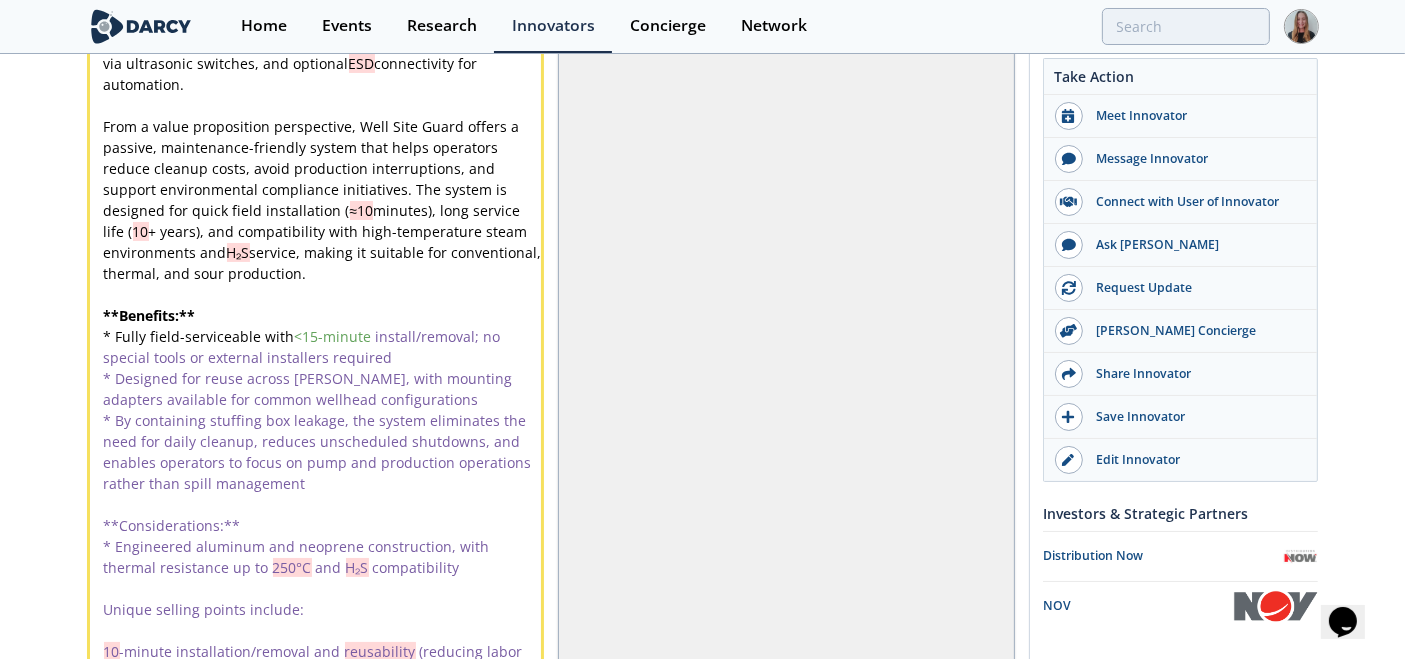 click on "*   By   containing   stuffing   box   leakage,   the   system   eliminates   the   need   for   daily   cleanup,   reduces   unscheduled   shutdowns,   and   enables   operators   to   focus   on   pump   and   production   operations   rather   than   spill   management" at bounding box center (324, 452) 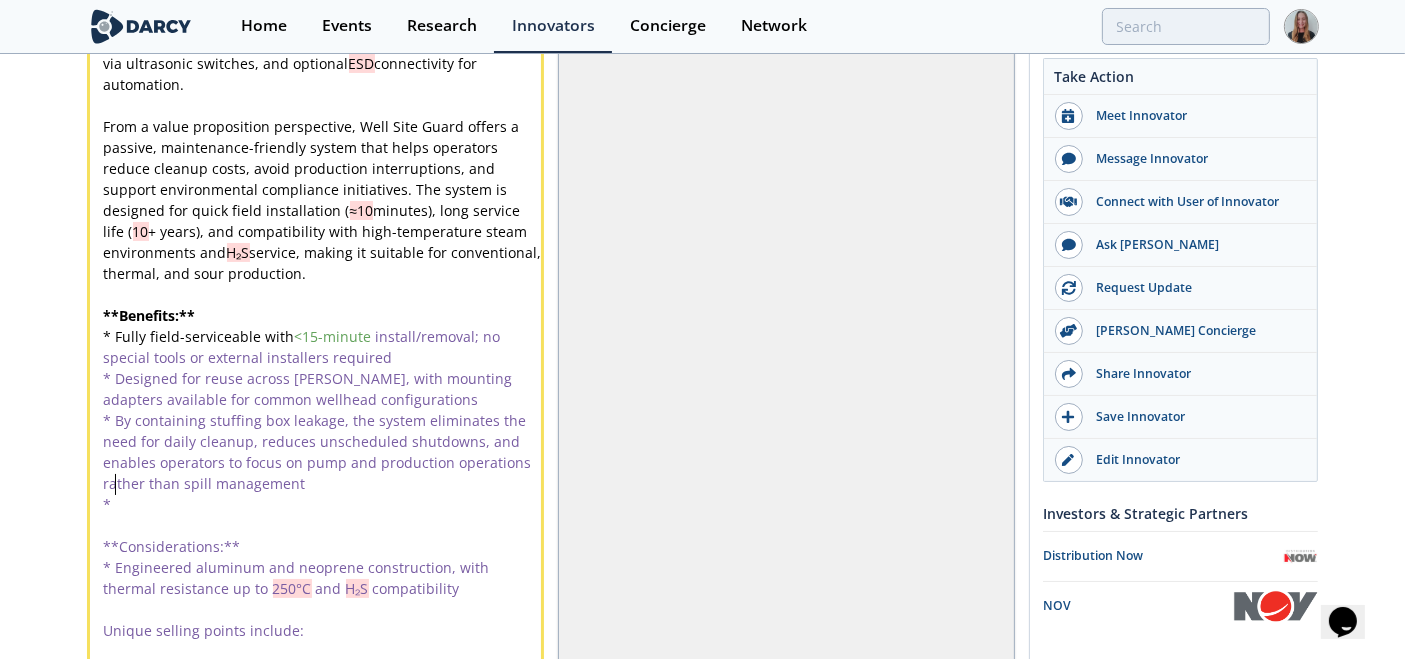 type 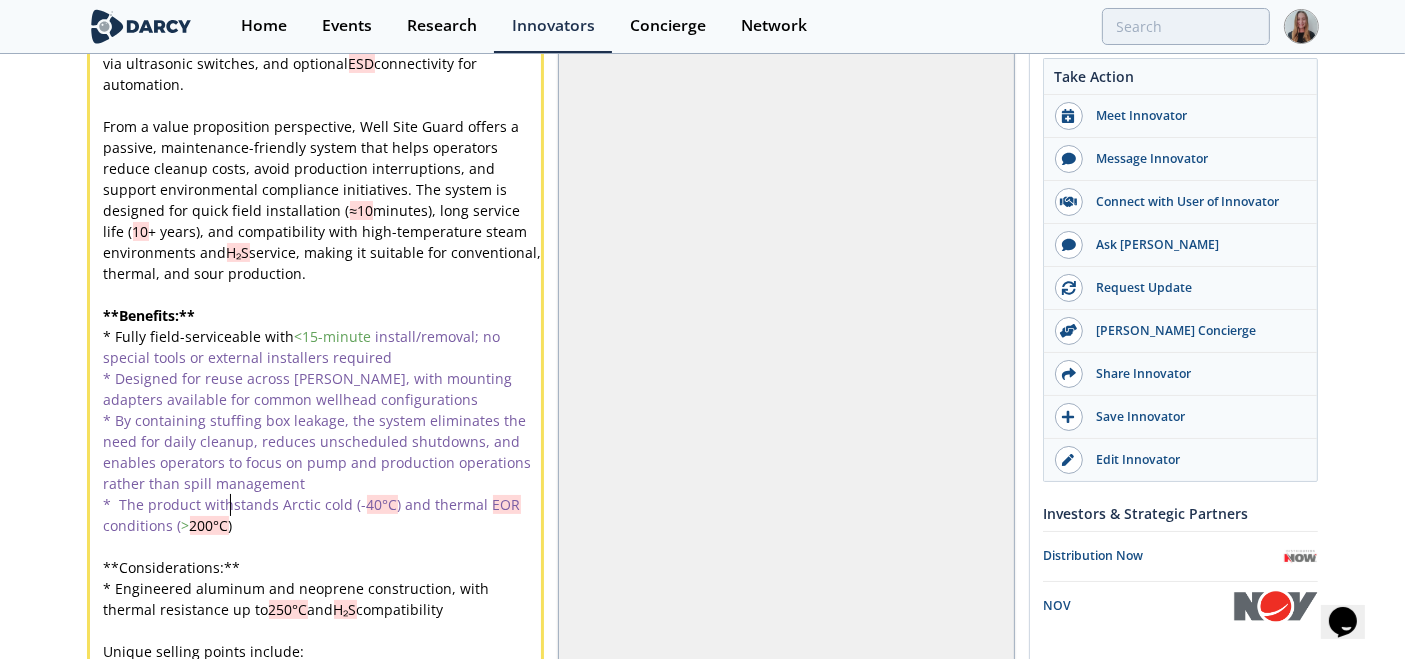 scroll, scrollTop: 0, scrollLeft: 0, axis: both 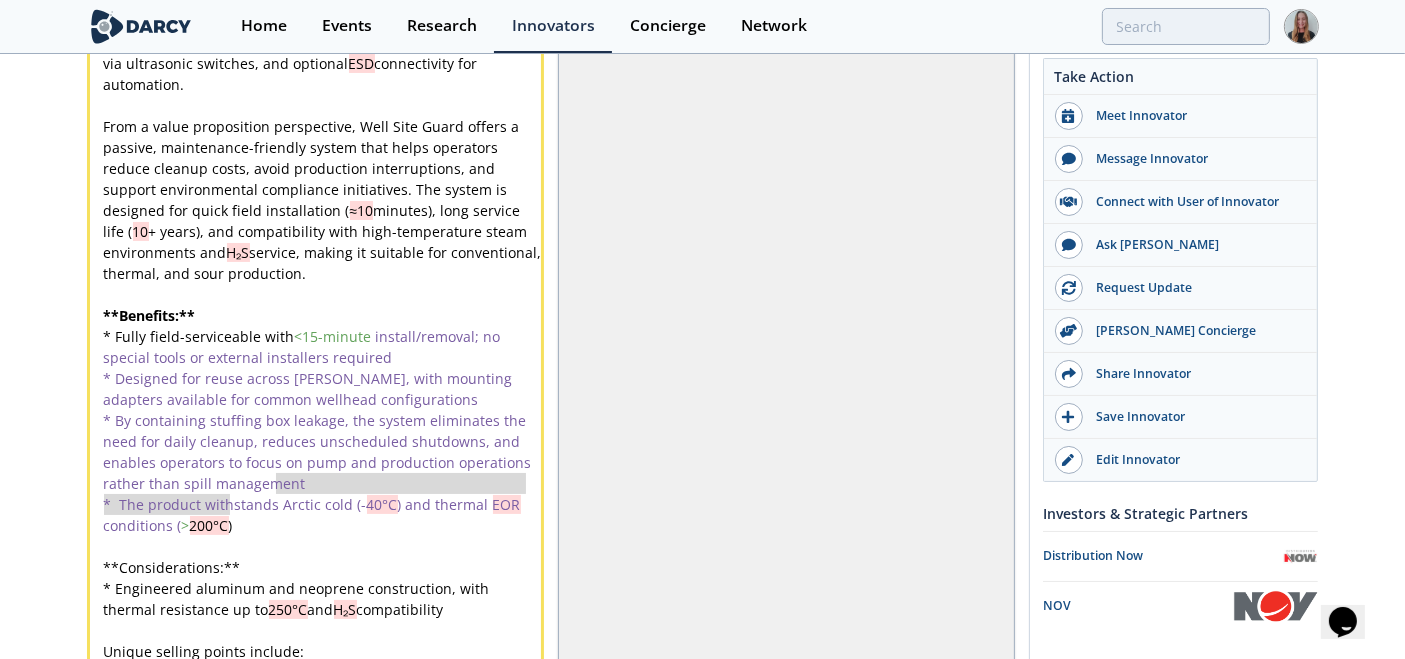 type on "Arctic" 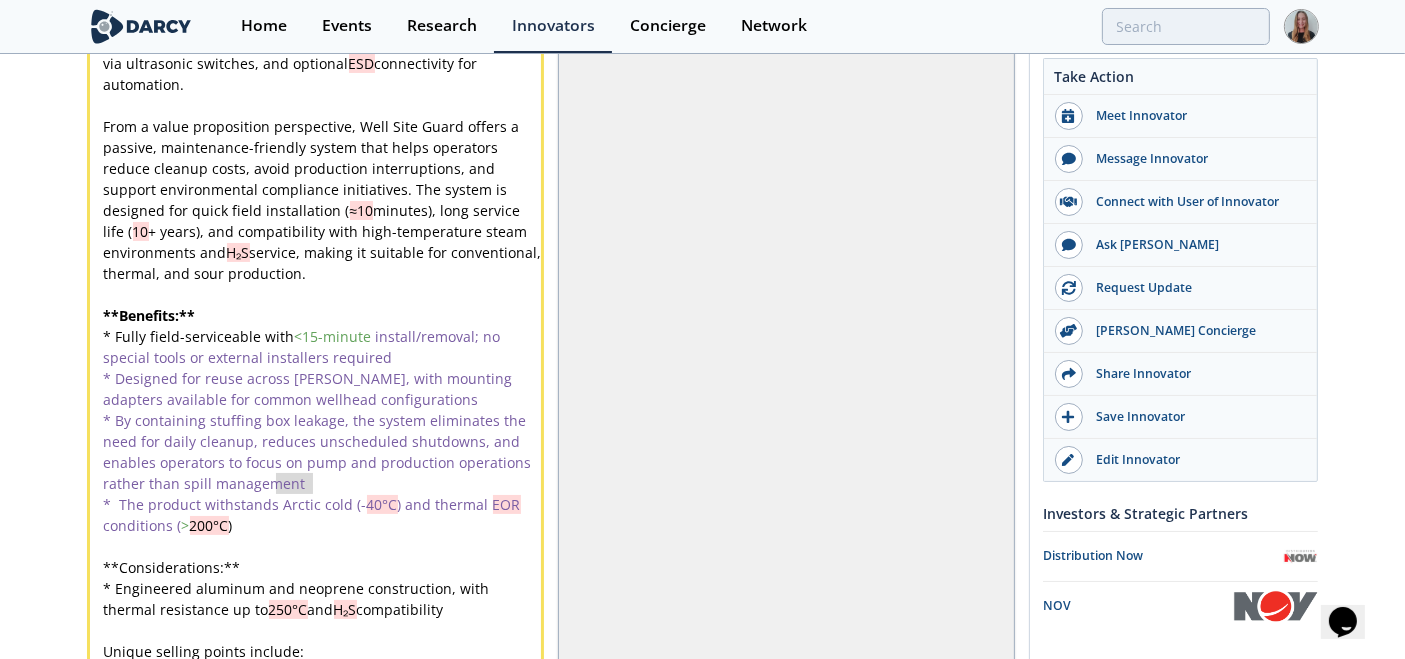 drag, startPoint x: 280, startPoint y: 452, endPoint x: 311, endPoint y: 458, distance: 31.575306 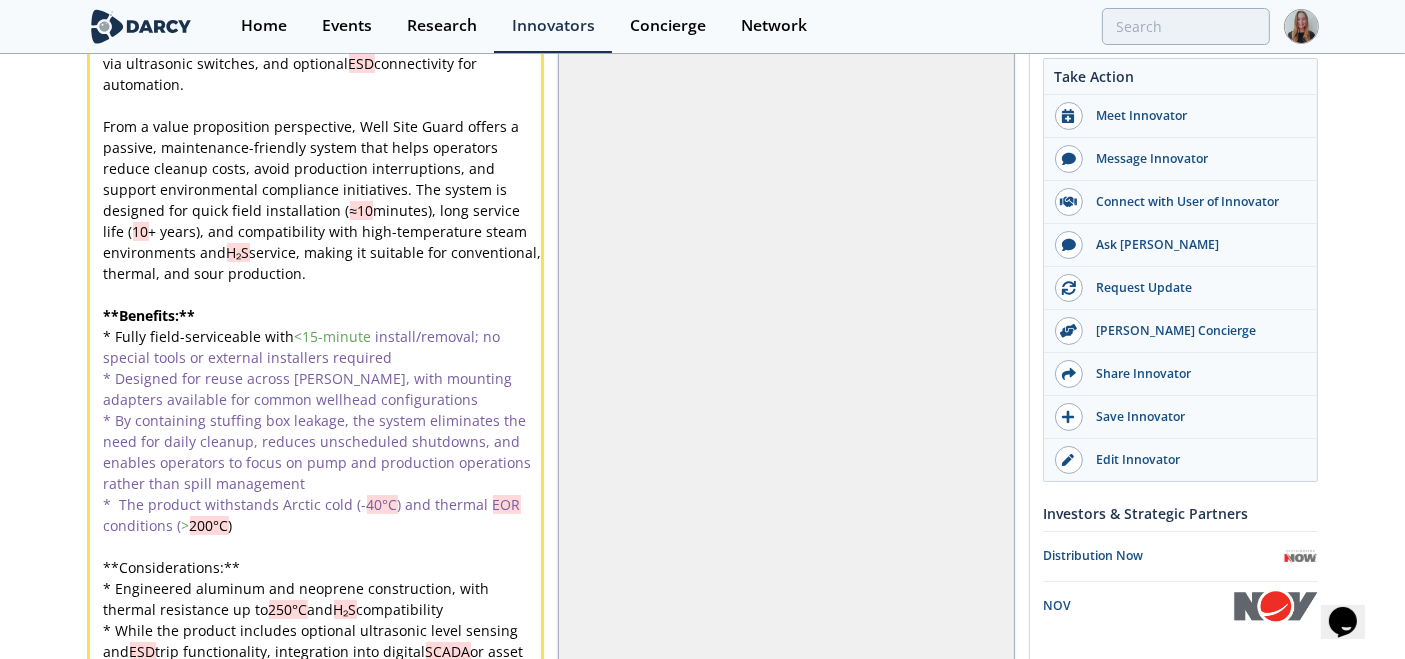 scroll, scrollTop: 0, scrollLeft: 0, axis: both 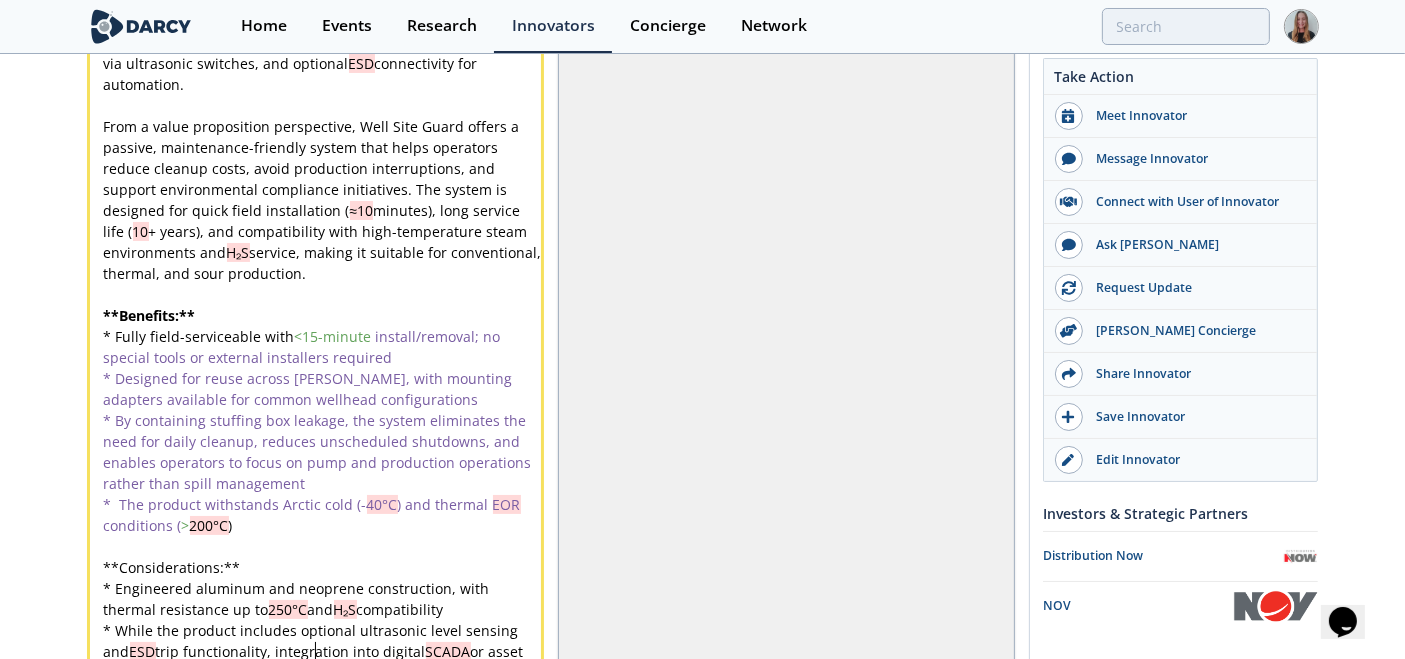 click on "x   Well Site Guard manufactures and supplies engineered, reusable containment systems designed to enclose rod-pumped well stuffing boxes, capturing production fluid leaks and minimizing environmental contamination at the wellhead. The solution was developed in response to the shortcomings of legacy stuffing box guards, many of which failed under pressure, were difficult to reinstall after maintenance, and used materials incompatible with harsh oilfield environments. The current product design addresses these challenges through a corrosion-resistant aluminum basin, neoprene seals rated up to  250°C , integrated fluid-level sensing via ultrasonic switches, and optional  ESD  connectivity for automation. ​ From a value proposition perspective, Well Site Guard offers a passive, maintenance-friendly system that helps operators reduce cleanup costs, avoid production interruptions, and support environmental compliance initiatives. The system is designed for quick field installation ( ≈10 10 H₂S ​ ** ** <" at bounding box center (324, 399) 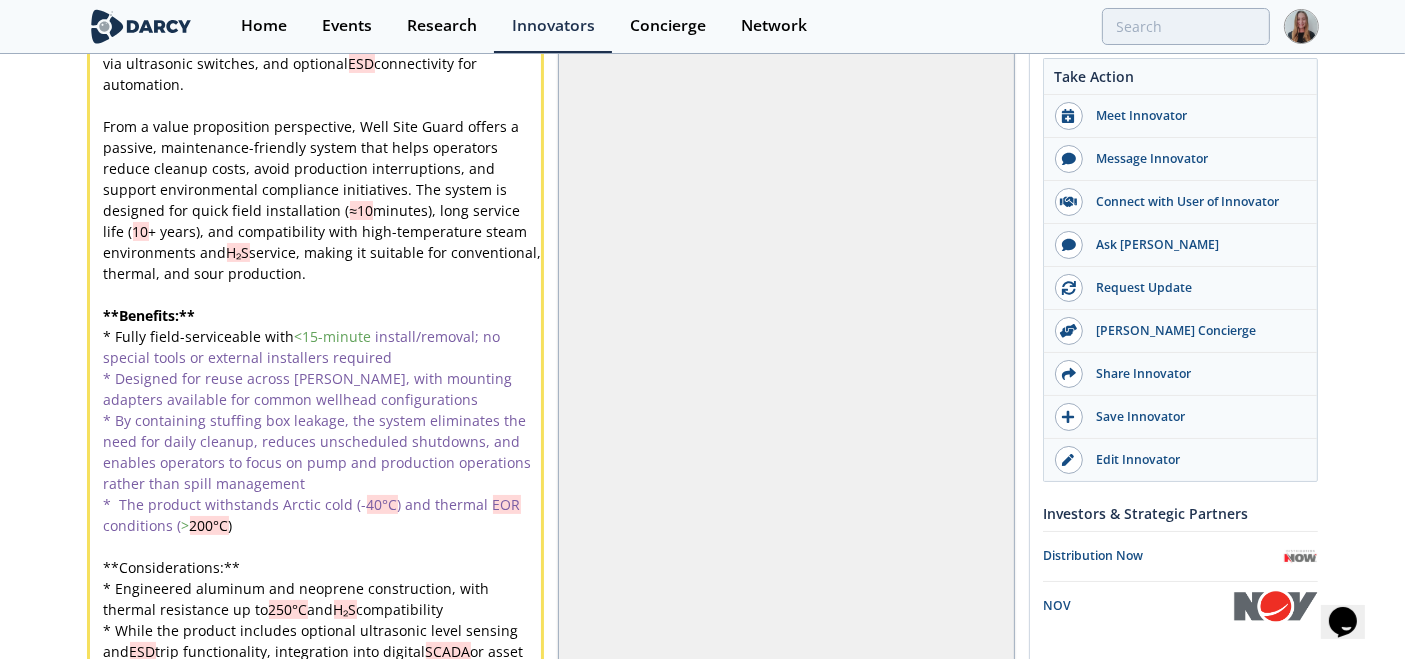 click on "* While the product includes optional ultrasonic level sensing and  ESD  trip functionality, integration into digital  SCADA  or asset monitoring systems remains customer-specific and may require customization" at bounding box center (324, 662) 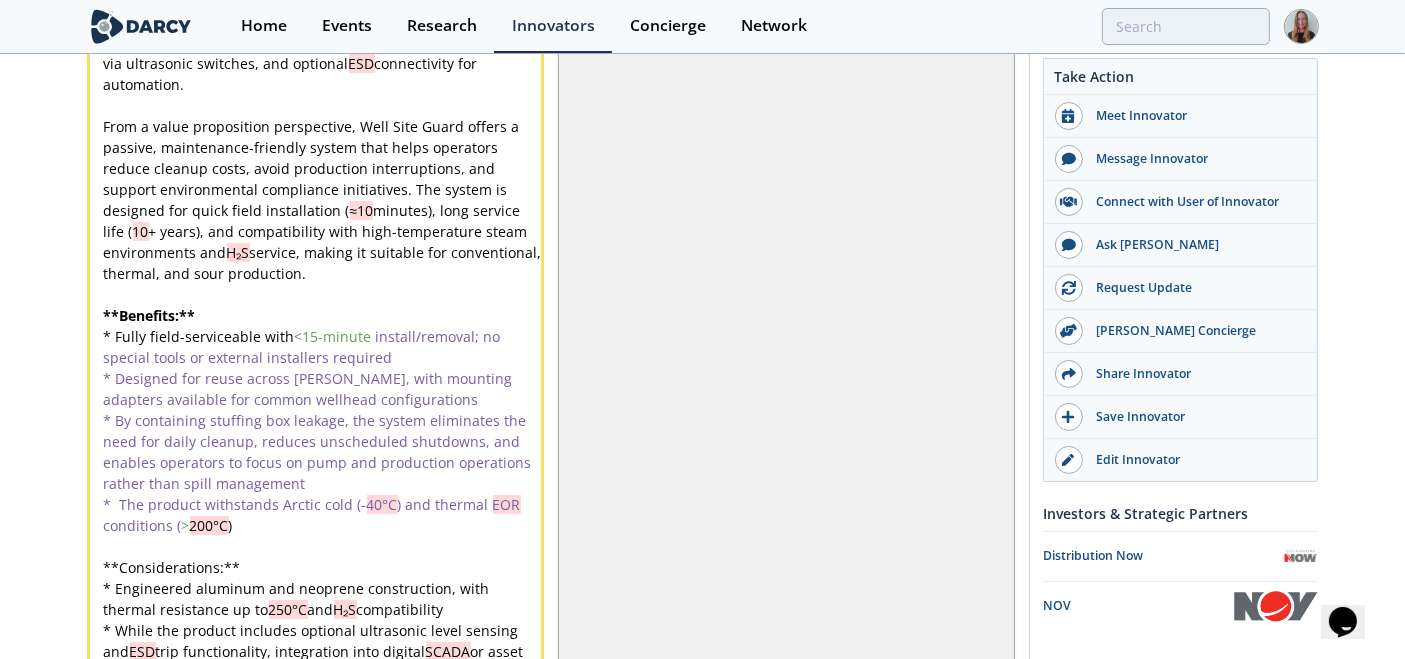 scroll, scrollTop: 0, scrollLeft: 0, axis: both 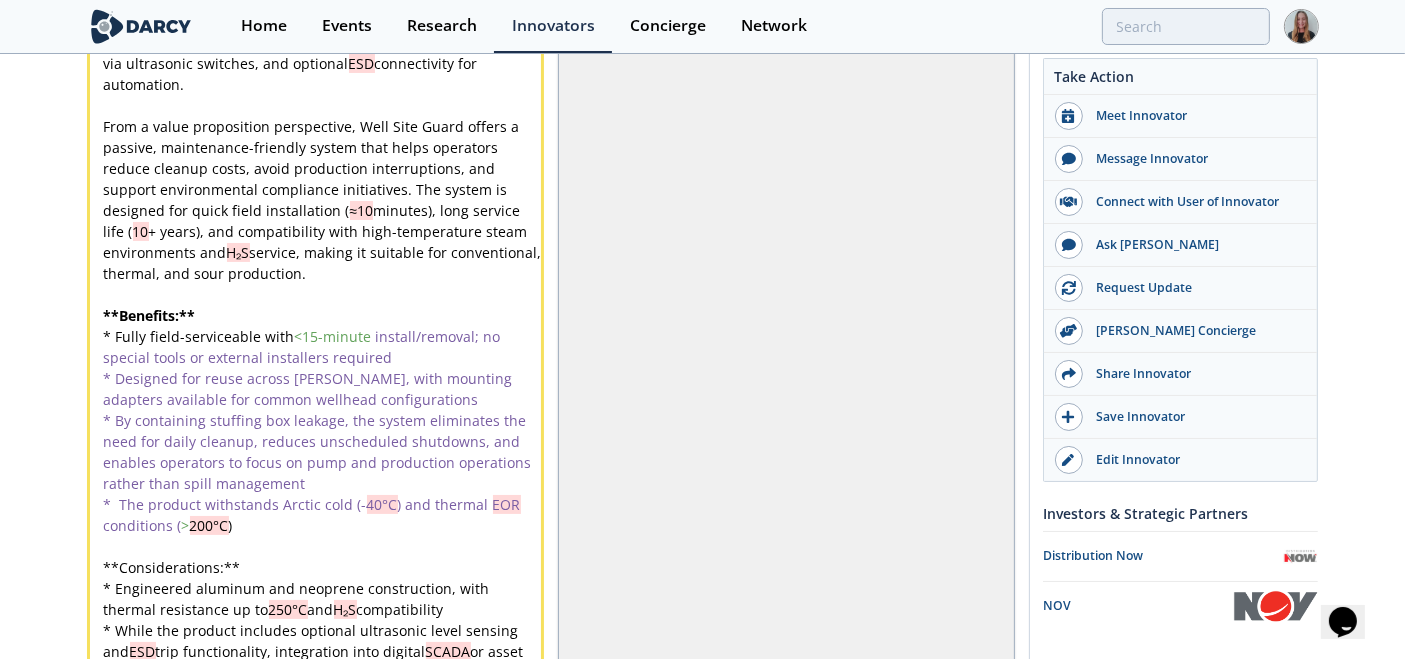paste on "Considerations:**" 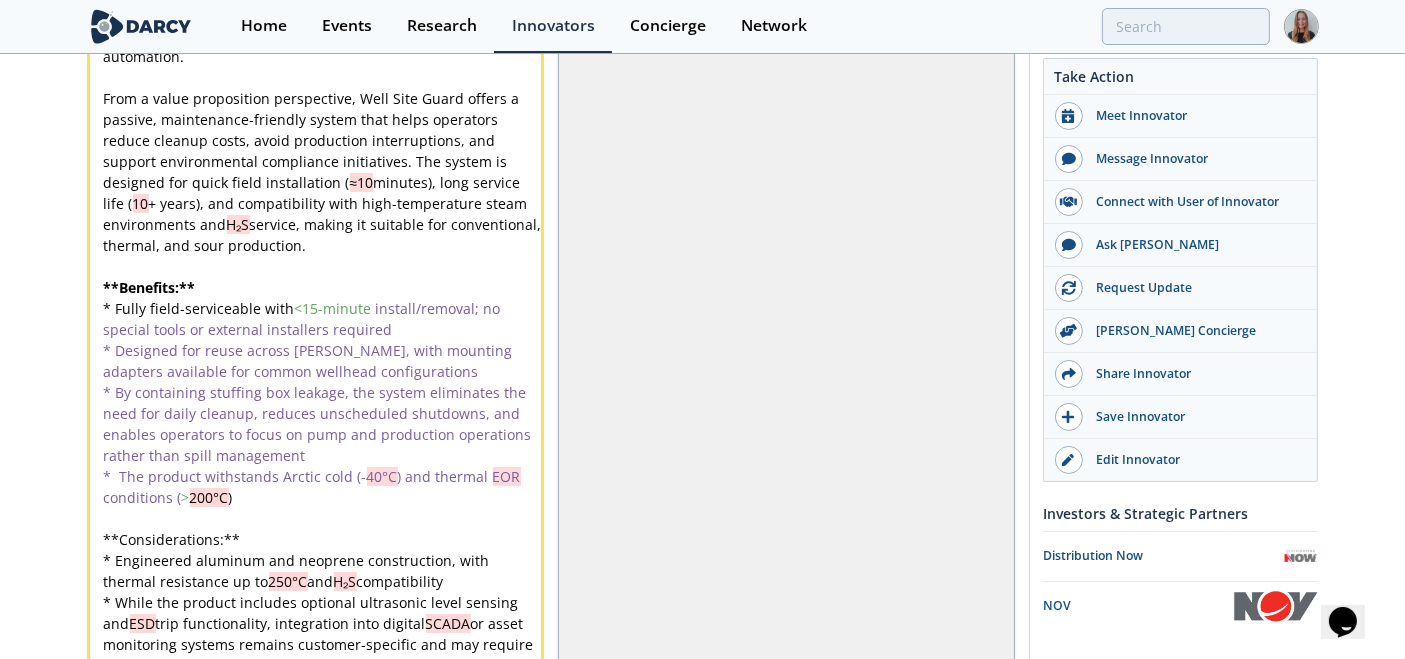 scroll, scrollTop: 0, scrollLeft: 0, axis: both 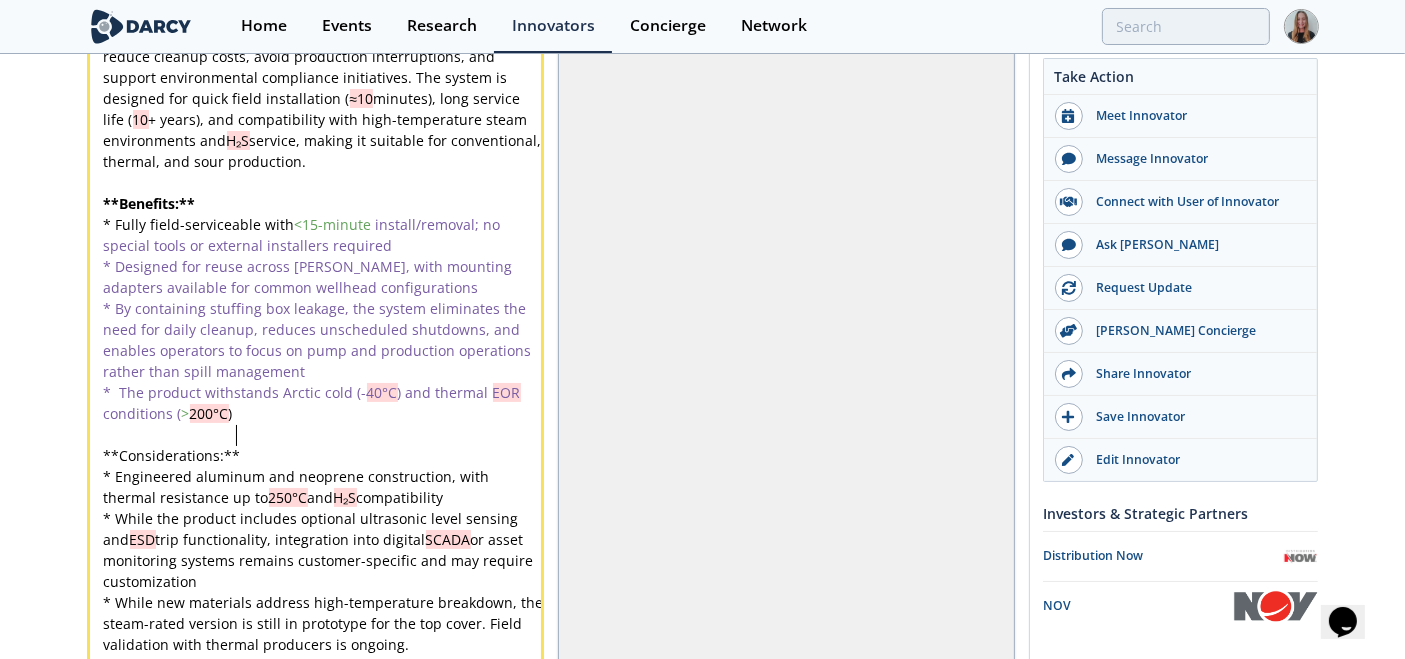type on "**Considerations:**" 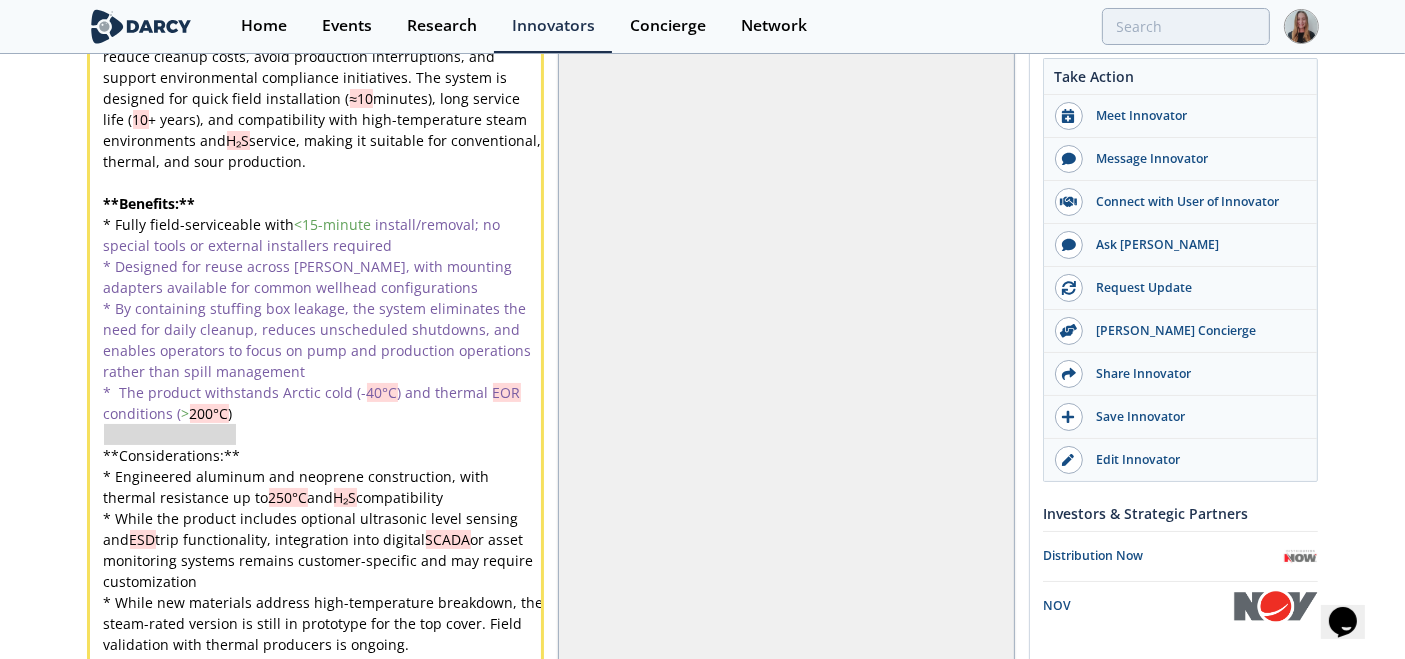 drag, startPoint x: 257, startPoint y: 402, endPoint x: 31, endPoint y: 395, distance: 226.10838 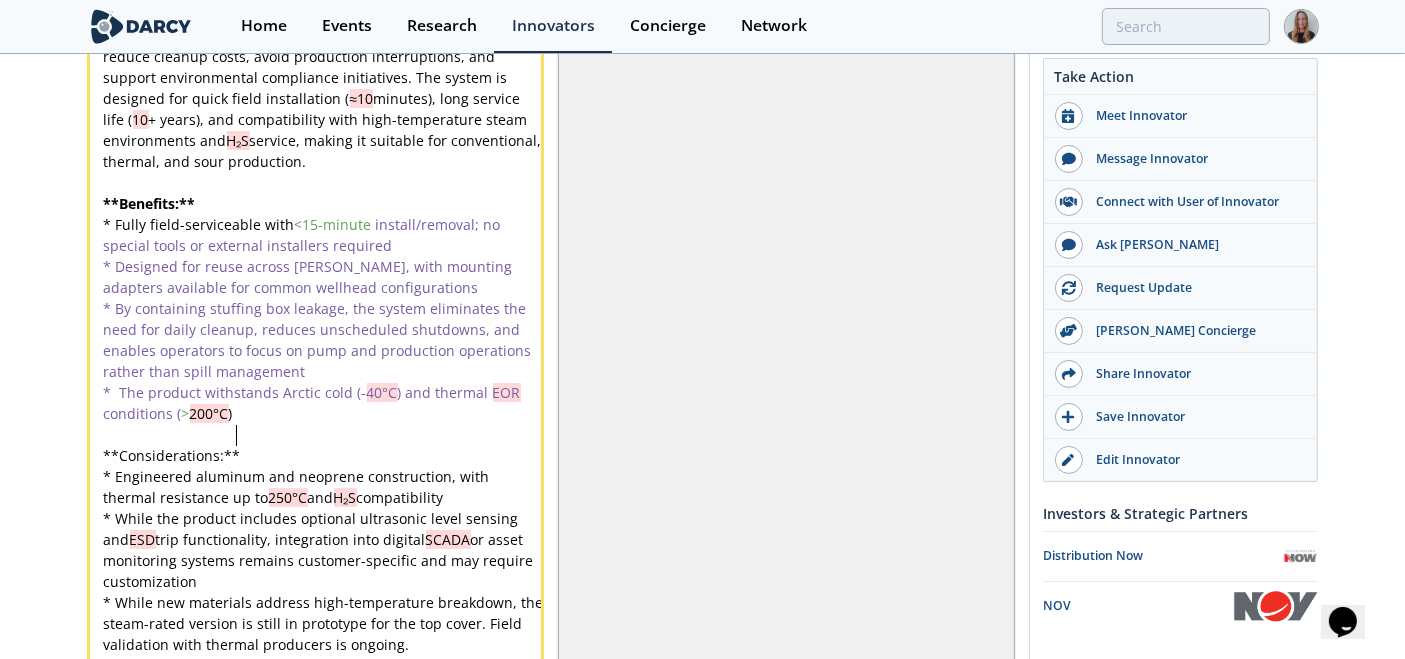 type 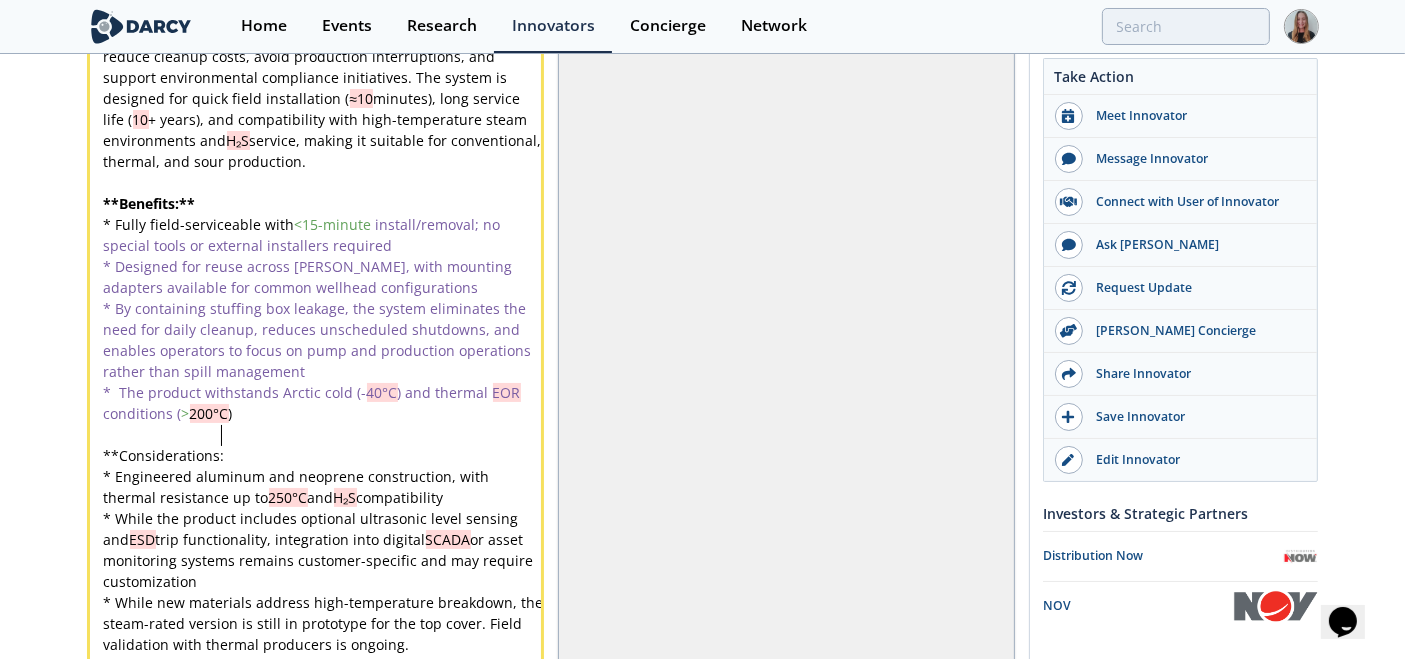 scroll, scrollTop: 0, scrollLeft: 0, axis: both 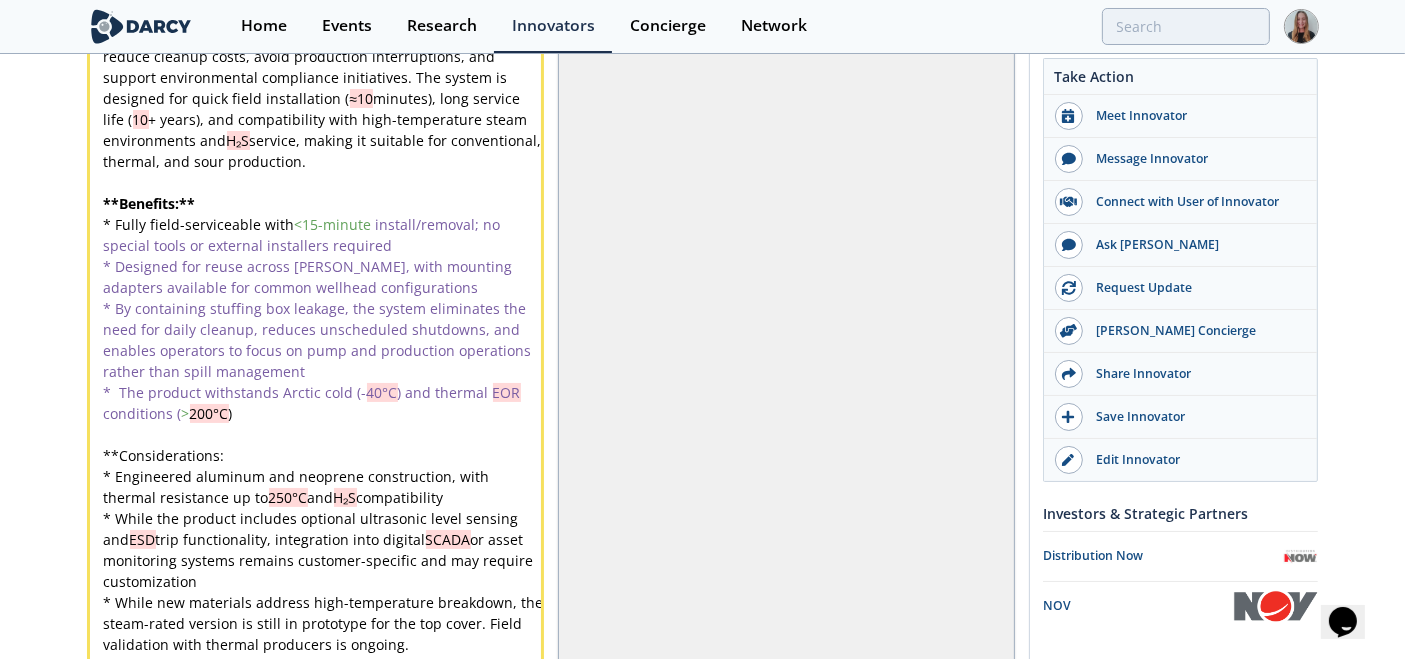 type on "**" 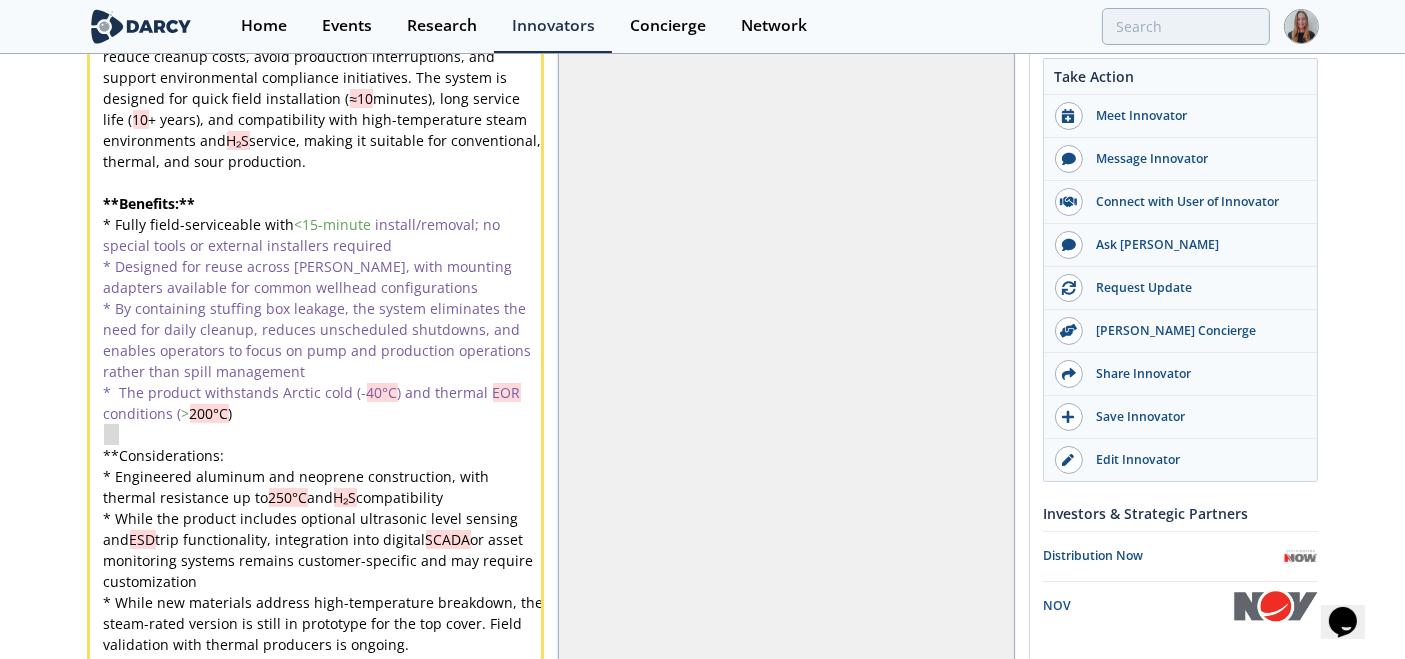 drag, startPoint x: 122, startPoint y: 406, endPoint x: 58, endPoint y: 406, distance: 64 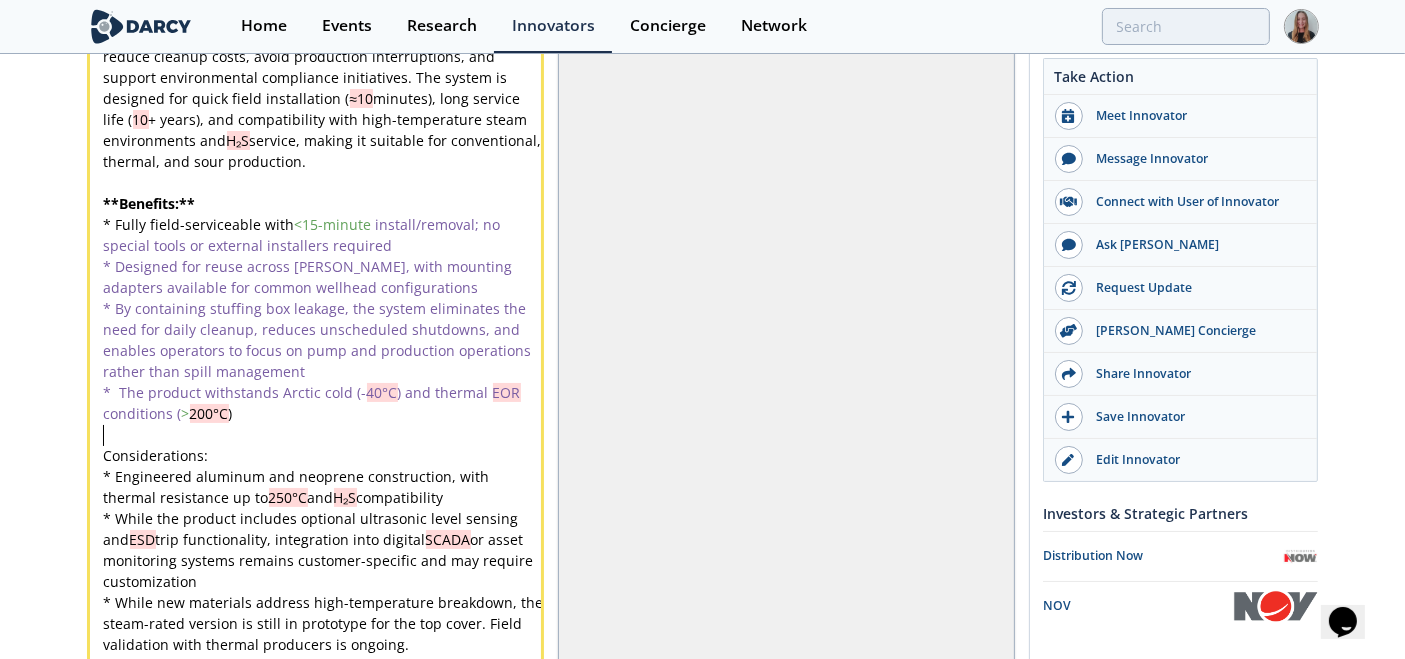 scroll, scrollTop: 0, scrollLeft: 0, axis: both 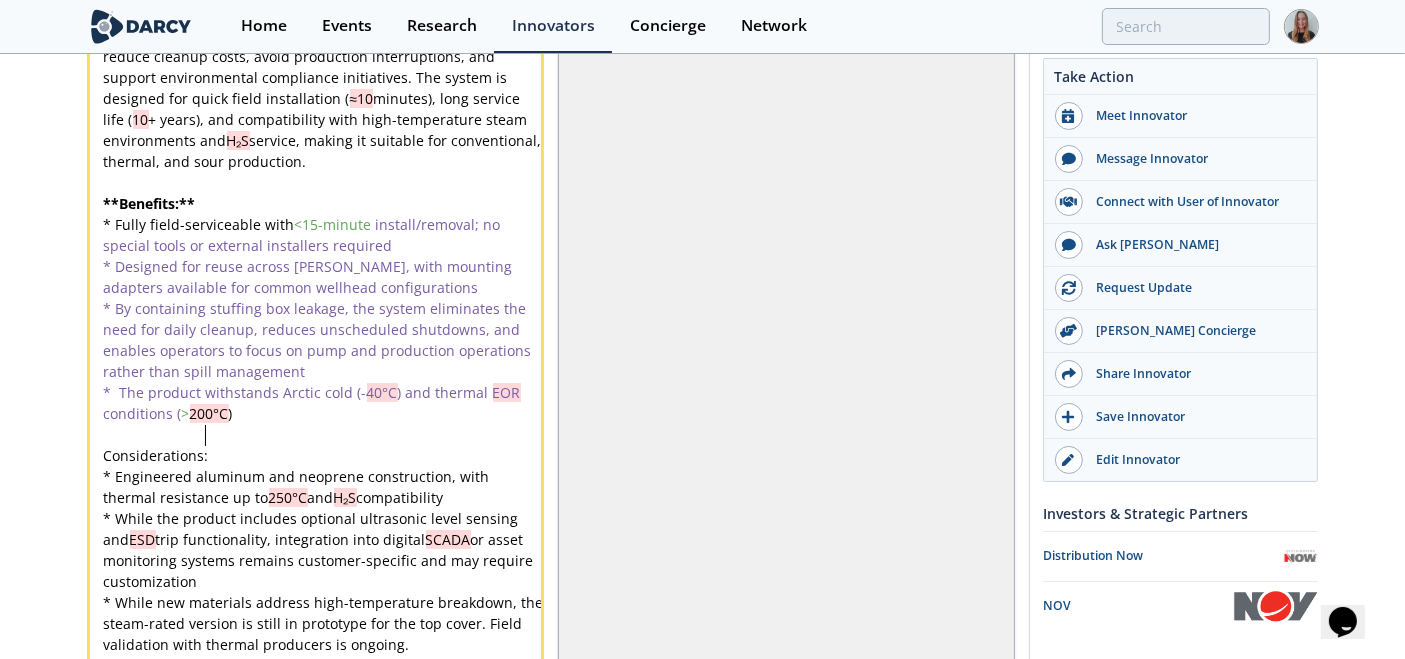 type on "Considerations:" 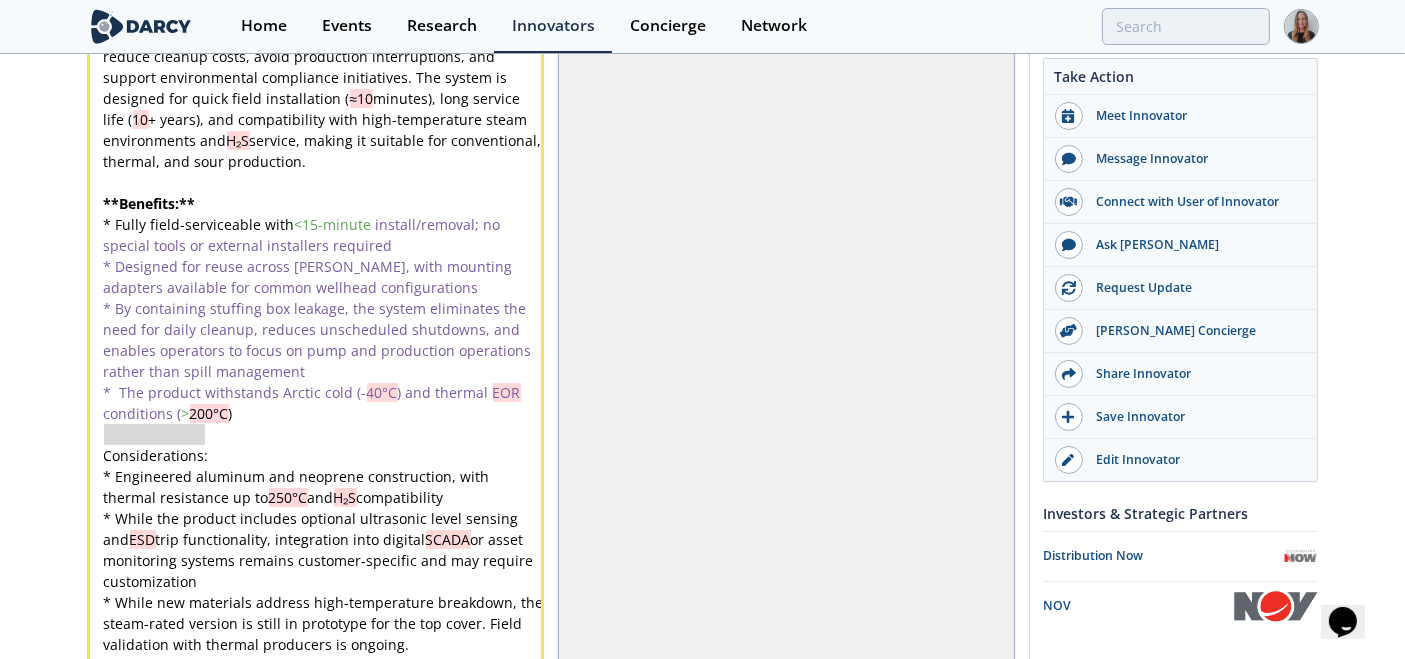 drag, startPoint x: 235, startPoint y: 409, endPoint x: -33, endPoint y: 409, distance: 268 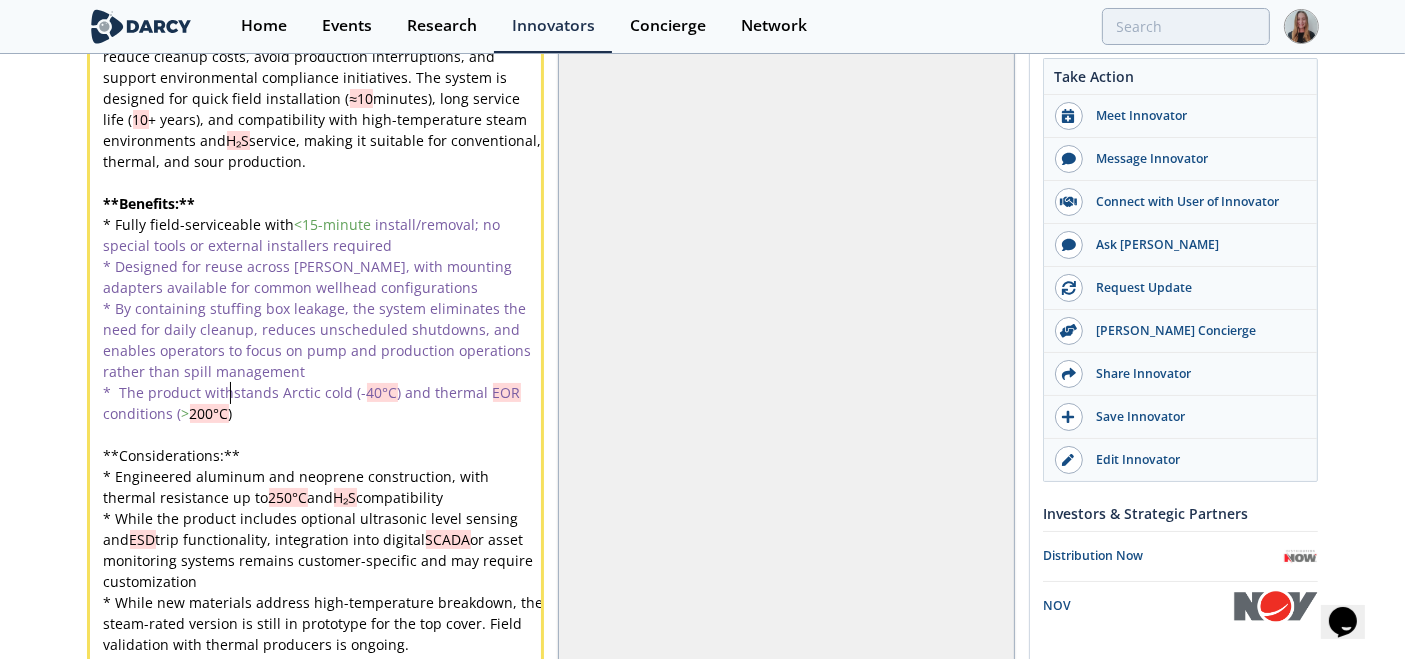 click on "*    The   product   withstands   Arctic   cold   (- 40°C )   and   thermal   EOR   conditions   ( > 200°C )" at bounding box center [324, 403] 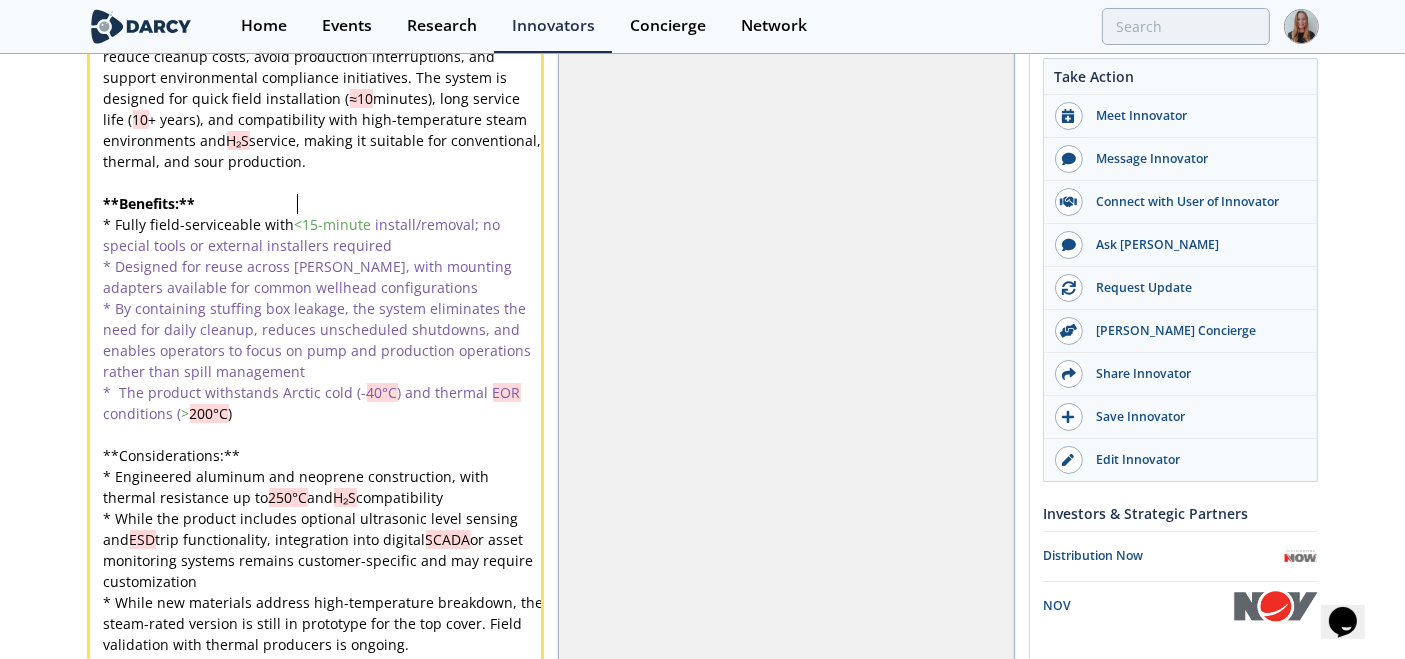 click on "x   Well Site Guard manufactures and supplies engineered, reusable containment systems designed to enclose rod-pumped well stuffing boxes, capturing production fluid leaks and minimizing environmental contamination at the wellhead. The solution was developed in response to the shortcomings of legacy stuffing box guards, many of which failed under pressure, were difficult to reinstall after maintenance, and used materials incompatible with harsh oilfield environments. The current product design addresses these challenges through a corrosion-resistant aluminum basin, neoprene seals rated up to  250°C , integrated fluid-level sensing via ultrasonic switches, and optional  ESD  connectivity for automation. ​ From a value proposition perspective, Well Site Guard offers a passive, maintenance-friendly system that helps operators reduce cleanup costs, avoid production interruptions, and support environmental compliance initiatives. The system is designed for quick field installation ( ≈10 10 H₂S ​ ** ** <" at bounding box center (324, 340) 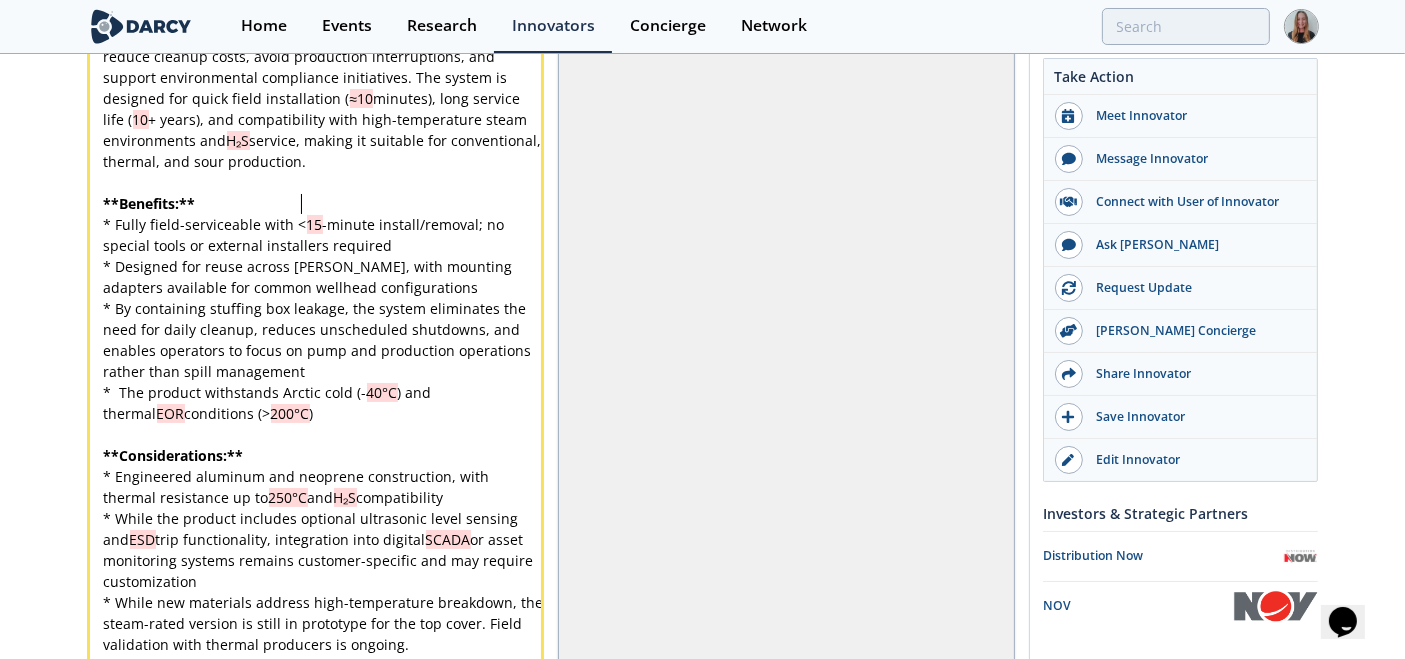 scroll, scrollTop: 0, scrollLeft: 0, axis: both 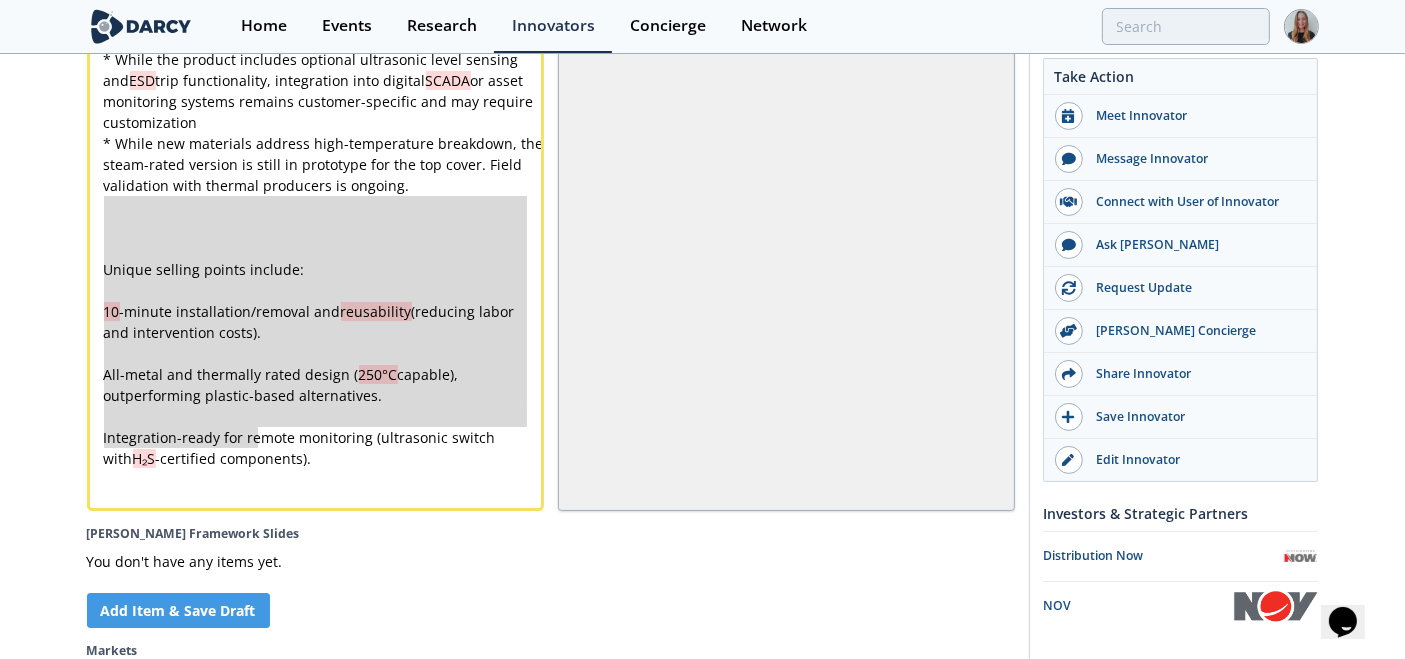 type on "Unique selling points include:
10-minute installation/removal and reusability (reducing labor and intervention costs).
All-metal and thermally rated design (250°C capable), outperforming plastic-based alternatives.
Integration-ready for remote monitoring (ultrasonic switch with H₂S-certified components)." 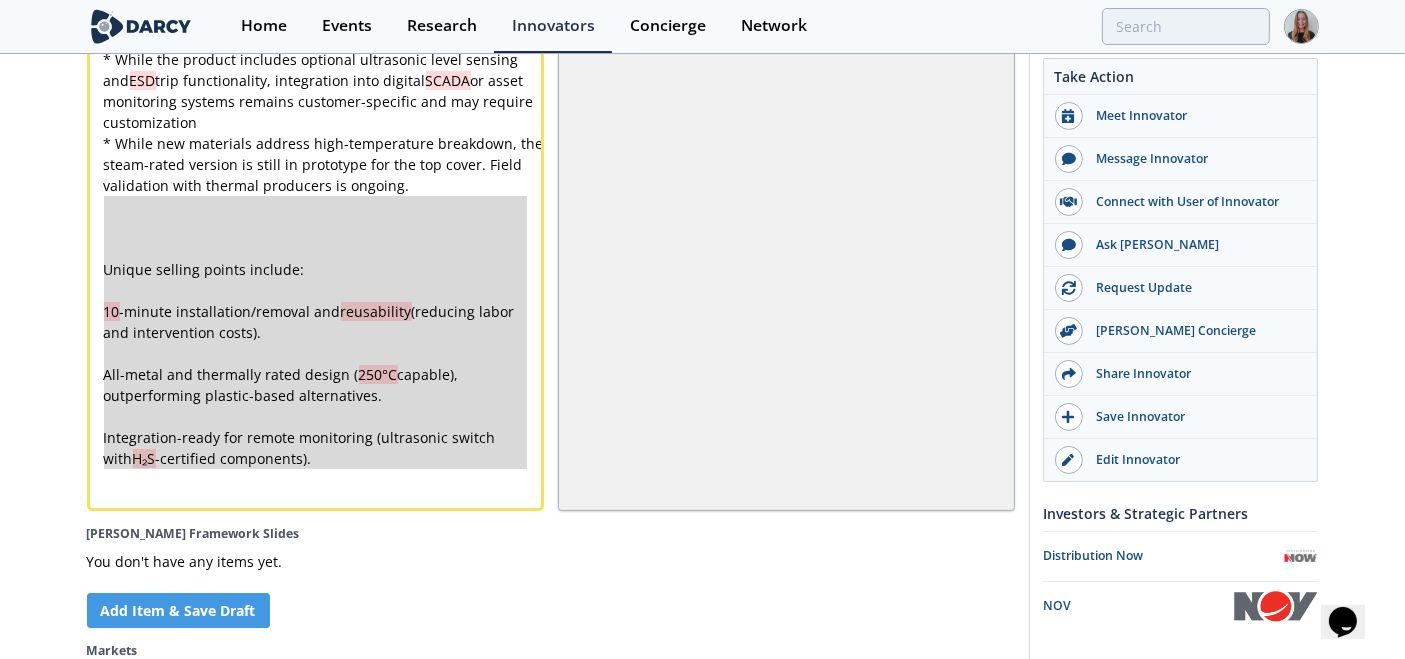 drag, startPoint x: 120, startPoint y: 173, endPoint x: 294, endPoint y: 469, distance: 343.35403 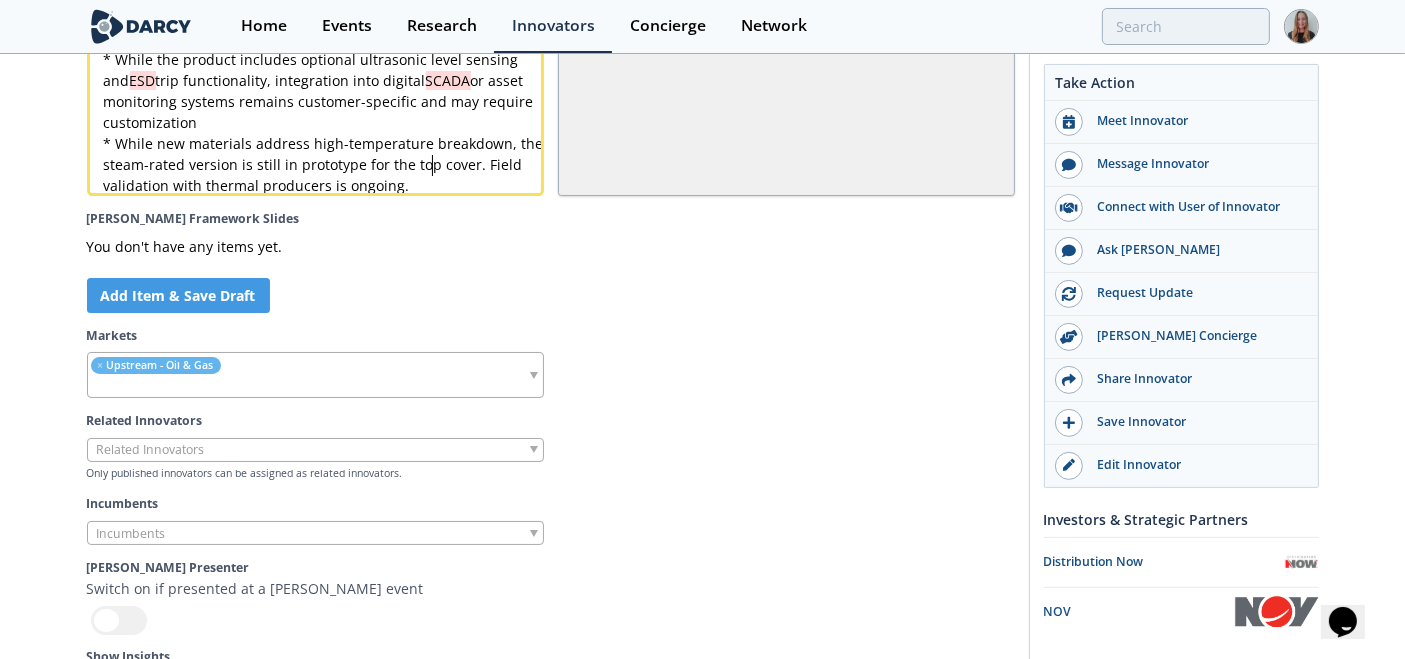 scroll, scrollTop: 0, scrollLeft: 0, axis: both 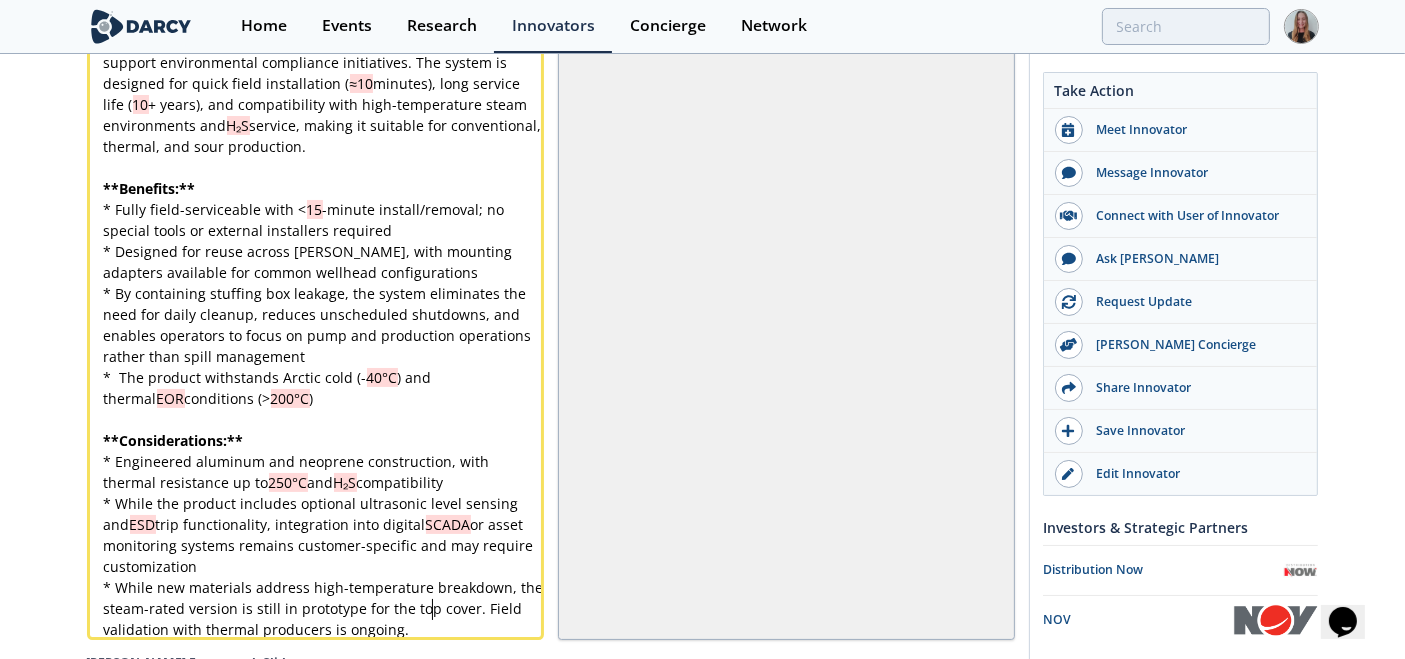 type 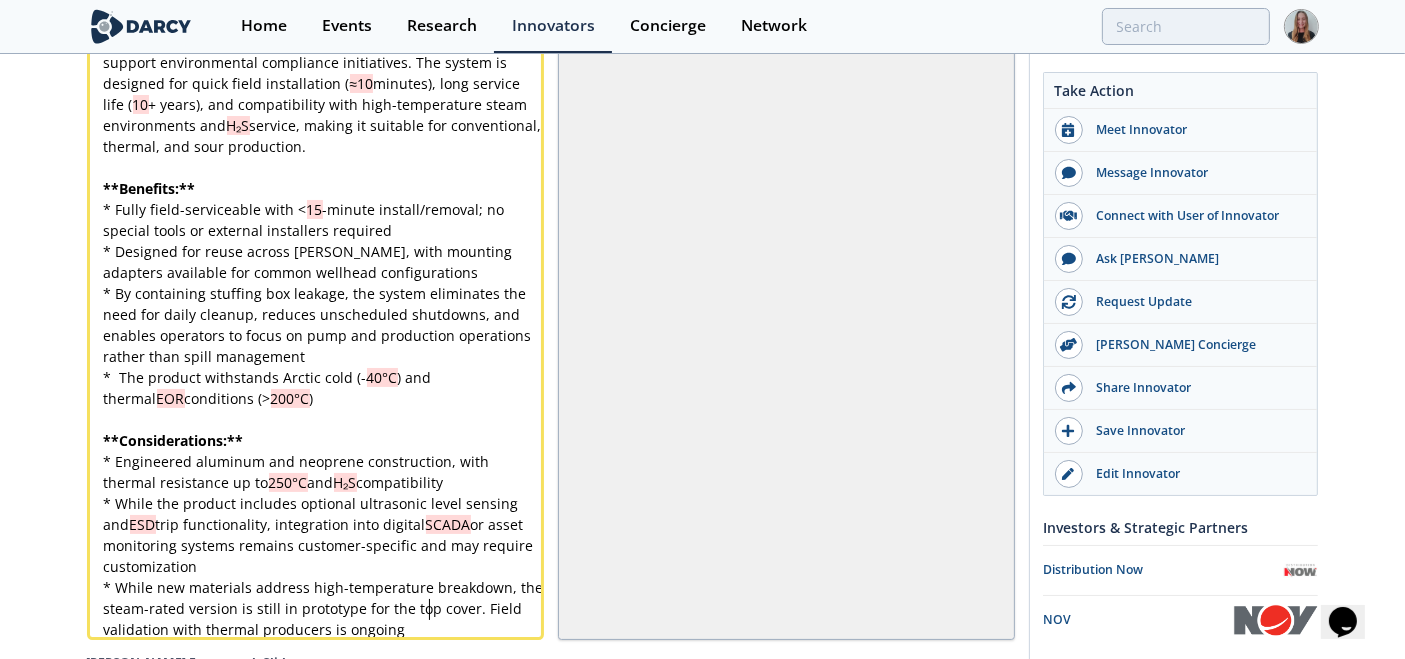 scroll, scrollTop: 0, scrollLeft: 0, axis: both 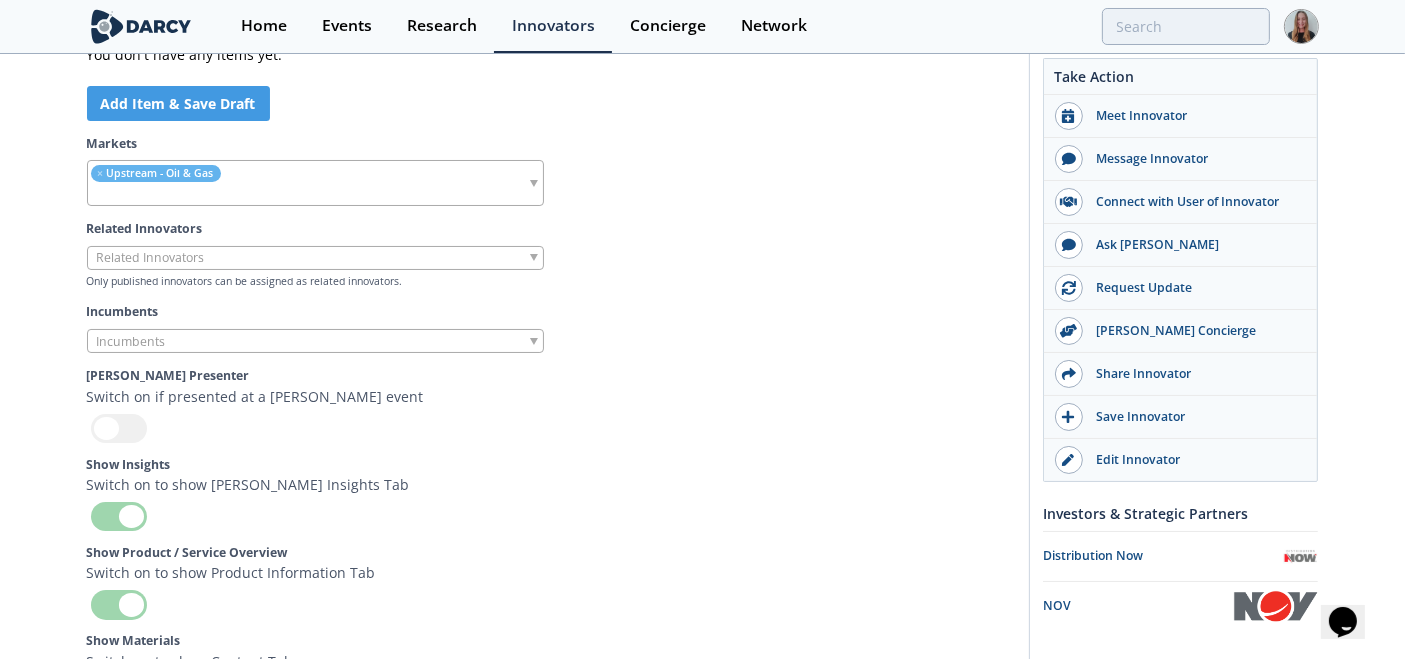 click at bounding box center (315, 258) 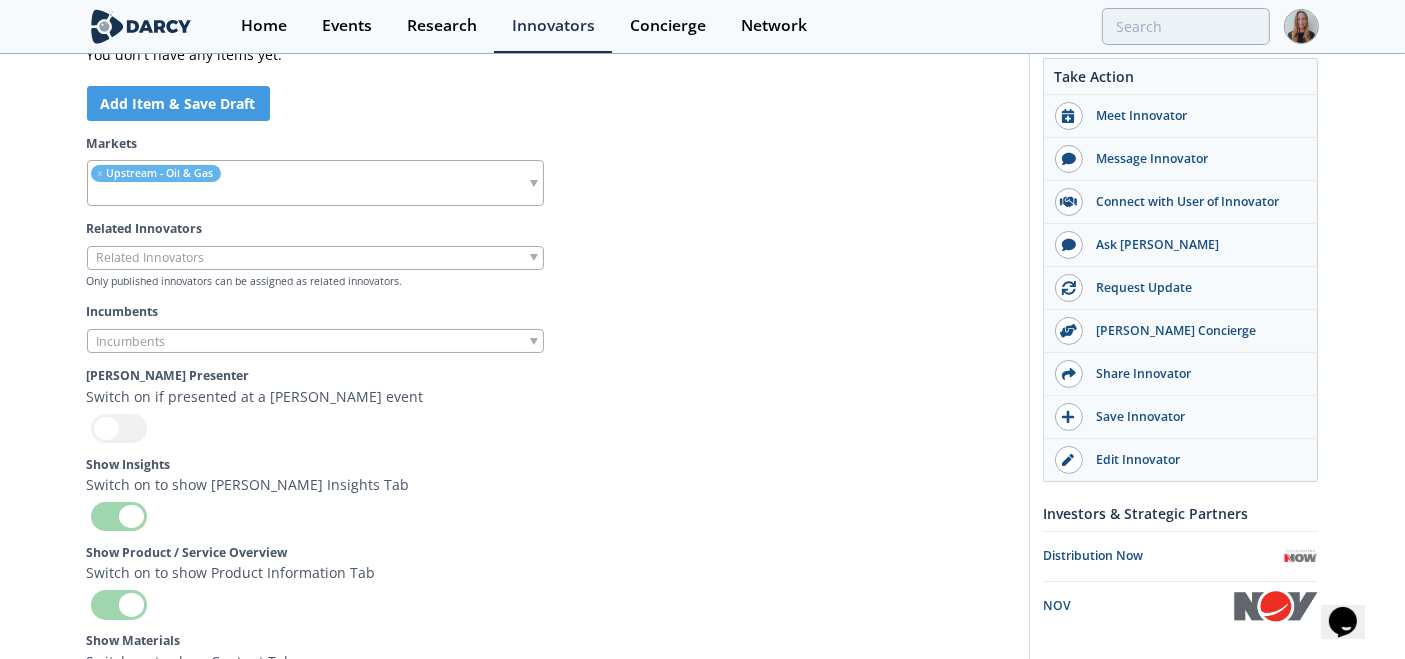 click at bounding box center [315, 258] 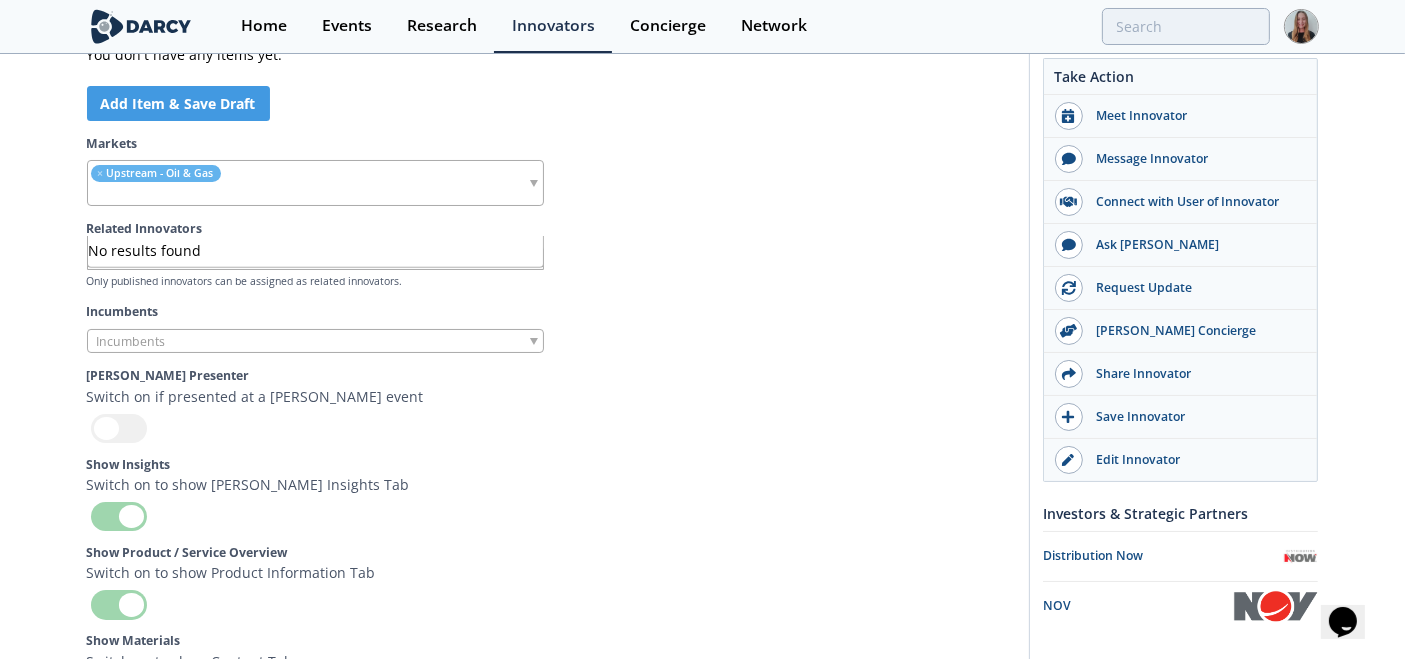 type on "s" 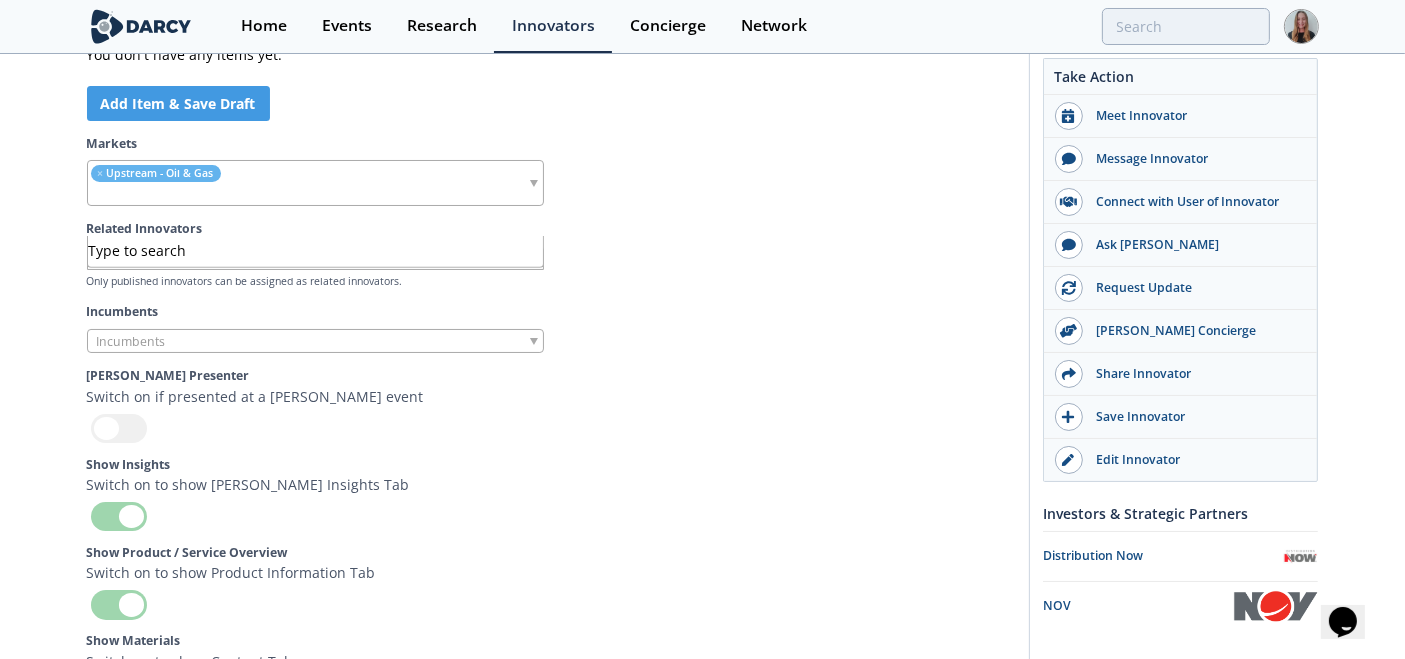 click at bounding box center (786, 258) 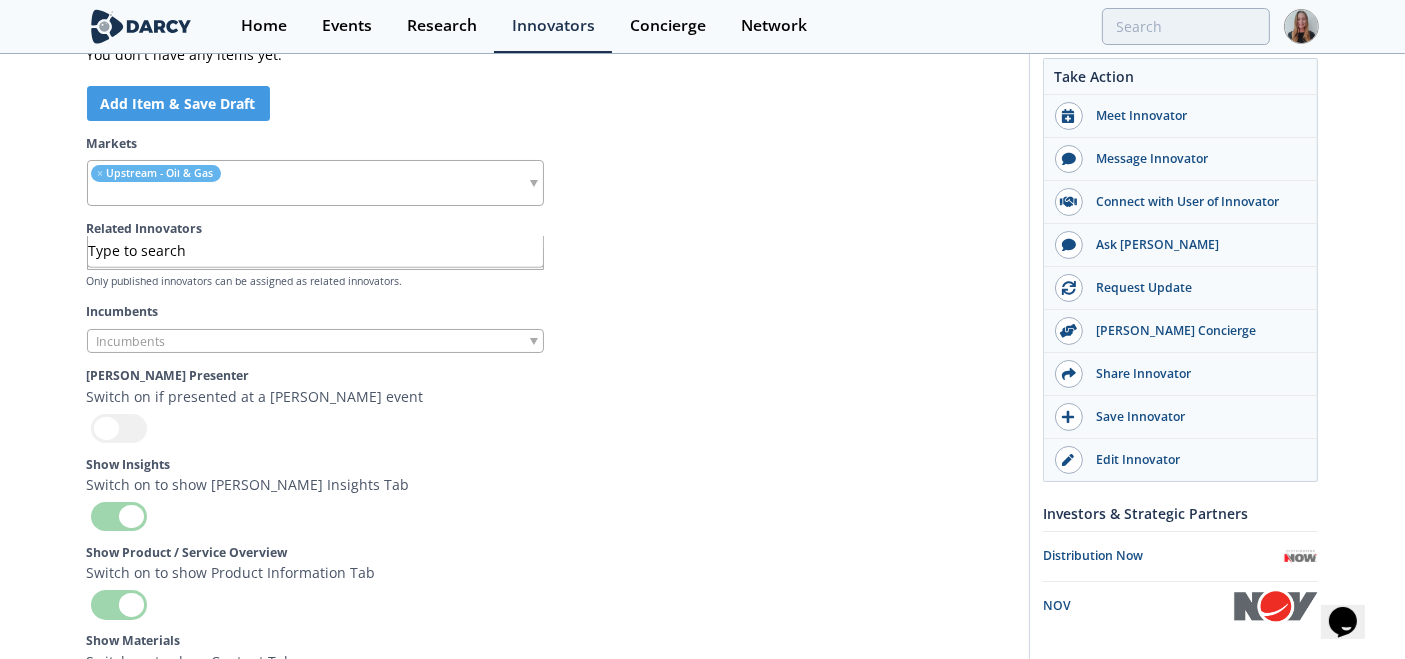 click at bounding box center [315, 258] 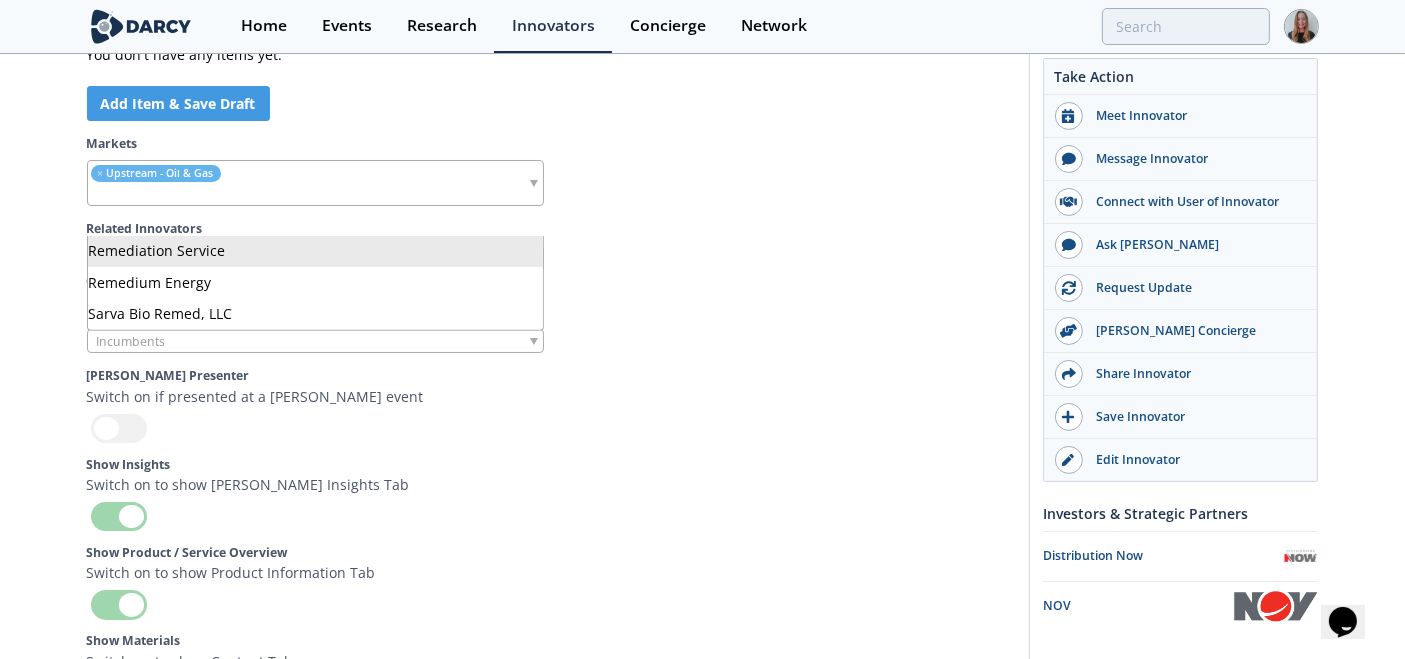 type on "remed" 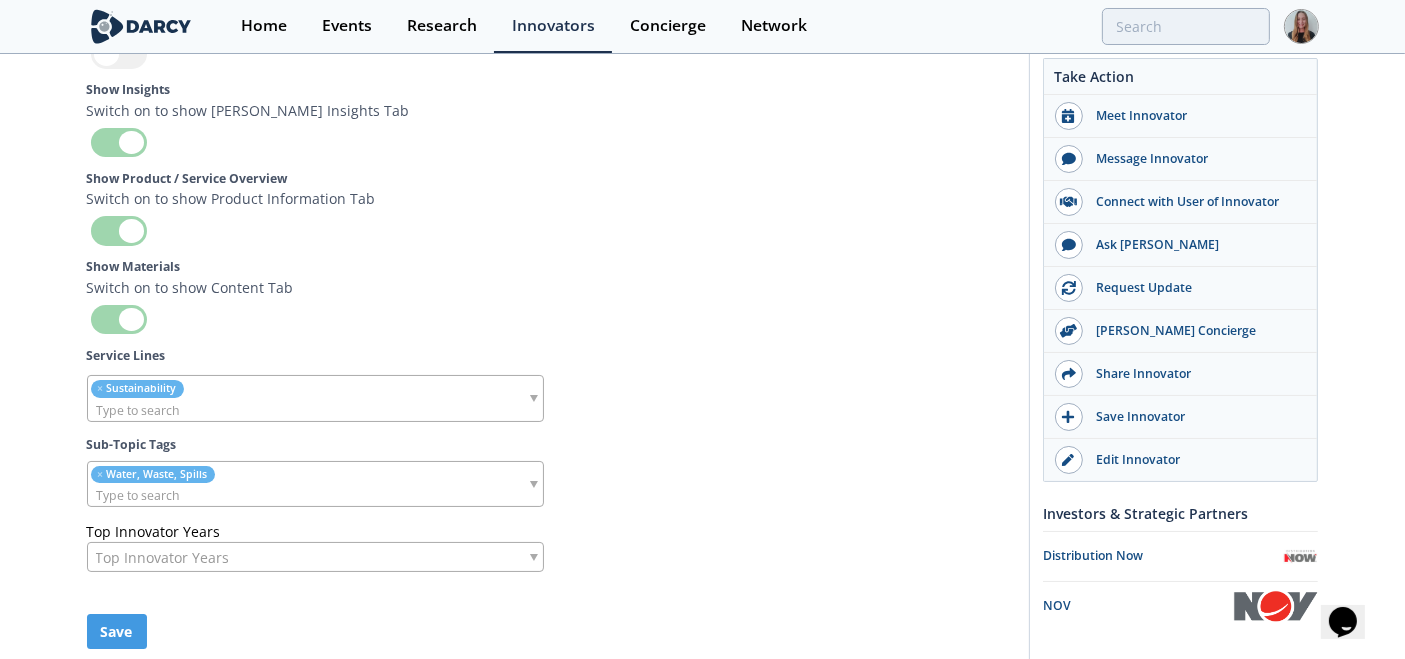 scroll, scrollTop: 8773, scrollLeft: 0, axis: vertical 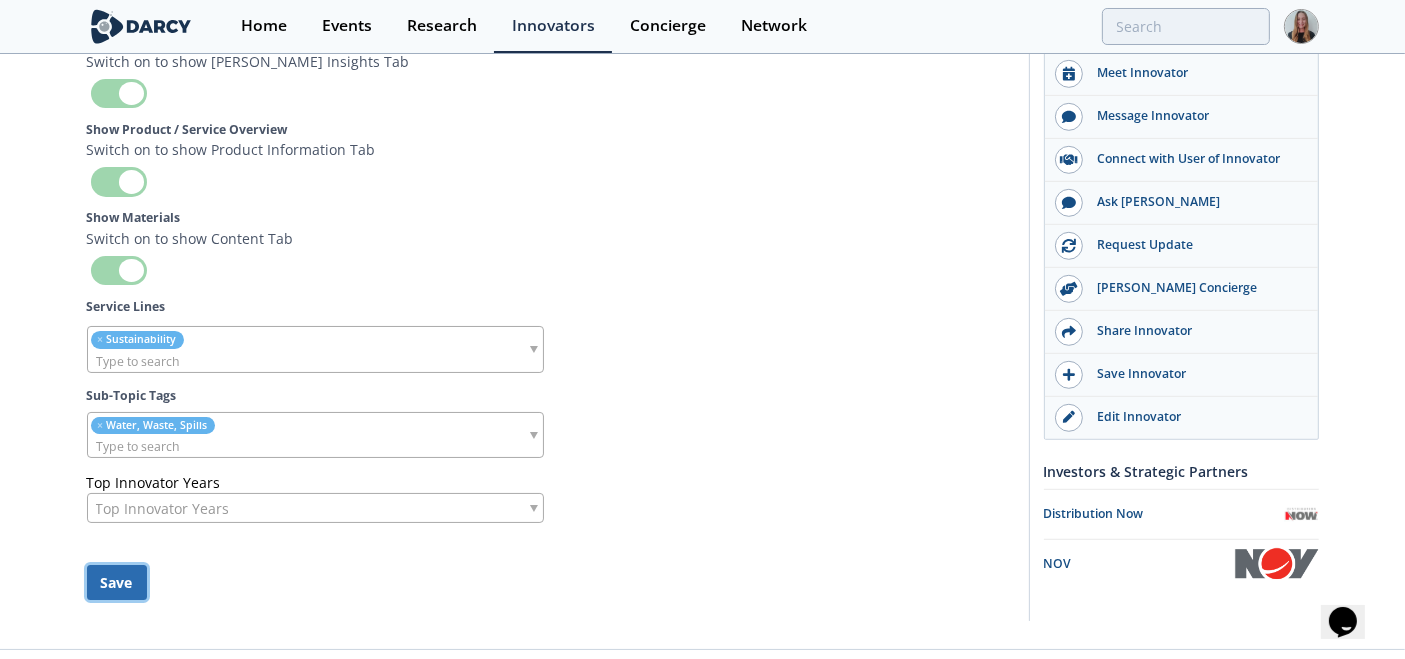 click on "Save" at bounding box center [117, 582] 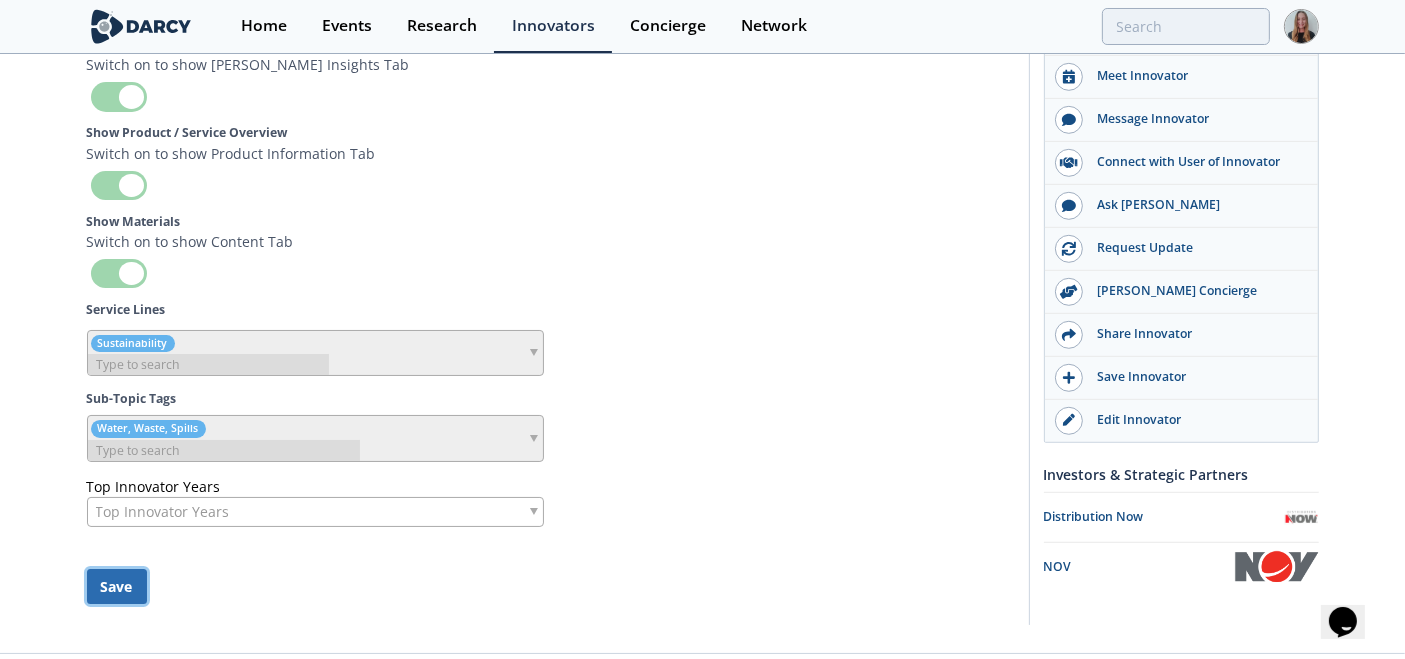 scroll, scrollTop: 8776, scrollLeft: 0, axis: vertical 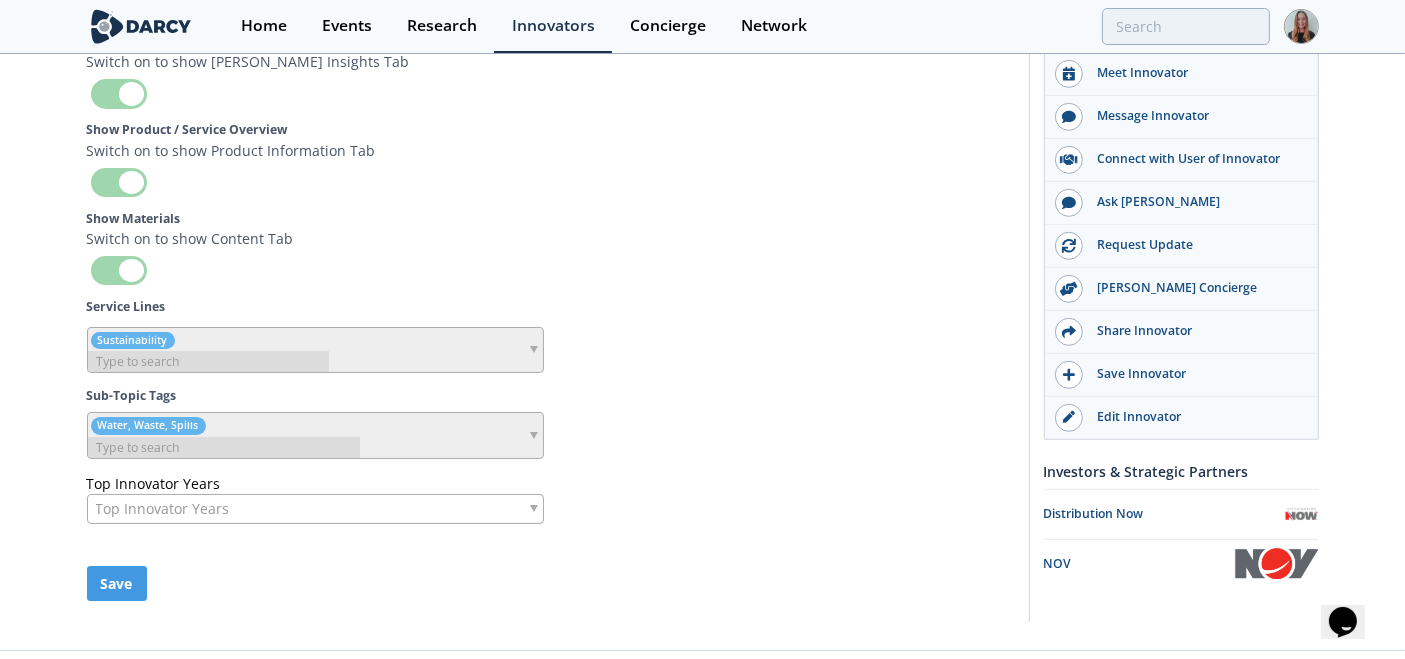 type 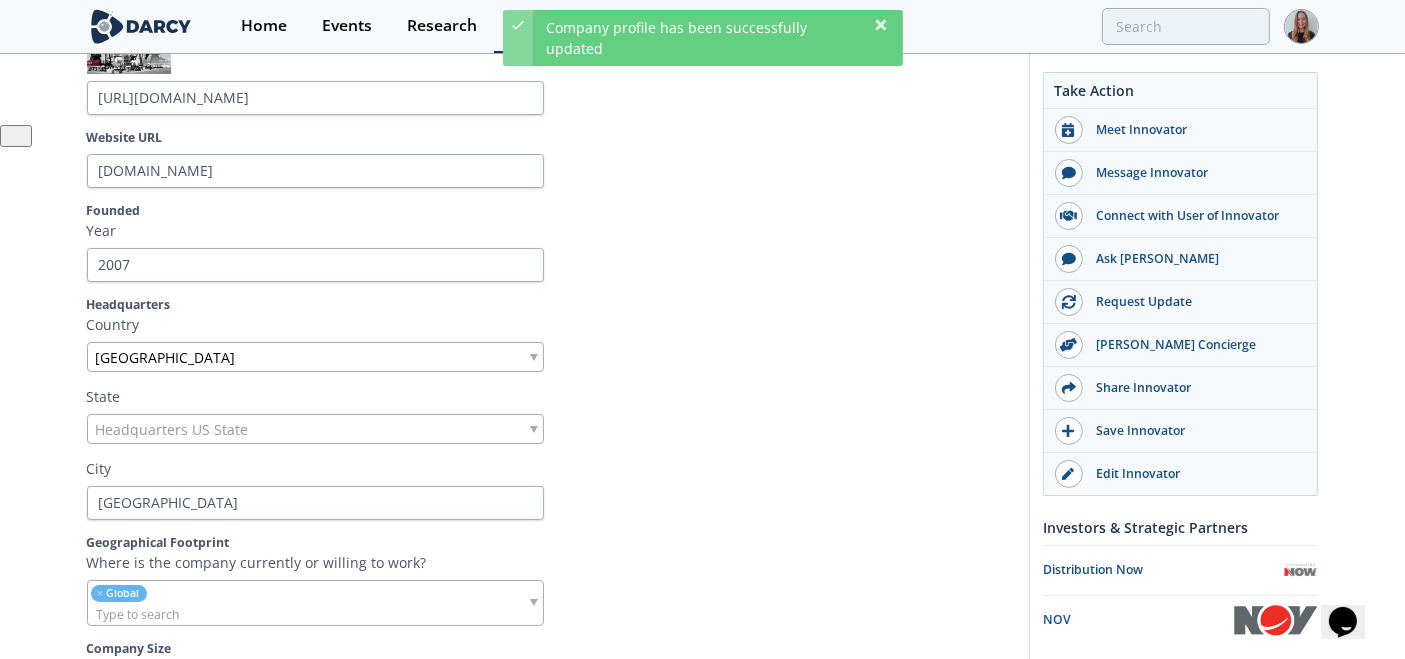 scroll, scrollTop: 0, scrollLeft: 0, axis: both 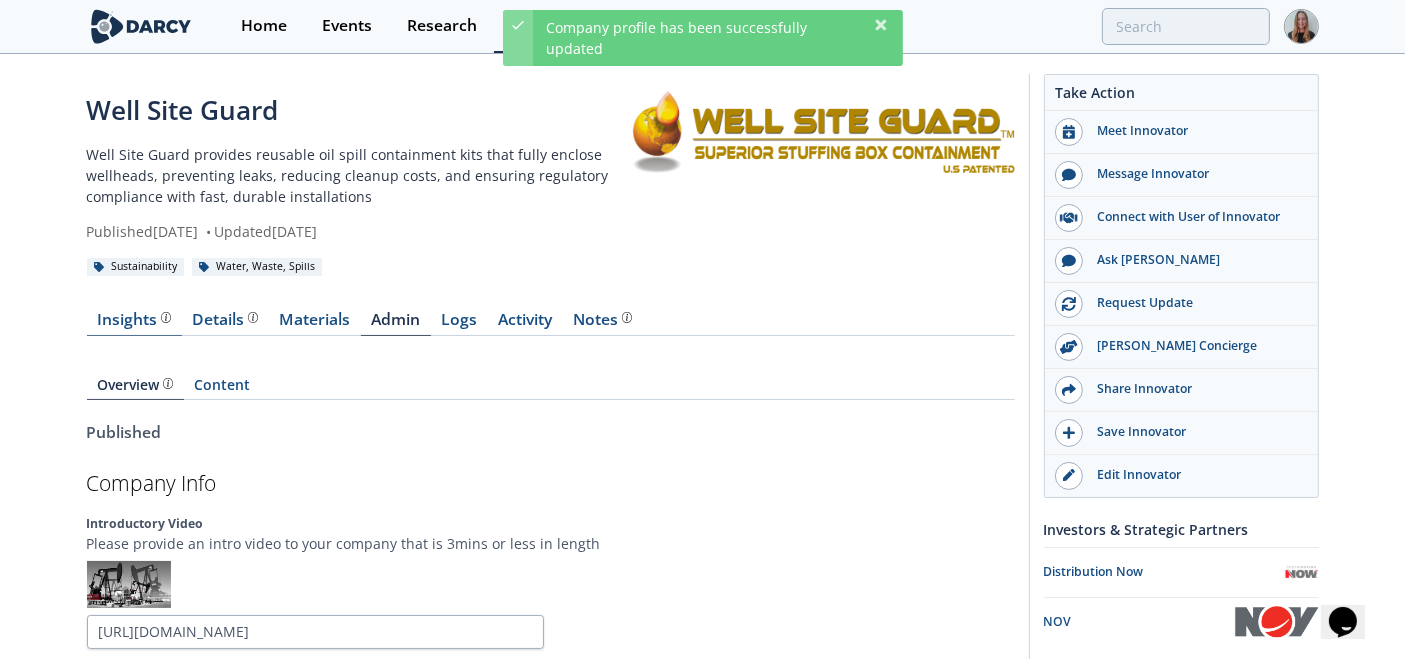 click on "Insights" at bounding box center (134, 320) 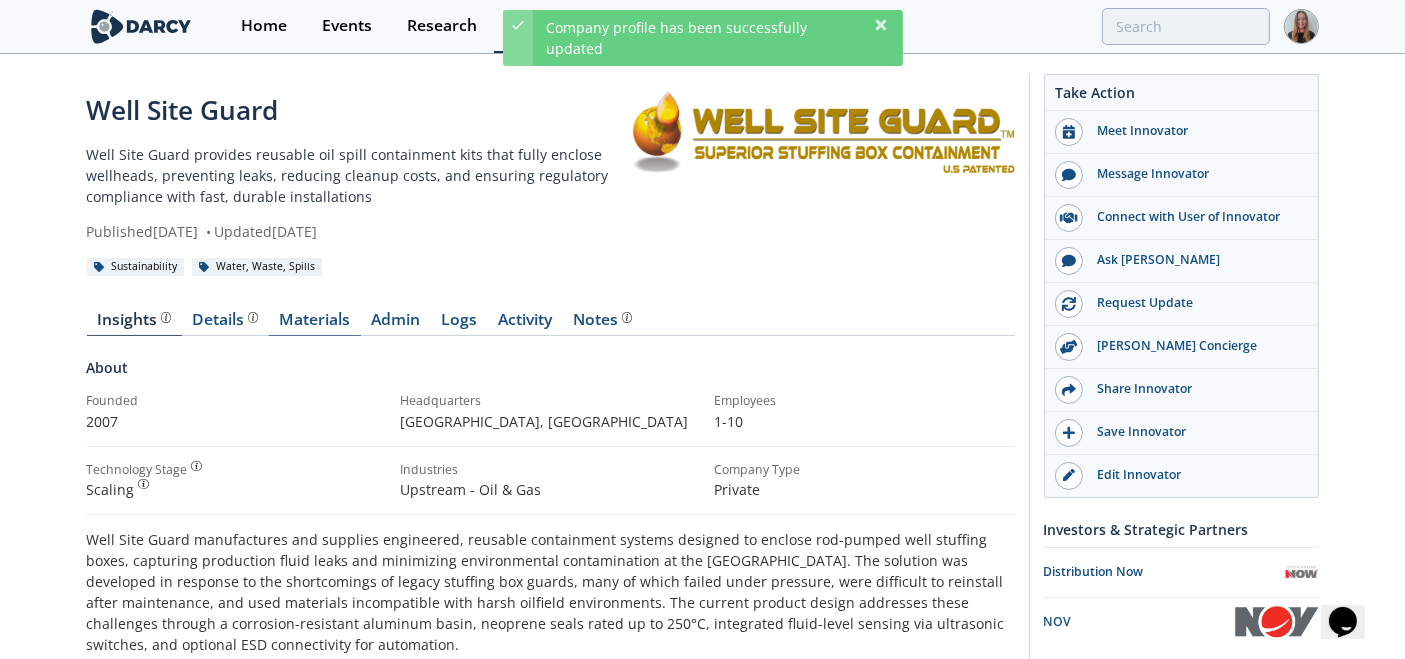 click on "Materials" at bounding box center [315, 324] 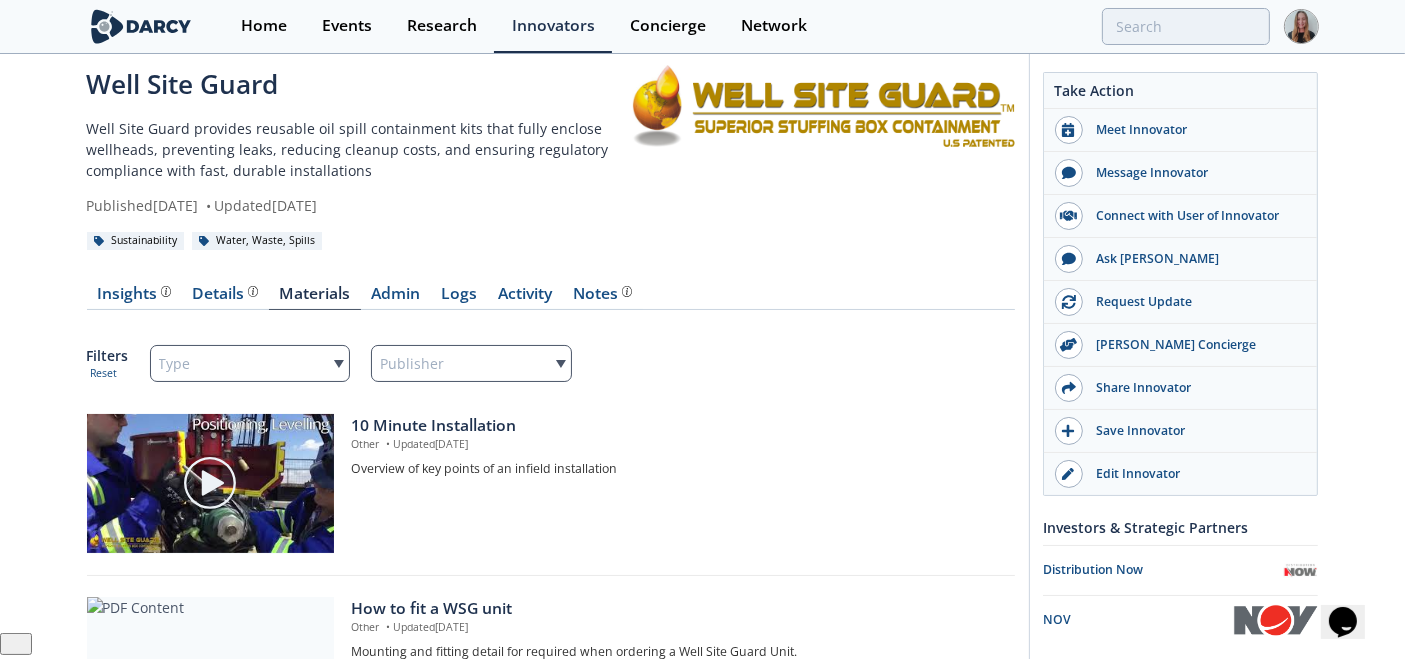 scroll, scrollTop: 19, scrollLeft: 0, axis: vertical 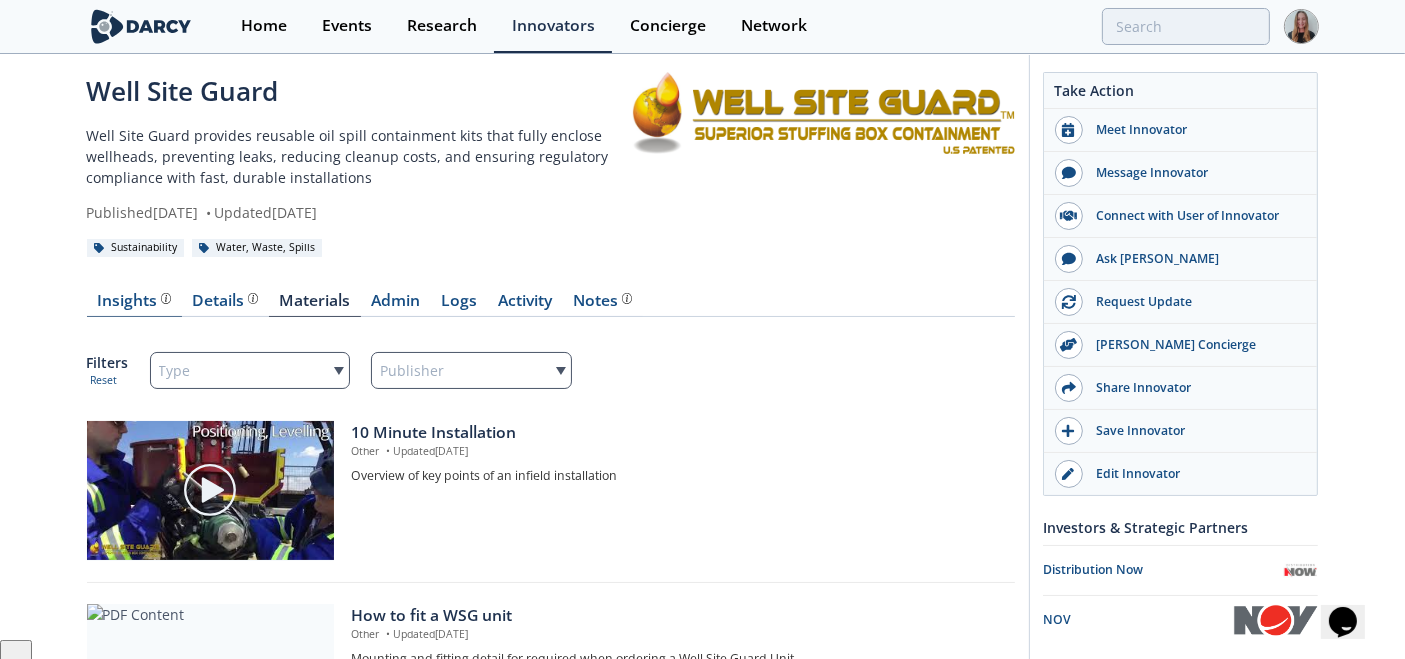 click on "Insights
The Darcy Research team’s summarized opinion of the innovator, the competitive landscape, background information of the innovator and snapshot of the customer base." at bounding box center (134, 301) 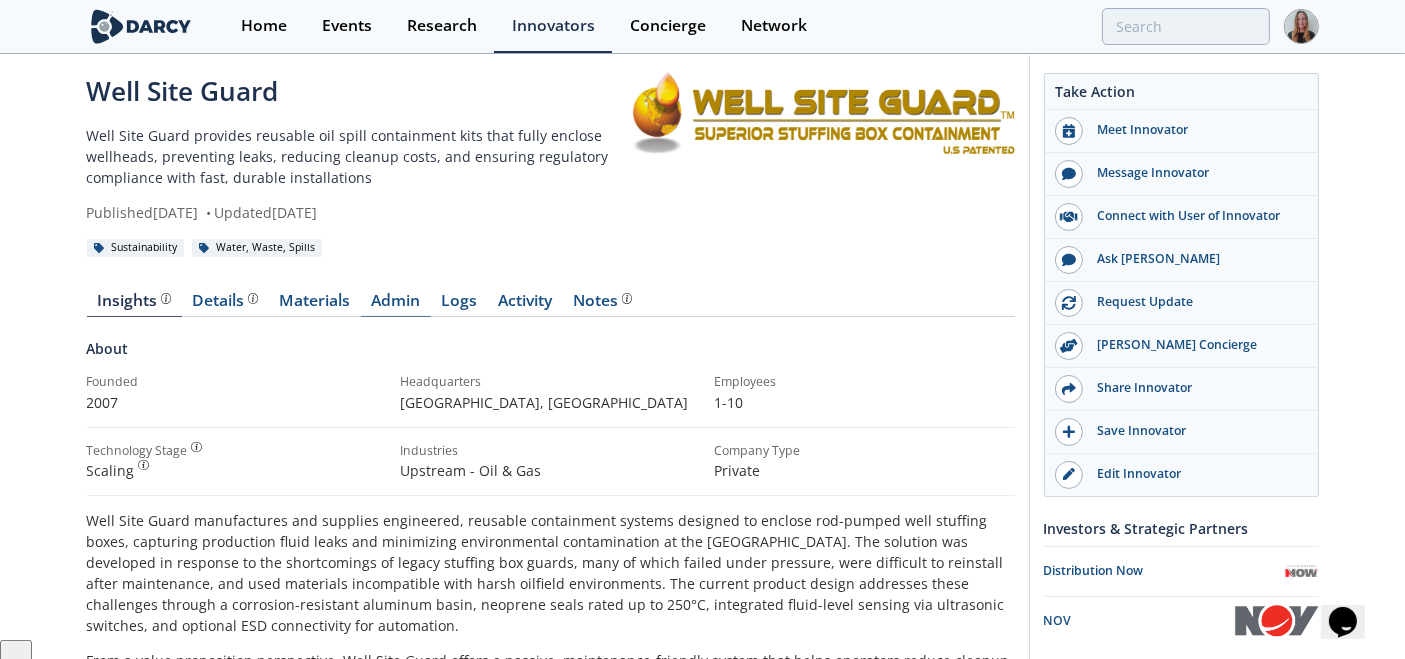 click on "Admin" at bounding box center (396, 305) 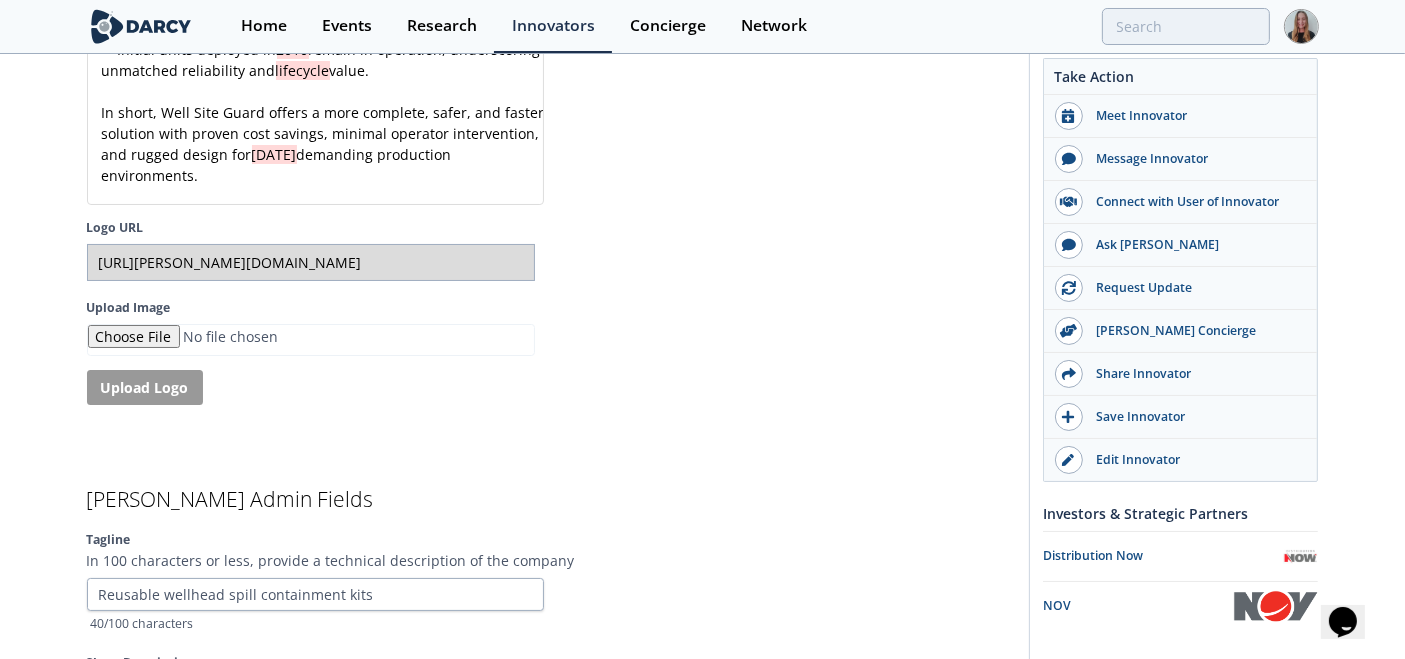 scroll, scrollTop: 6190, scrollLeft: 0, axis: vertical 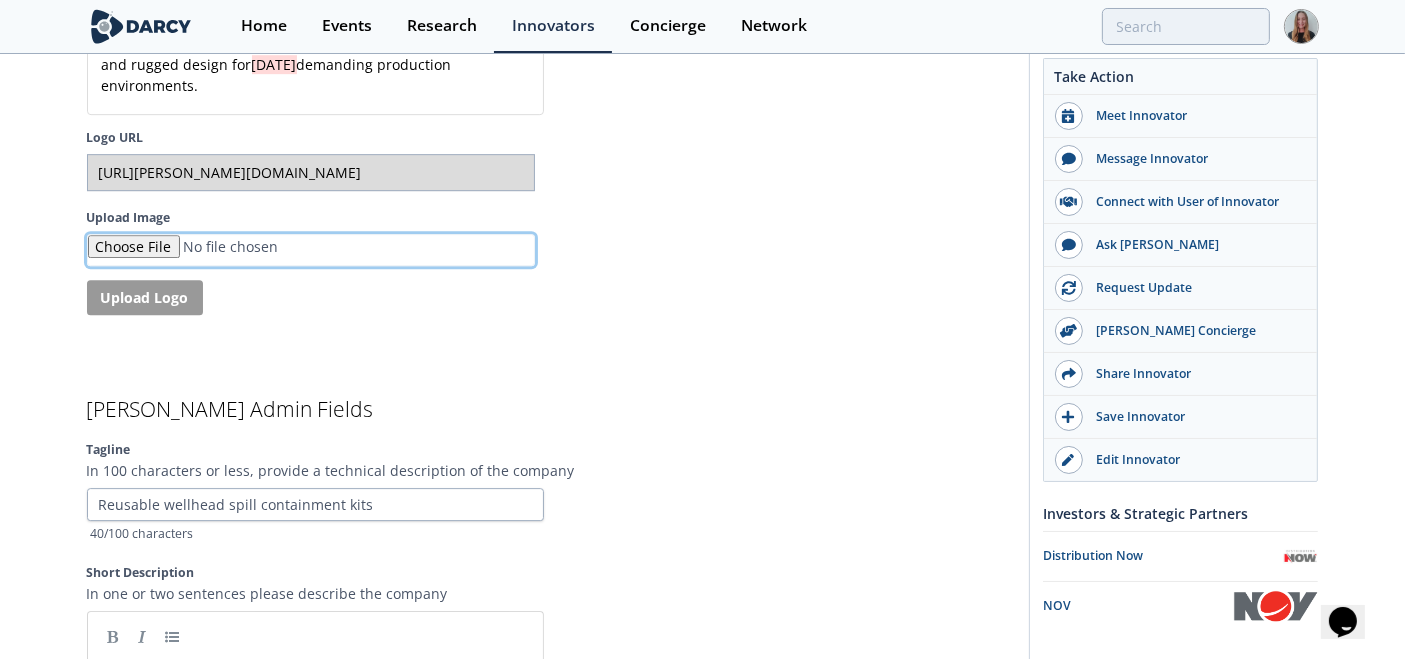 click on "Upload Image" at bounding box center (311, 250) 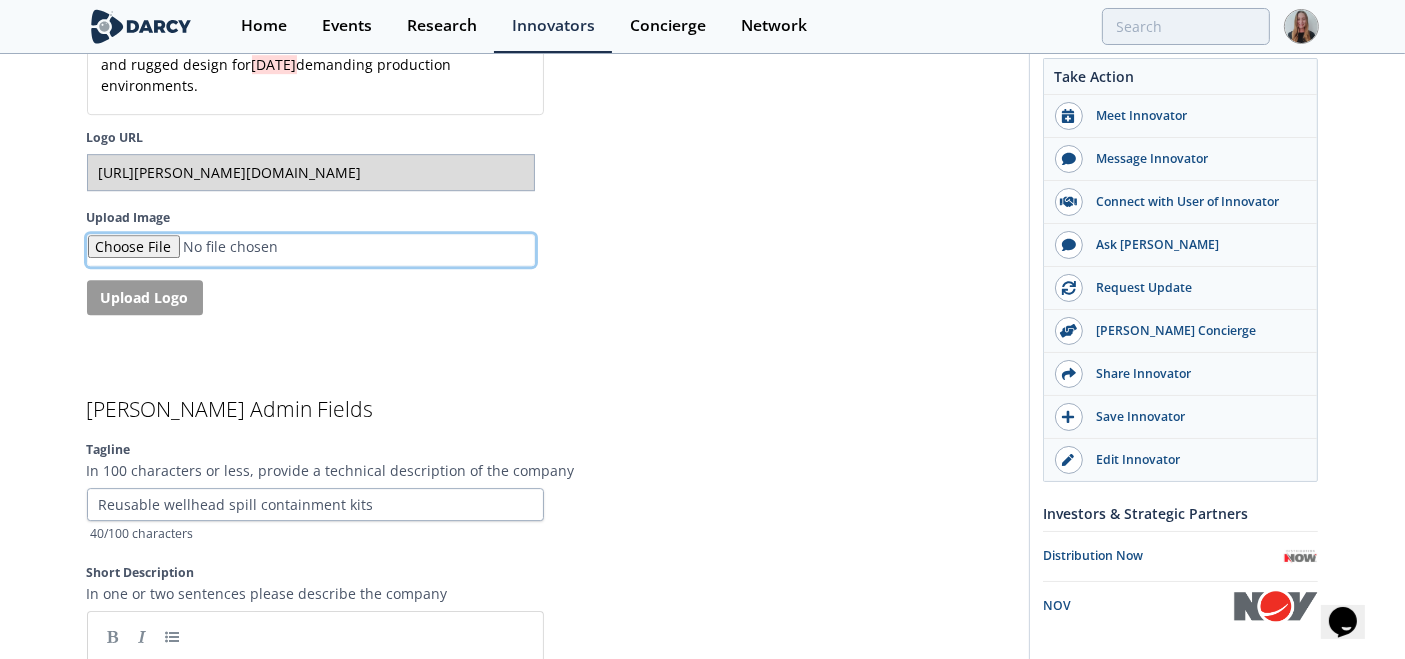 click on "Upload Image" at bounding box center [311, 250] 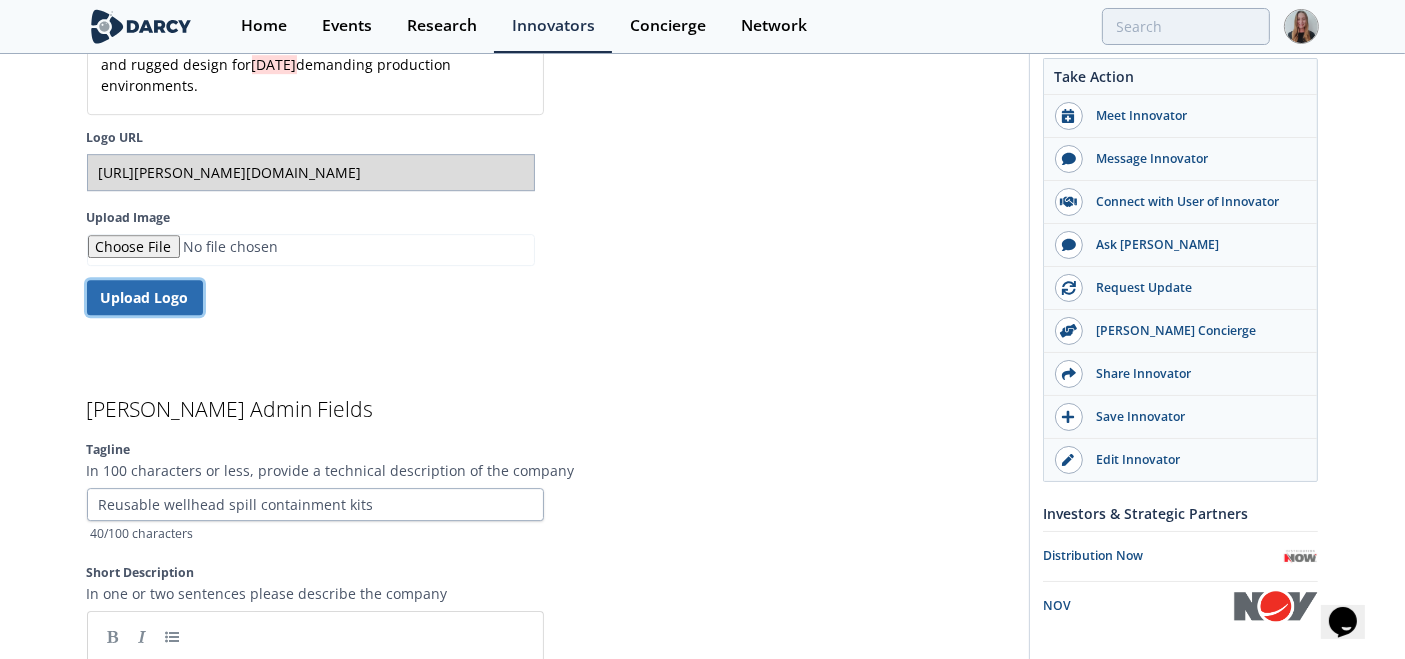 click on "Upload Logo" at bounding box center [145, 297] 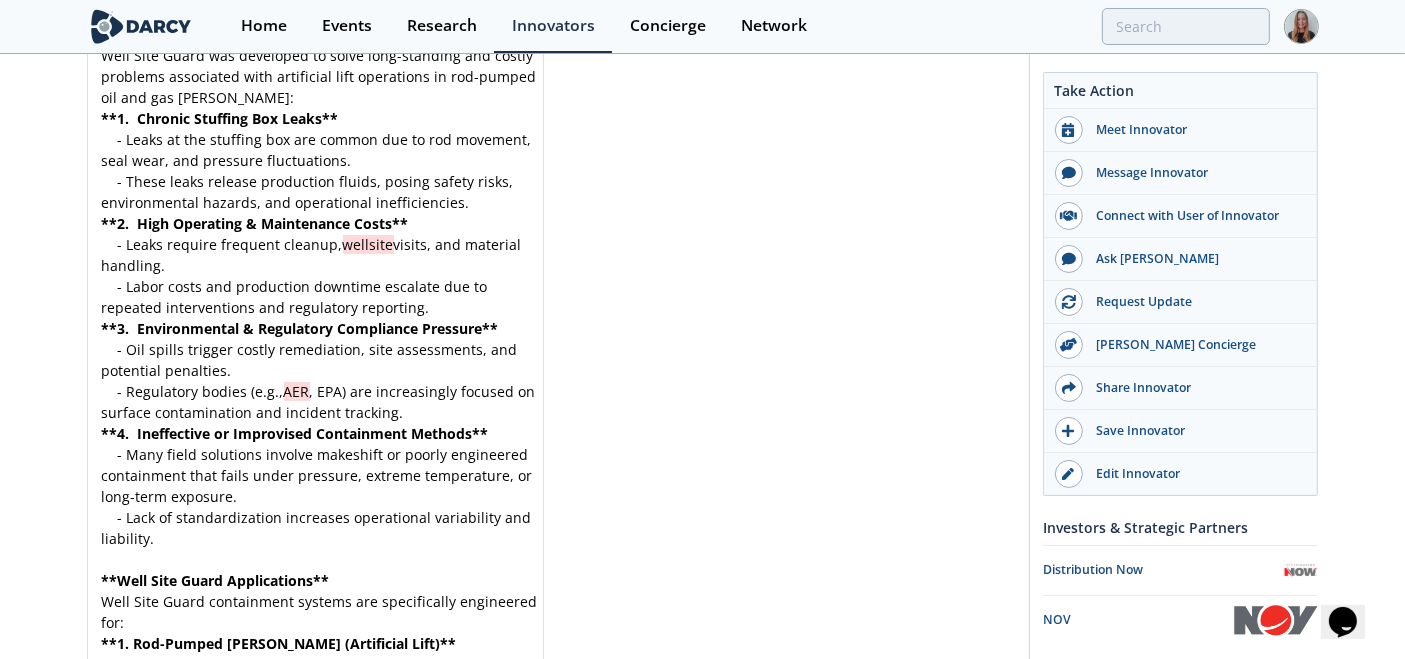 type on "https://darcy-connect-public.s3.us-west-2.amazonaws.com/company-logos/9c795e68-7b12-4917-9ba1-089e1c22040c" 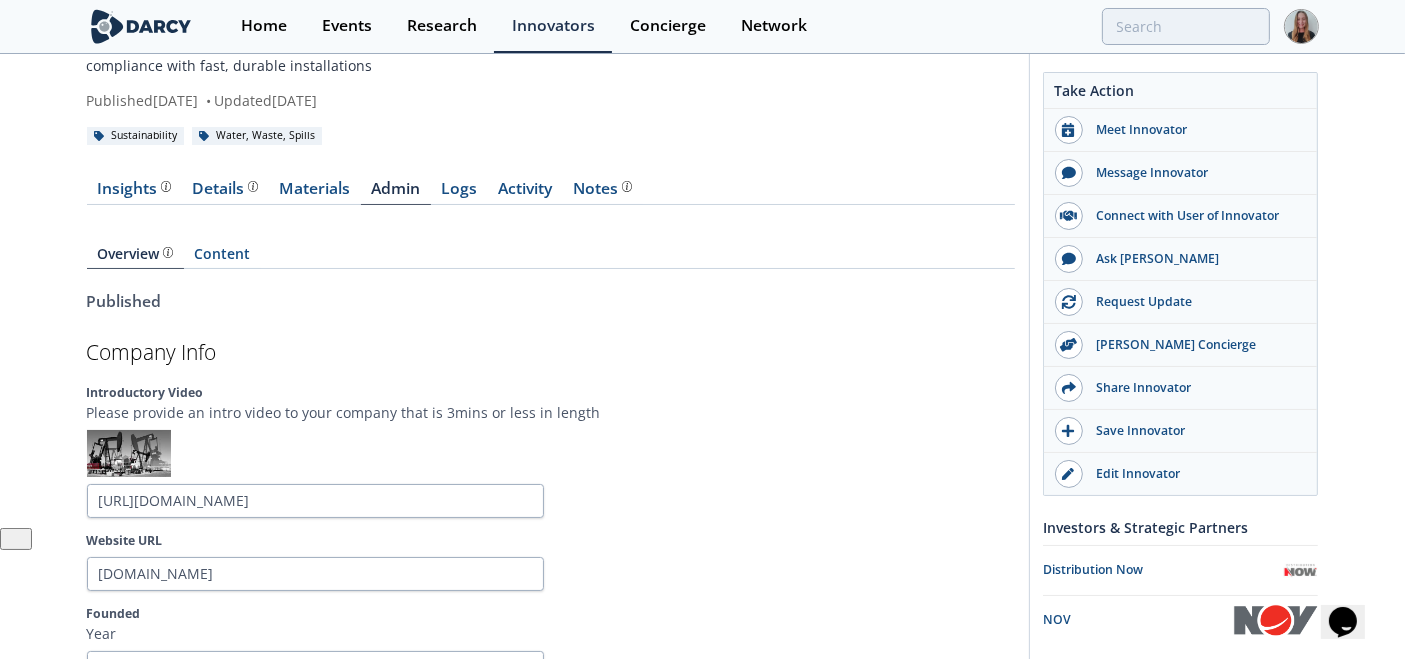 scroll, scrollTop: 0, scrollLeft: 0, axis: both 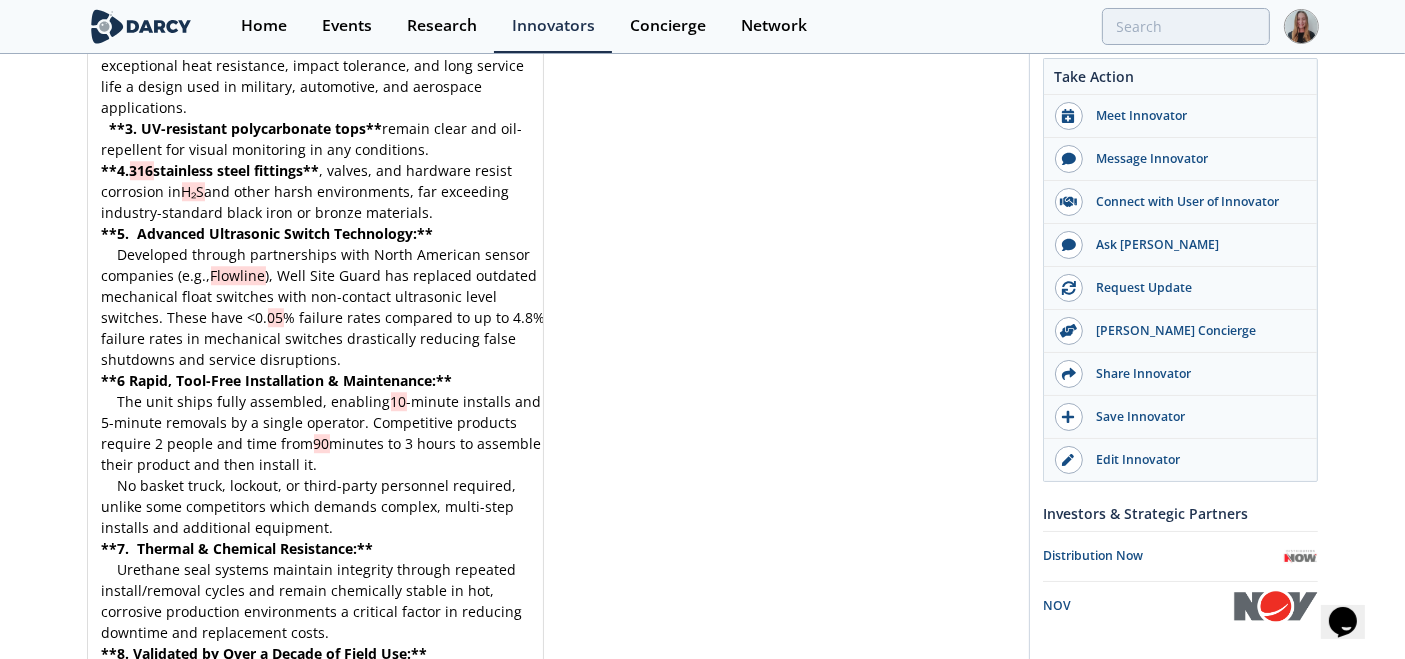 type on "https://darcy-connect-public.s3.us-west-2.amazonaws.com/company-logos/9c795e68-7b12-4917-9ba1-089e1c22040c?h=587602546ff6" 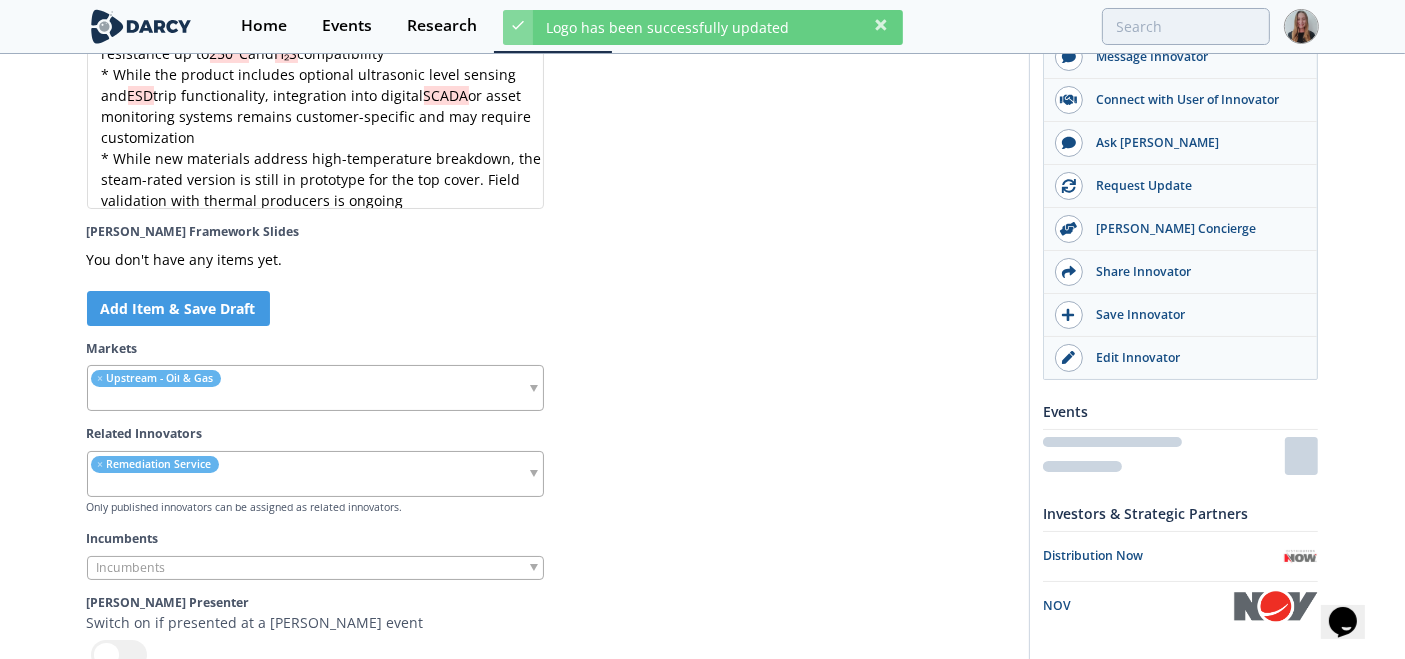 type 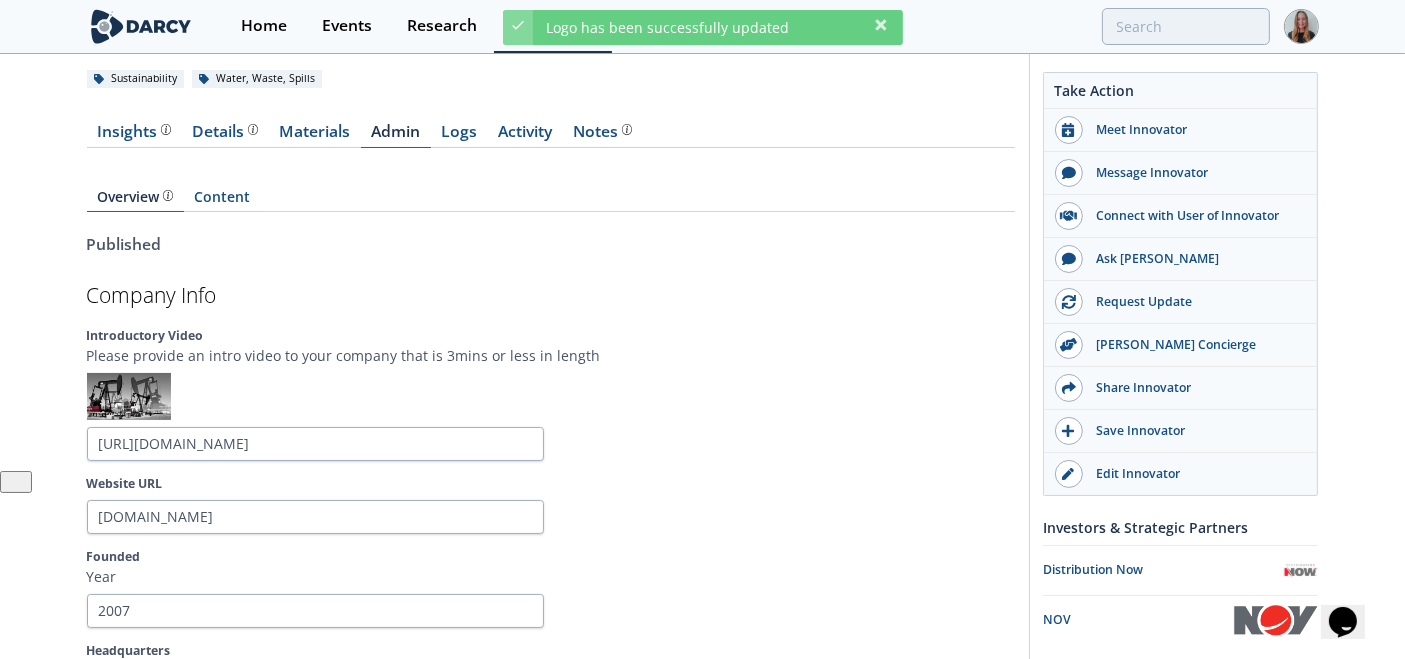 scroll, scrollTop: 0, scrollLeft: 0, axis: both 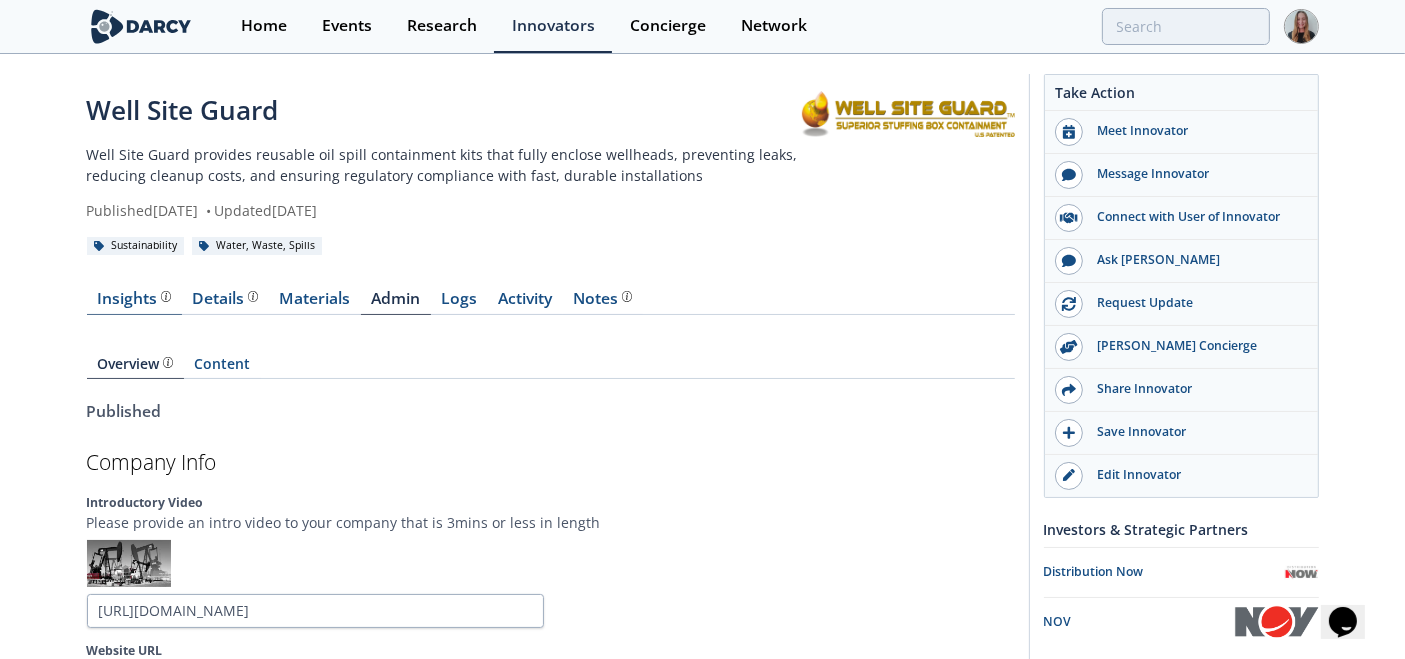 click on "Insights
The Darcy Research team’s summarized opinion of the innovator, the competitive landscape, background information of the innovator and snapshot of the customer base." at bounding box center [134, 299] 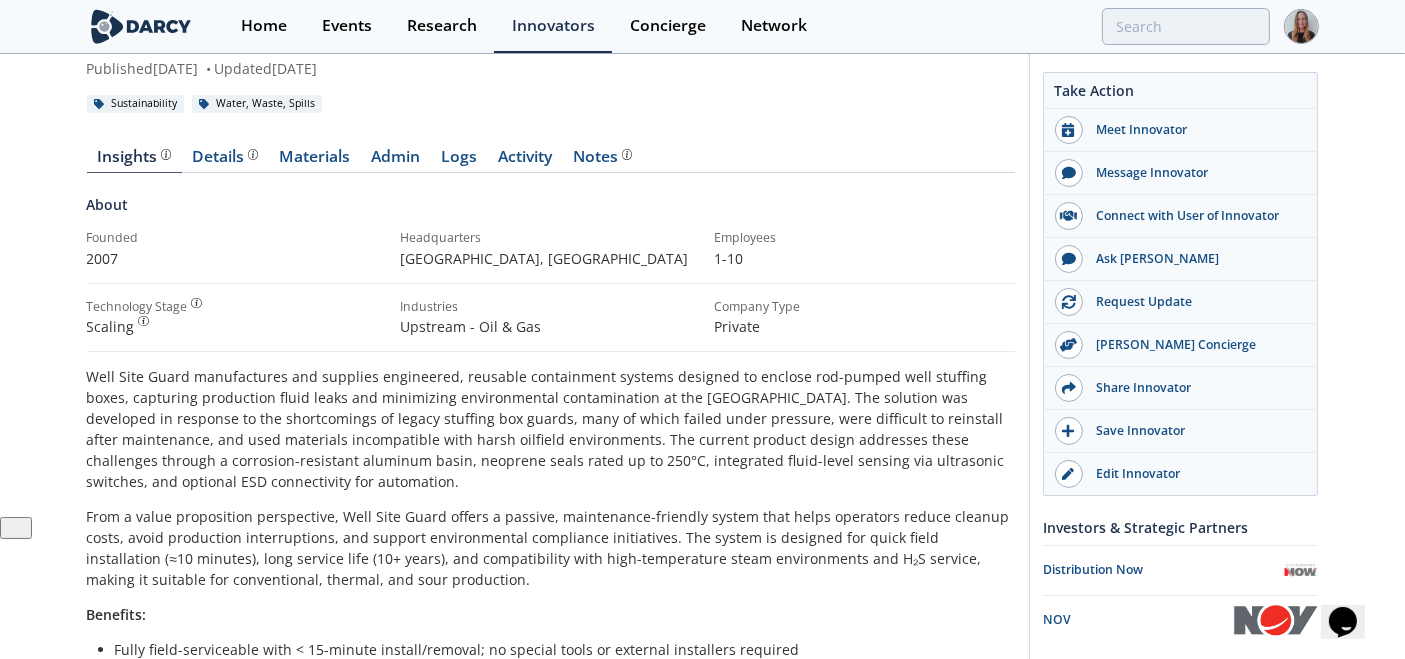 scroll, scrollTop: 107, scrollLeft: 0, axis: vertical 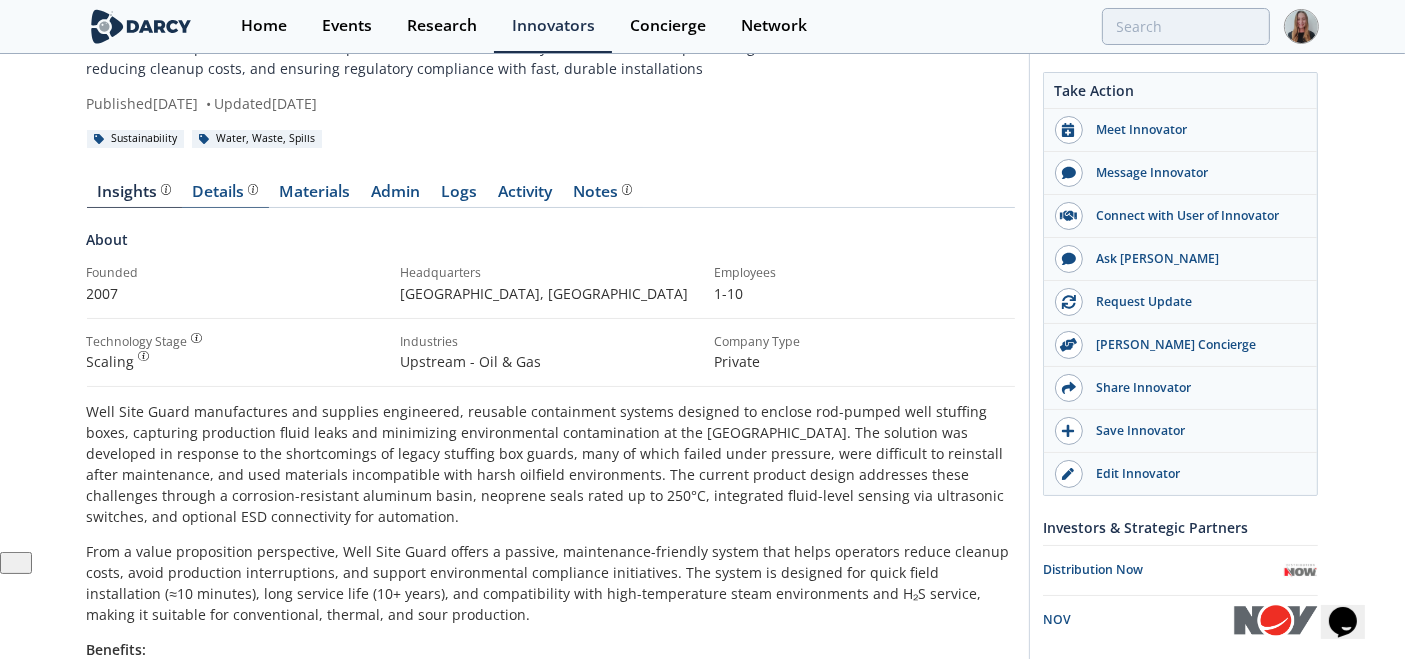 click on "Details" at bounding box center (225, 192) 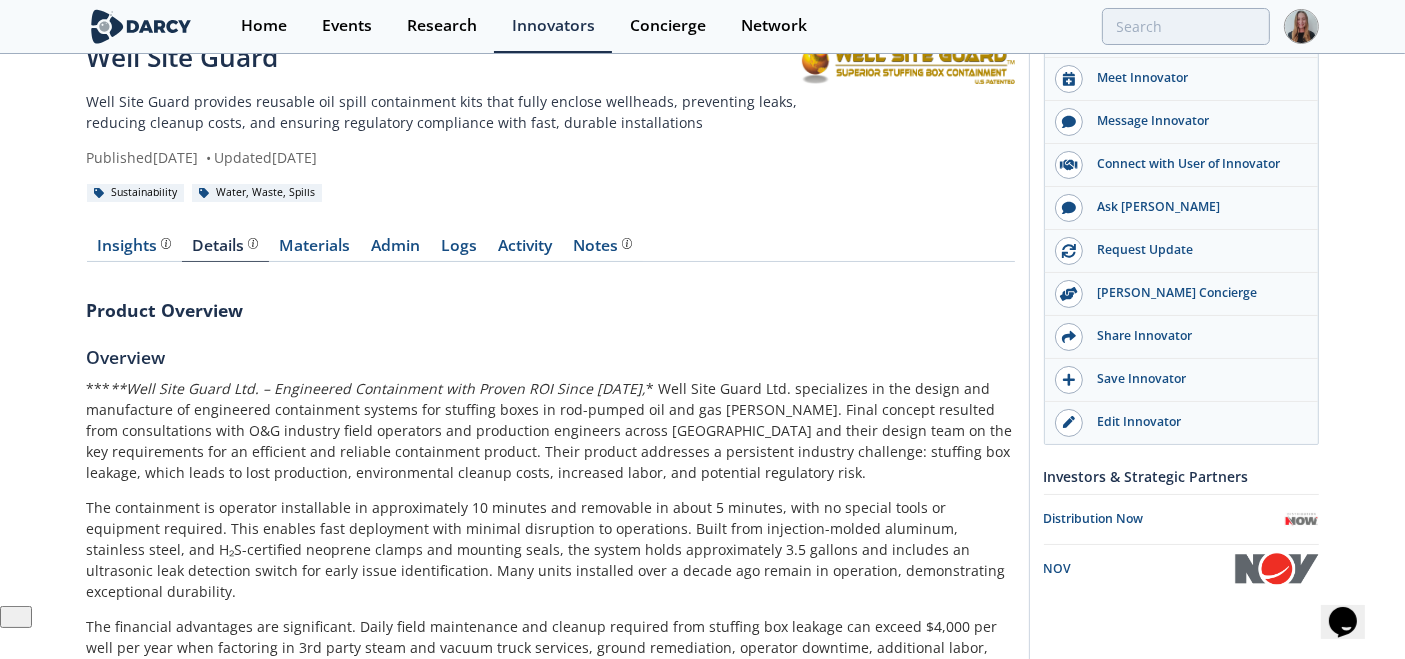 scroll, scrollTop: 0, scrollLeft: 0, axis: both 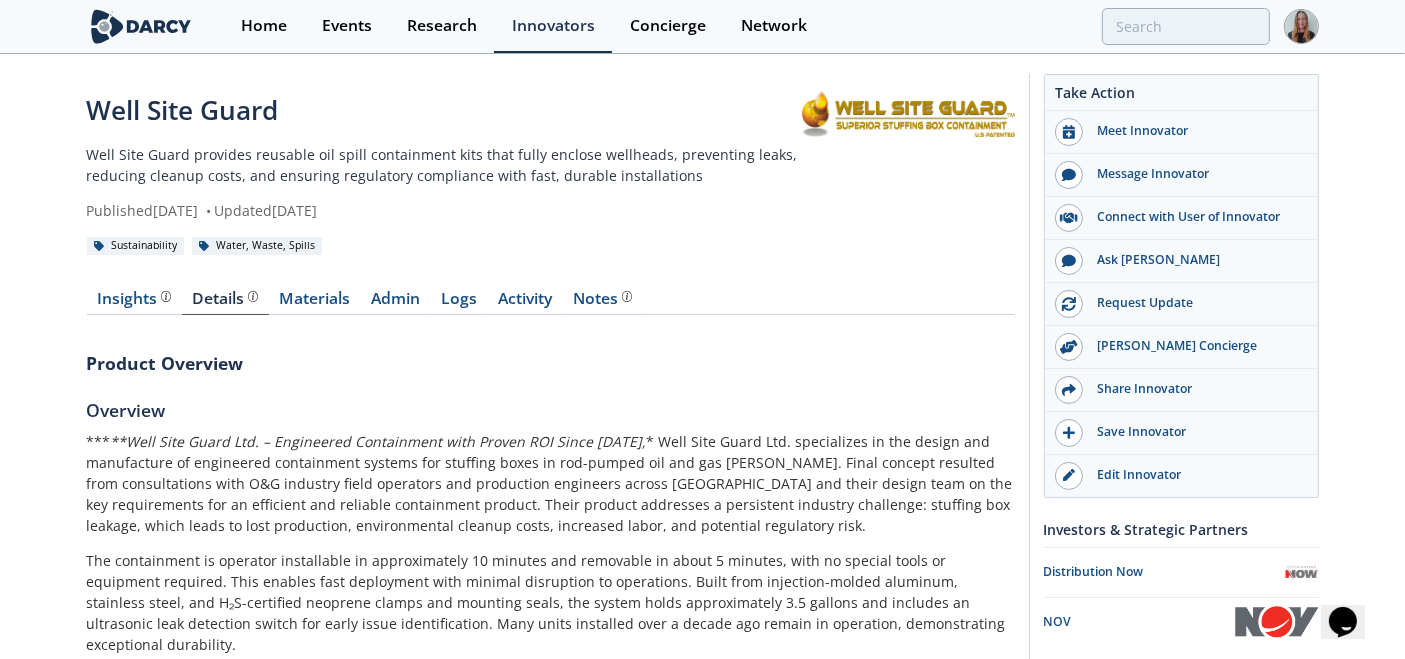 click on "Insights
The Darcy Research team’s summarized opinion of the innovator, the competitive landscape, background information of the innovator and snapshot of the customer base.
Details
Product overview, business model, technology and applications as added by the Well Site Guard team.
Materials
Admin
Logs" at bounding box center [551, 1121] 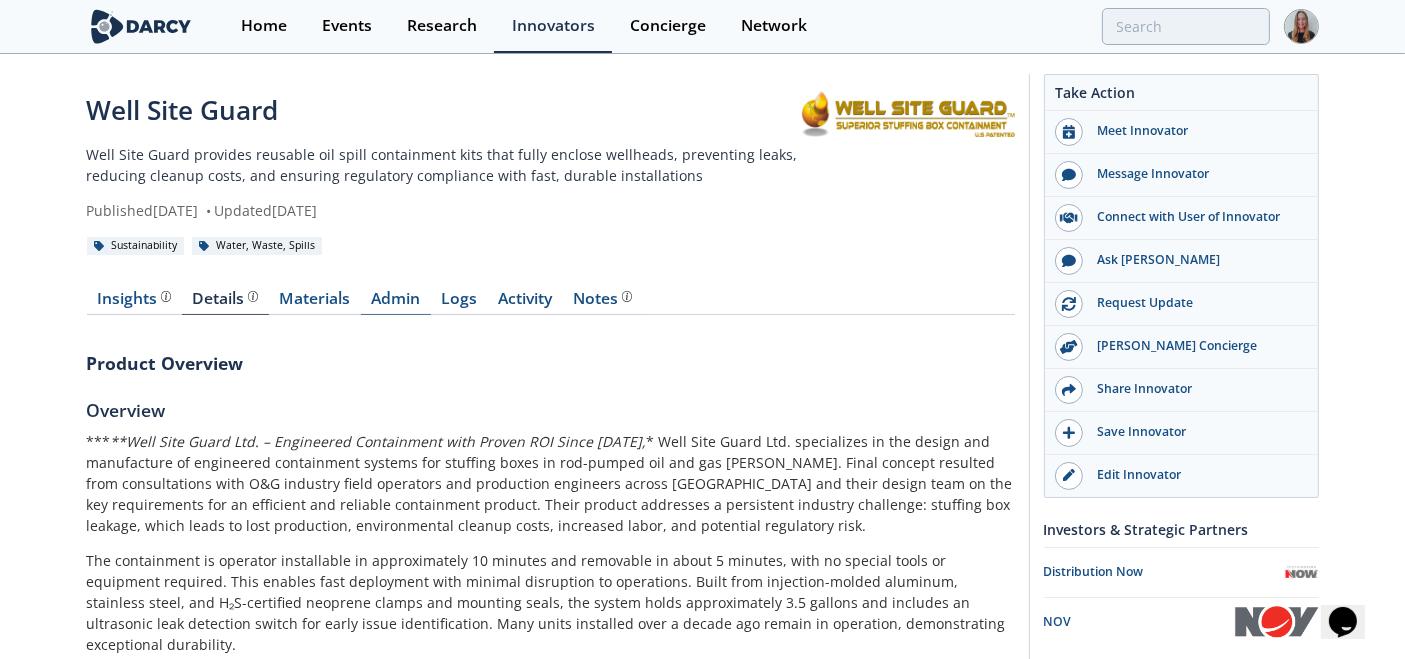 click on "Admin" at bounding box center [396, 303] 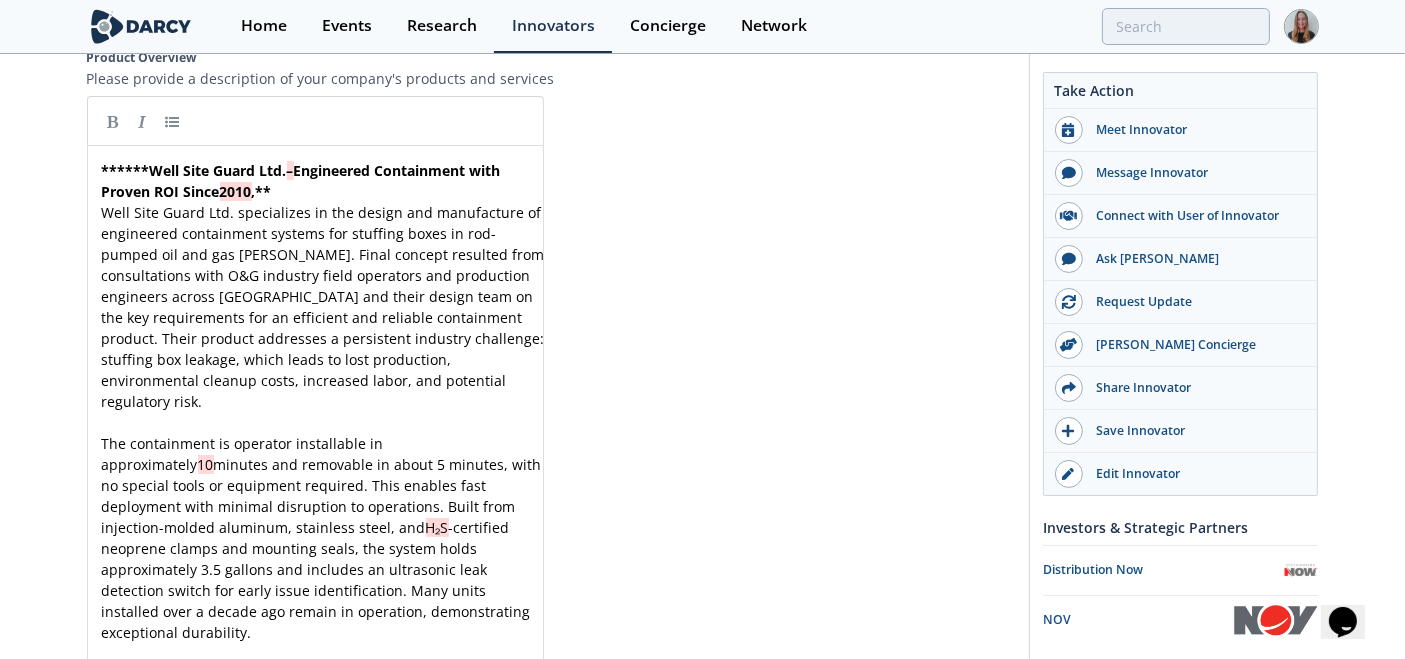 scroll, scrollTop: 2380, scrollLeft: 0, axis: vertical 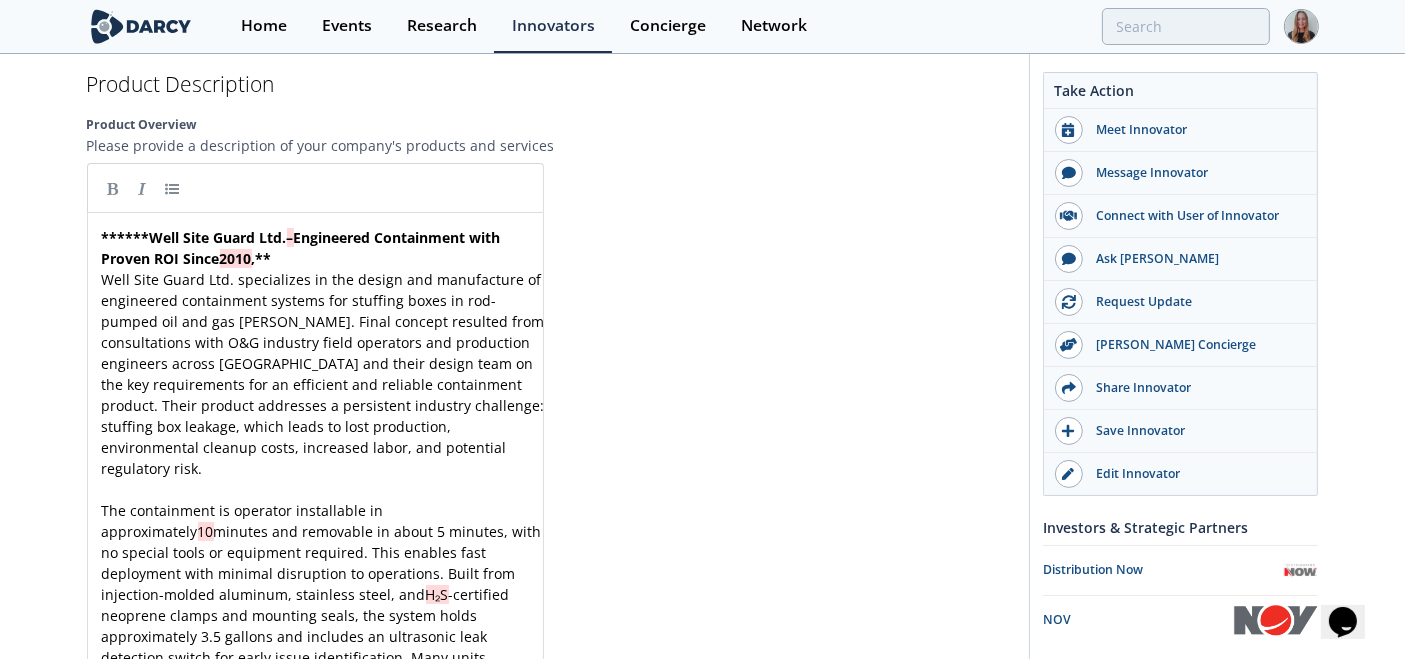 click on "****** Well Site Guard Ltd.  –  Engineered Containment with Proven ROI Since  2010 , **" at bounding box center [324, 248] 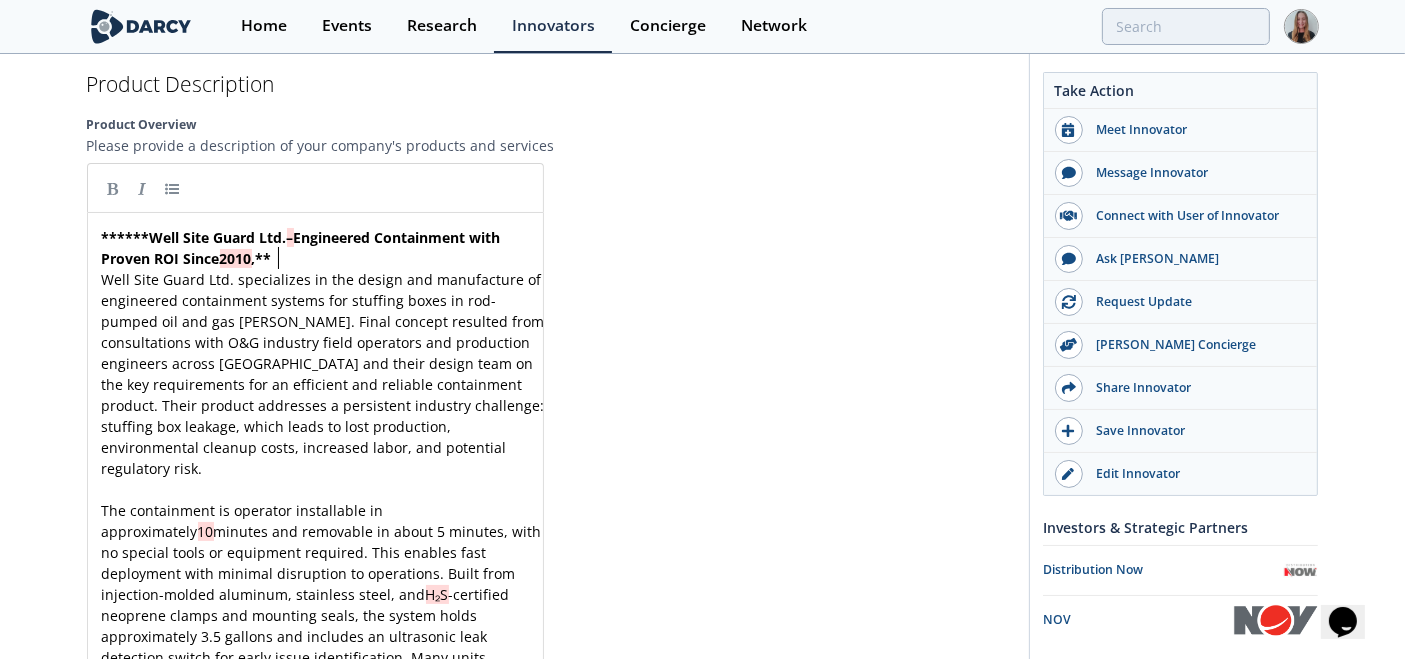 scroll, scrollTop: 7, scrollLeft: 0, axis: vertical 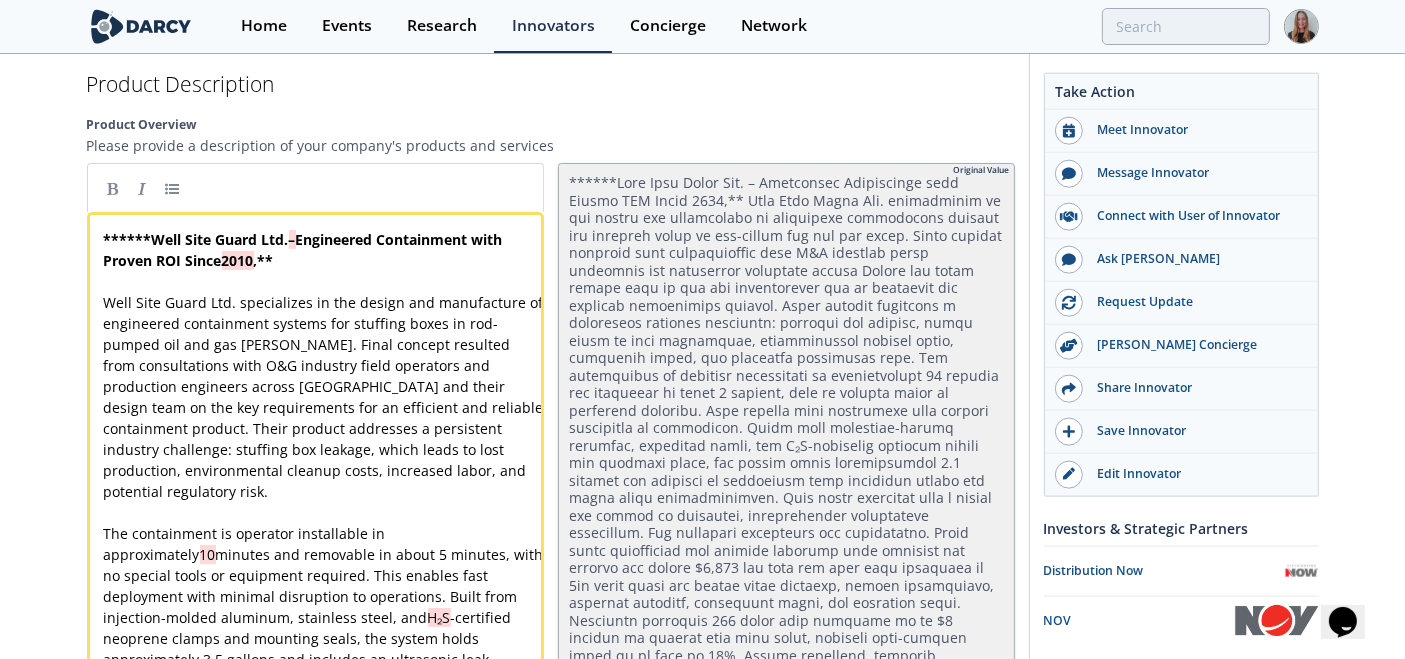 click on "****** Well Site Guard Ltd.  –  Engineered Containment with Proven ROI Since  2010 , **" at bounding box center (324, 250) 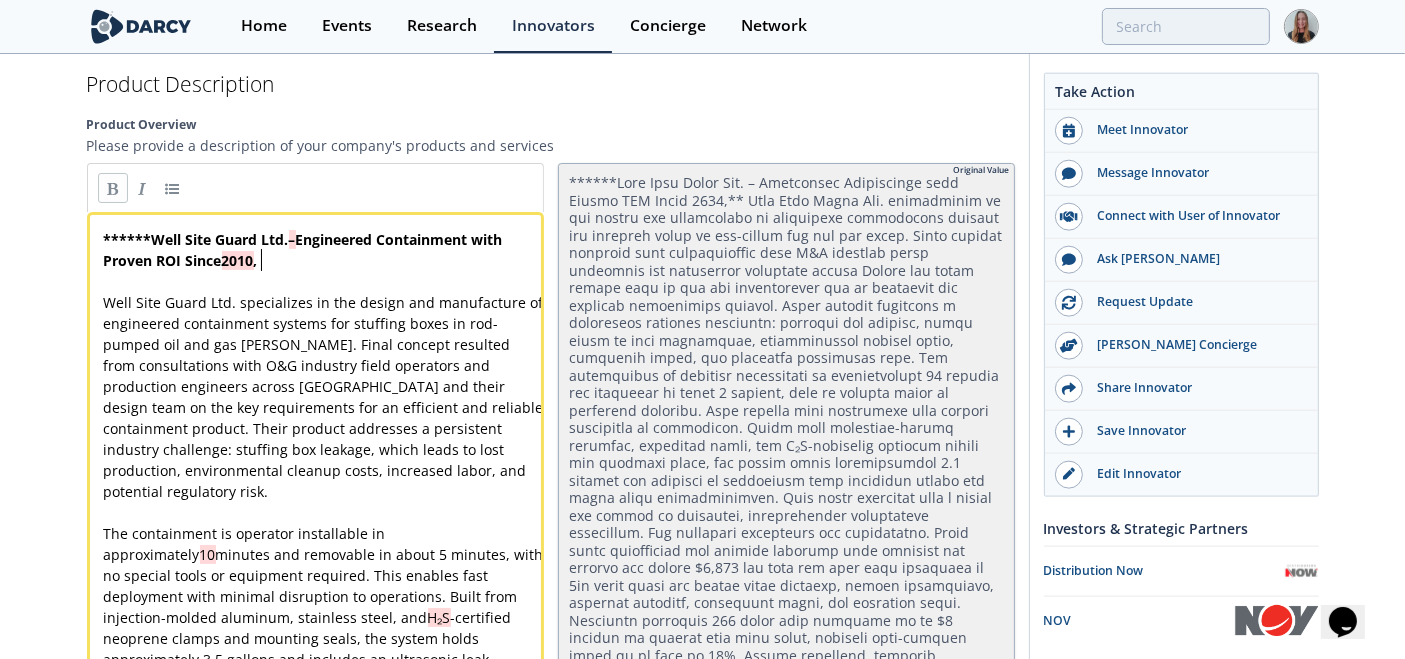 type 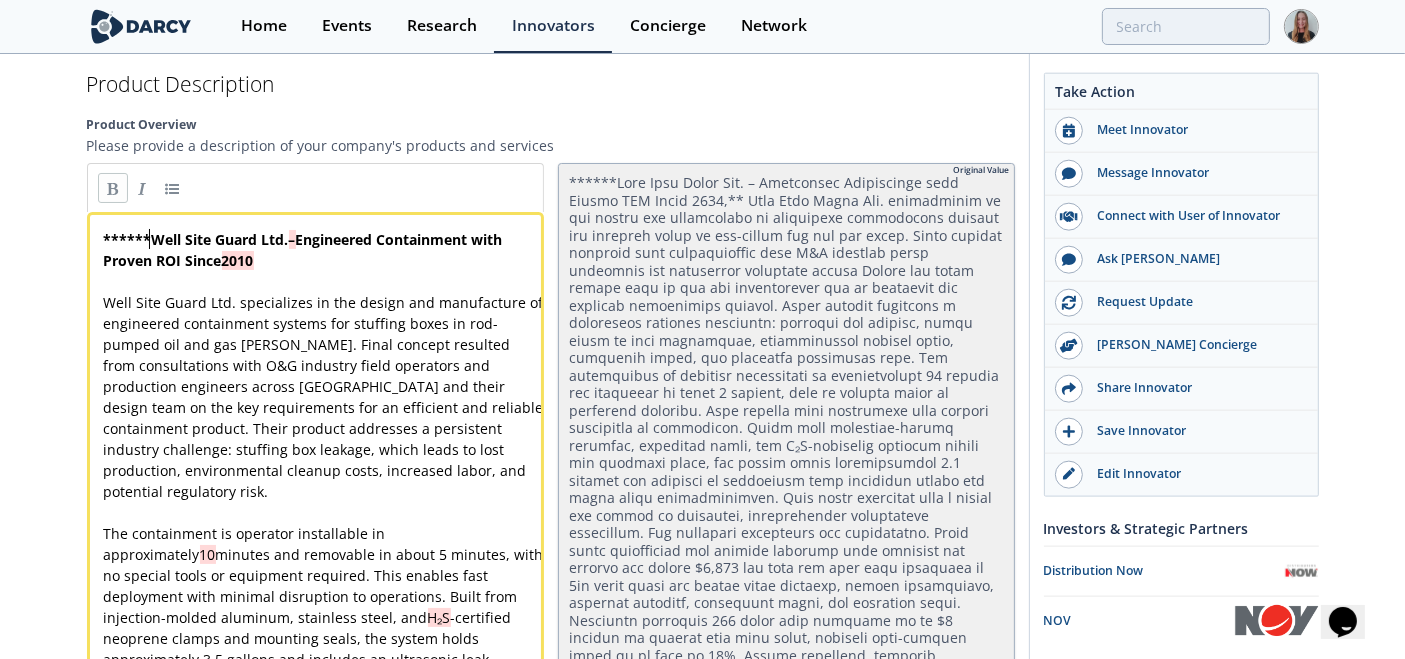 type on "******" 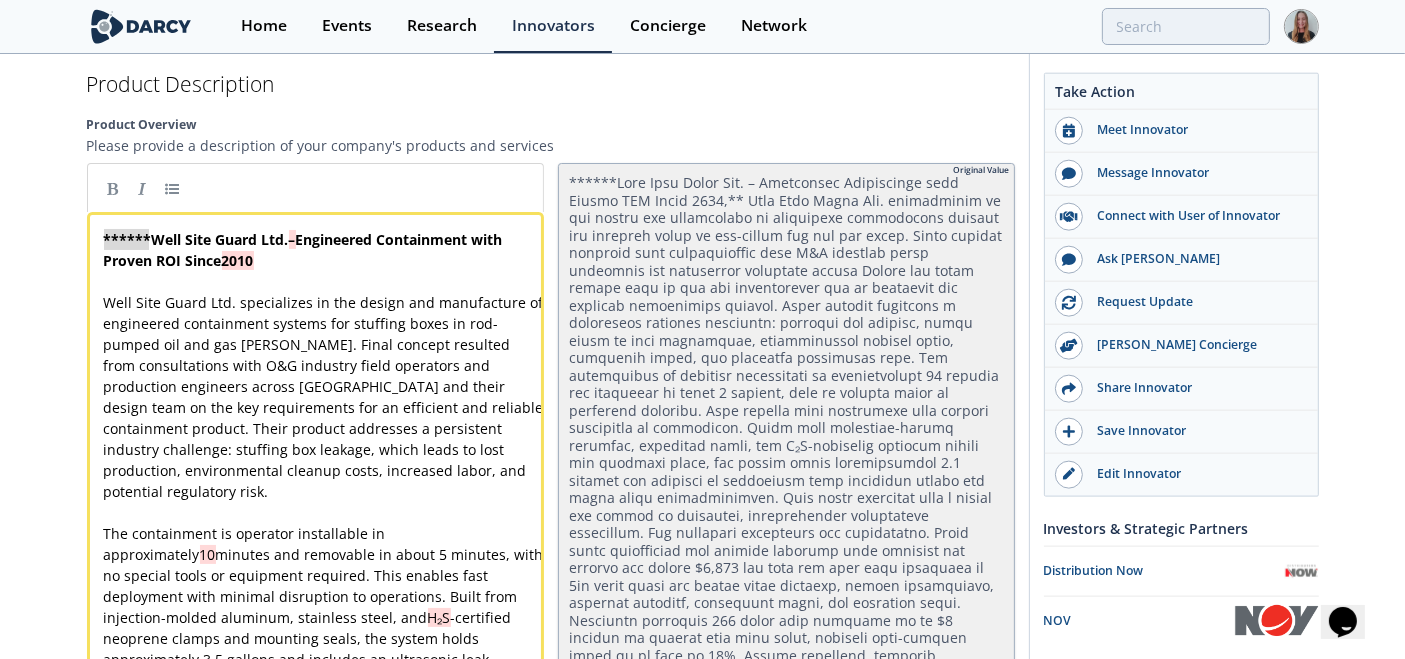 drag, startPoint x: 151, startPoint y: 224, endPoint x: 57, endPoint y: 224, distance: 94 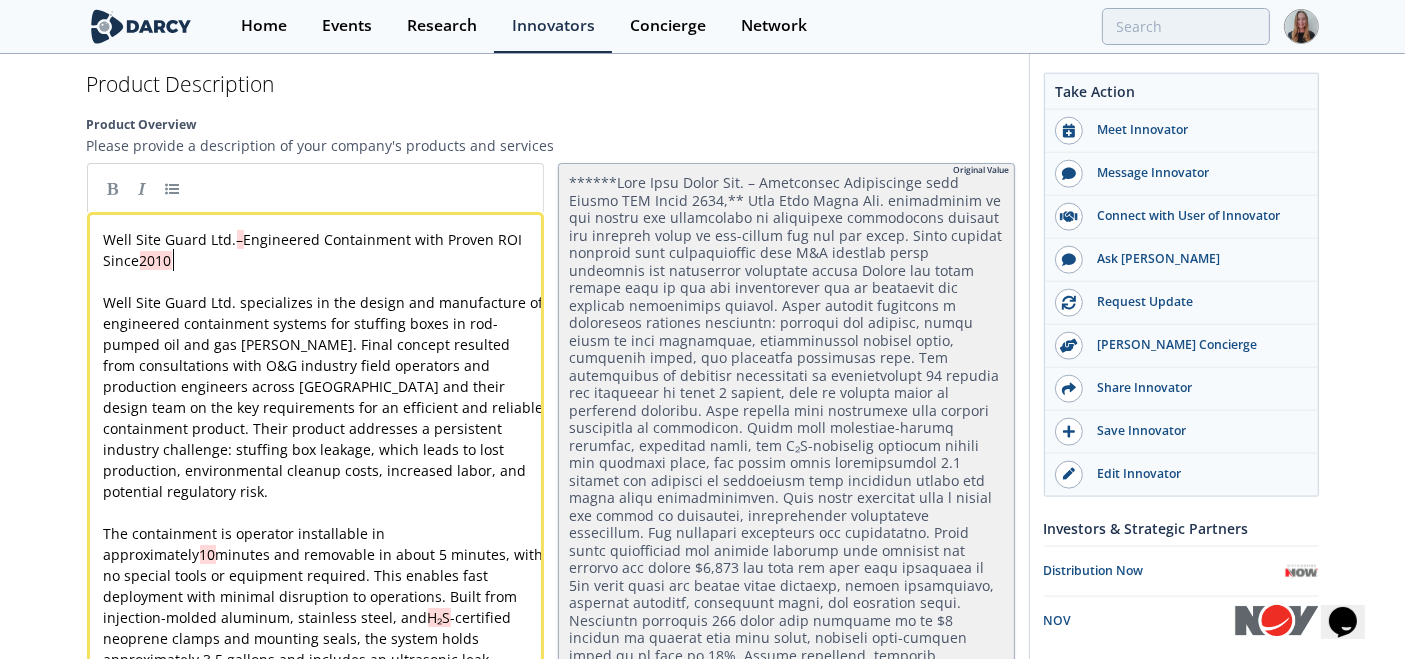 type on "Well Site Guard Ltd. – Engineered Containment with Proven ROI Since 2010" 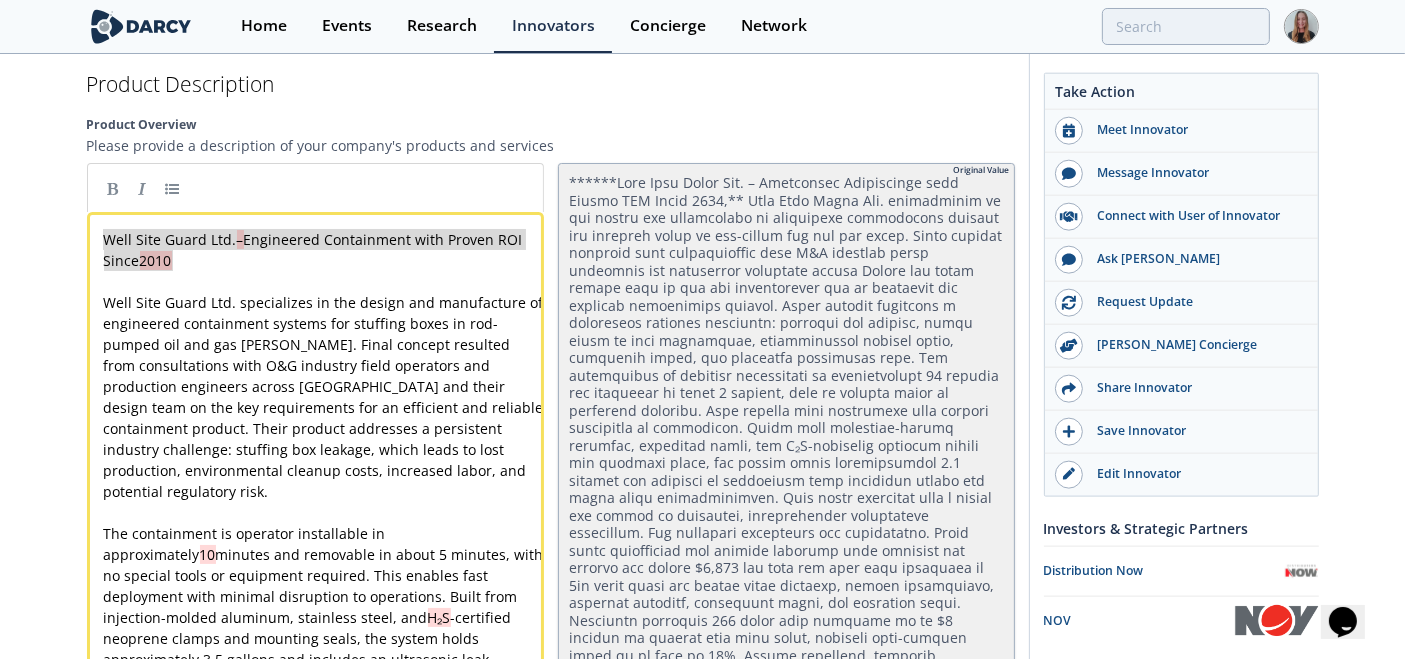drag, startPoint x: 220, startPoint y: 242, endPoint x: 39, endPoint y: 217, distance: 182.71837 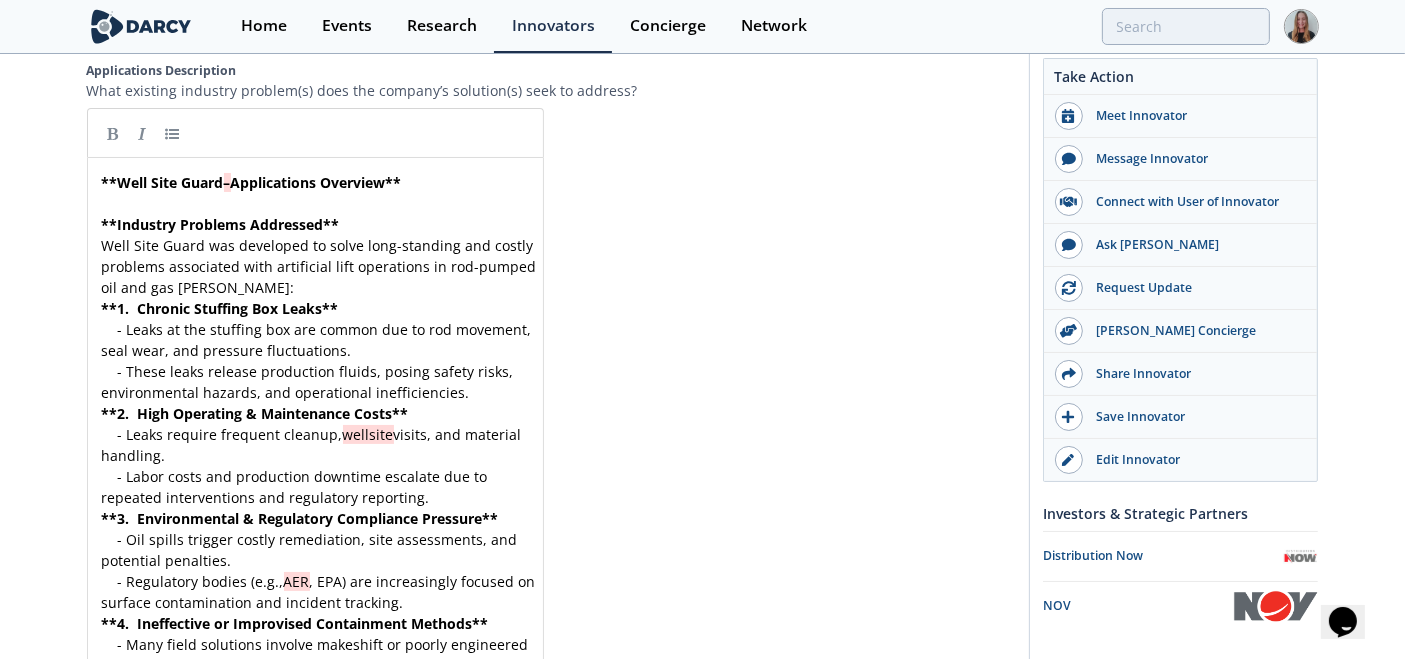 scroll, scrollTop: 3433, scrollLeft: 0, axis: vertical 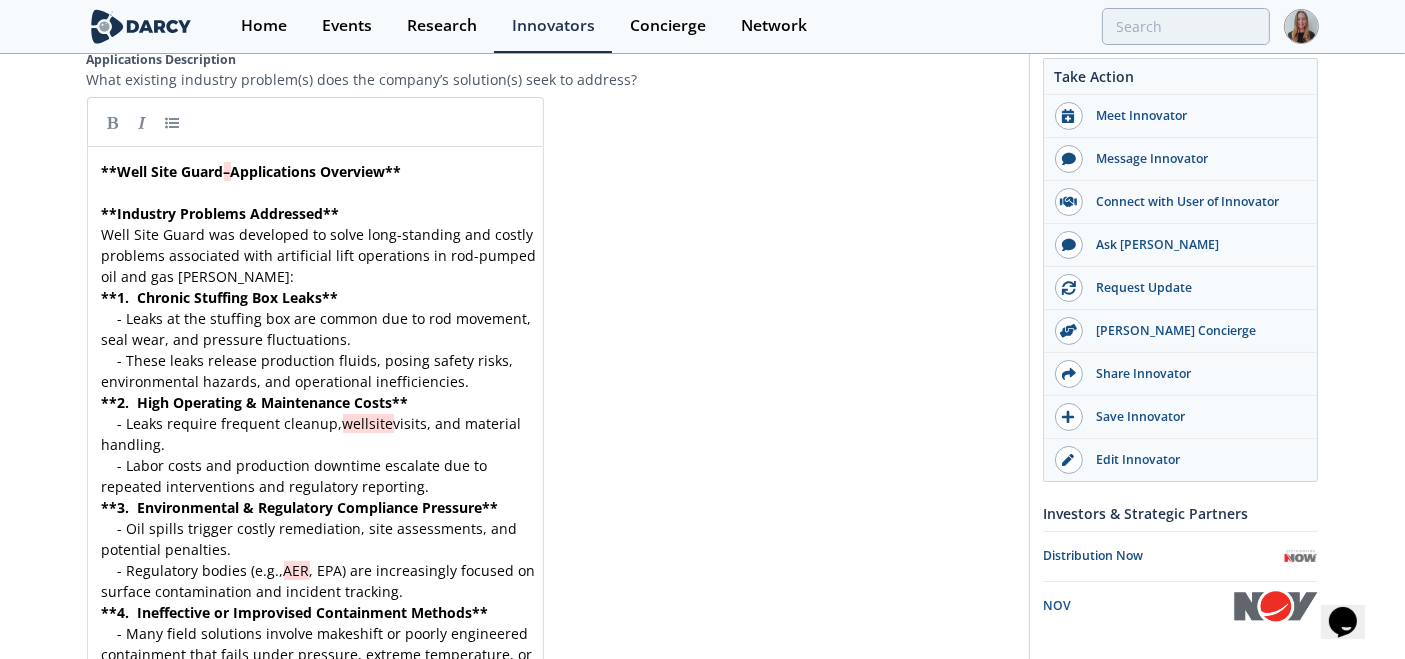 click on "Well Site Guard was developed to solve long-standing and costly problems associated with artificial lift operations in rod-pumped oil and gas wells:" at bounding box center (324, 255) 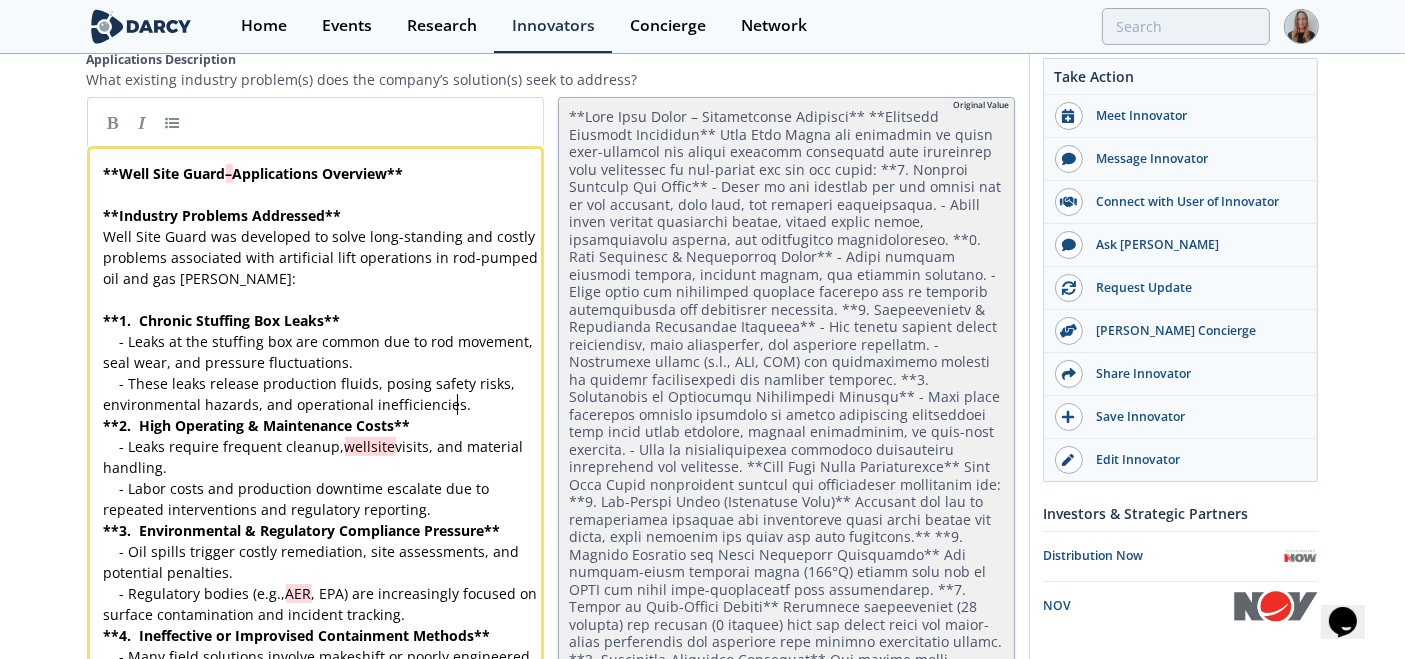 click on "-   These leaks release production fluids, posing safety risks, environmental hazards, and operational inefficiencies." at bounding box center (324, 394) 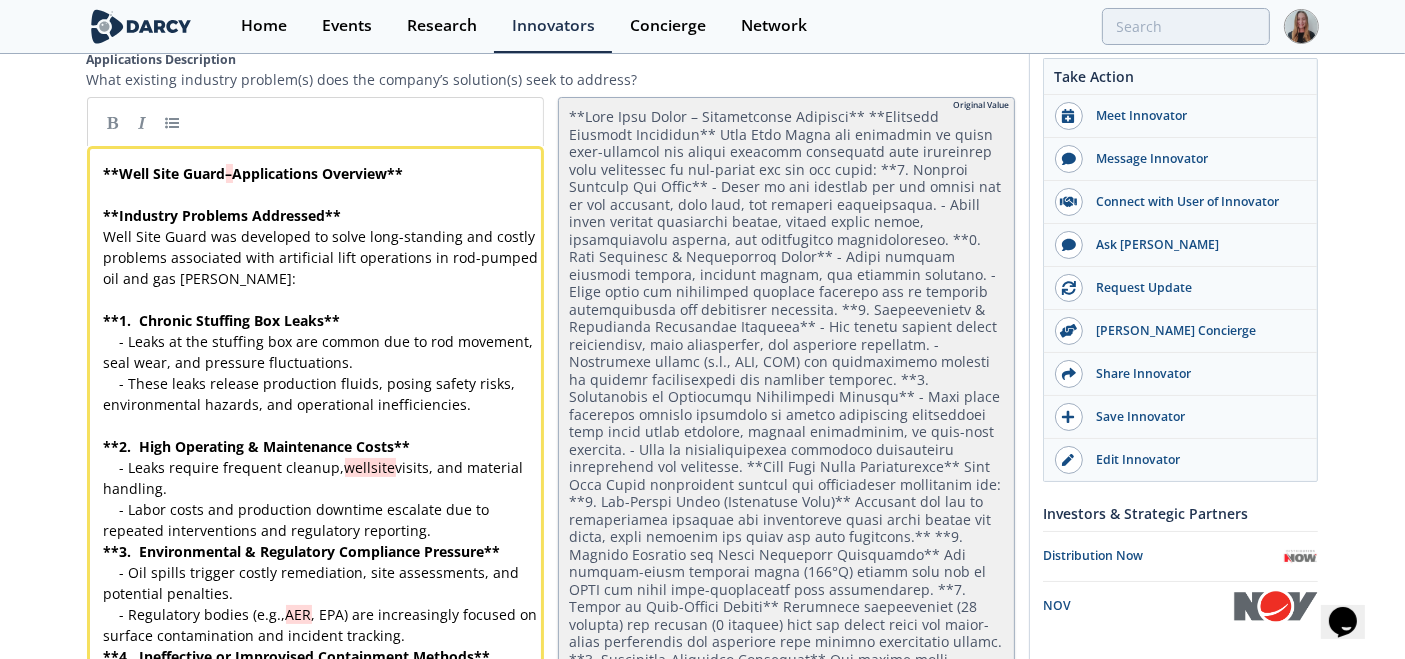 click on "-   Labor costs and production downtime escalate due to repeated interventions and regulatory reporting." at bounding box center (324, 520) 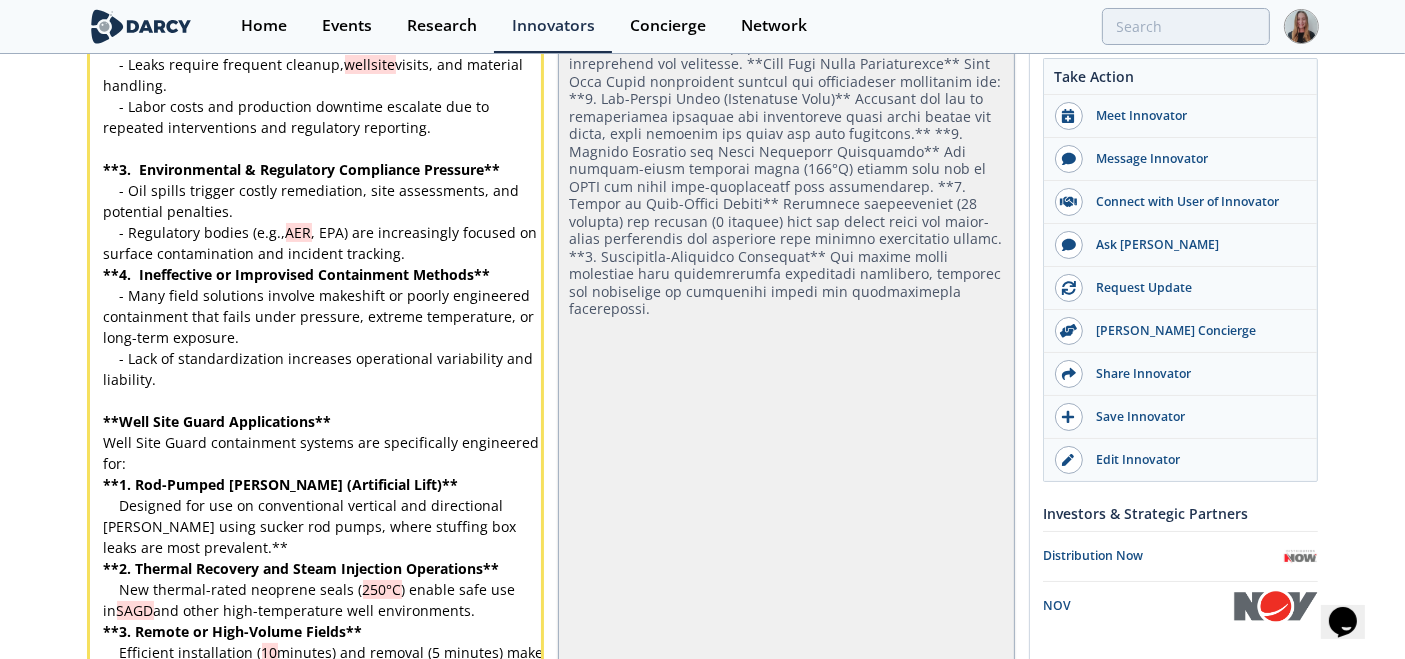 scroll, scrollTop: 3859, scrollLeft: 0, axis: vertical 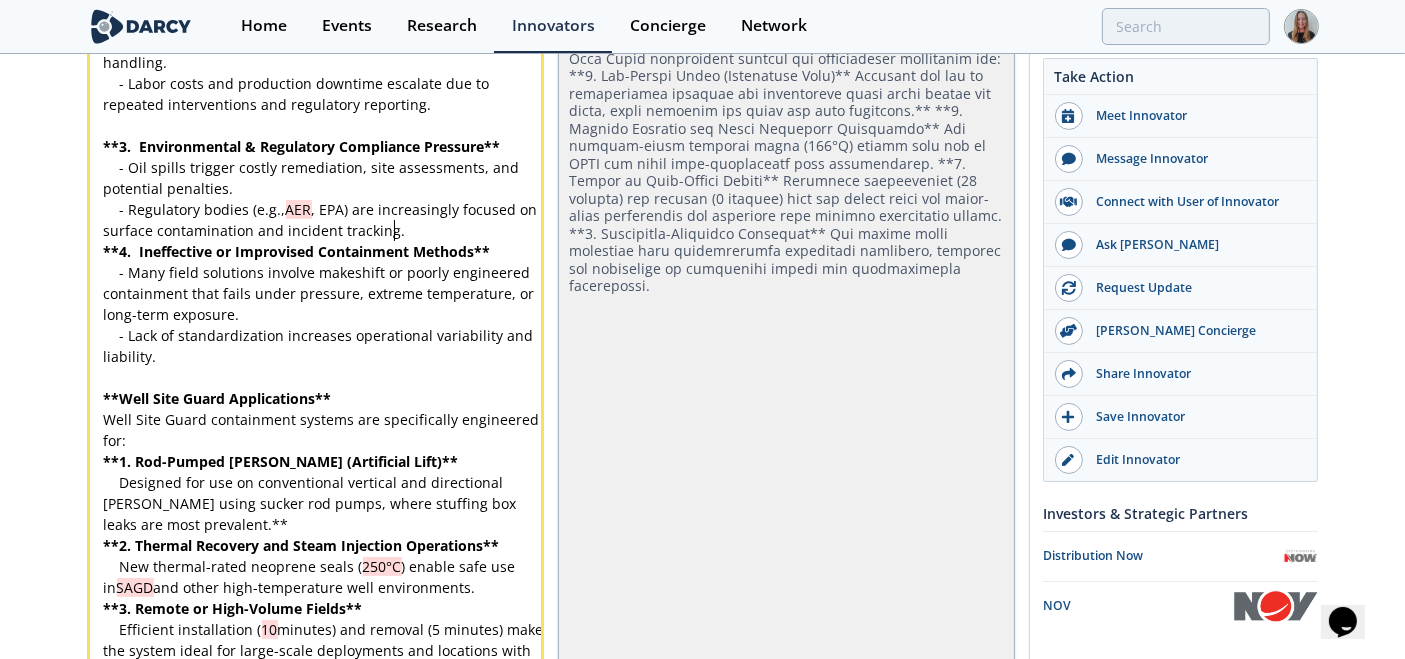 click on "-   Regulatory bodies (e.g.,  AER , EPA) are increasingly focused on surface contamination and incident tracking." at bounding box center [324, 220] 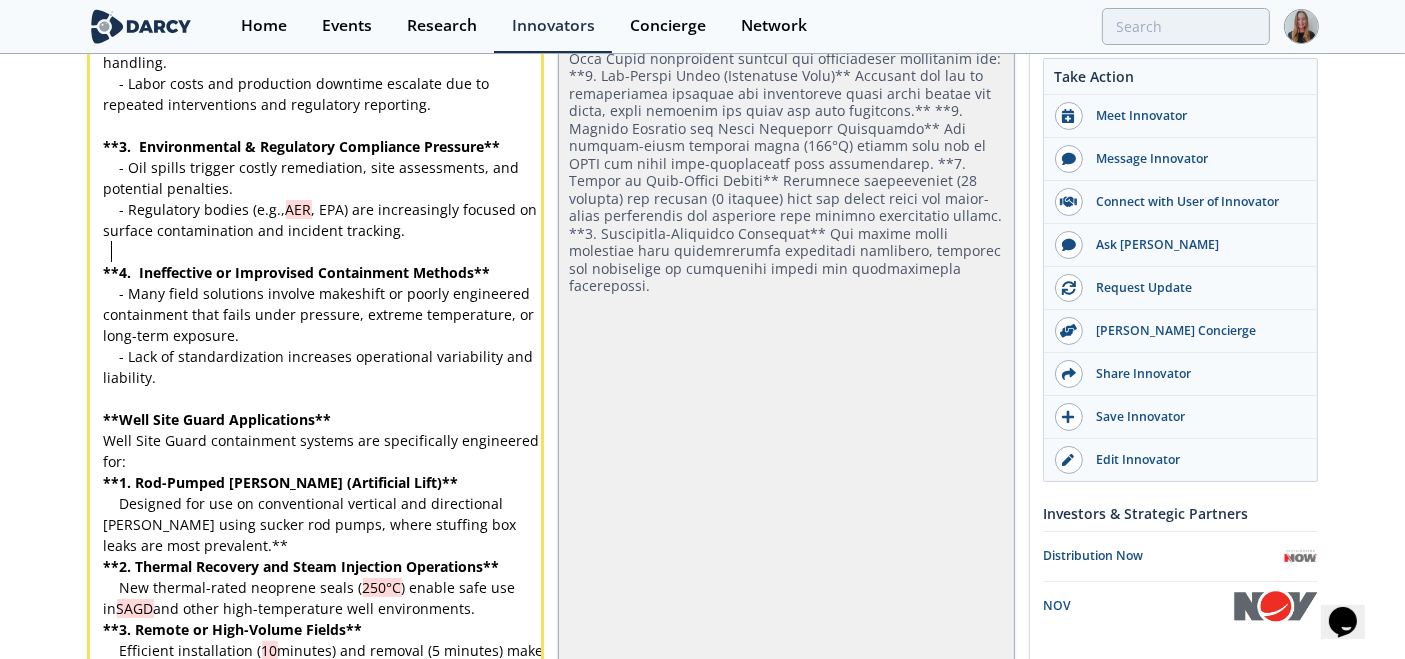scroll, scrollTop: 0, scrollLeft: 0, axis: both 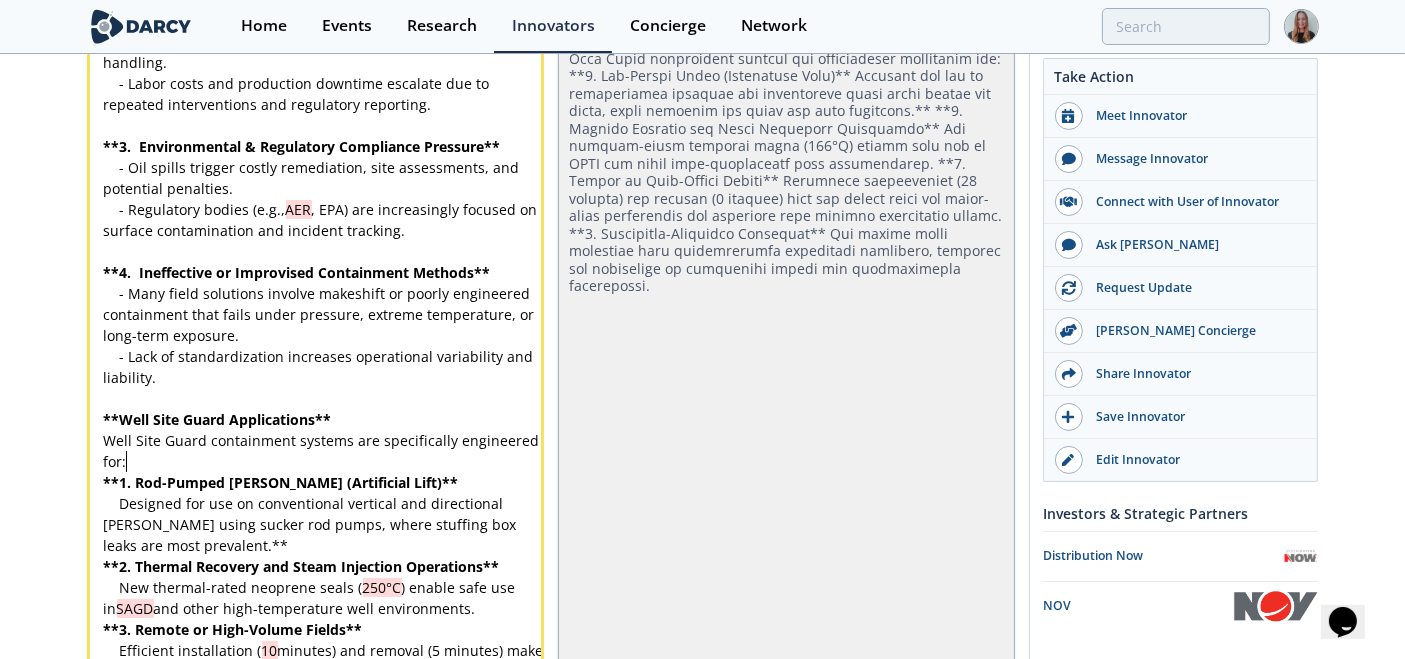 click on "Well Site Guard containment systems are specifically engineered for:" at bounding box center [324, 451] 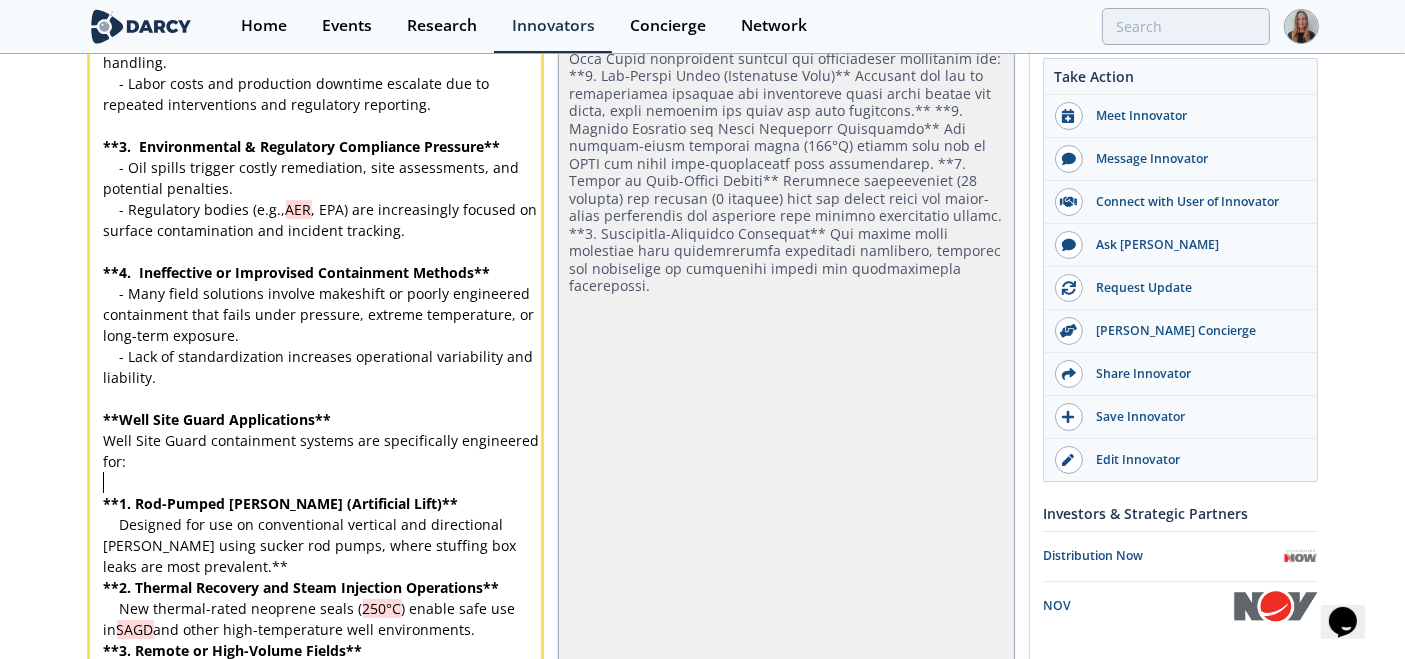 scroll, scrollTop: 0, scrollLeft: 0, axis: both 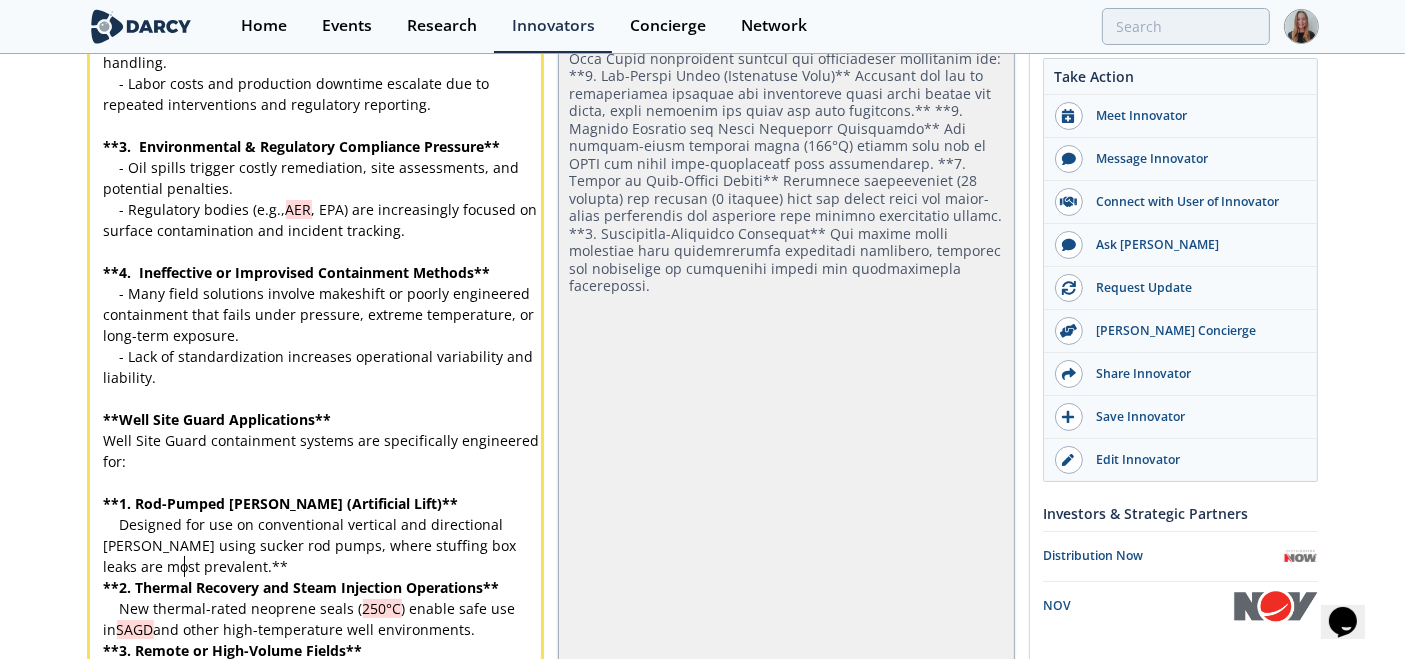 click on "Designed for use on conventional vertical and directional wells using sucker rod pumps, where stuffing box leaks are most prevalent.**" at bounding box center (324, 545) 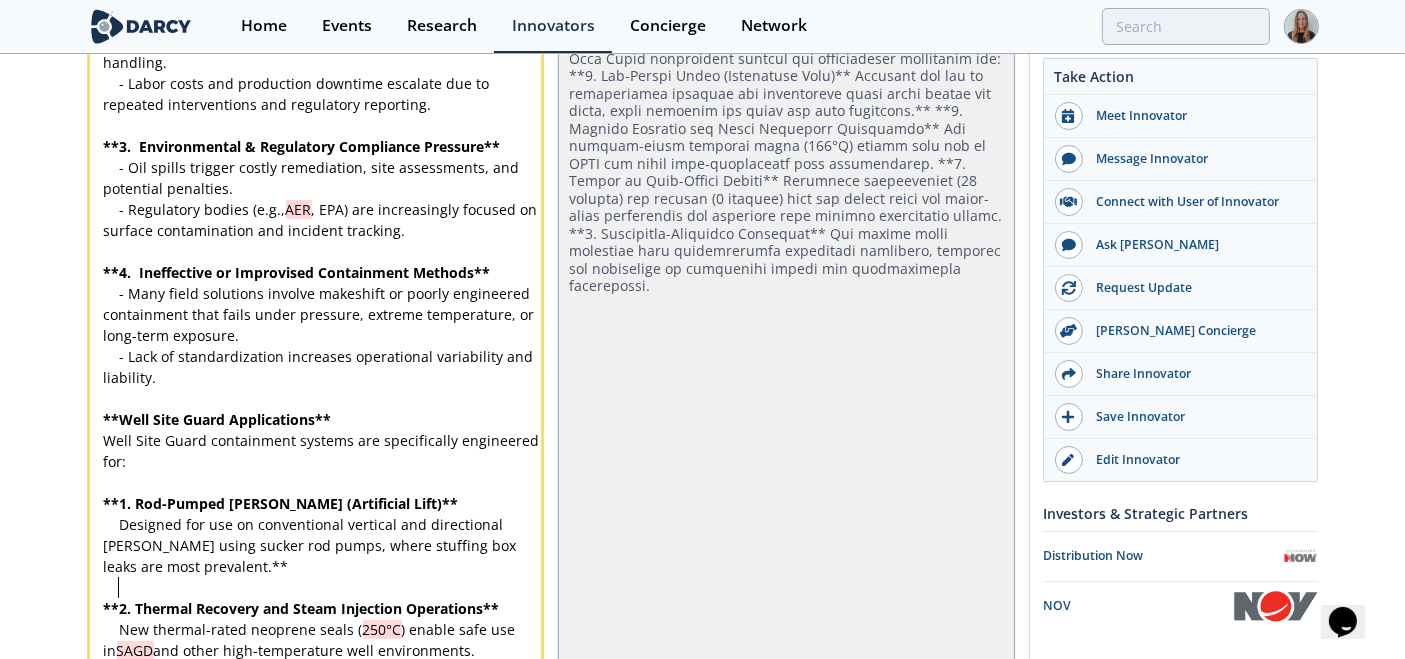 scroll, scrollTop: 0, scrollLeft: 0, axis: both 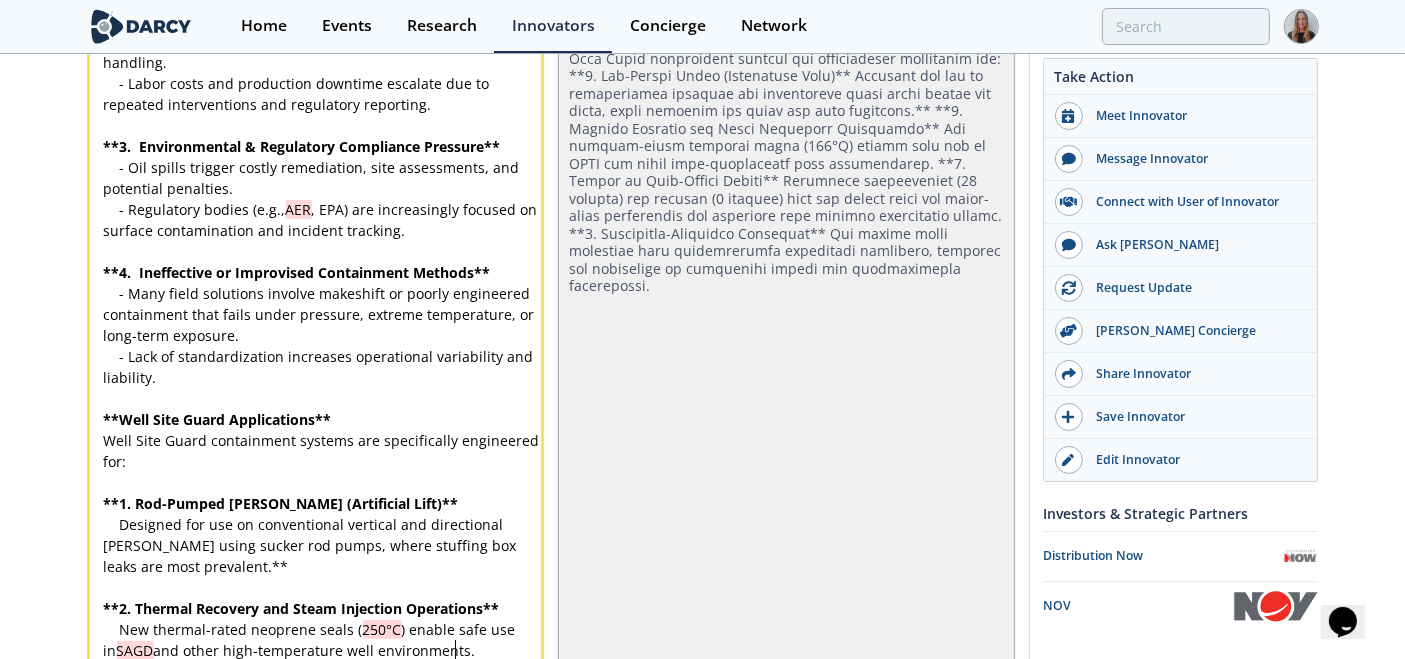 click on "New thermal-rated neoprene seals ( 250°C ) enable safe use in  SAGD  and other high-temperature well environments." at bounding box center (324, 640) 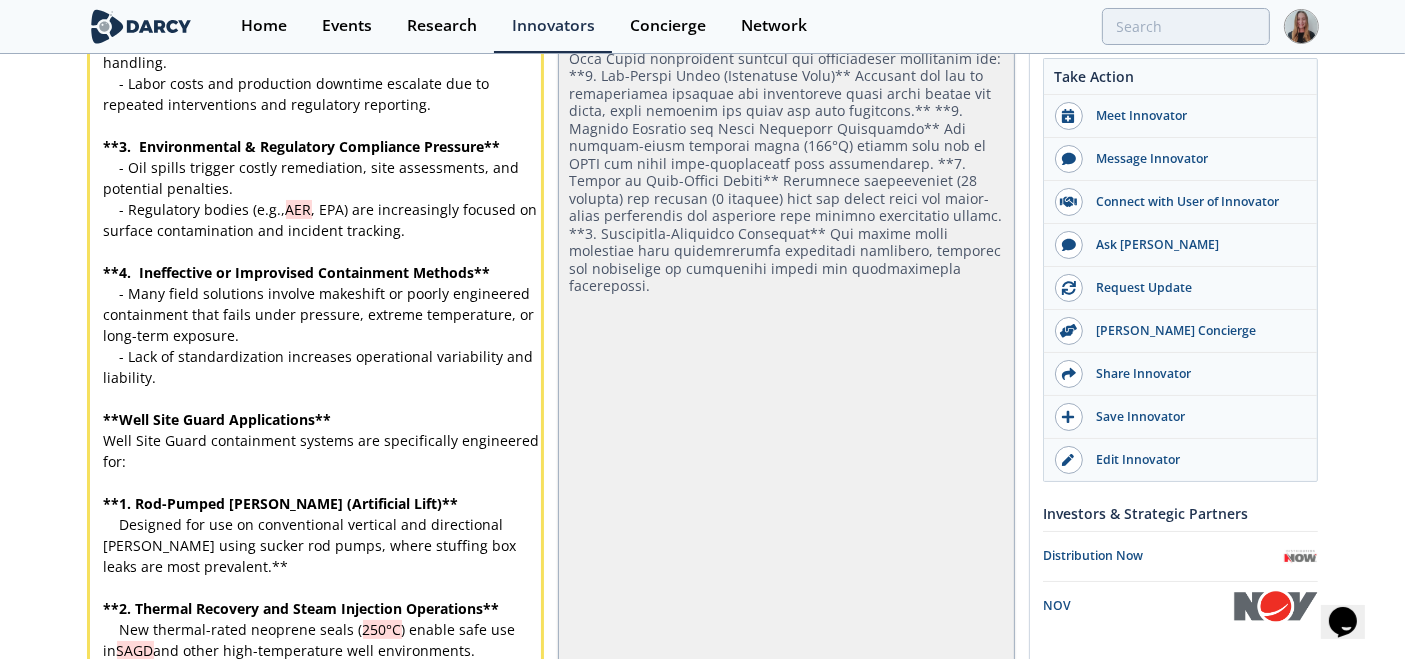 scroll, scrollTop: 0, scrollLeft: 0, axis: both 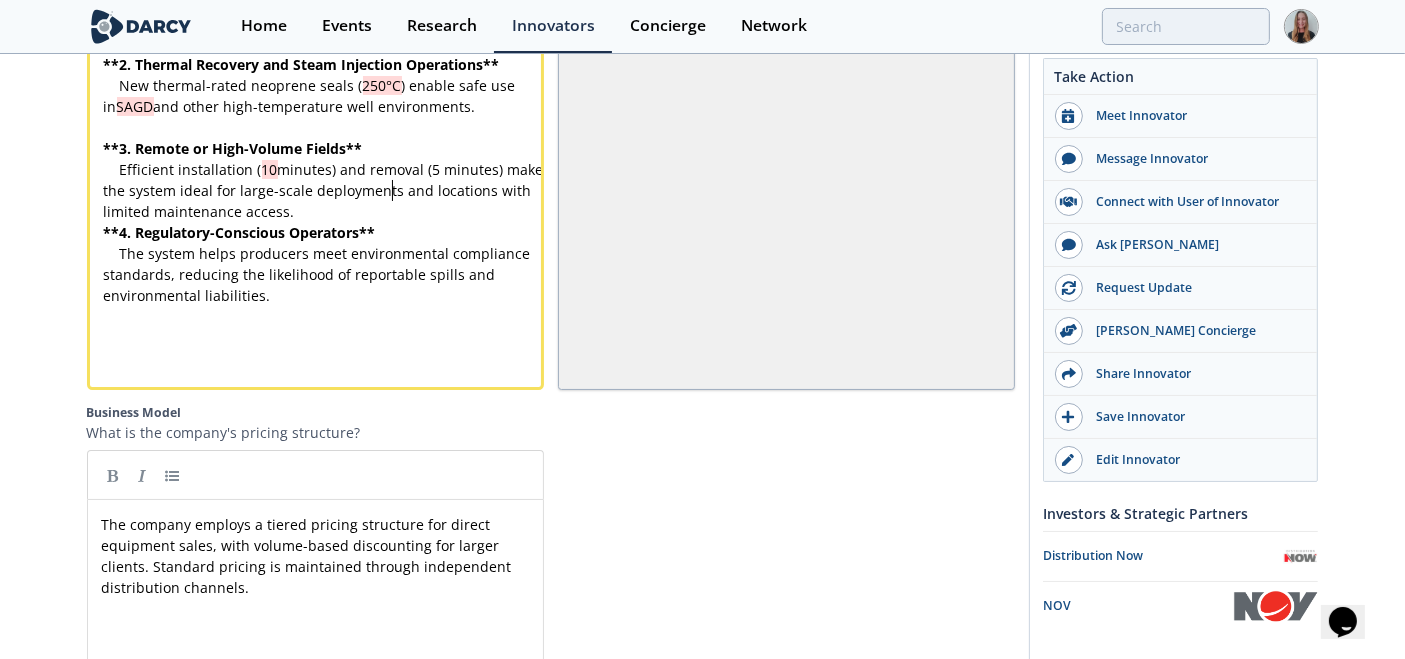 type on "ments and locations with limited maintenance access." 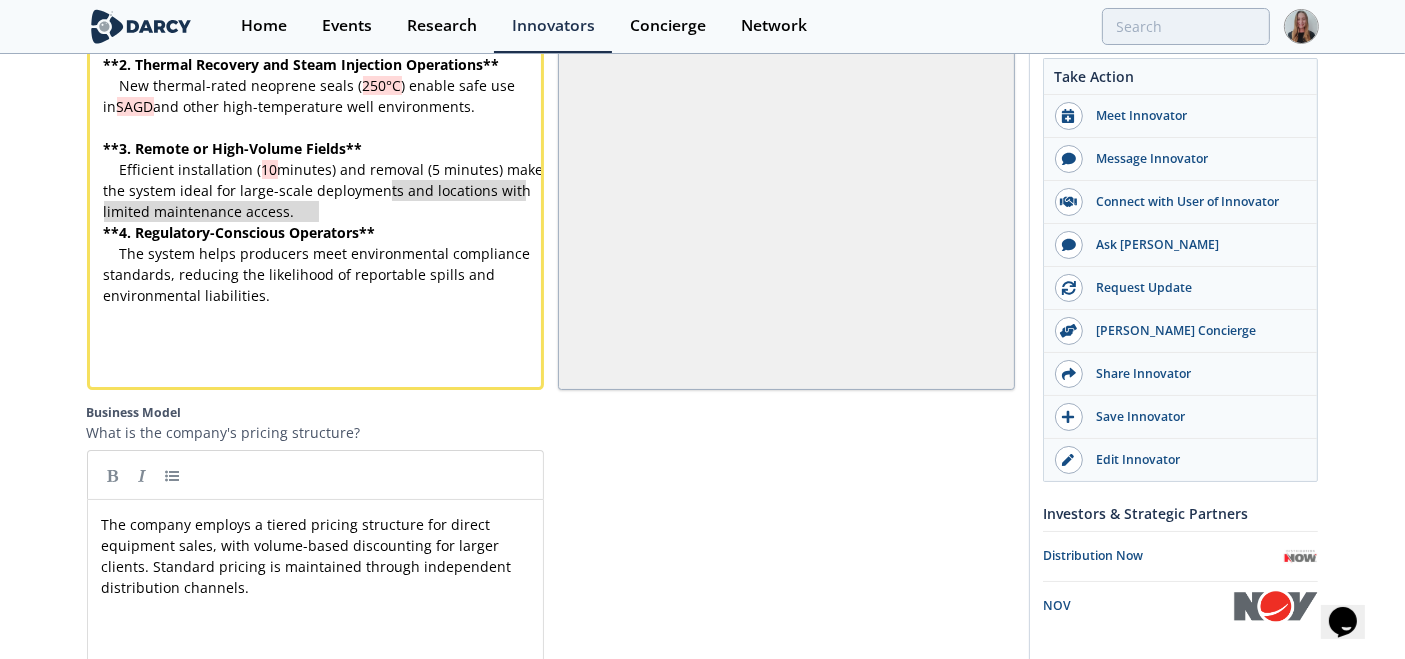type 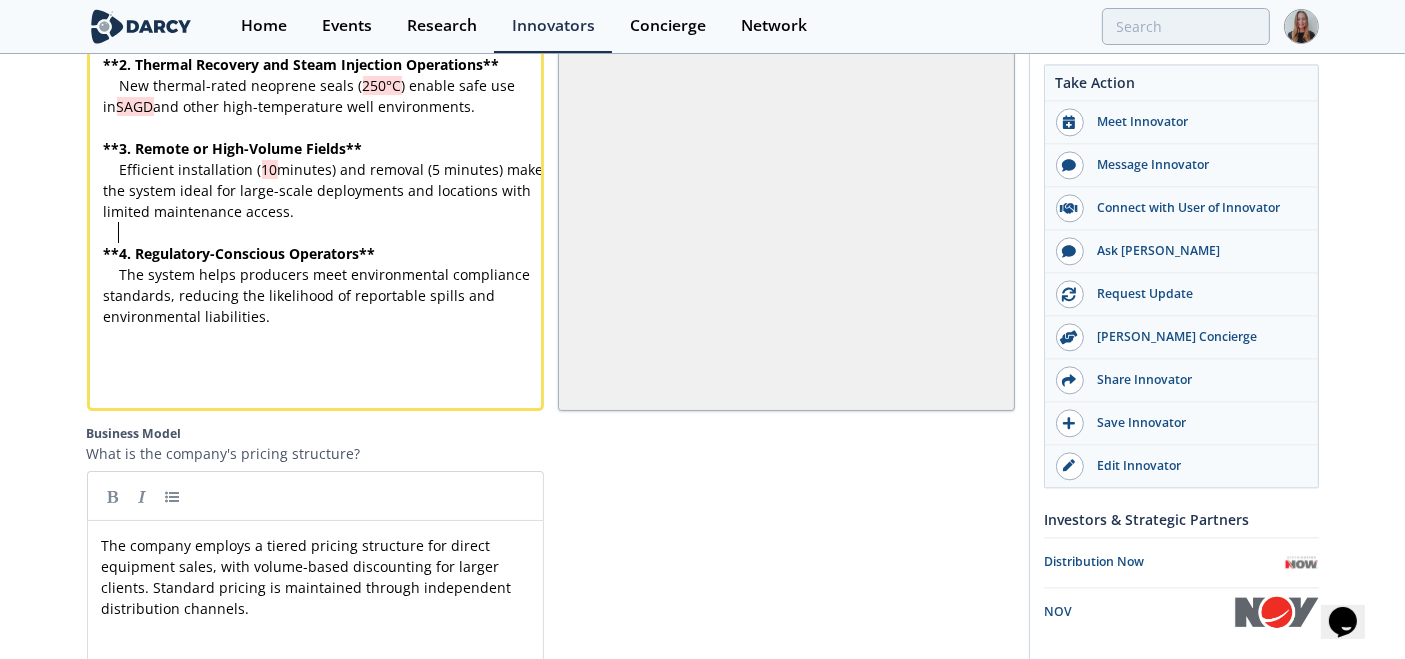scroll, scrollTop: 0, scrollLeft: 0, axis: both 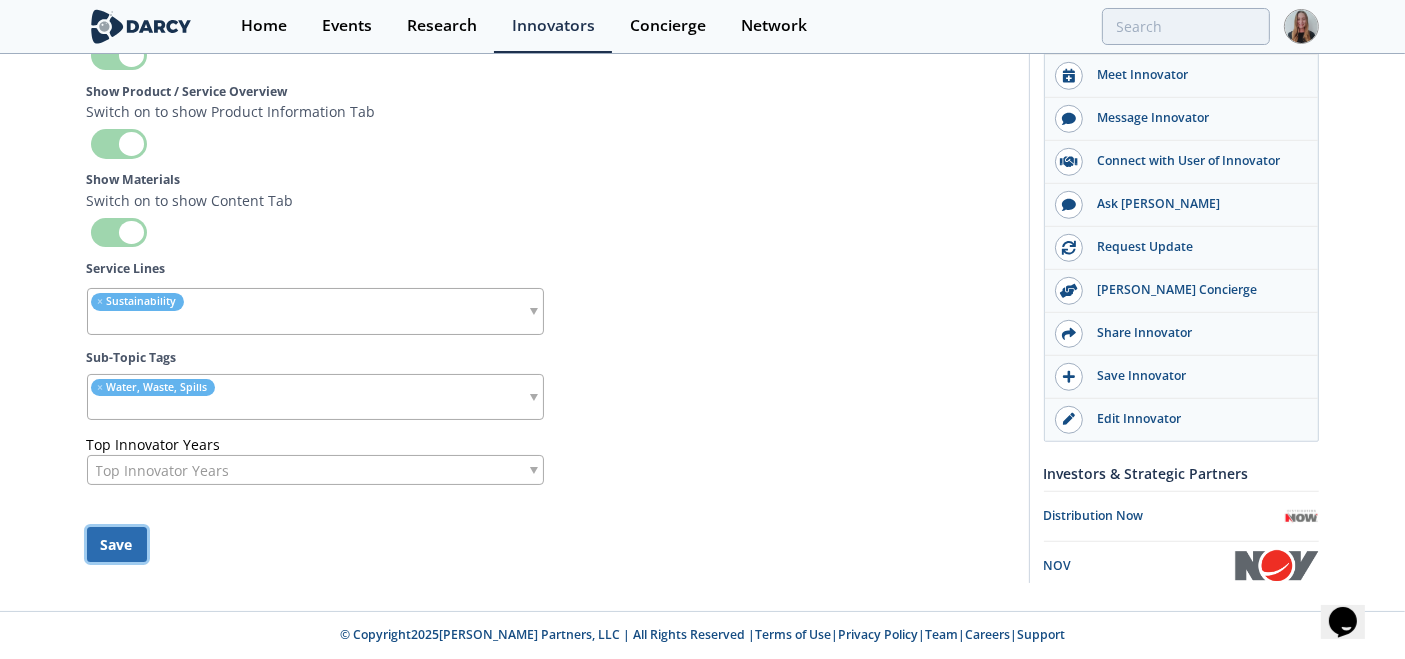 click on "Save" at bounding box center (117, 544) 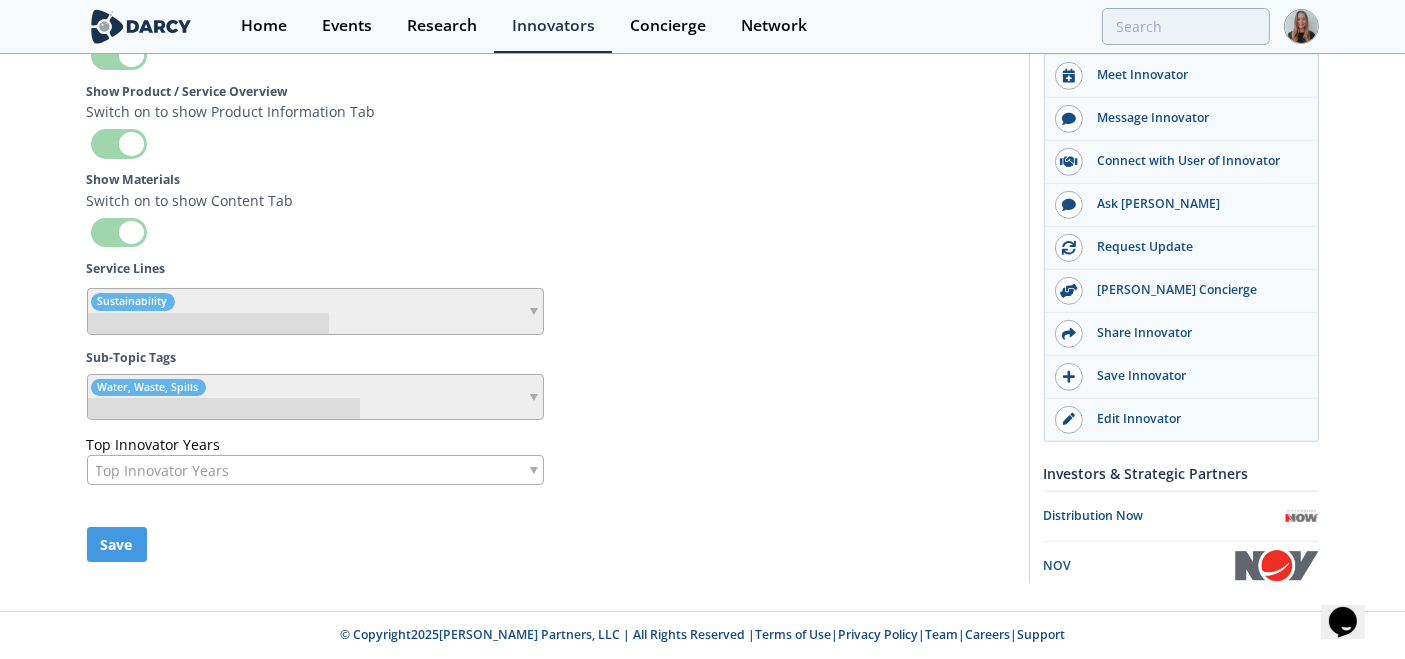 type 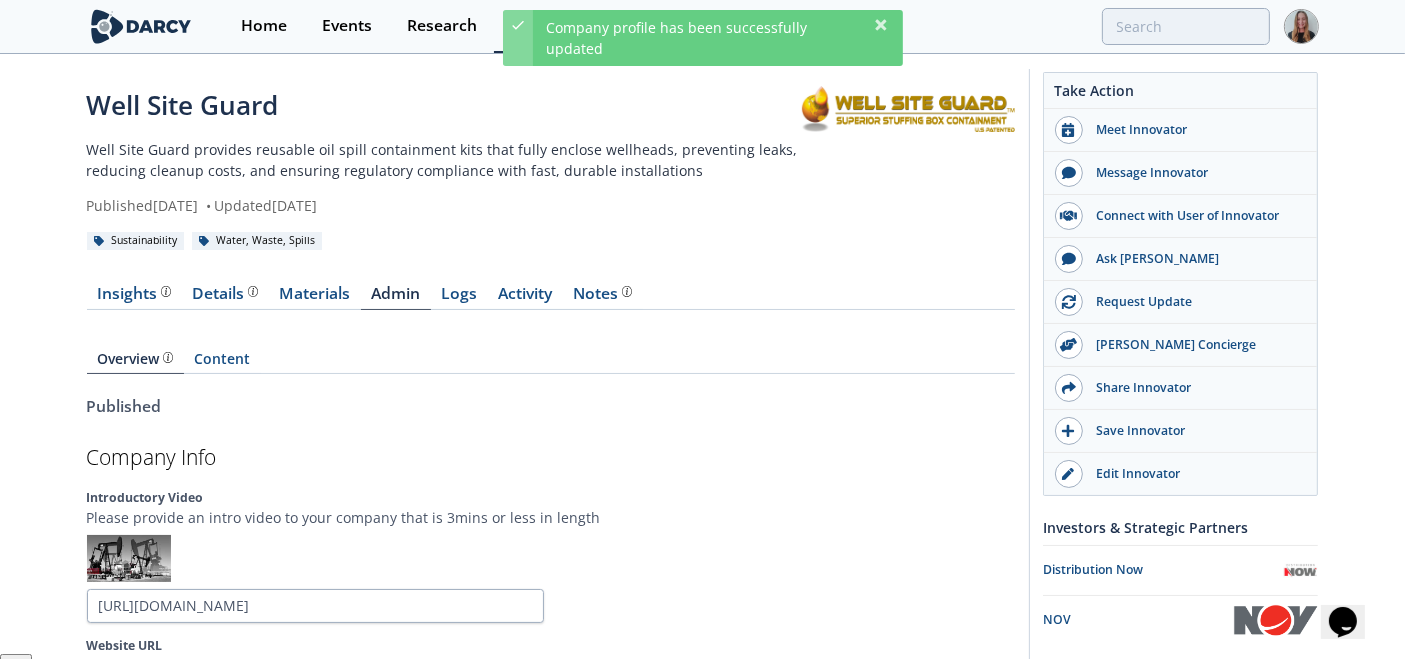 scroll, scrollTop: 0, scrollLeft: 0, axis: both 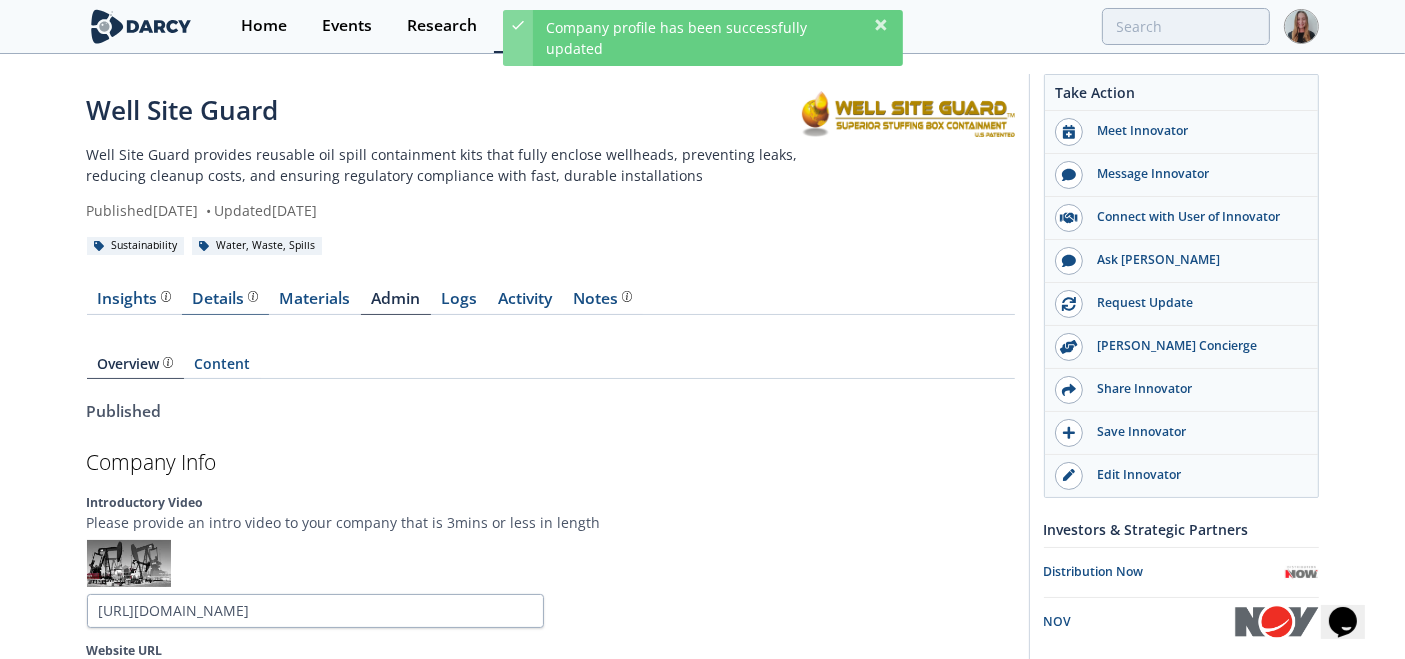 click on "Insights
The Darcy Research team’s summarized opinion of the innovator, the competitive landscape, background information of the innovator and snapshot of the customer base.
Details
Product overview, business model, technology and applications as added by the Well Site Guard team.
Materials
Admin
Logs" at bounding box center [551, 4884] 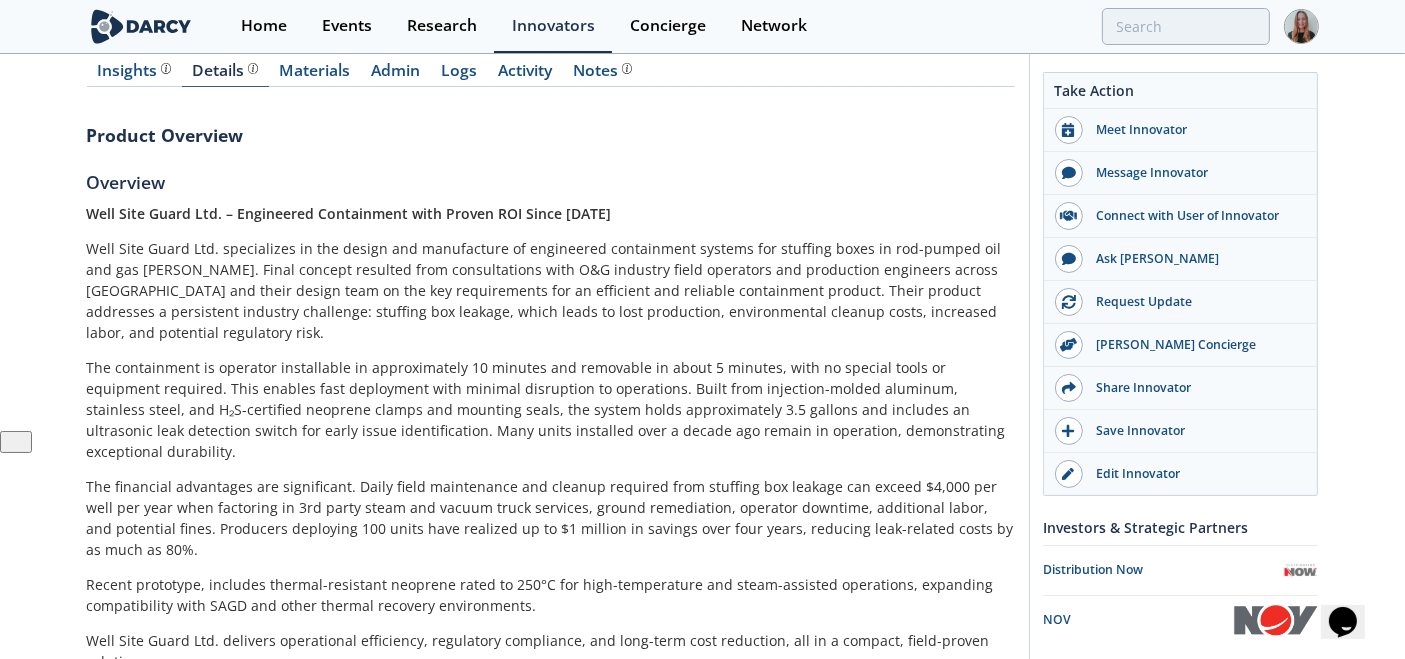 scroll, scrollTop: 212, scrollLeft: 0, axis: vertical 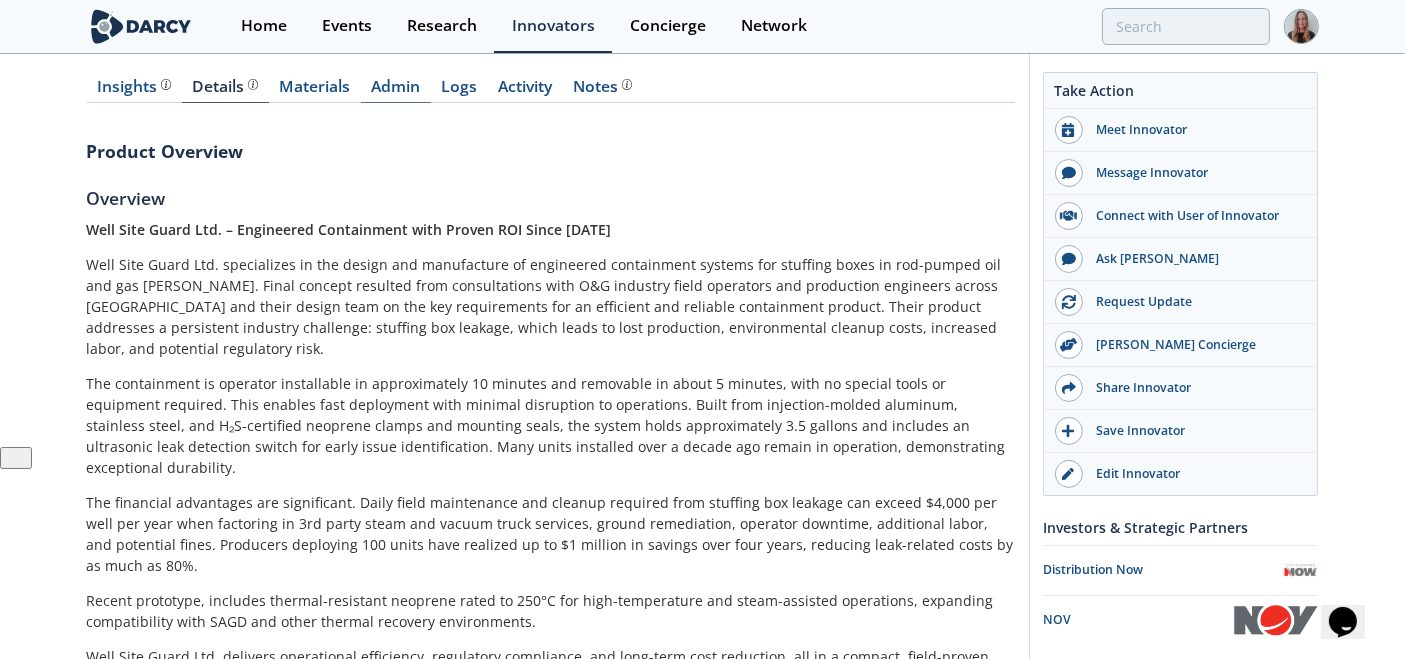 click on "Admin" at bounding box center [396, 91] 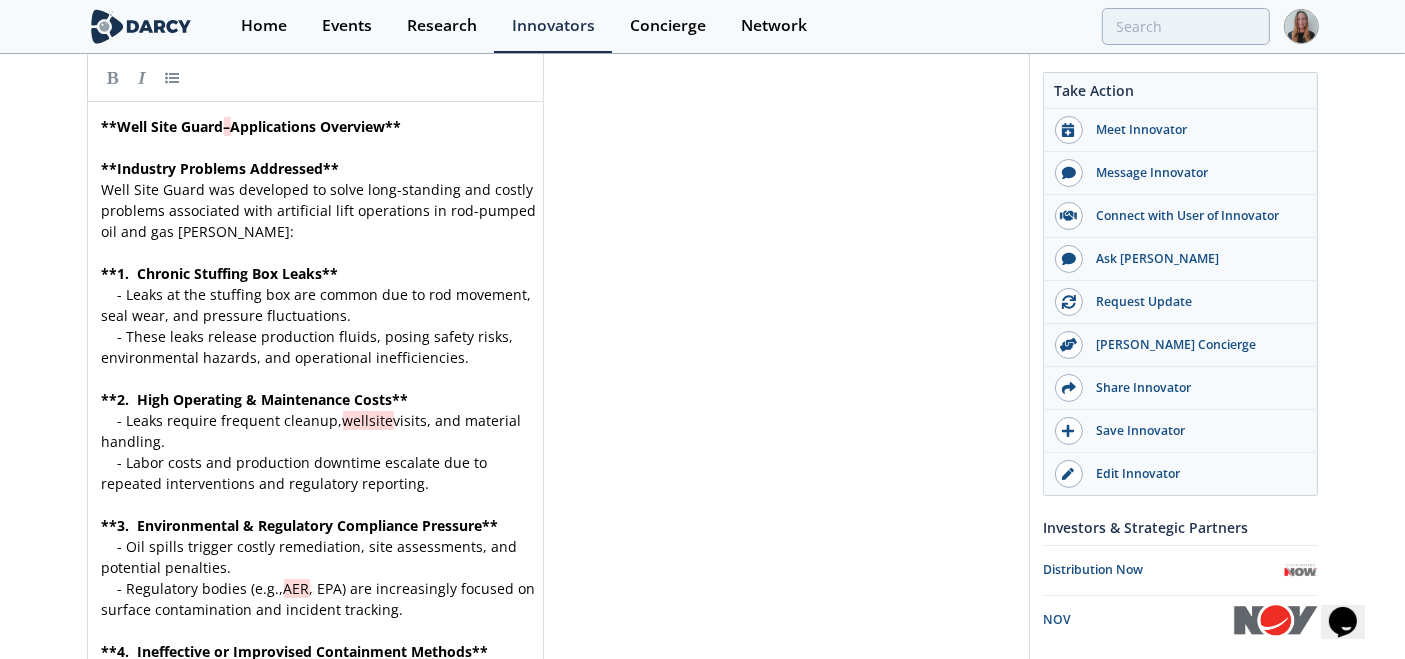 scroll, scrollTop: 3325, scrollLeft: 0, axis: vertical 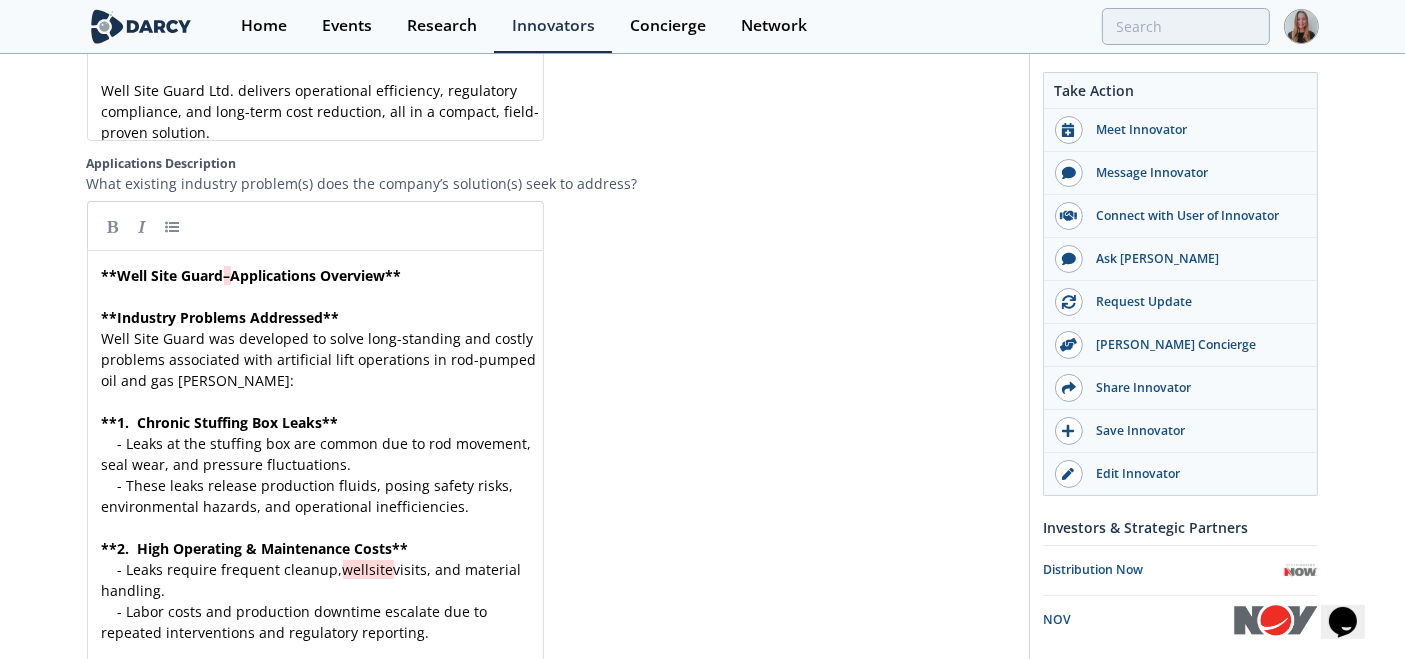 click on "** Well Site Guard  –  Applications Overview ** ​ ** Industry Problems Addressed ** Well Site Guard was developed to solve long-standing and costly problems associated with artificial lift operations in rod-pumped oil and gas wells: ​ ** 1.    Chronic Stuffing Box Leaks **       -   Leaks at the stuffing box are common due to rod movement, seal wear, and pressure fluctuations.       -   These leaks release production fluids, posing safety risks, environmental hazards, and operational inefficiencies.       ** 2.    High Operating & Maintenance Costs **       -   Leaks require frequent cleanup,  wellsite  visits, and material handling.       -   Labor costs and production downtime escalate due to repeated interventions and regulatory reporting.       ** 3.    Environmental & Regulatory Compliance Pressure **       -   Oil spills trigger costly remediation, site assessments, and potential penalties.       -   Regulatory bodies (e.g.,  AER    ** 4.    Ineffective or Improvised Containment Methods **    -" at bounding box center [324, 874] 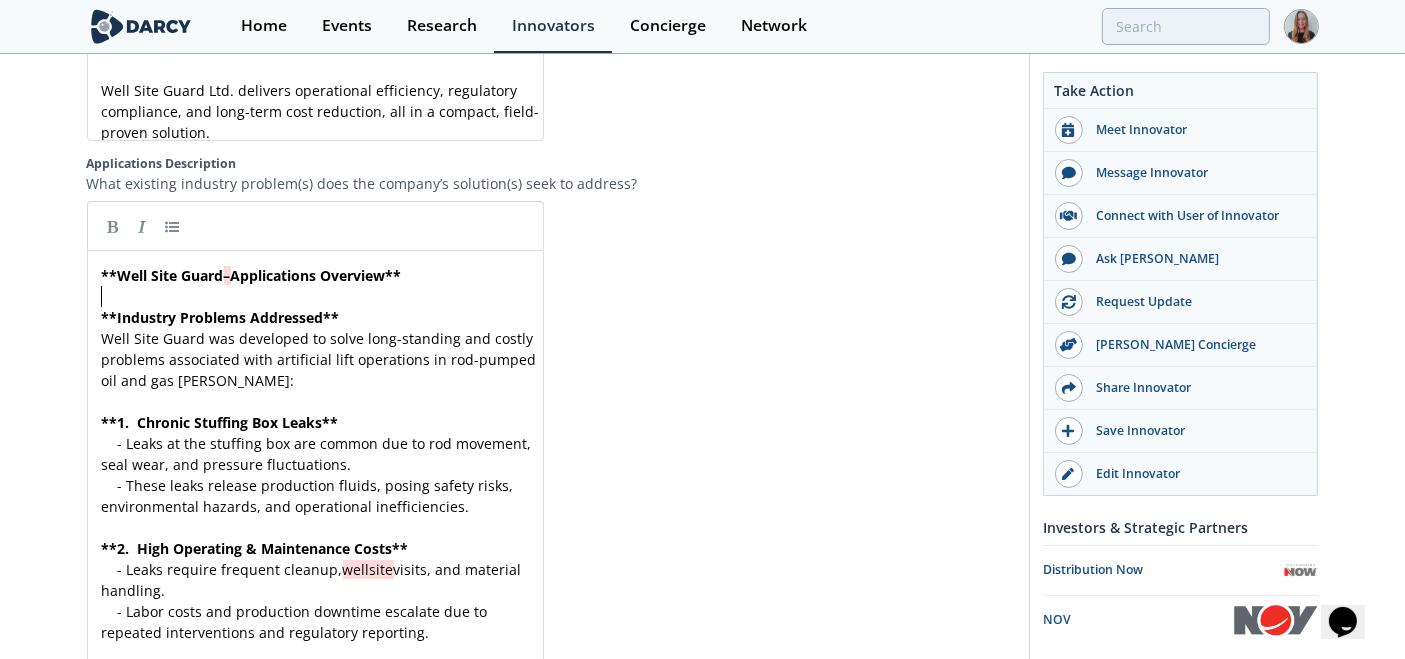 click on "​" at bounding box center (324, 296) 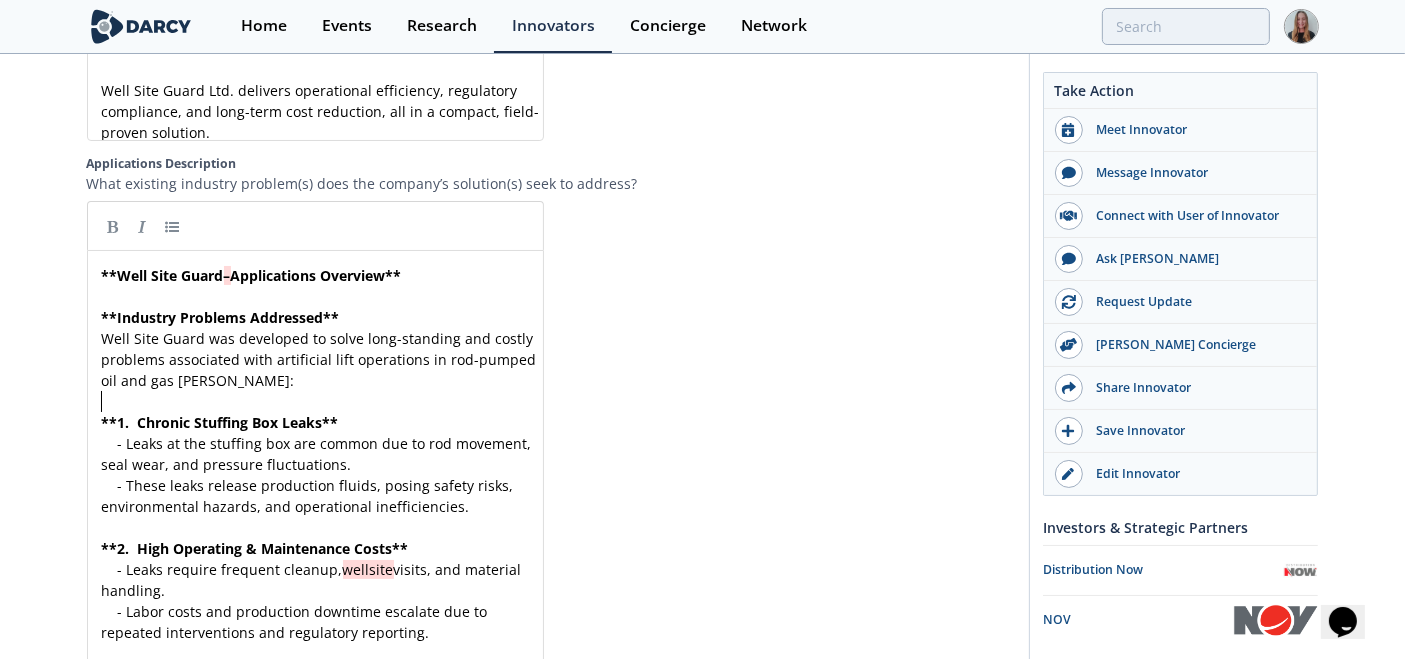 click on "​" at bounding box center (324, 401) 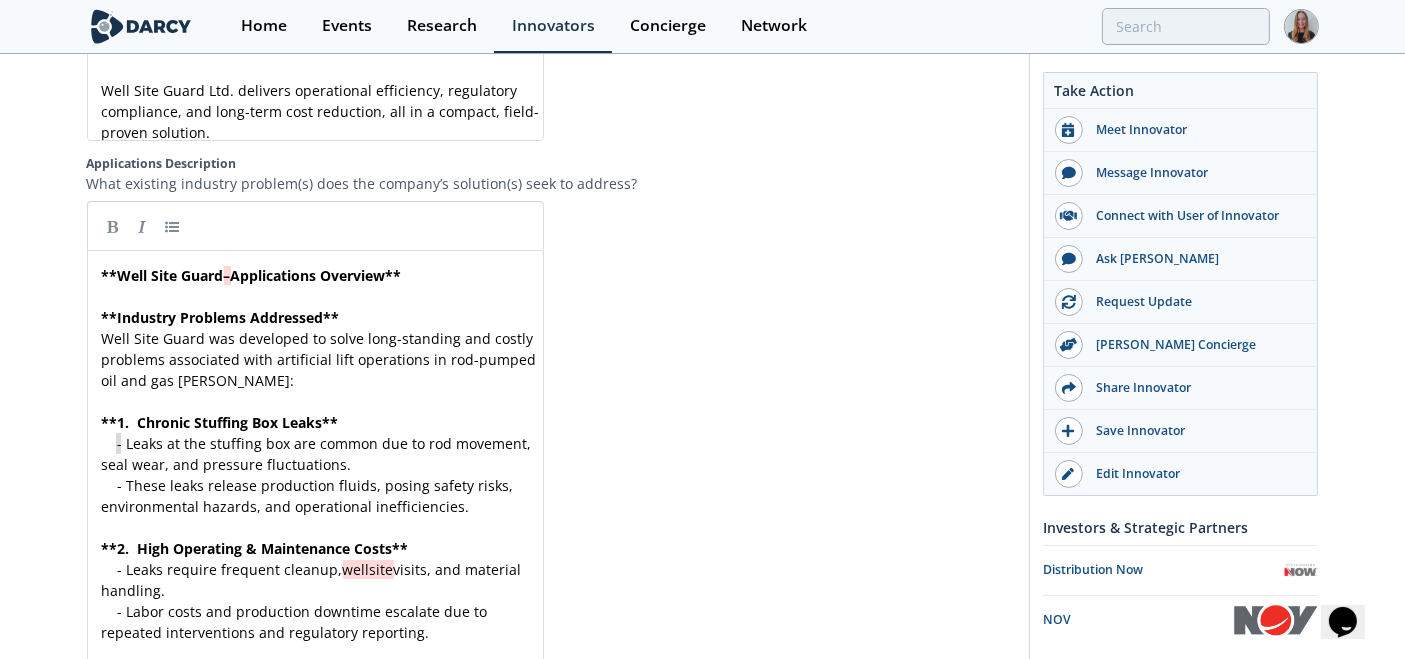 type on "-" 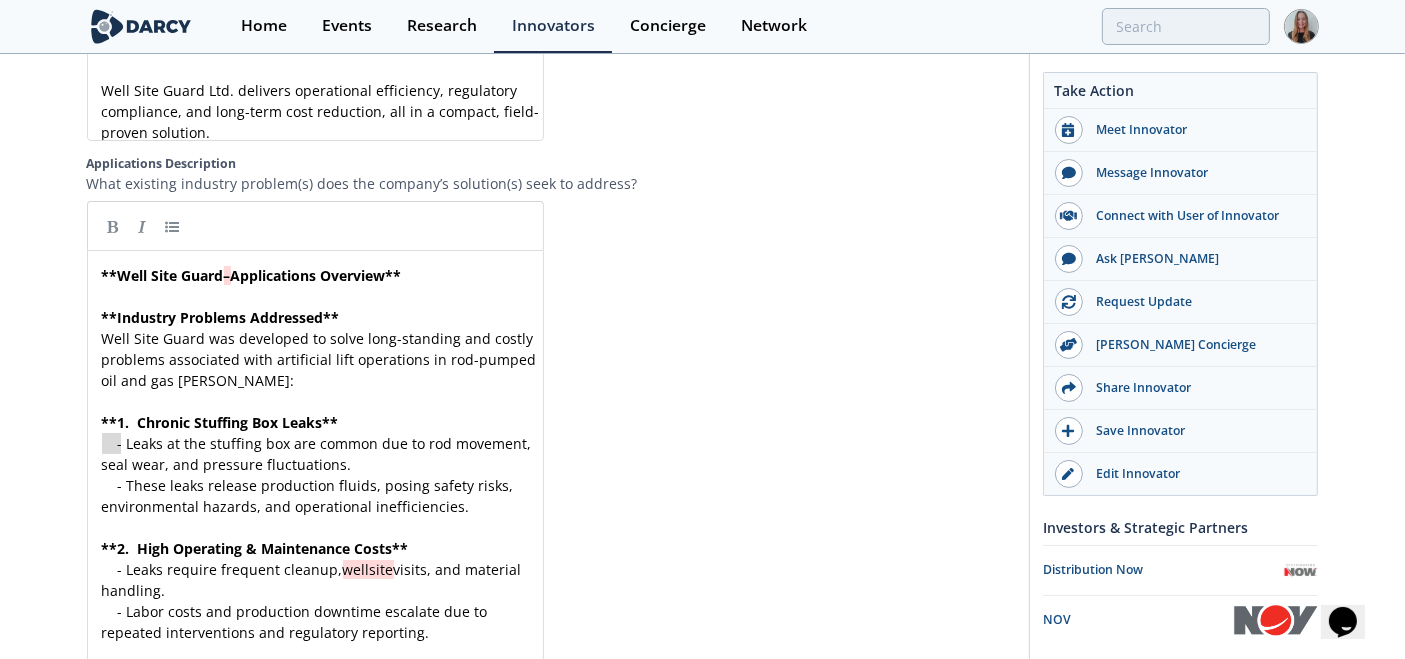 drag, startPoint x: 119, startPoint y: 404, endPoint x: 50, endPoint y: 404, distance: 69 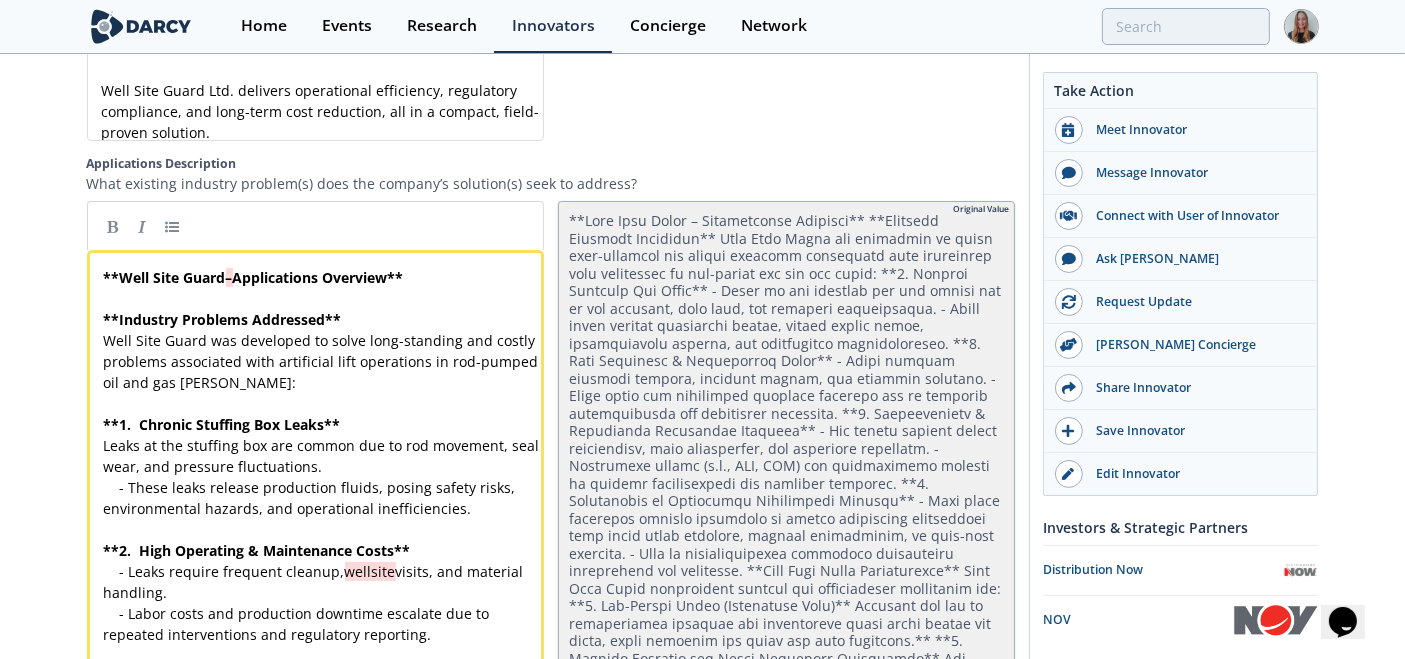type 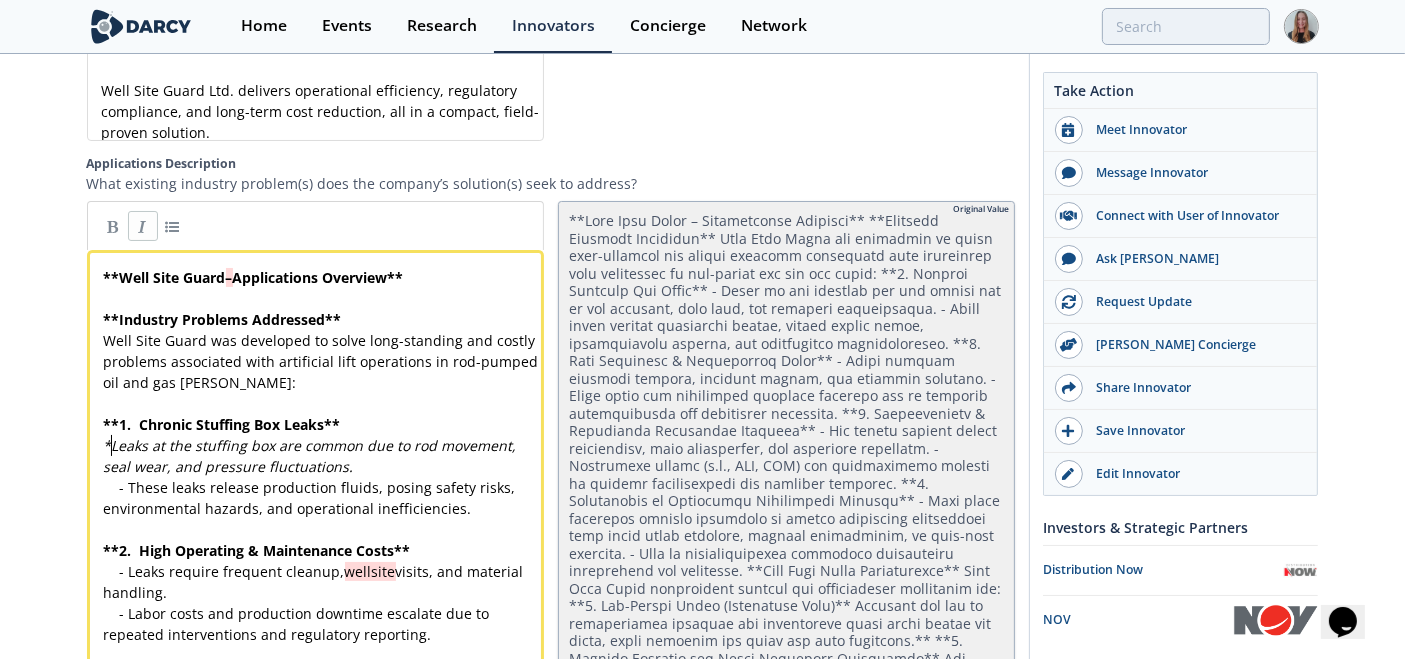 type 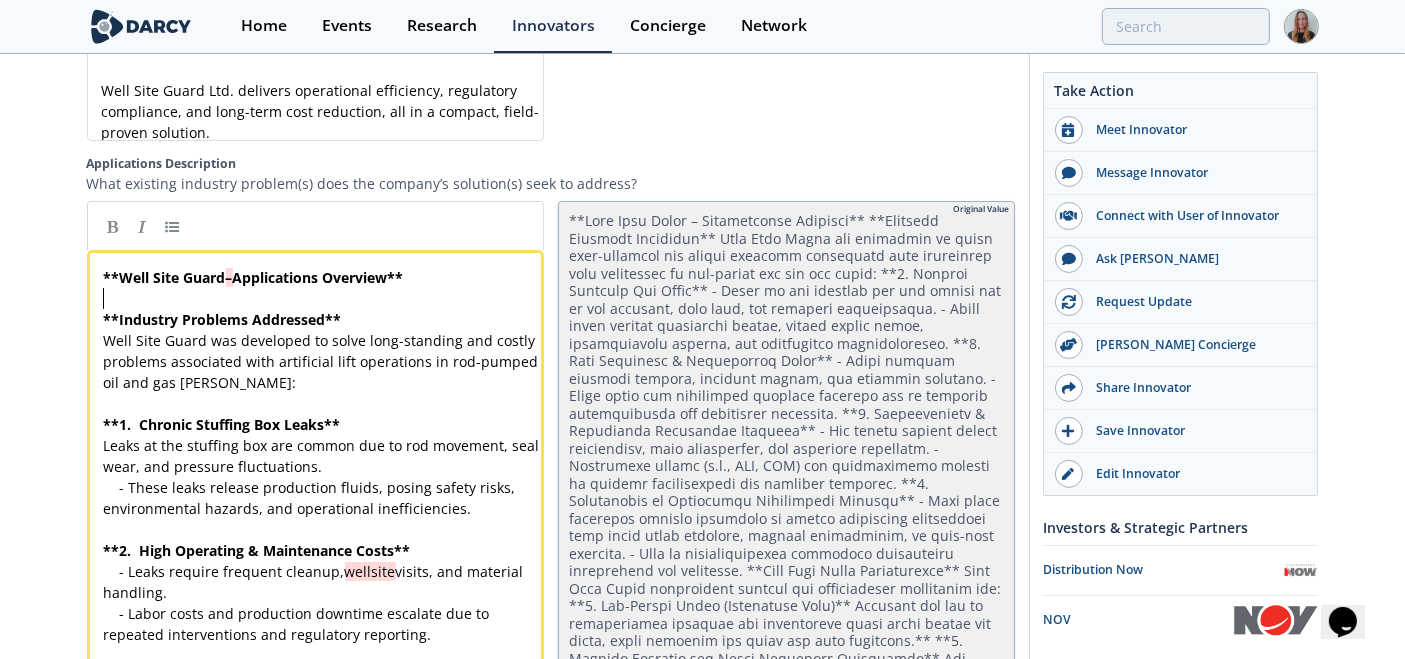 click on "​" at bounding box center (324, 298) 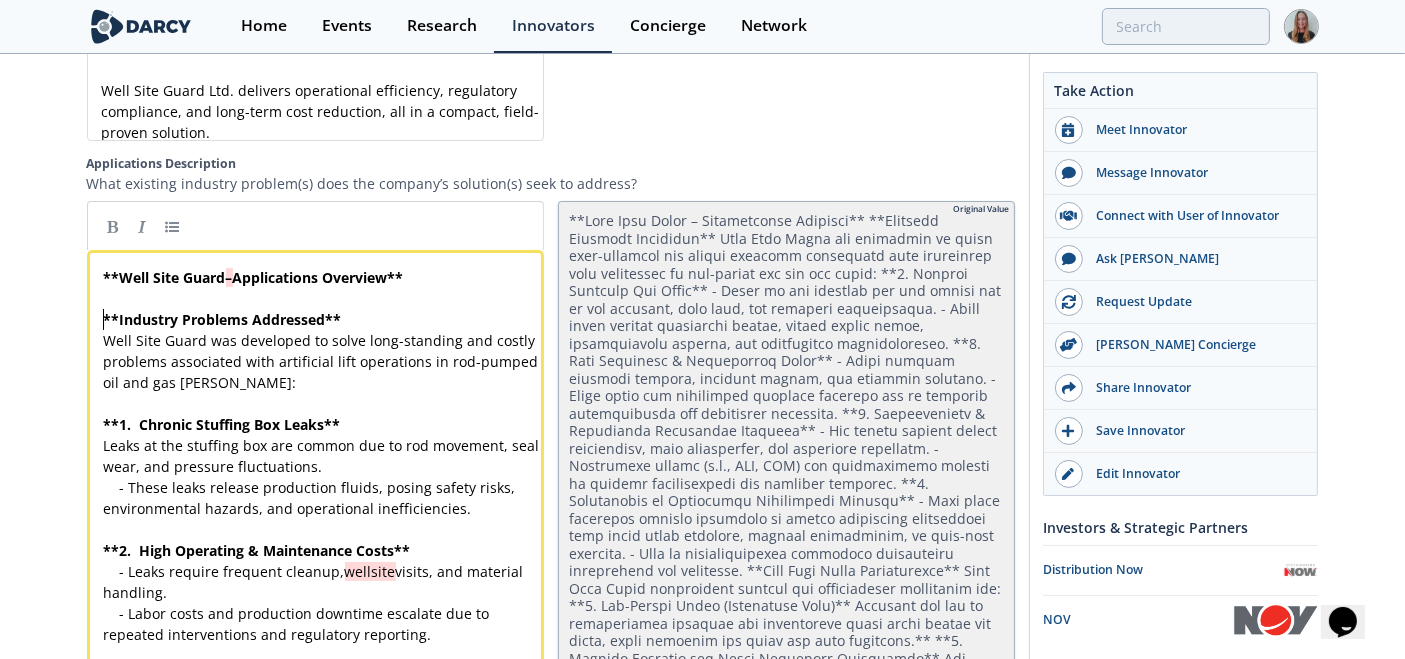 click on "​" at bounding box center (324, 403) 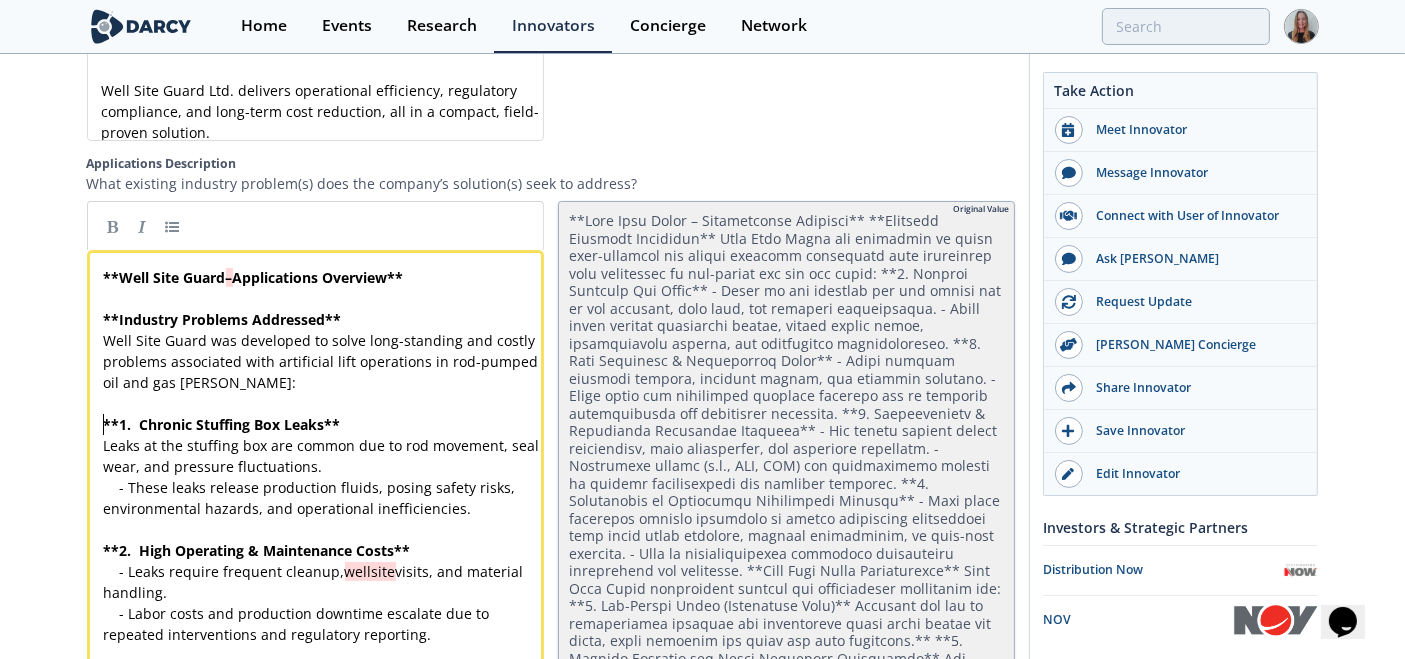 click on "xxxxxxxxxx   ** Well Site Guard  –  Applications Overview ** ​ ** Industry Problems Addressed ** Well Site Guard was developed to solve long-standing and costly problems associated with artificial lift operations in rod-pumped oil and gas wells: ​ ** 1.    Chronic Stuffing Box Leaks ** Leaks at the stuffing box are common due to rod movement, seal wear, and pressure fluctuations.       -   These leaks release production fluids, posing safety risks, environmental hazards, and operational inefficiencies.       ** 2.    High Operating & Maintenance Costs **       -   Leaks require frequent cleanup,  wellsite  visits, and material handling.       -   Labor costs and production downtime escalate due to repeated interventions and regulatory reporting.       ** 3.    Environmental & Regulatory Compliance Pressure **       -   Oil spills trigger costly remediation, site assessments, and potential penalties.       -   Regulatory bodies (e.g.,  AER    ** 4.    Ineffective or Improvised Containment Methods **" at bounding box center (324, 876) 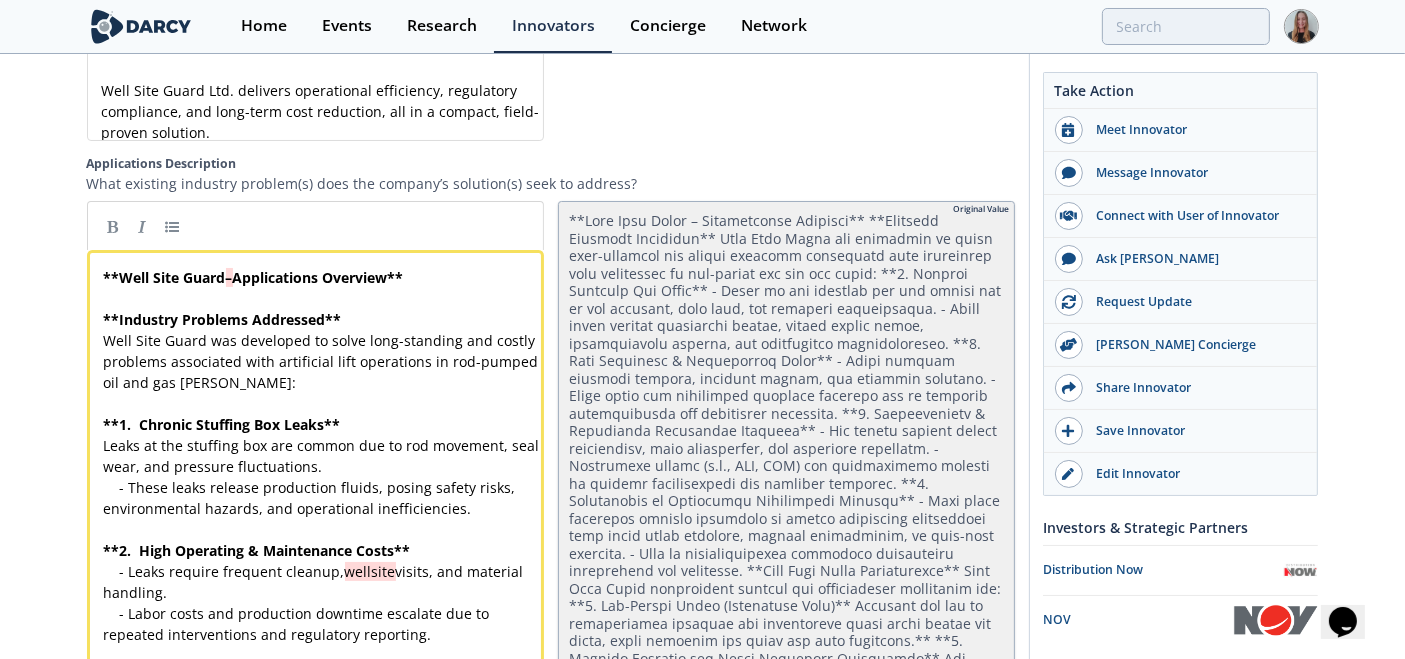 type 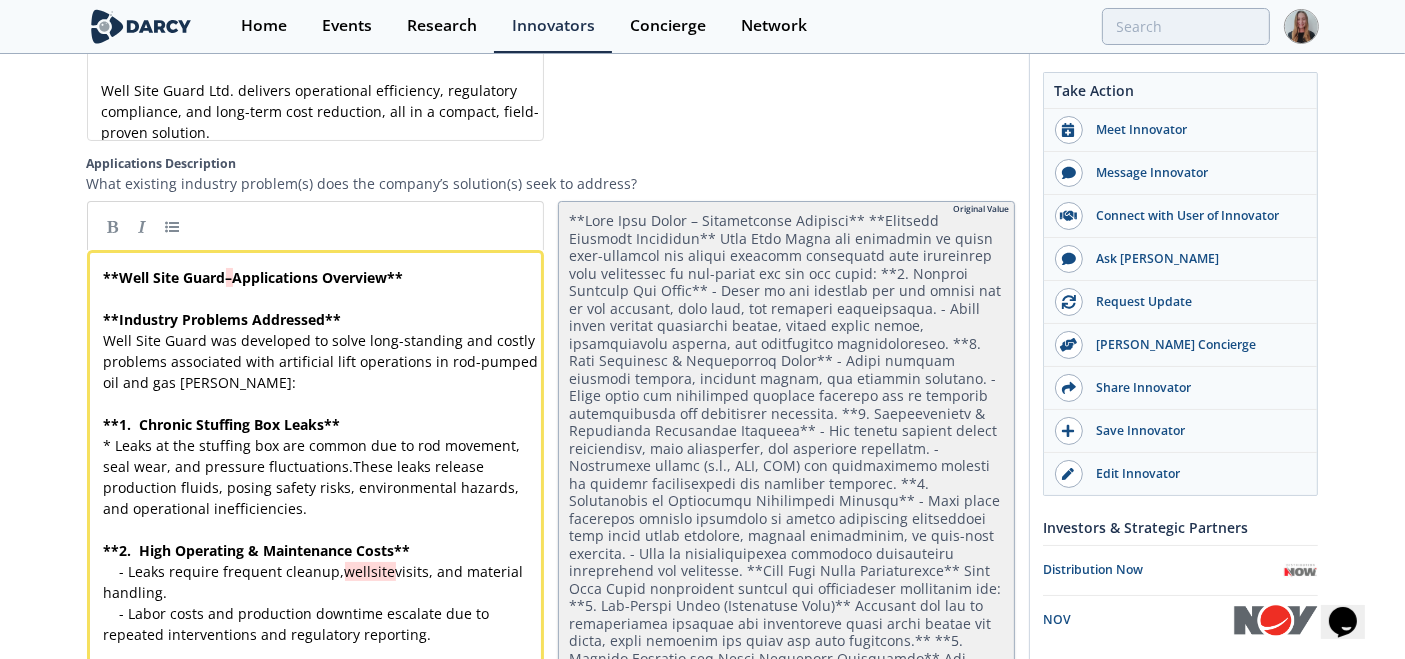 type 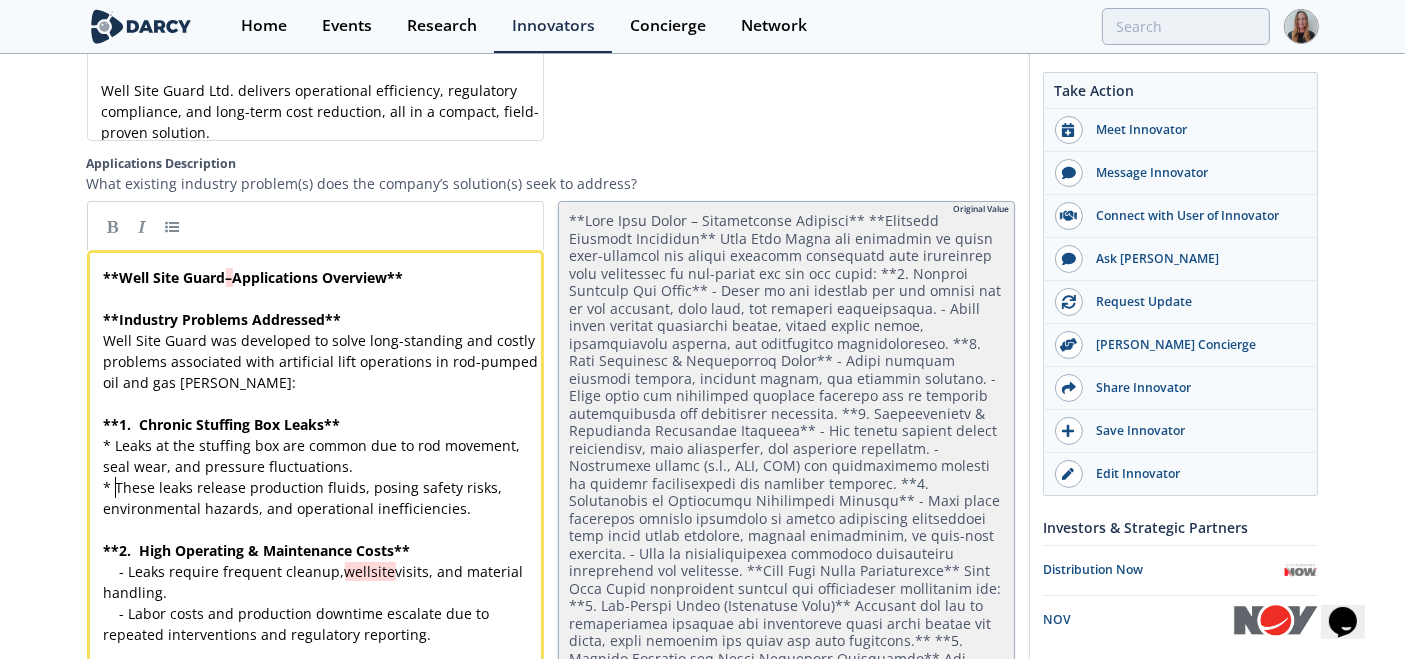 click on "xxxxxxxxxx   ** Well Site Guard  –  Applications Overview ** ​ ** Industry Problems Addressed ** Well Site Guard was developed to solve long-standing and costly problems associated with artificial lift operations in rod-pumped oil and gas wells: ​ ** 1.    Chronic Stuffing Box Leaks ** * Leaks at the stuffing box are common due to rod movement, seal wear, and pressure fluctuations. * These leaks release production fluids, posing safety risks, environmental hazards, and operational inefficiencies.       ** 2.    High Operating & Maintenance Costs **       -   Leaks require frequent cleanup,  wellsite  visits, and material handling.       -   Labor costs and production downtime escalate due to repeated interventions and regulatory reporting.       ** 3.    Environmental & Regulatory Compliance Pressure **       -   Oil spills trigger costly remediation, site assessments, and potential penalties.       -   Regulatory bodies (e.g.,  AER    ** 4.    Ineffective or Improvised Containment Methods **       -" at bounding box center [324, 876] 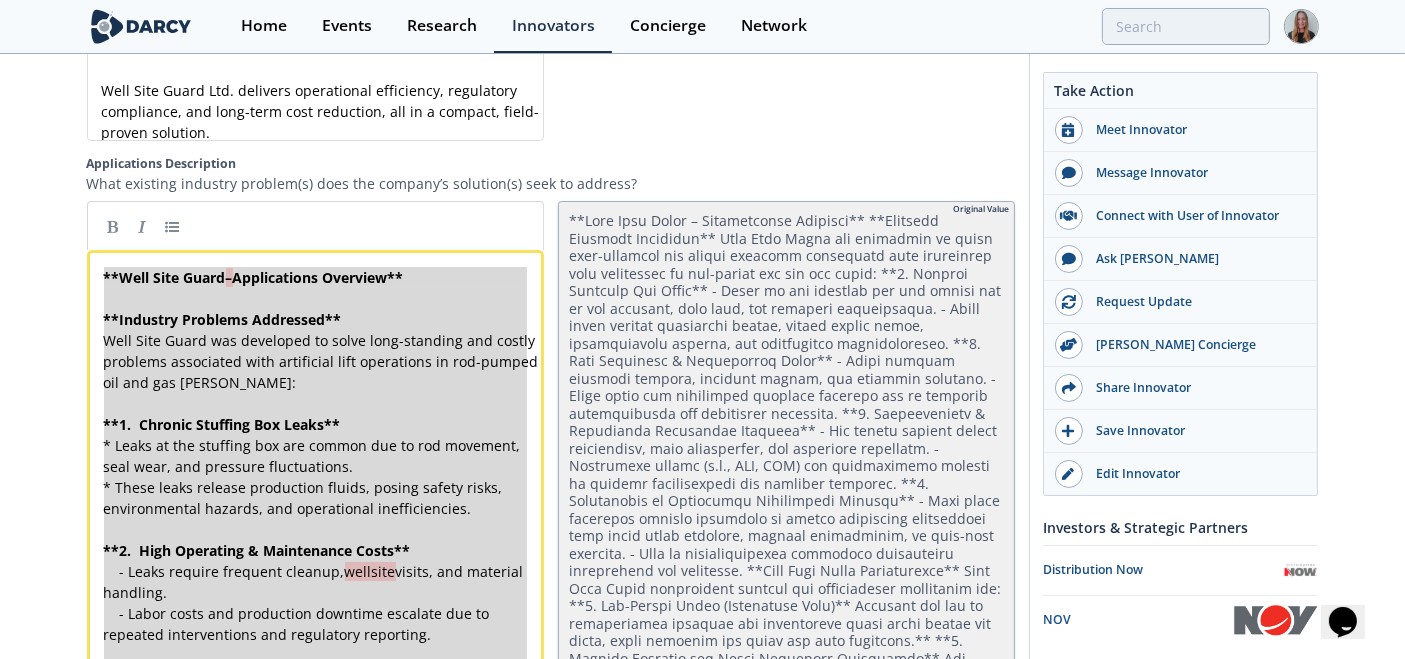 type on "-" 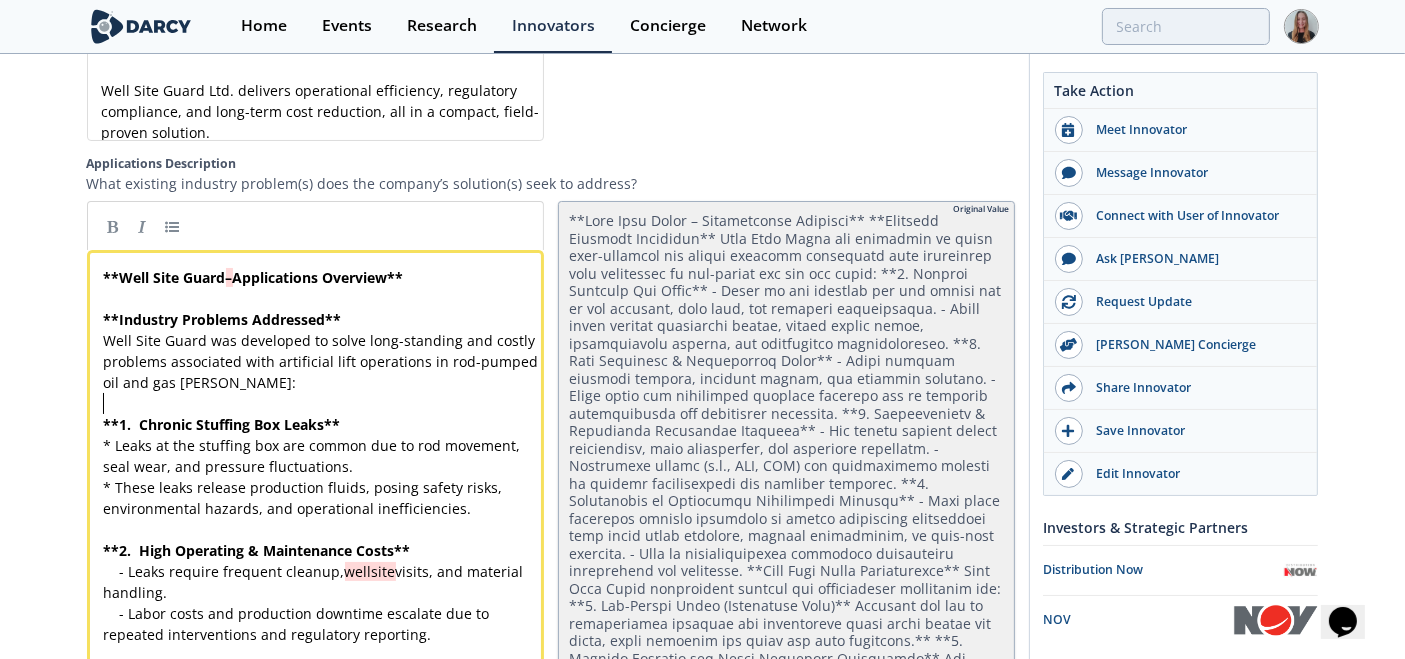 click on "​" at bounding box center [324, 403] 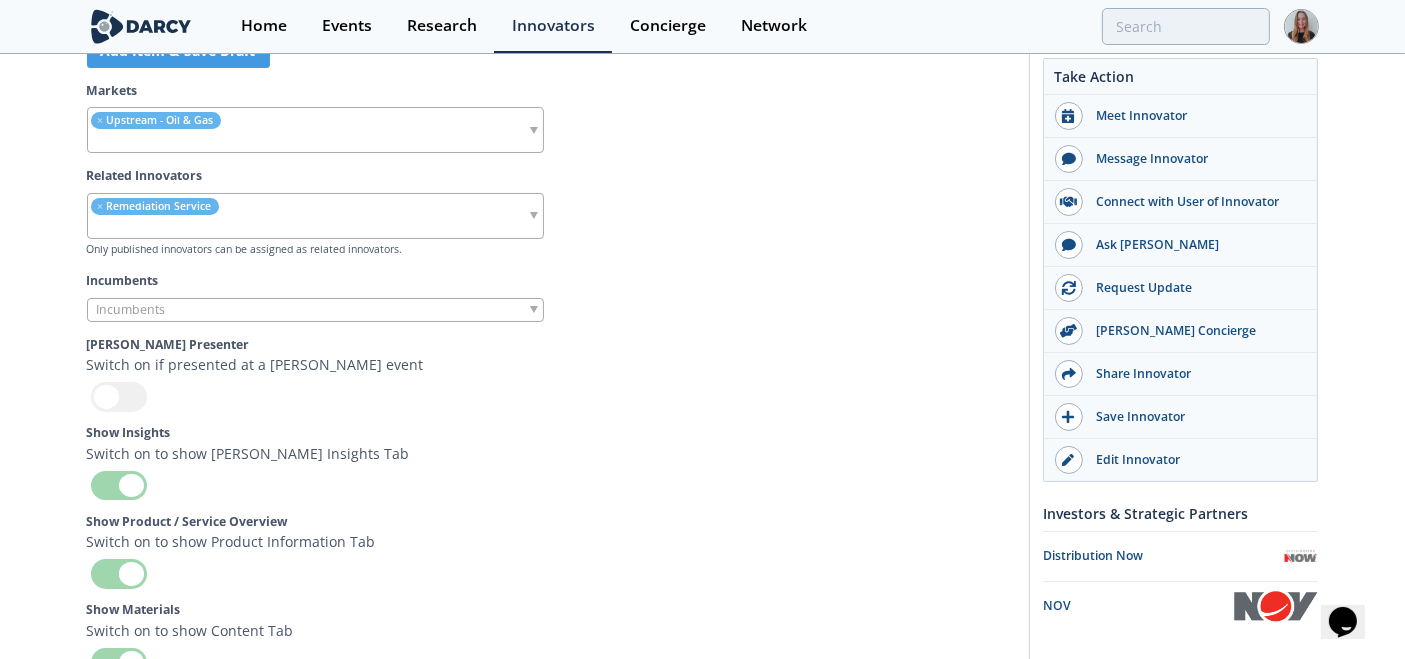 scroll, scrollTop: 9020, scrollLeft: 0, axis: vertical 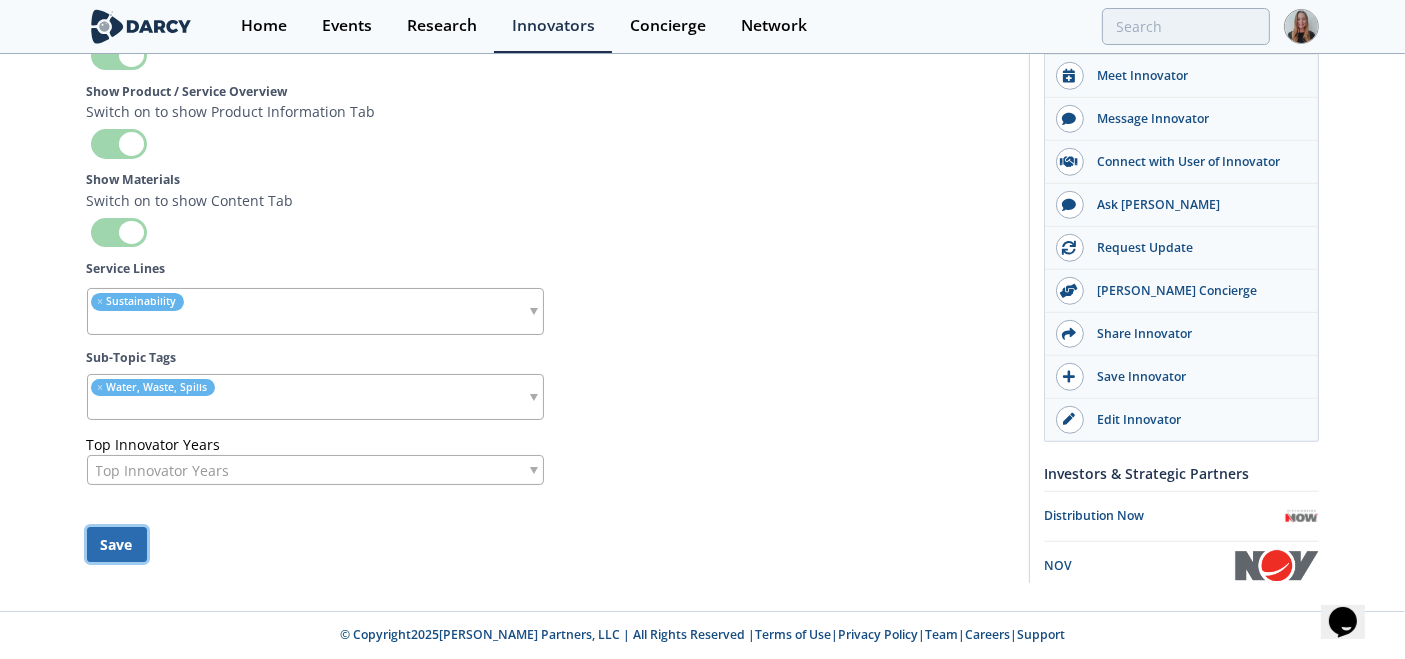 click on "Save" at bounding box center [117, 544] 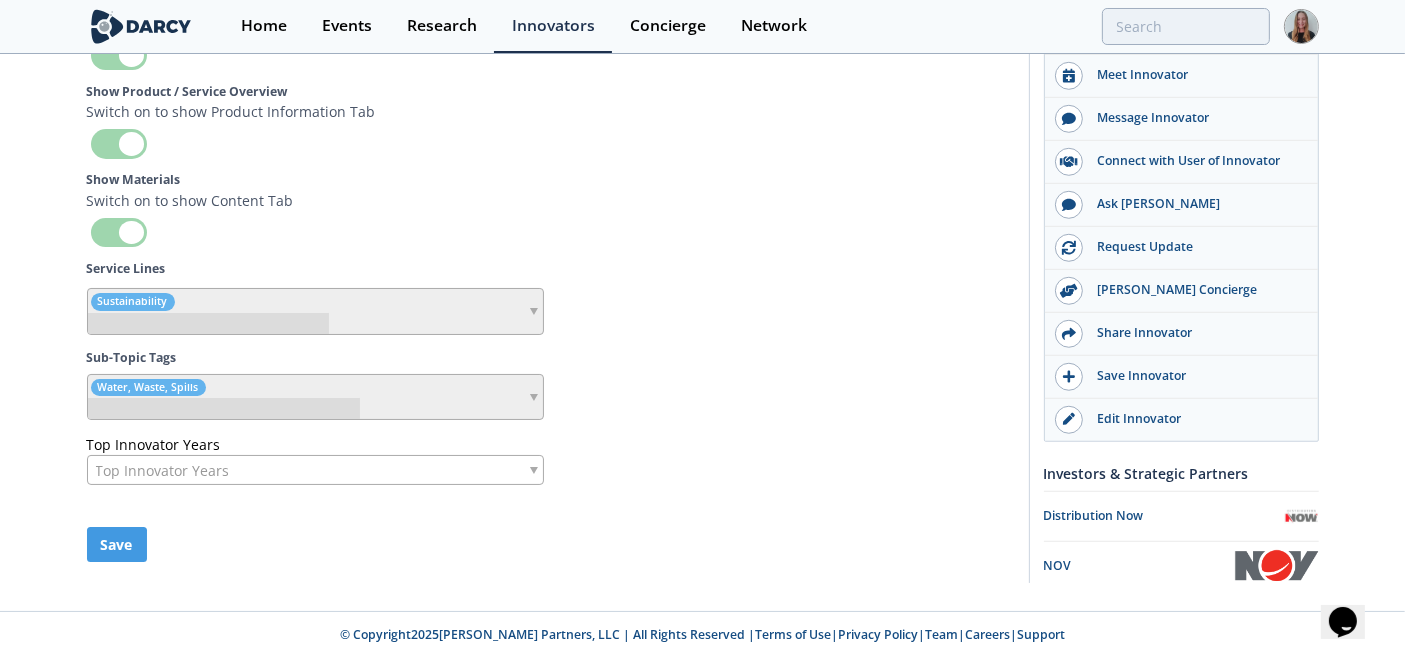 type 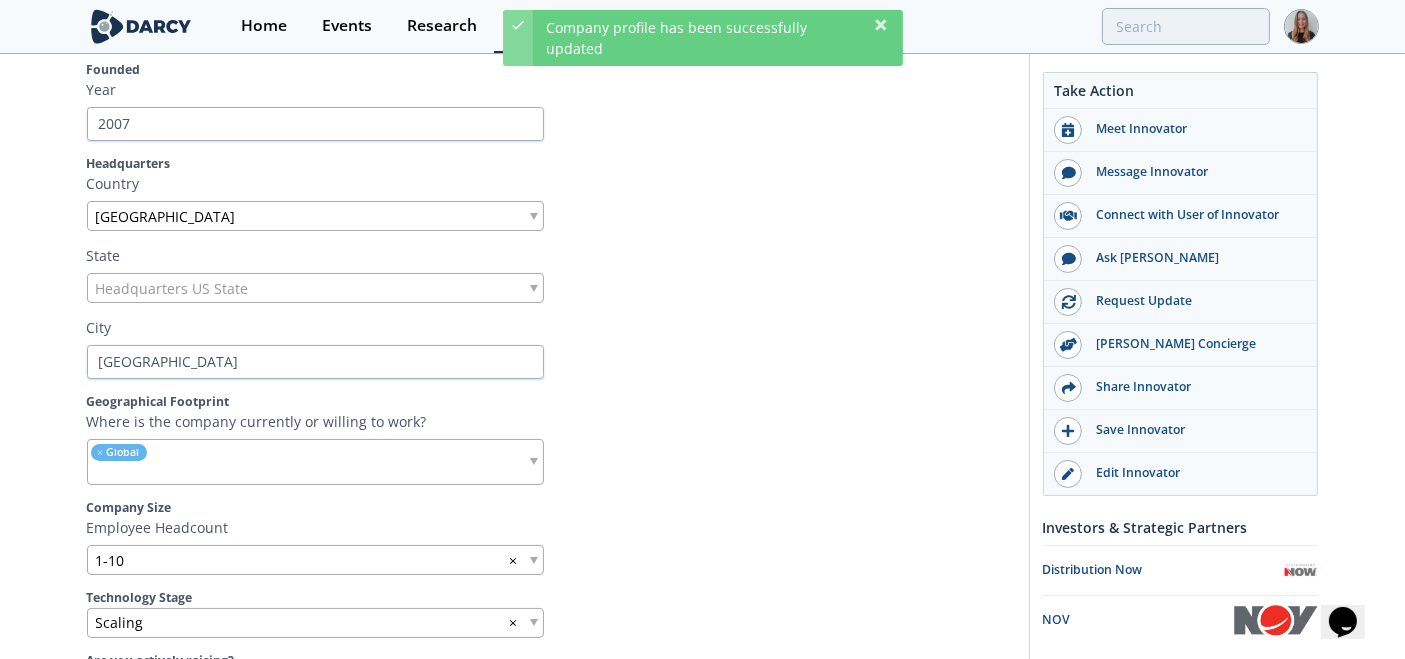 scroll, scrollTop: 0, scrollLeft: 0, axis: both 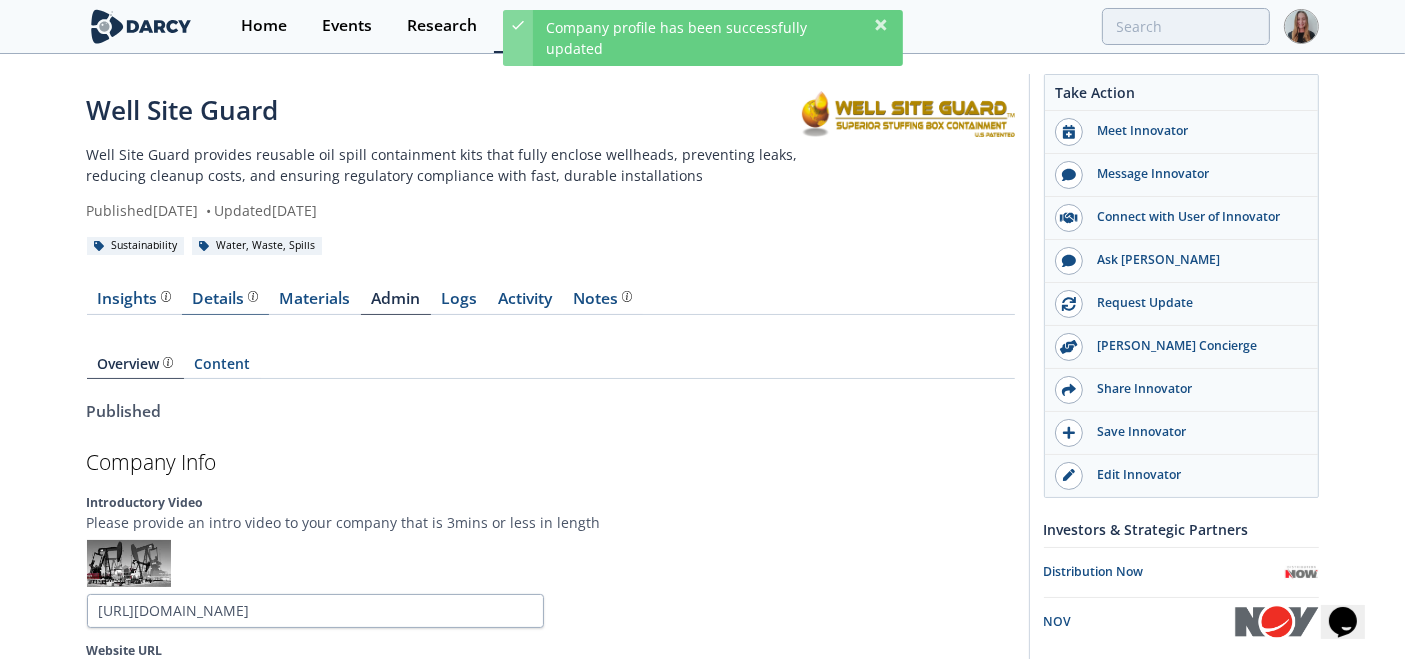 click on "Details
Product overview, business model, technology and applications as added by the Well Site Guard team." at bounding box center (225, 299) 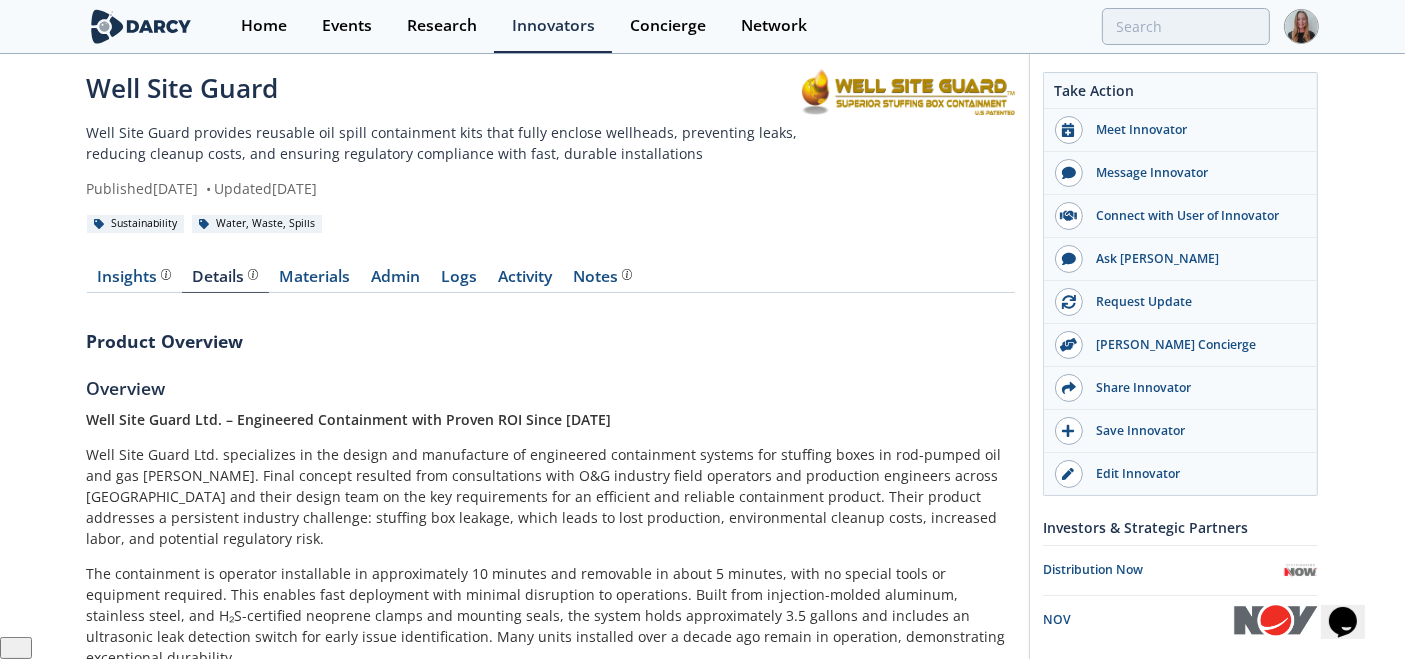 scroll, scrollTop: 0, scrollLeft: 0, axis: both 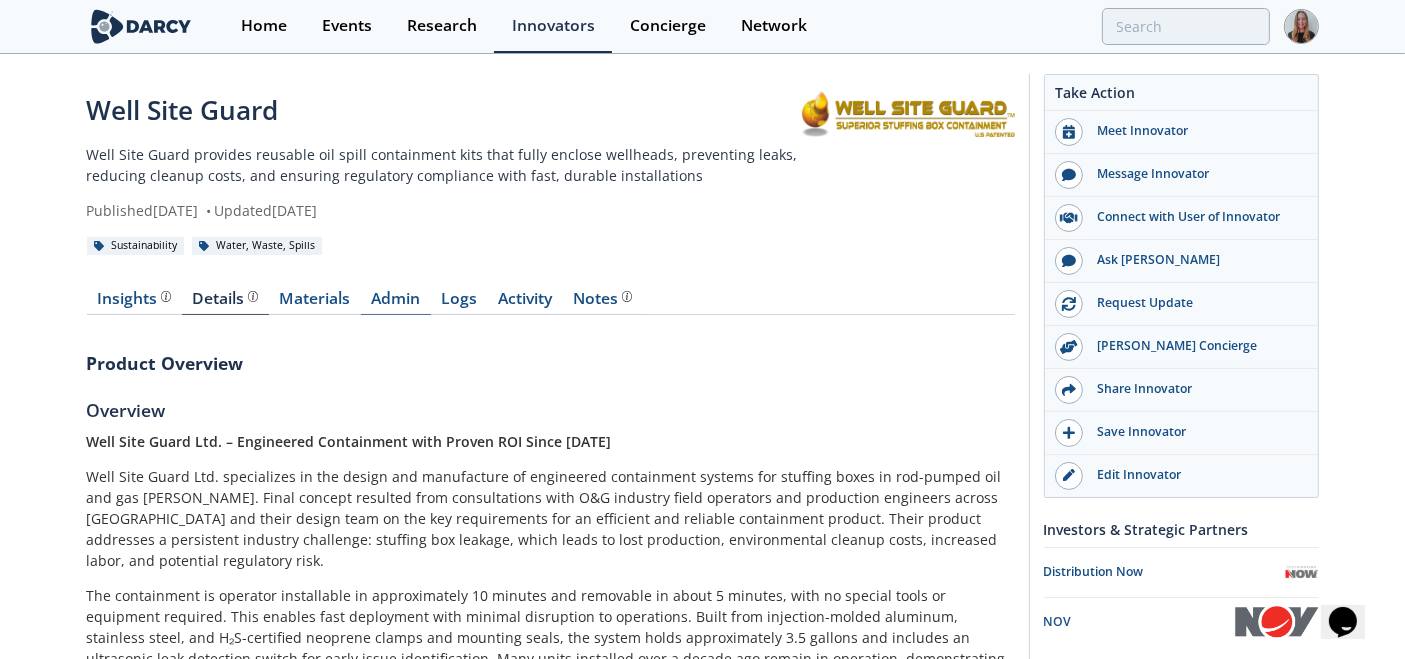 click on "Admin" at bounding box center (396, 303) 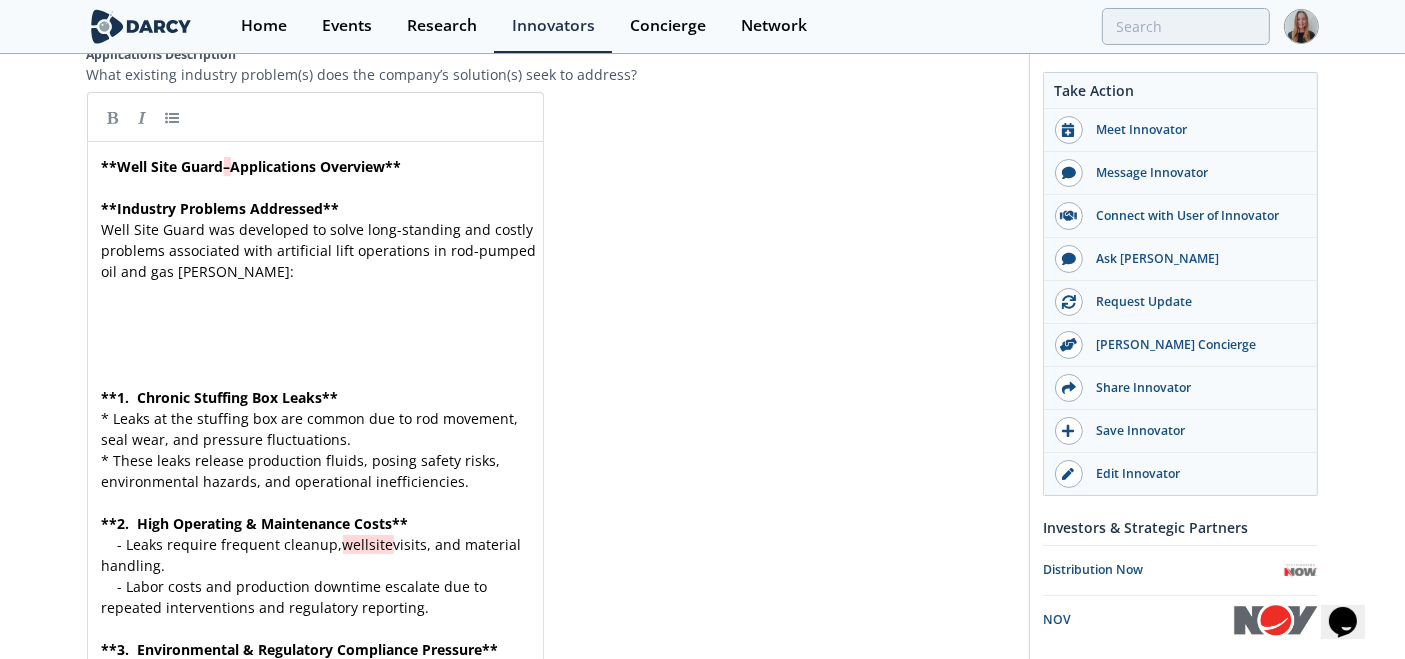 scroll, scrollTop: 3410, scrollLeft: 0, axis: vertical 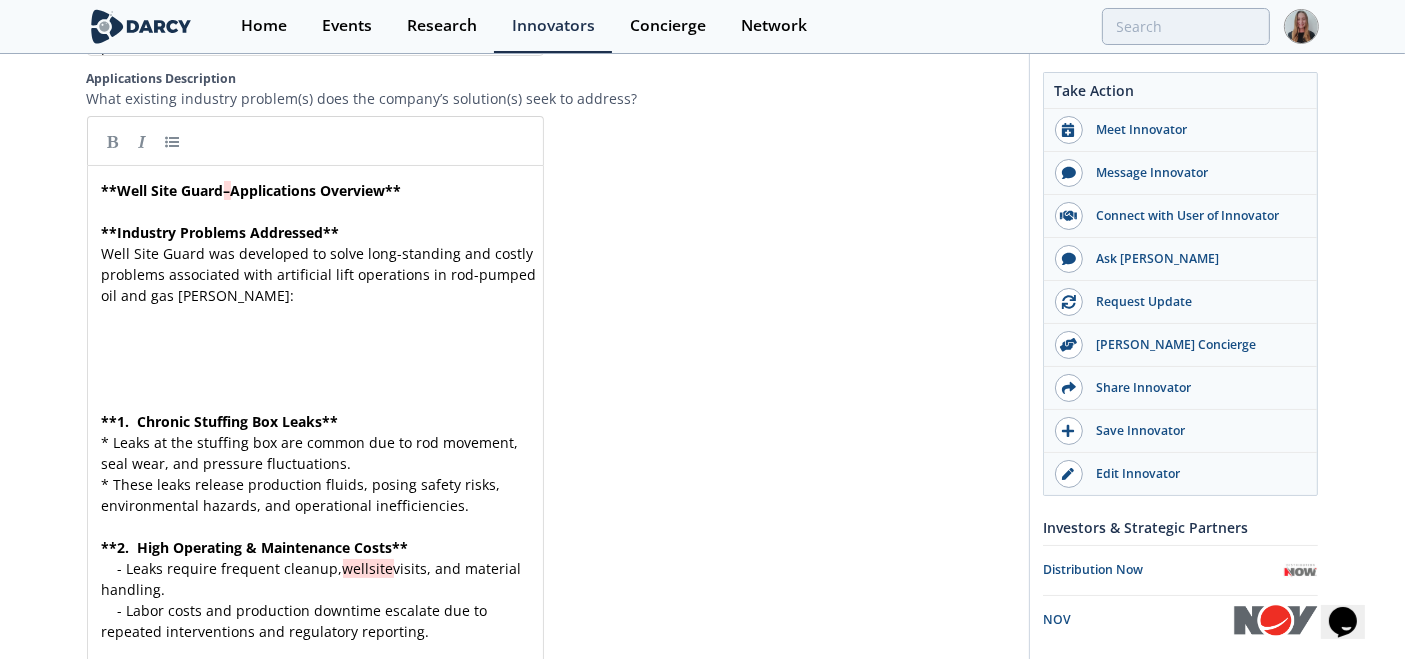 click on "​" at bounding box center (324, 379) 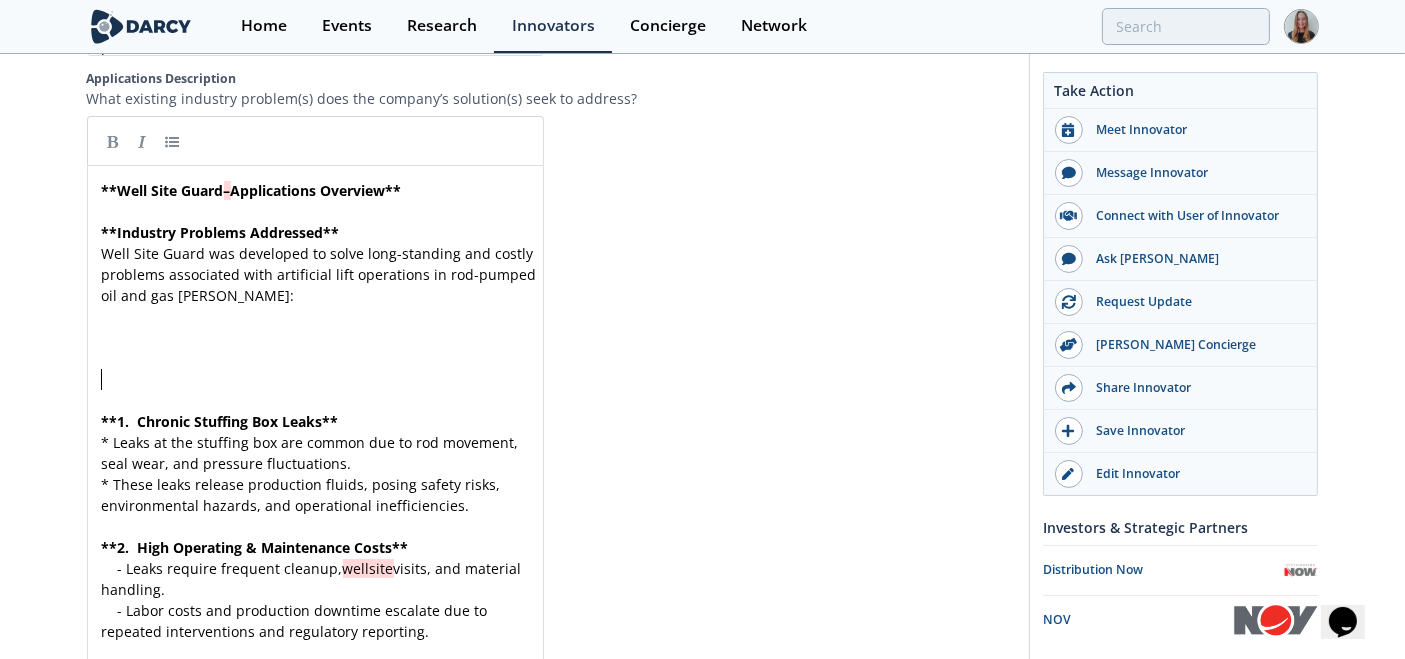 scroll, scrollTop: 7, scrollLeft: 0, axis: vertical 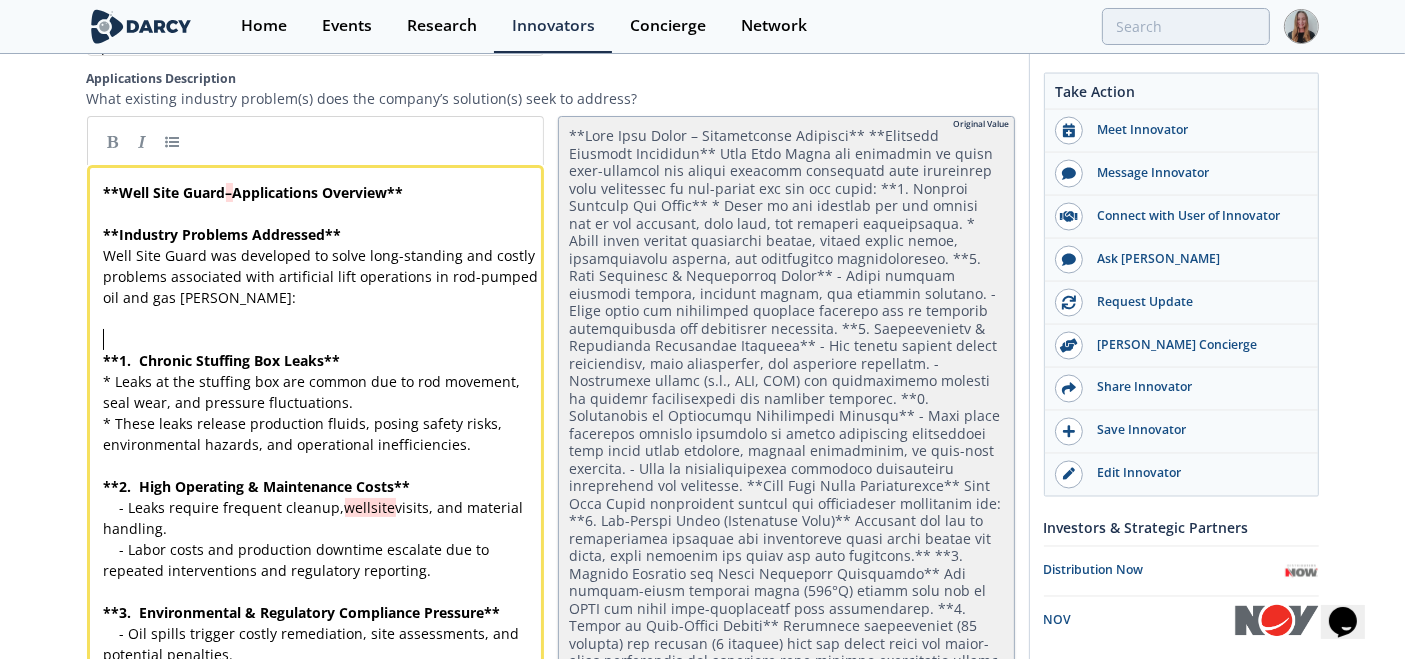 type 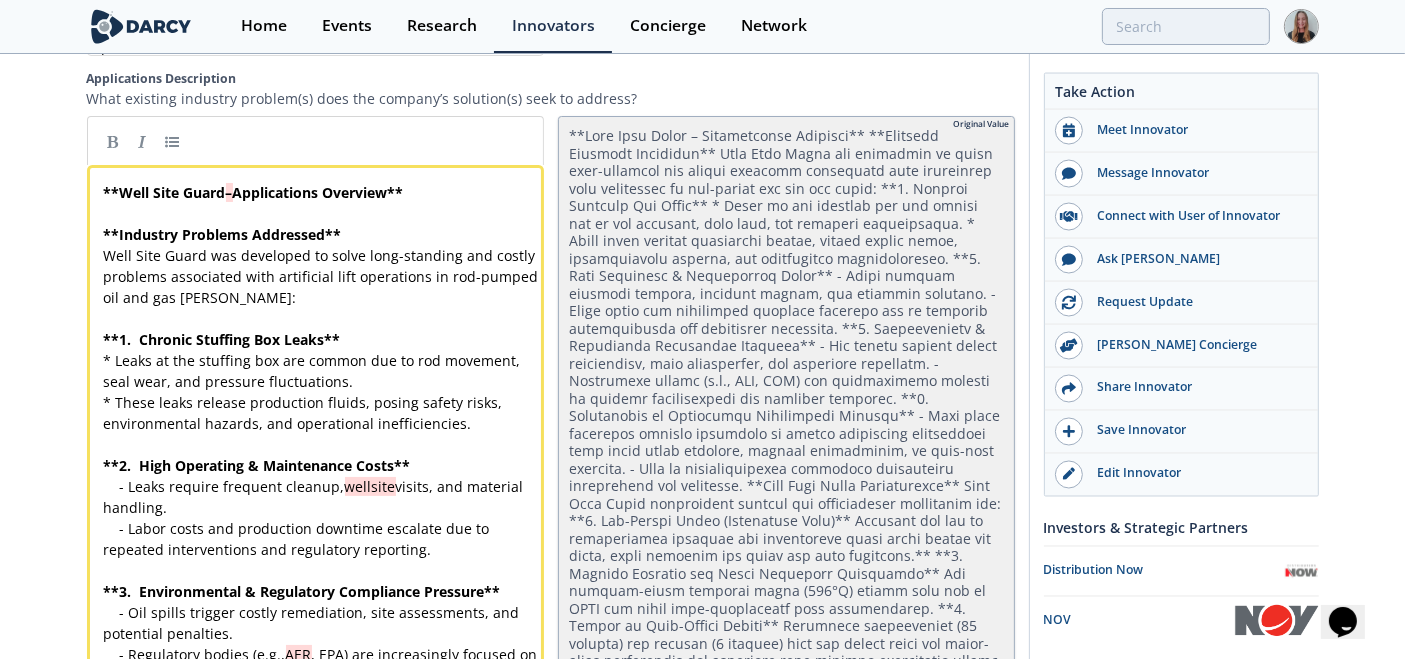 click on "* Leaks at the stuffing box are common due to rod movement, seal wear, and pressure fluctuations." at bounding box center (314, 371) 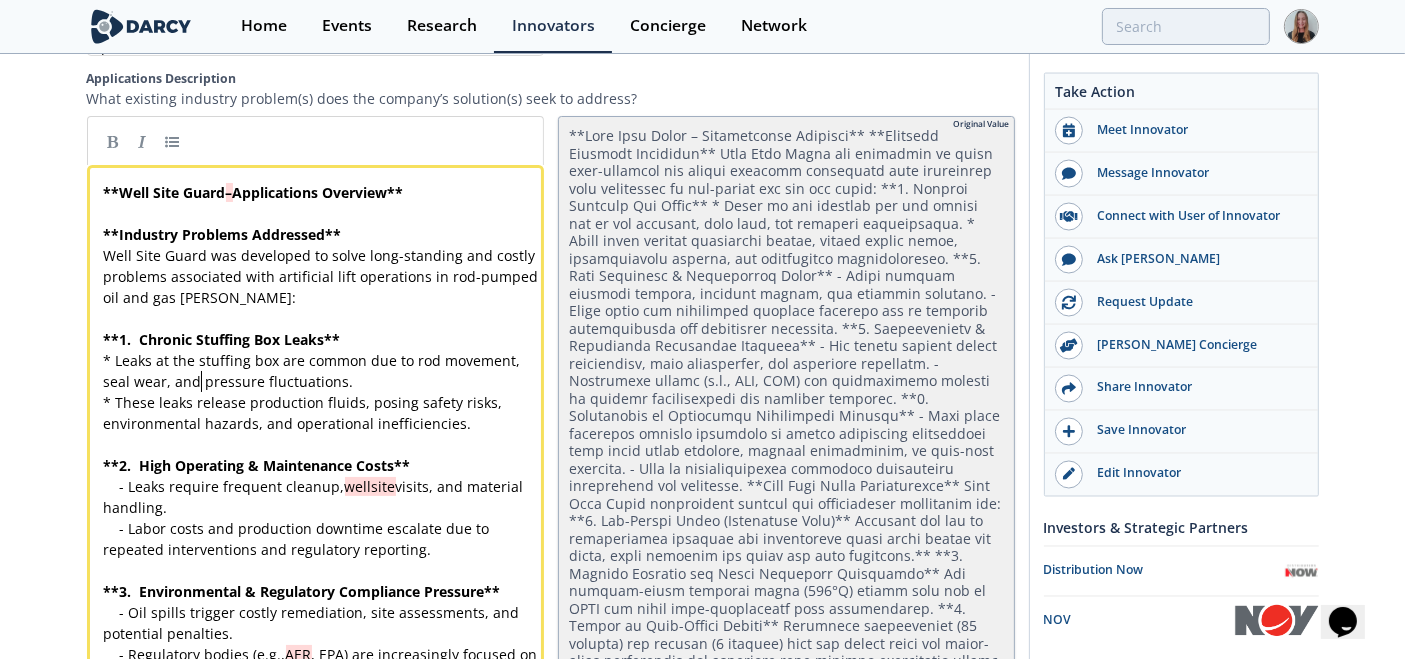 type on "-" 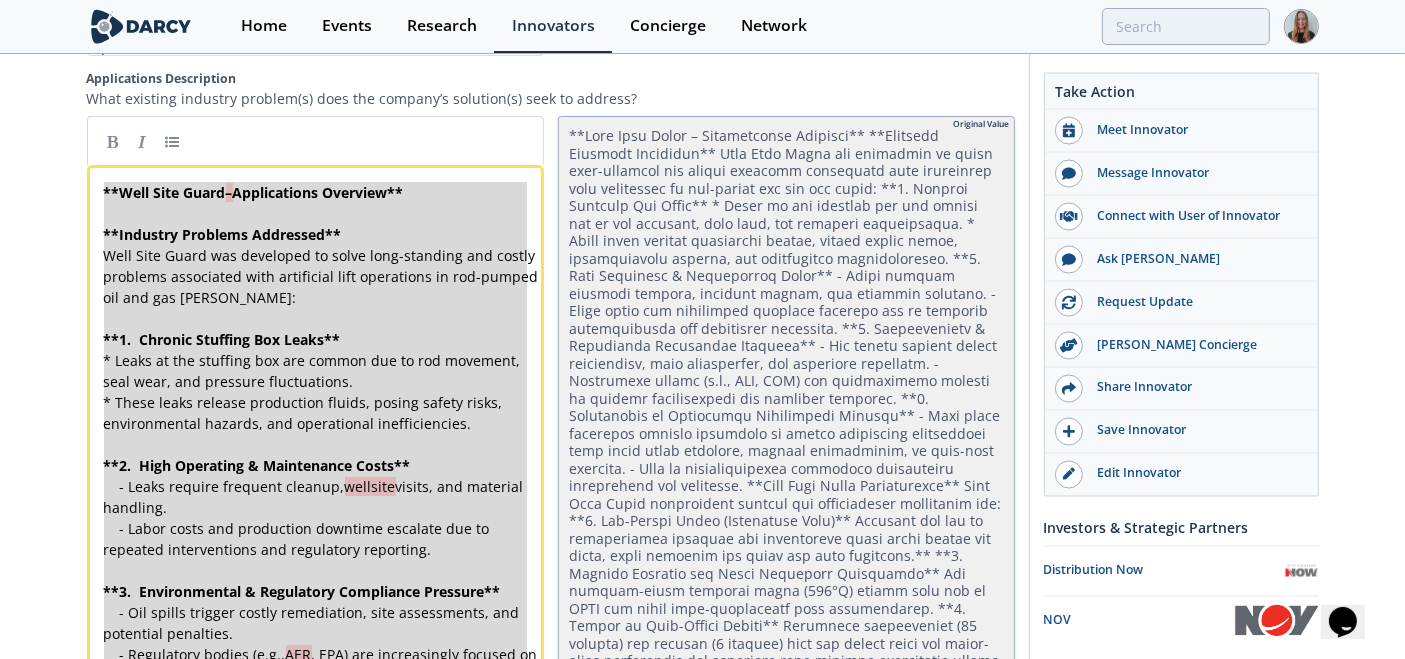 type 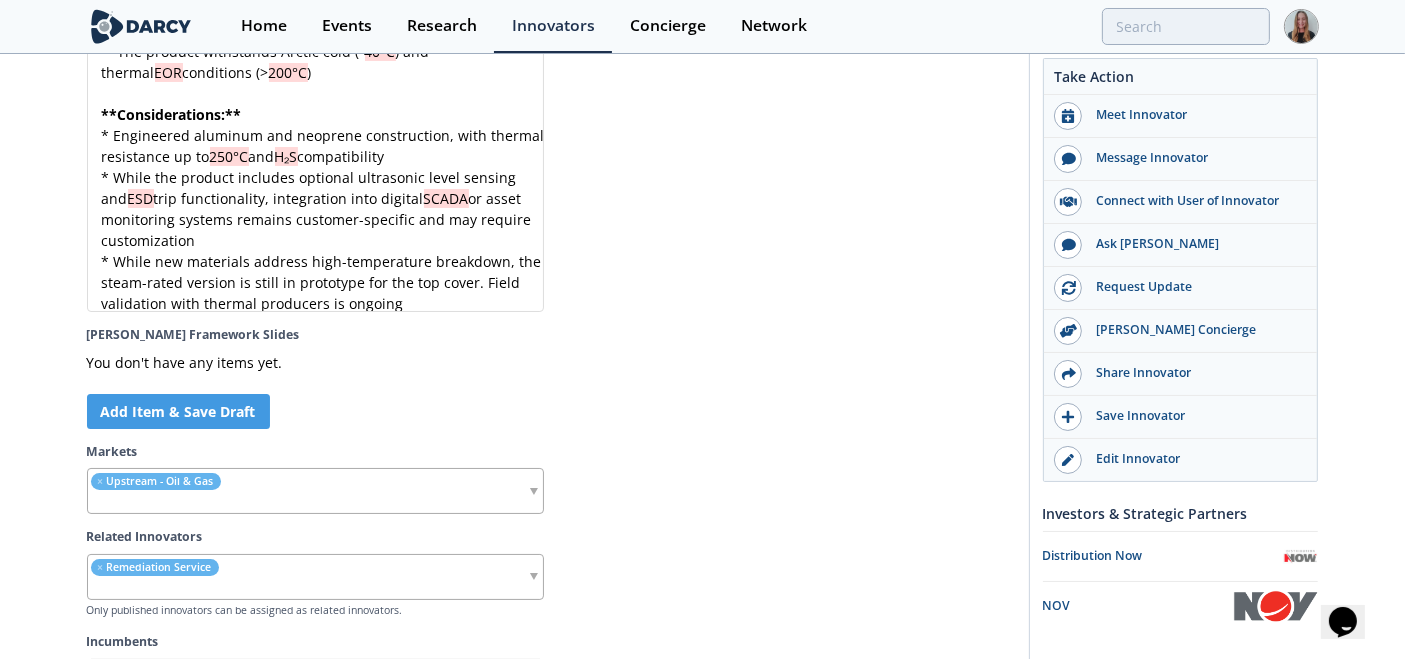 scroll, scrollTop: 8009, scrollLeft: 0, axis: vertical 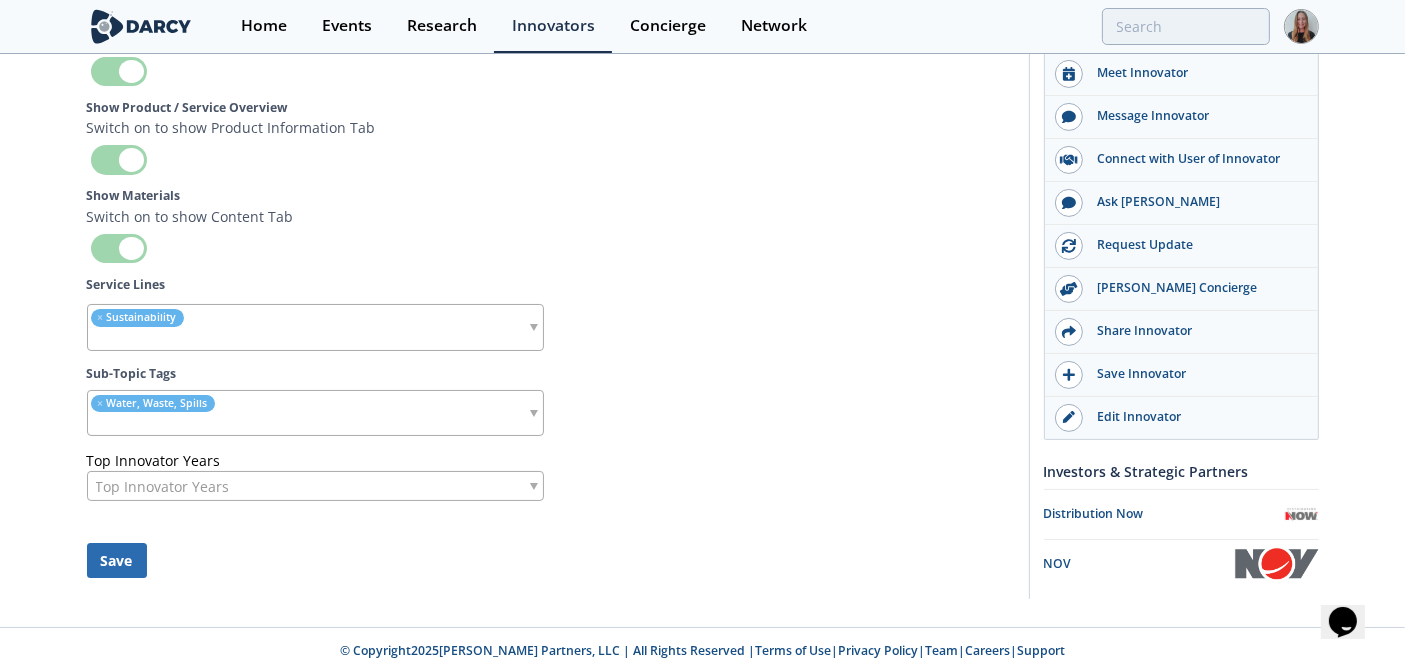 type 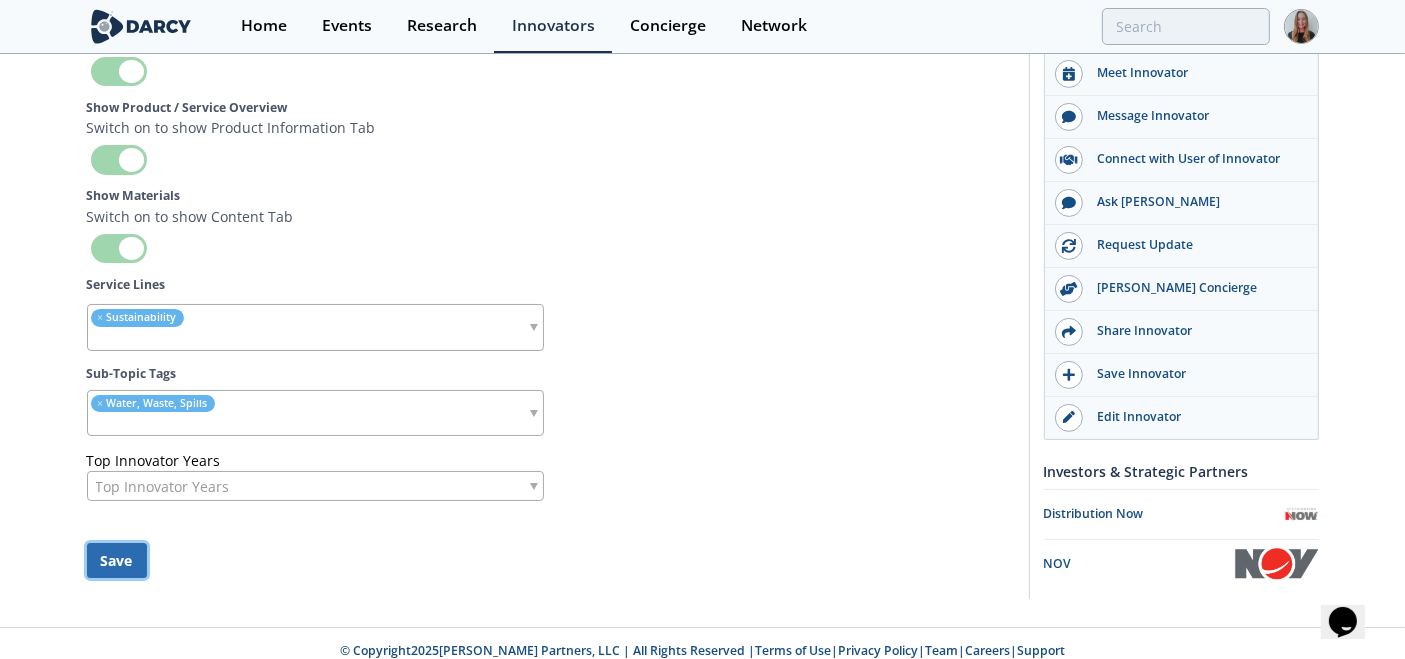click on "Save" at bounding box center (117, 560) 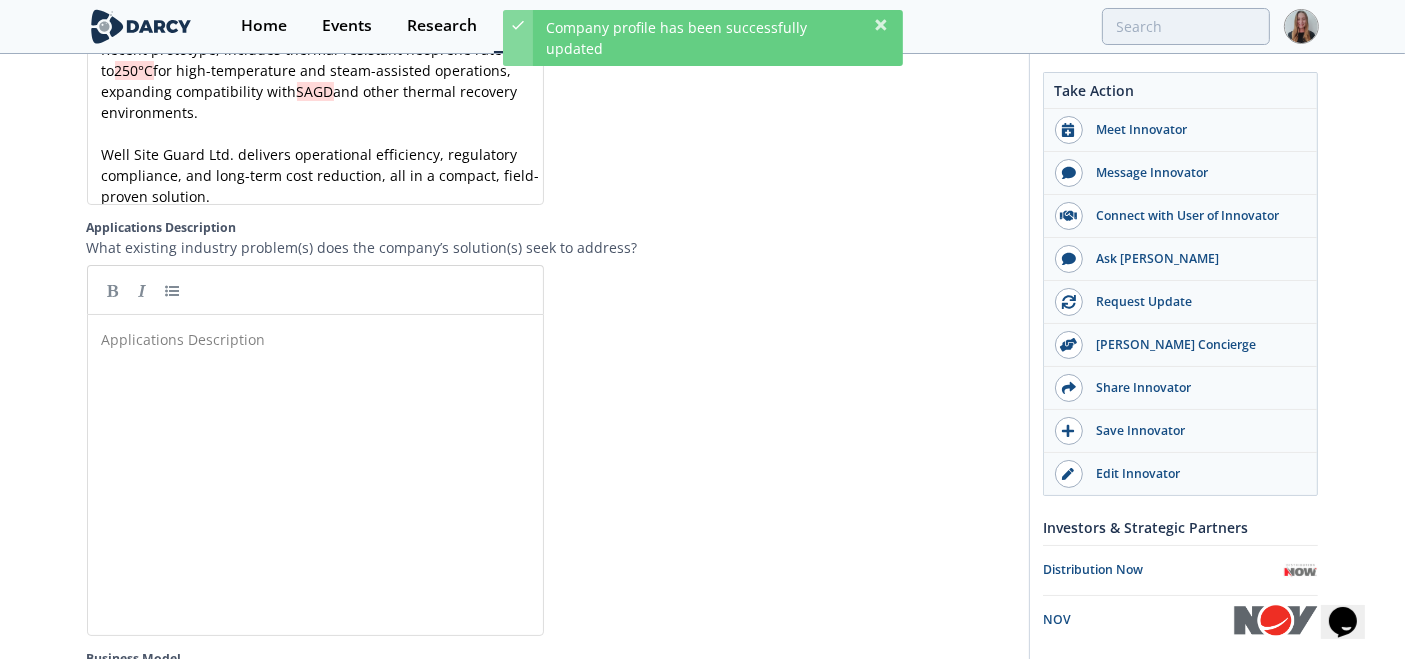 scroll, scrollTop: 3220, scrollLeft: 0, axis: vertical 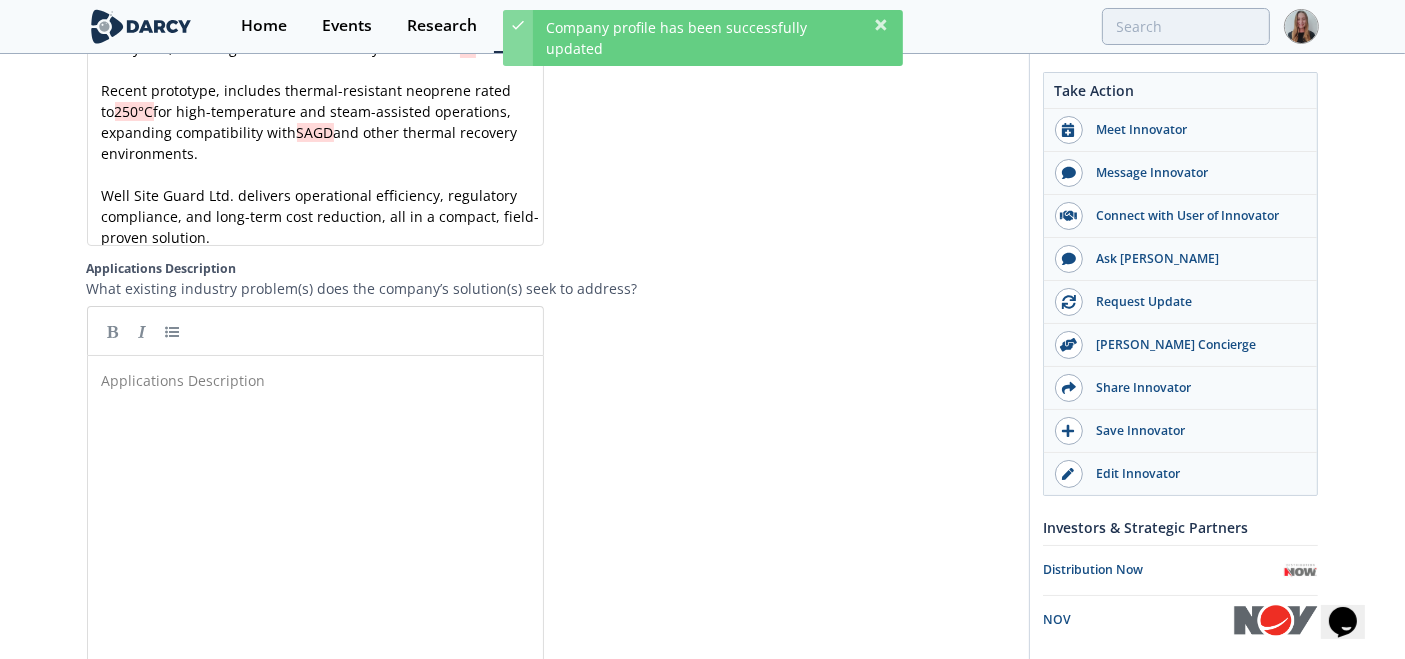 click on "Applications Description x   ​" at bounding box center (330, 531) 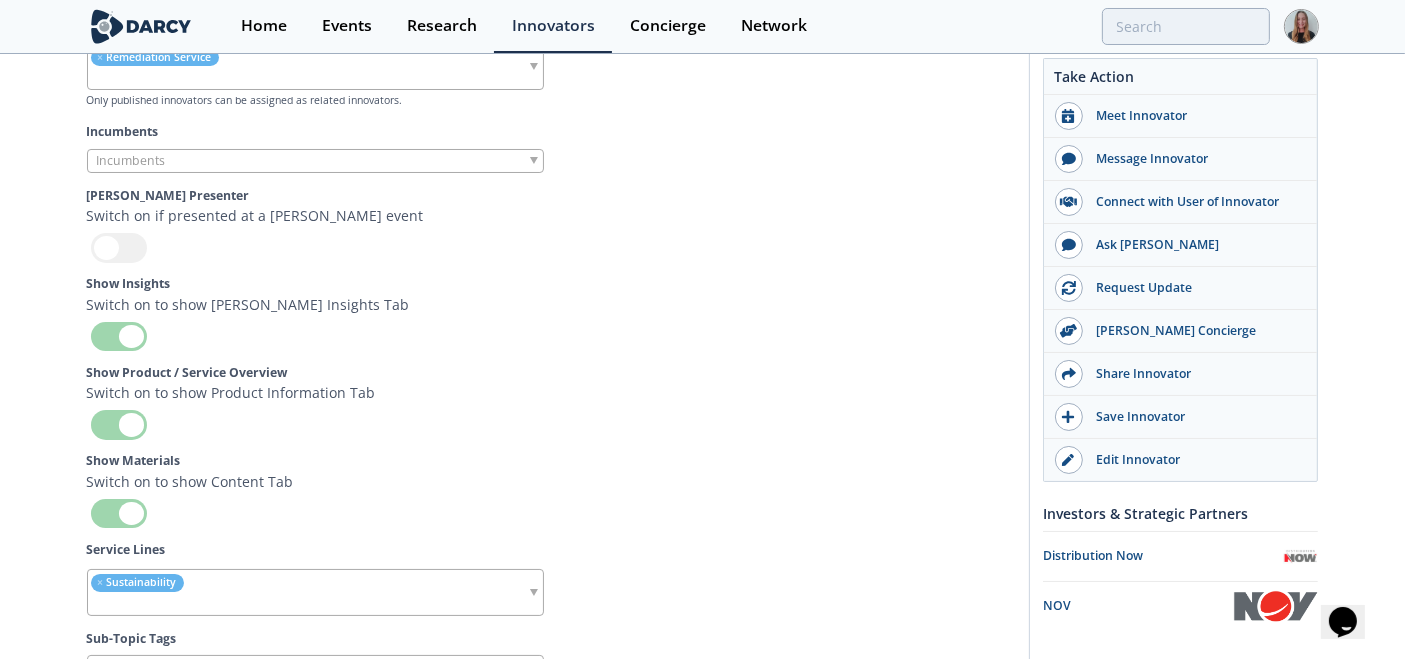 scroll, scrollTop: 8825, scrollLeft: 0, axis: vertical 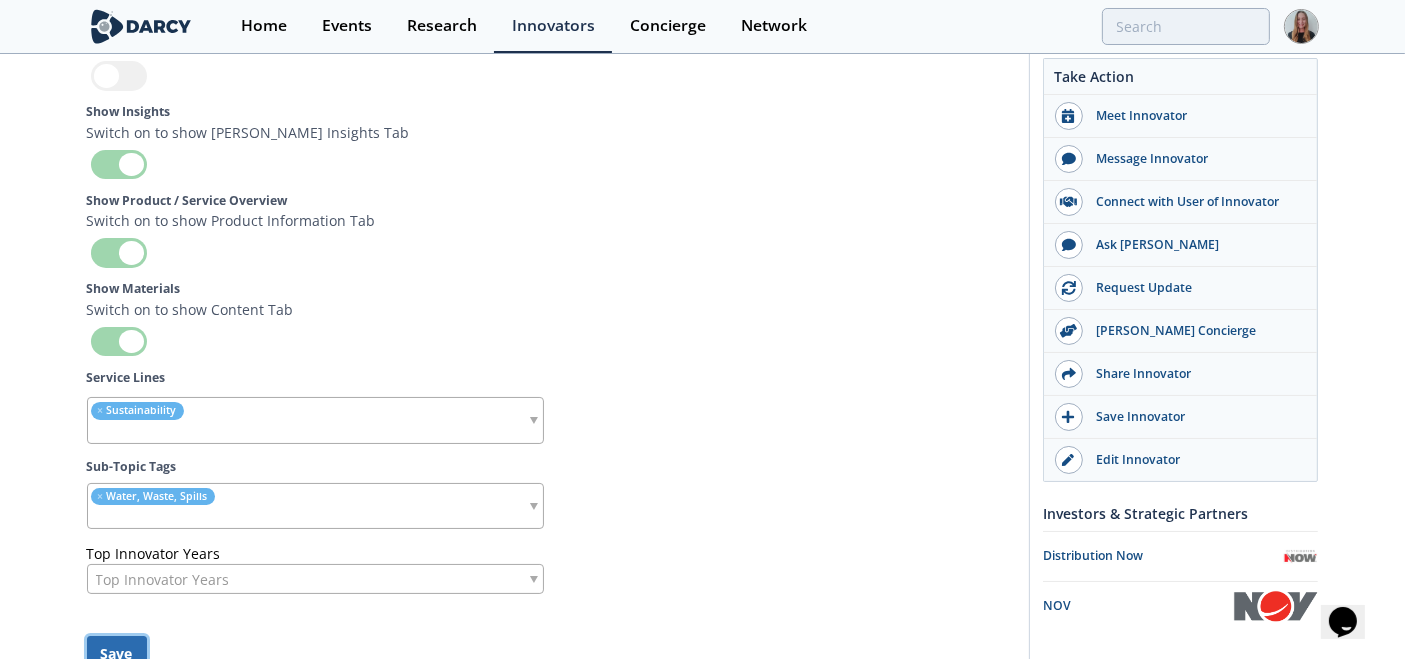 click on "Save" at bounding box center (117, 653) 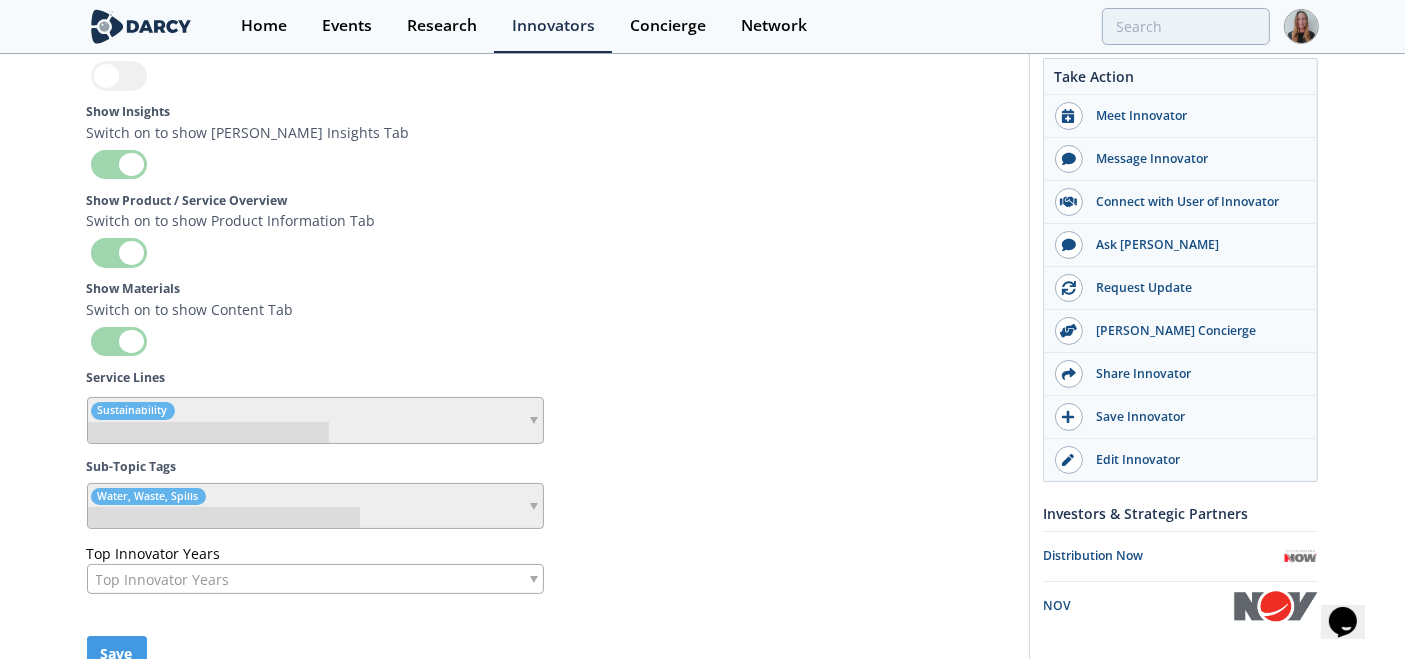 type 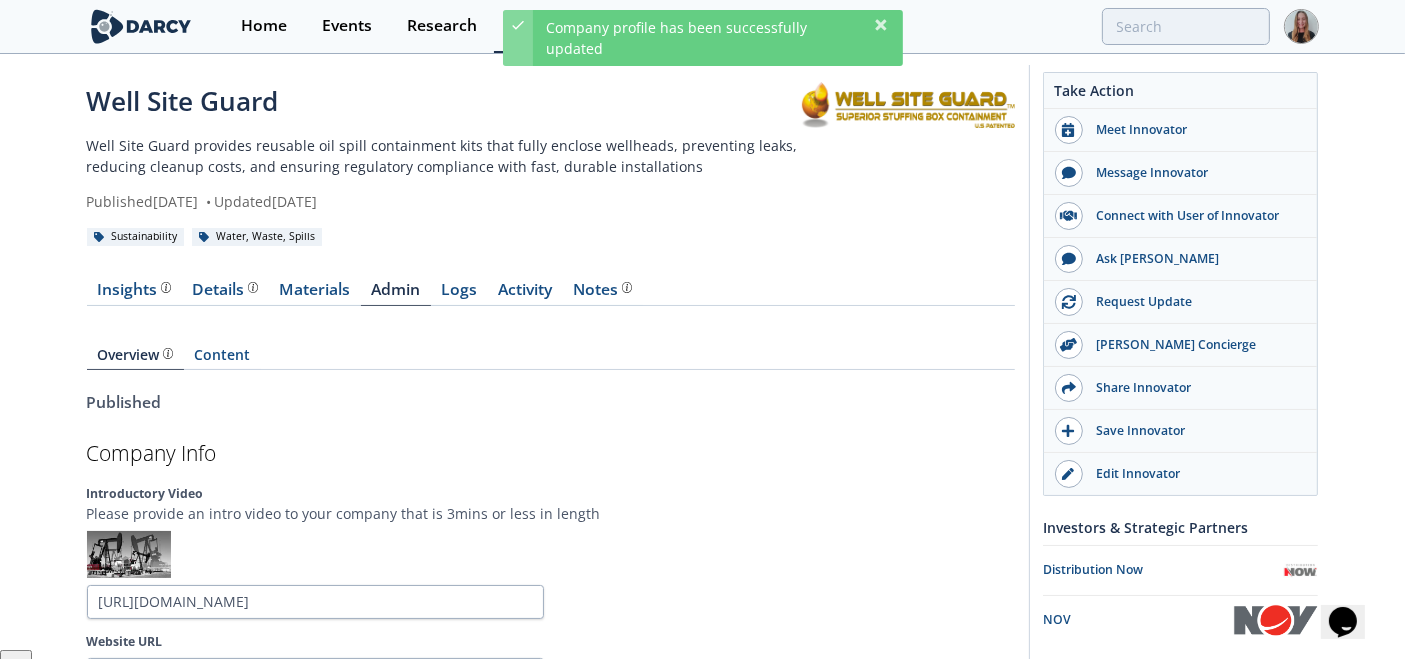 scroll, scrollTop: 0, scrollLeft: 0, axis: both 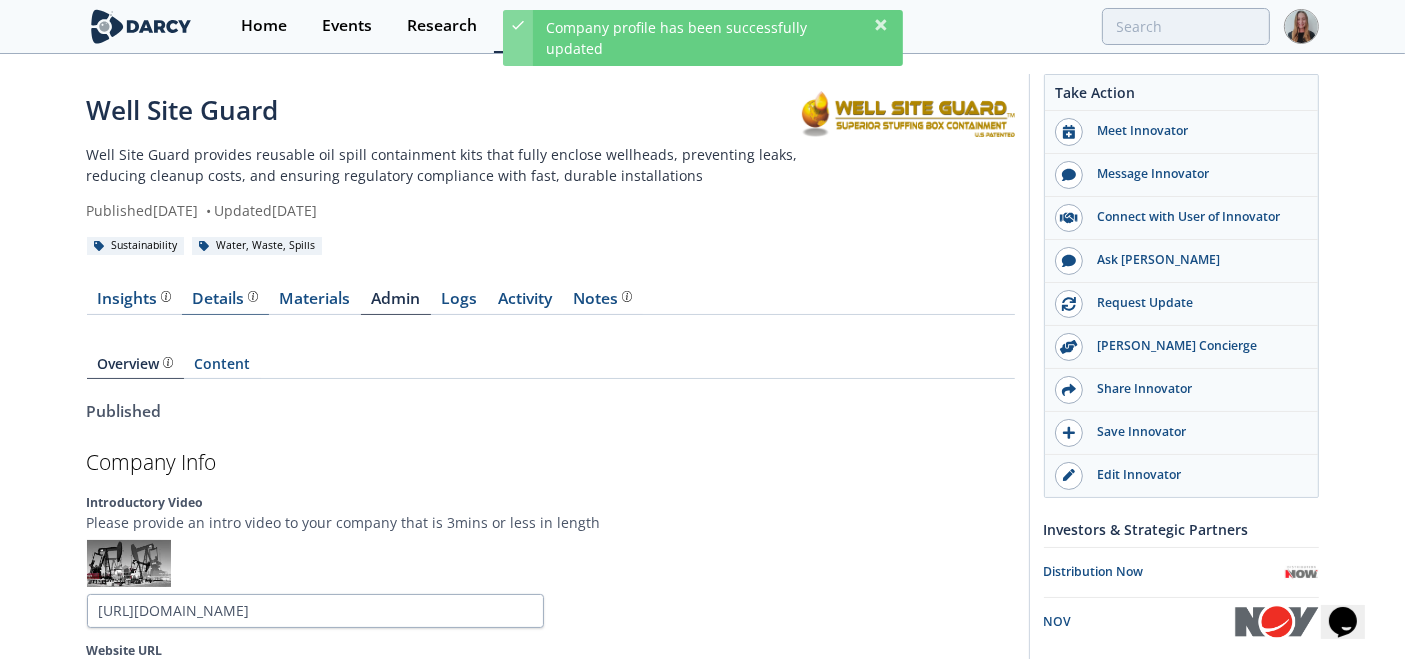 click on "Details
Product overview, business model, technology and applications as added by the Well Site Guard team." at bounding box center [225, 299] 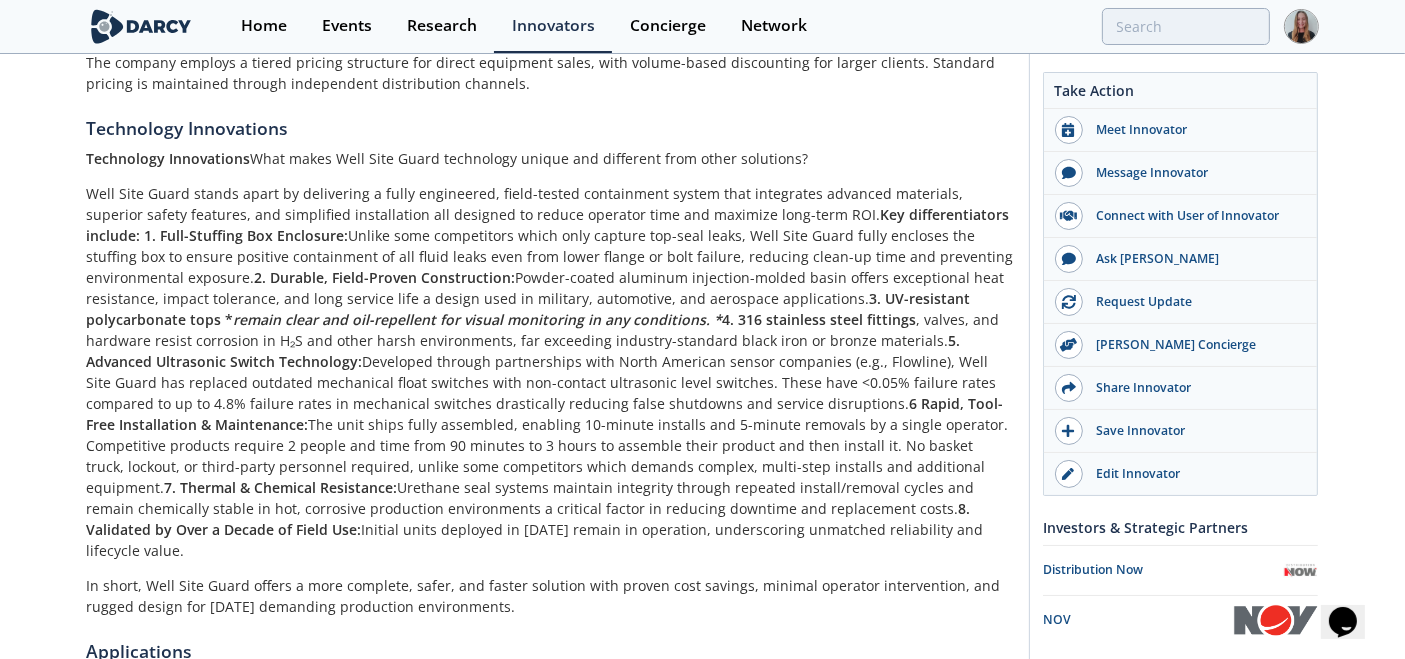 scroll, scrollTop: 900, scrollLeft: 0, axis: vertical 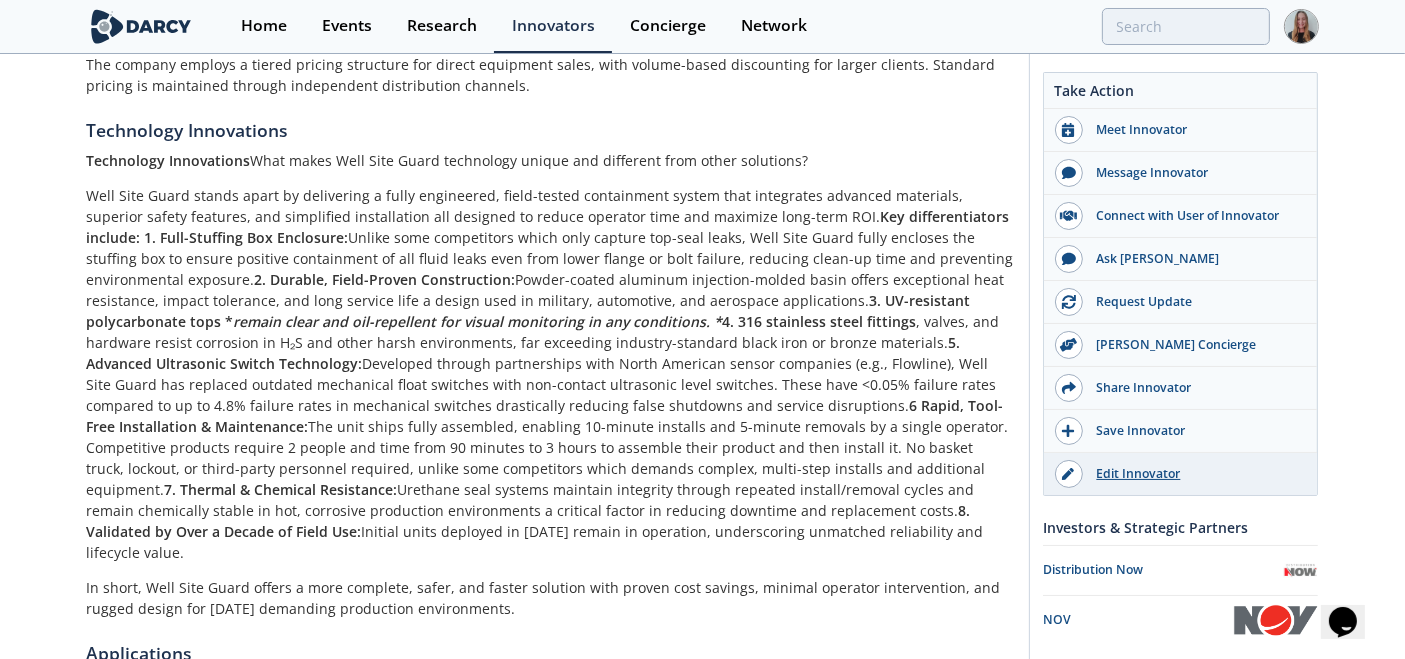 click on "Edit Innovator" at bounding box center [1195, 474] 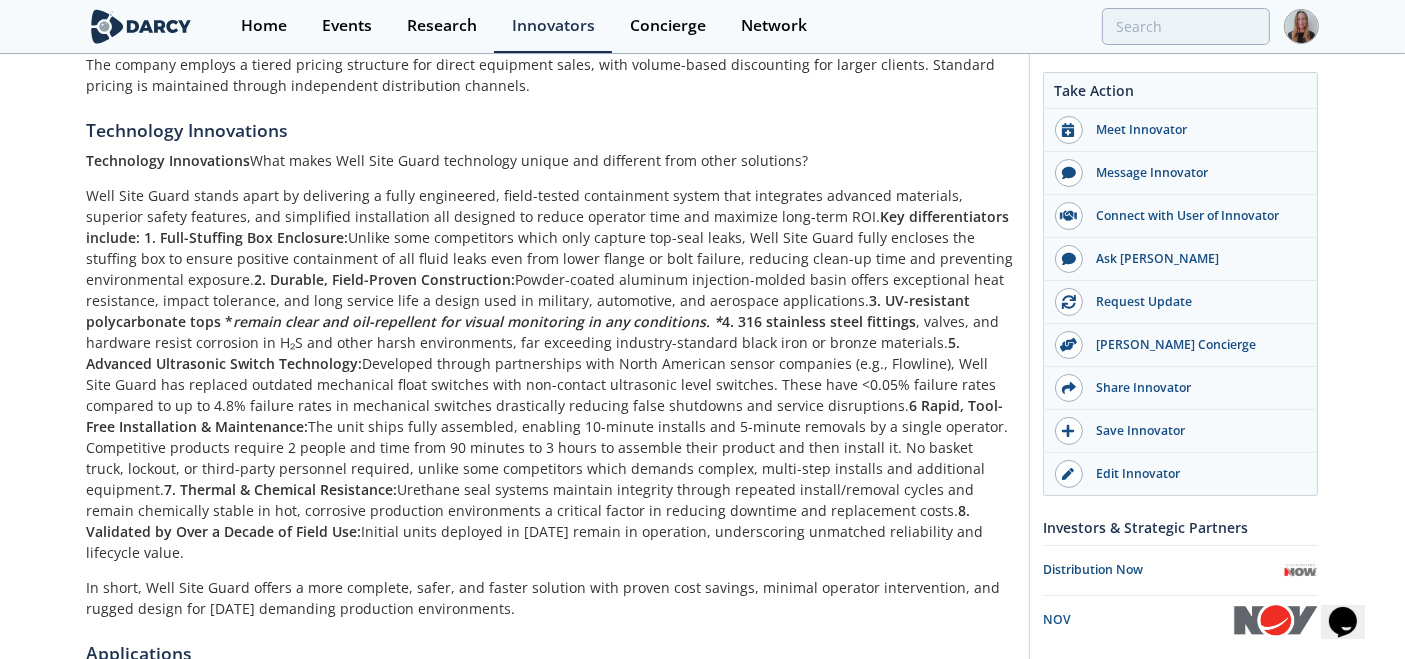 click on "Well Site Guard stands apart by delivering a fully engineered, field-tested containment system that integrates advanced materials, superior safety features, and simplified installation all designed to reduce operator time and maximize long-term ROI.
Key differentiators include:
1.    Full-Stuffing Box Enclosure:  Unlike some competitors which only capture top-seal leaks, Well Site Guard fully encloses the stuffing box to ensure positive containment of all fluid leaks even from lower flange or bolt failure, reducing clean-up time and preventing environmental exposure.
2. Durable, Field-Proven Construction:
Powder-coated aluminum injection-molded basin offers exceptional heat resistance, impact tolerance, and long service life a design used in military, automotive, and aerospace applications.
3. UV-resistant polycarbonate tops * remain clear and oil-repellent for visual monitoring in any conditions.
* 4. 316 stainless steel fittings 5.    Advanced Ultrasonic Switch Technology:" at bounding box center [551, 374] 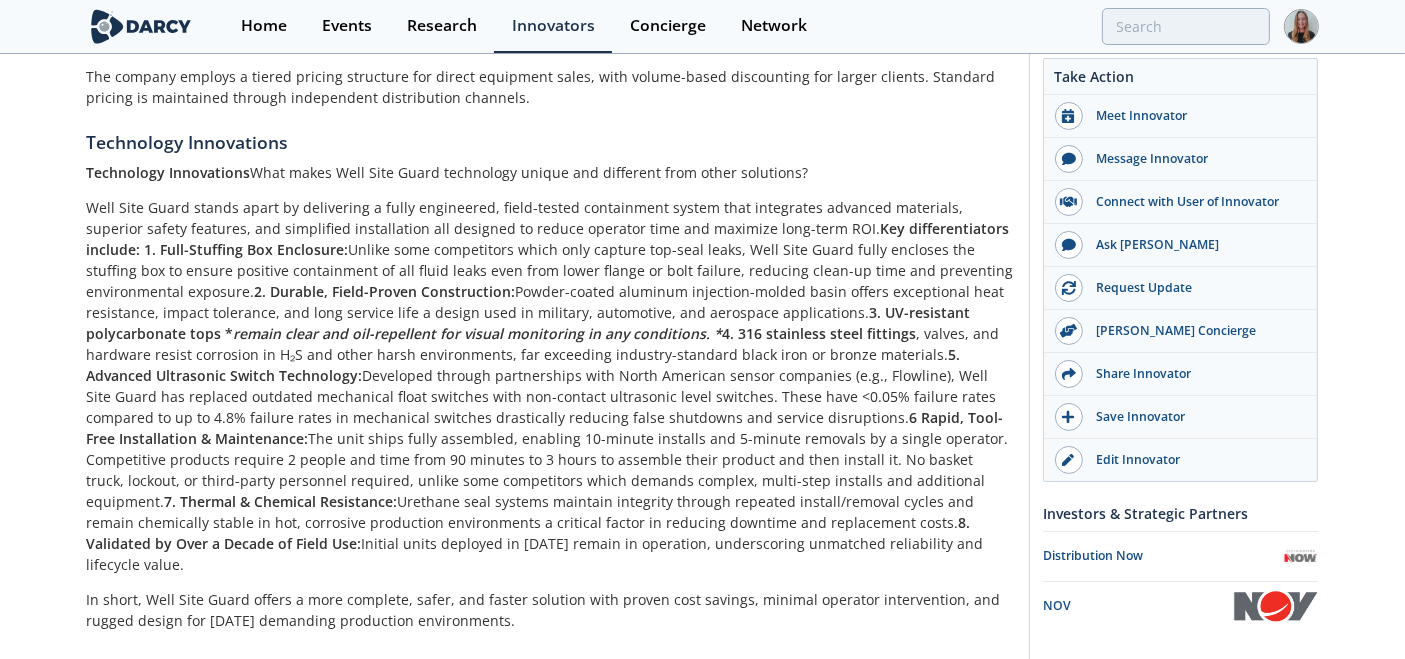 scroll, scrollTop: 900, scrollLeft: 0, axis: vertical 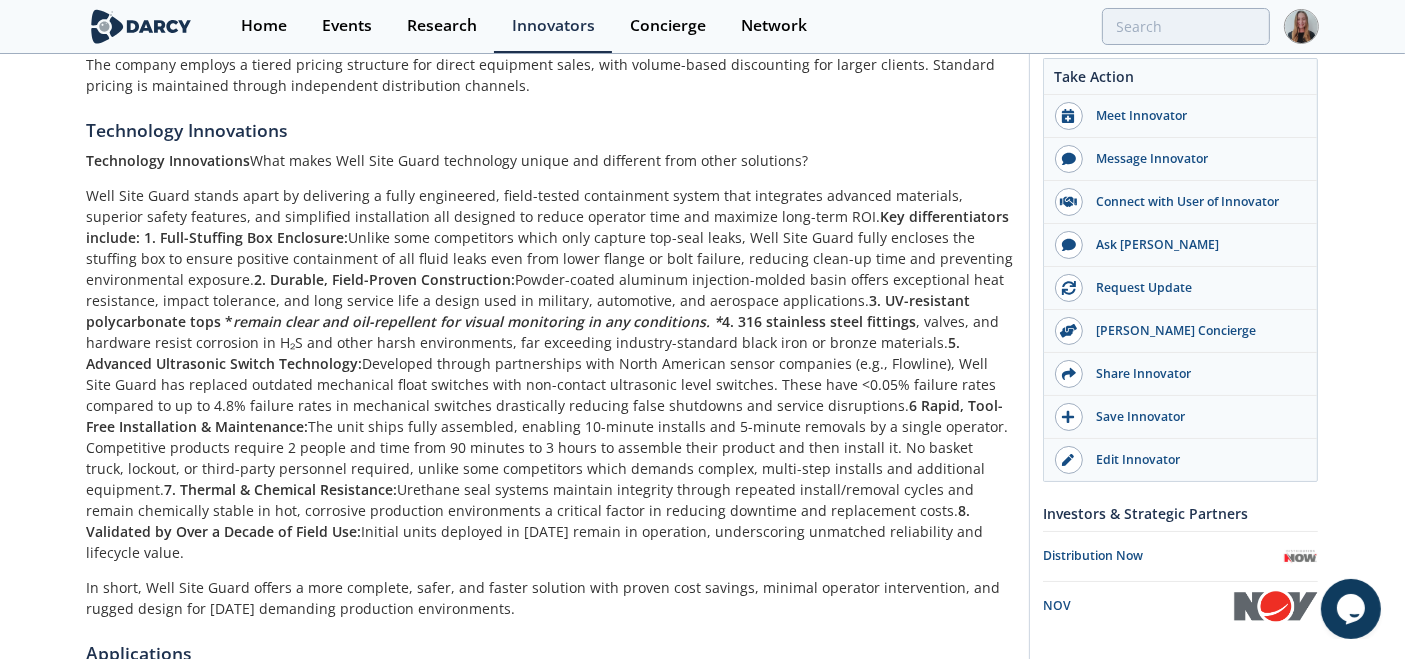 drag, startPoint x: 582, startPoint y: 139, endPoint x: 622, endPoint y: 478, distance: 341.3517 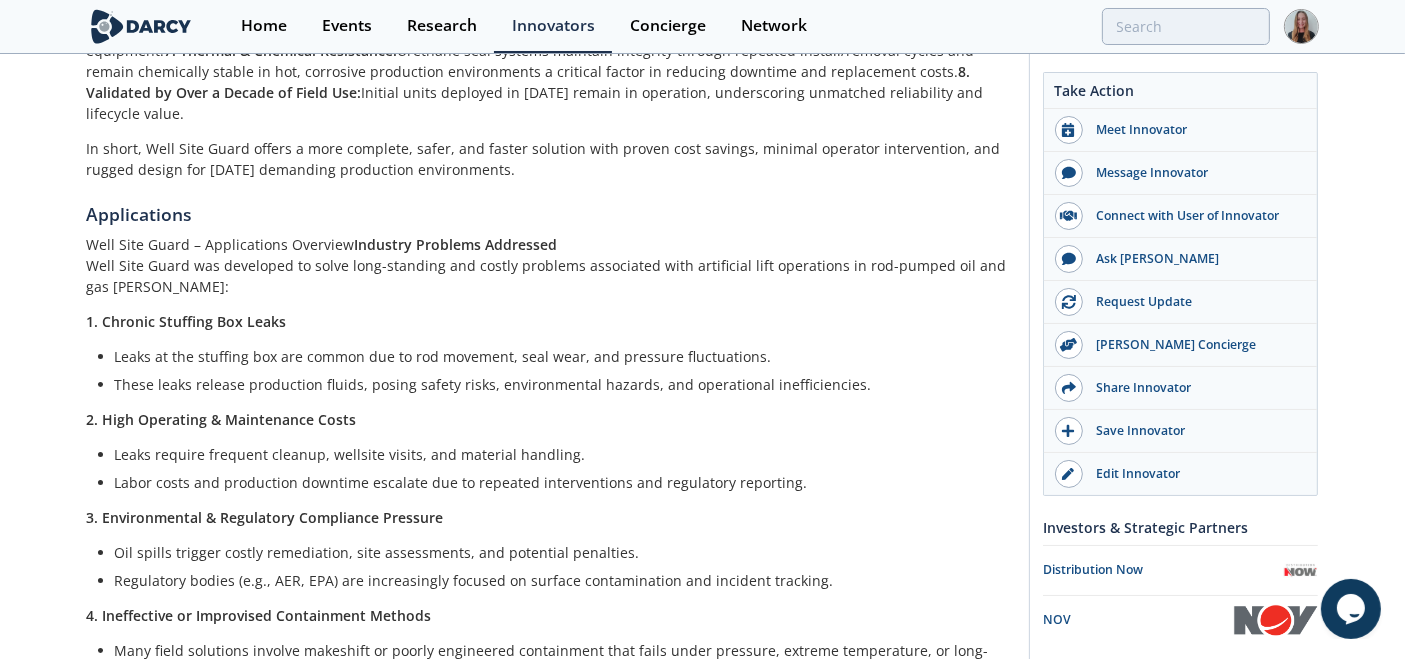 scroll, scrollTop: 1330, scrollLeft: 0, axis: vertical 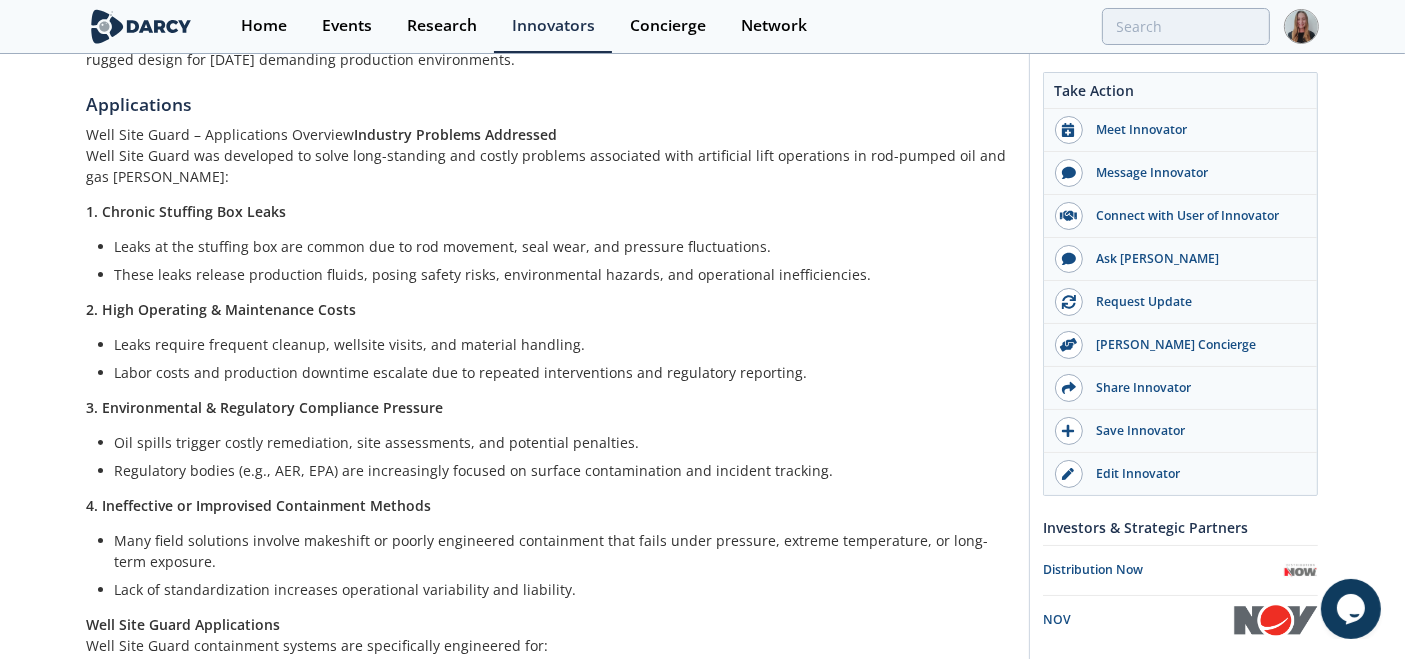 click on "Leaks at the stuffing box are common due to rod movement, seal wear, and pressure fluctuations." at bounding box center [558, 246] 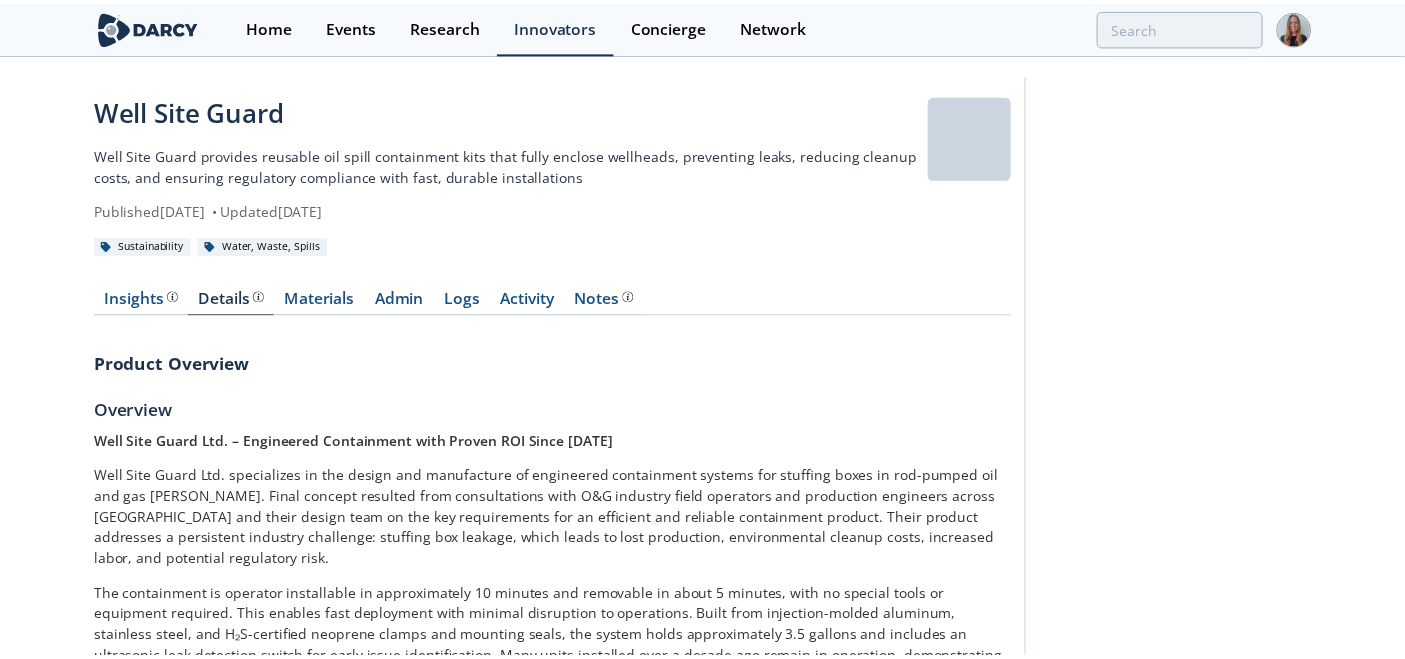 scroll, scrollTop: 1448, scrollLeft: 0, axis: vertical 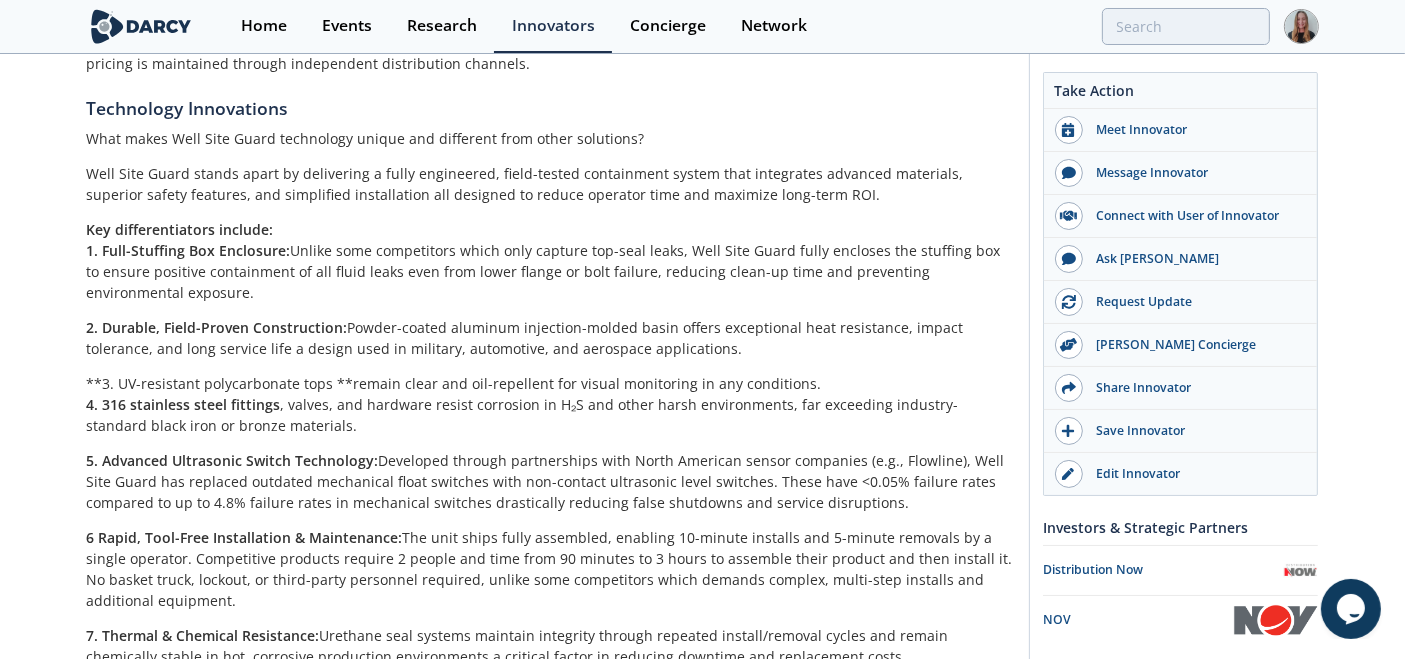 click on "1.    Full-Stuffing Box Enclosure:  Unlike some competitors which only capture top-seal leaks, Well Site Guard fully encloses the stuffing box to ensure positive containment of all fluid leaks even from lower flange or bolt failure, reducing clean-up time and preventing environmental exposure." at bounding box center (551, 271) 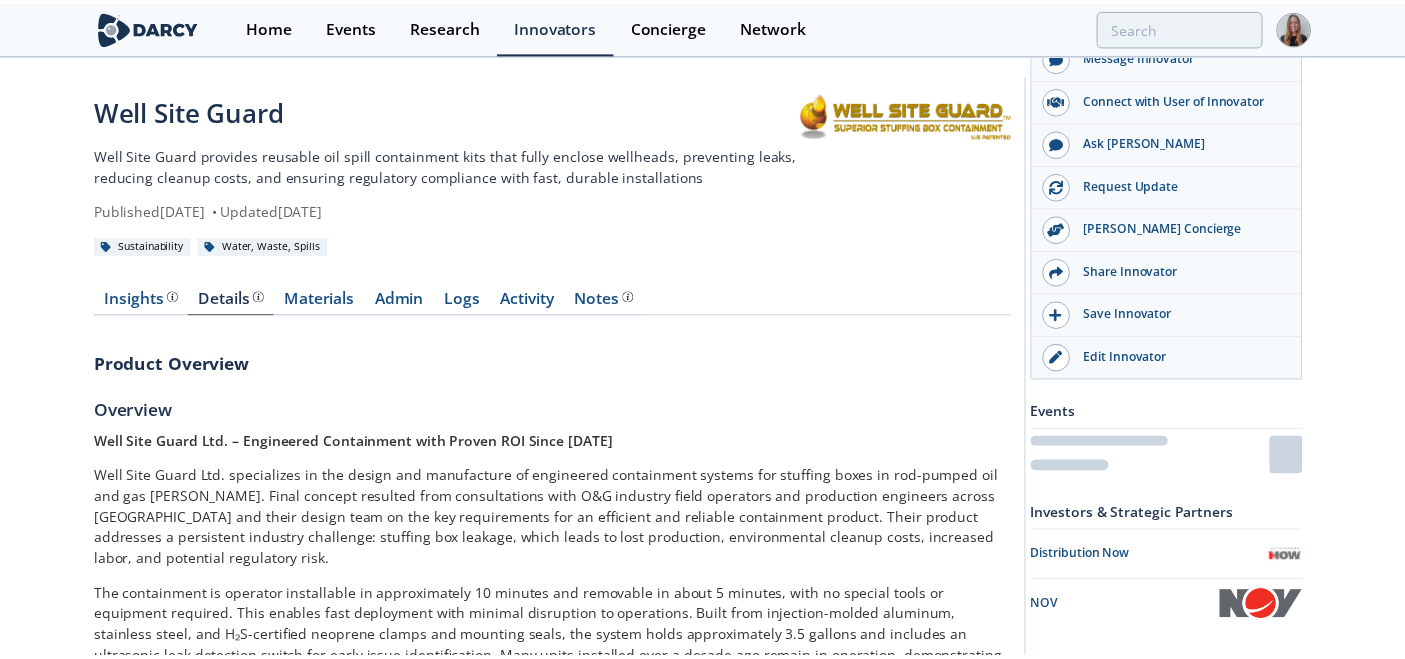 scroll, scrollTop: 921, scrollLeft: 0, axis: vertical 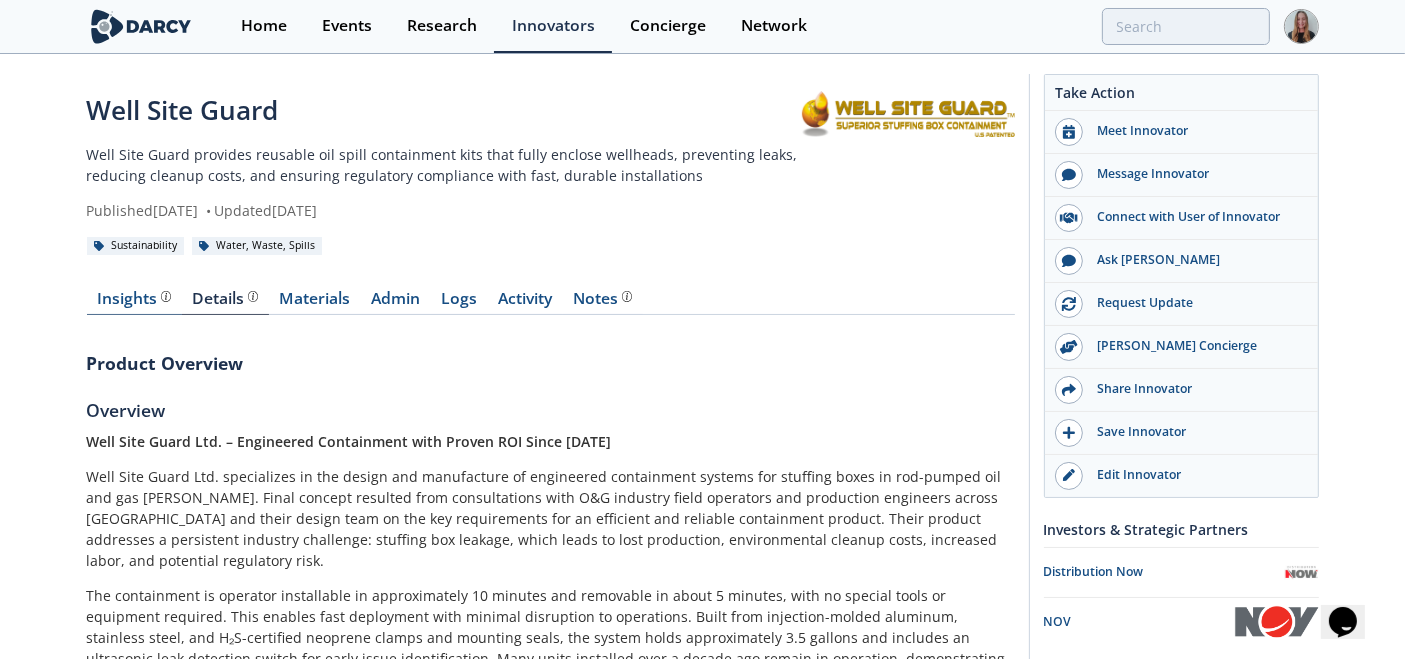 click at bounding box center (164, 299) 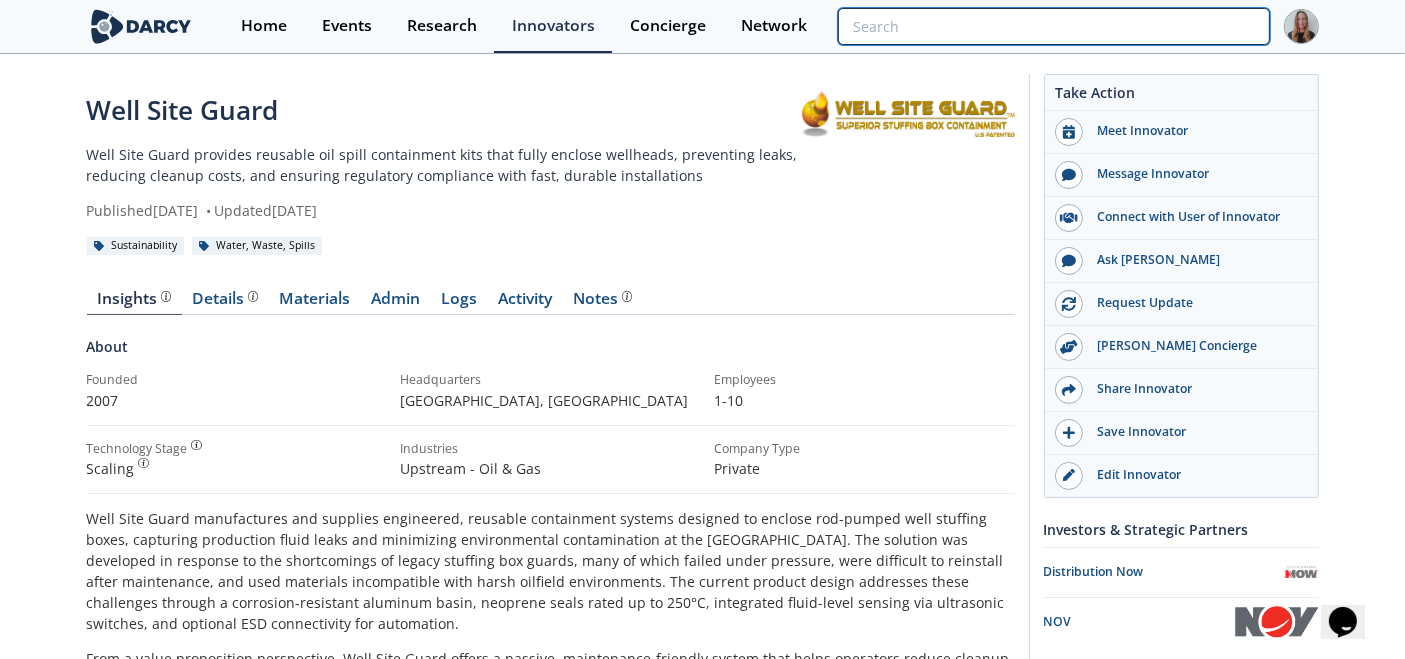 click at bounding box center [1053, 26] 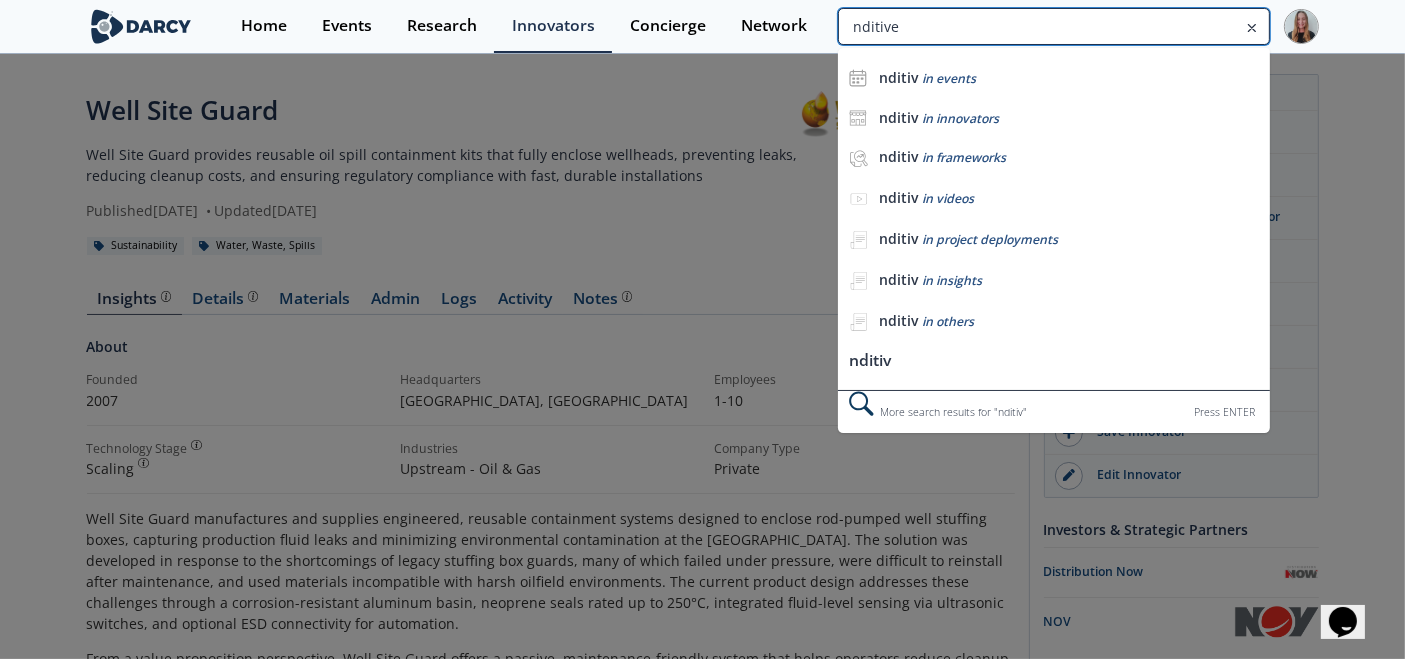 type on "nditive" 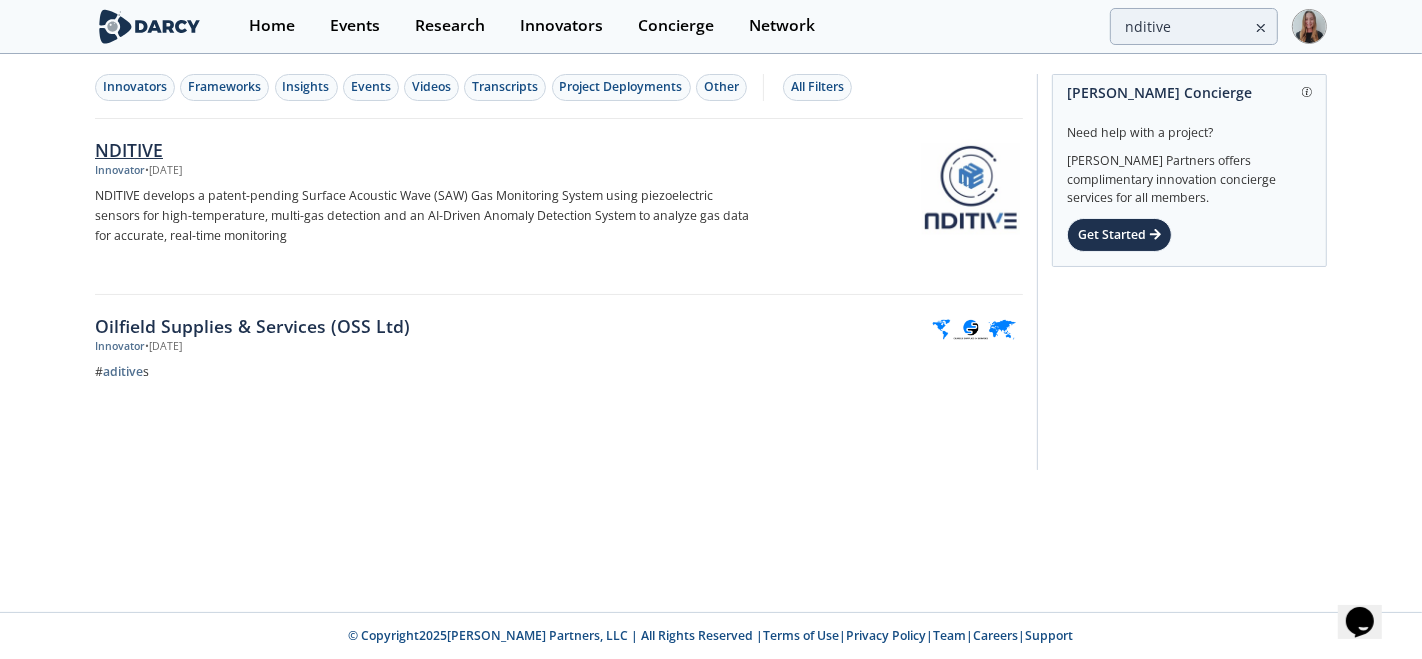 click on "NDITIVE" at bounding box center (426, 150) 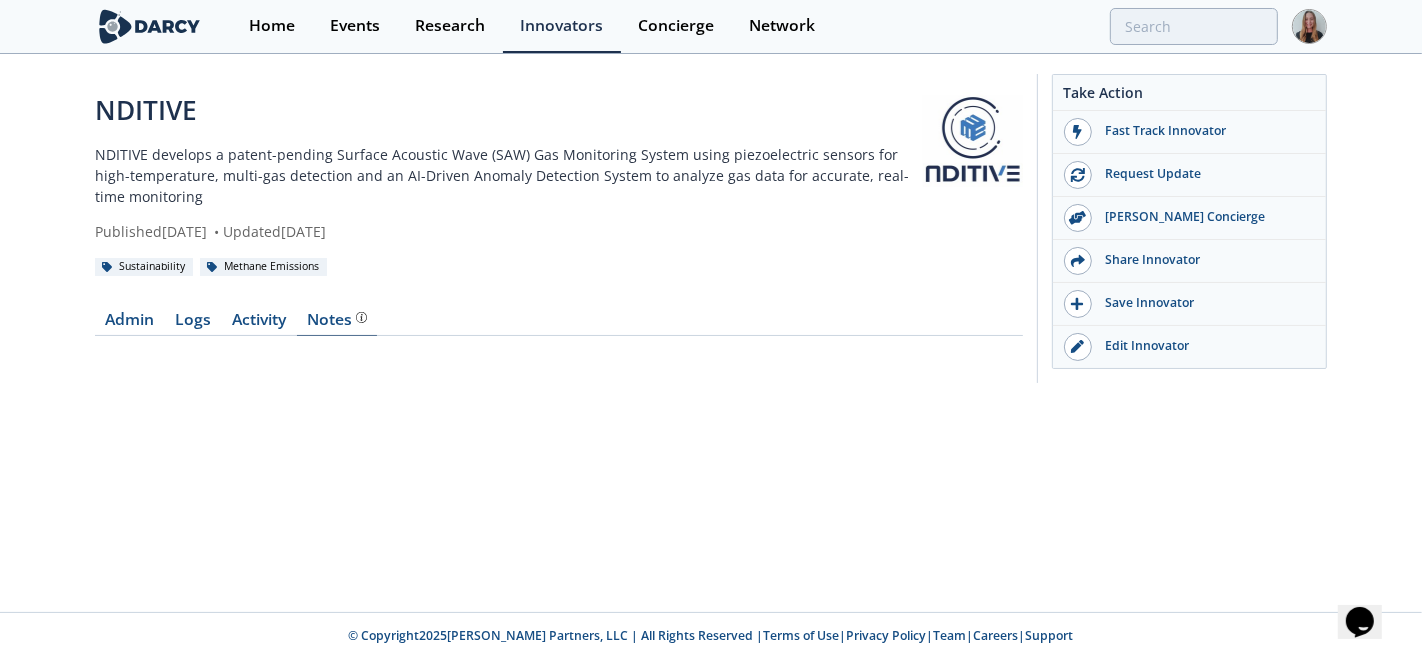 click on "Notes" at bounding box center (337, 324) 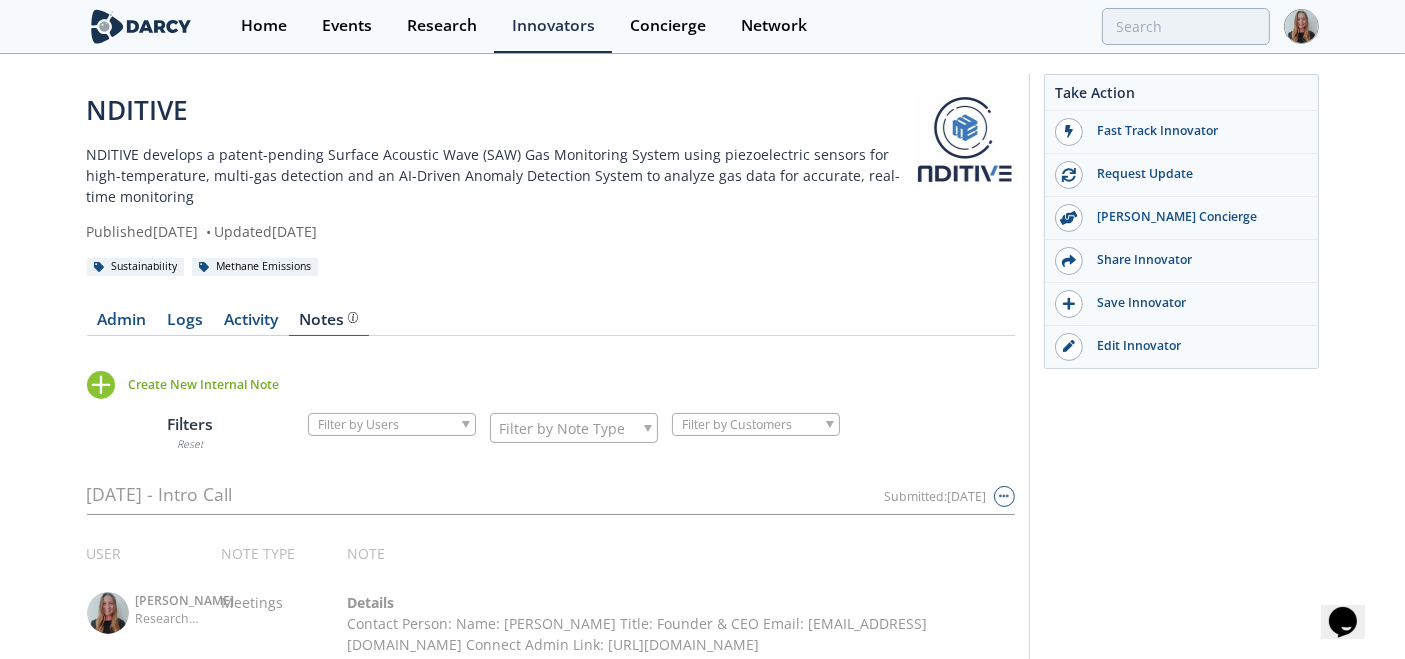 click on "Create New Internal Note" at bounding box center (204, 385) 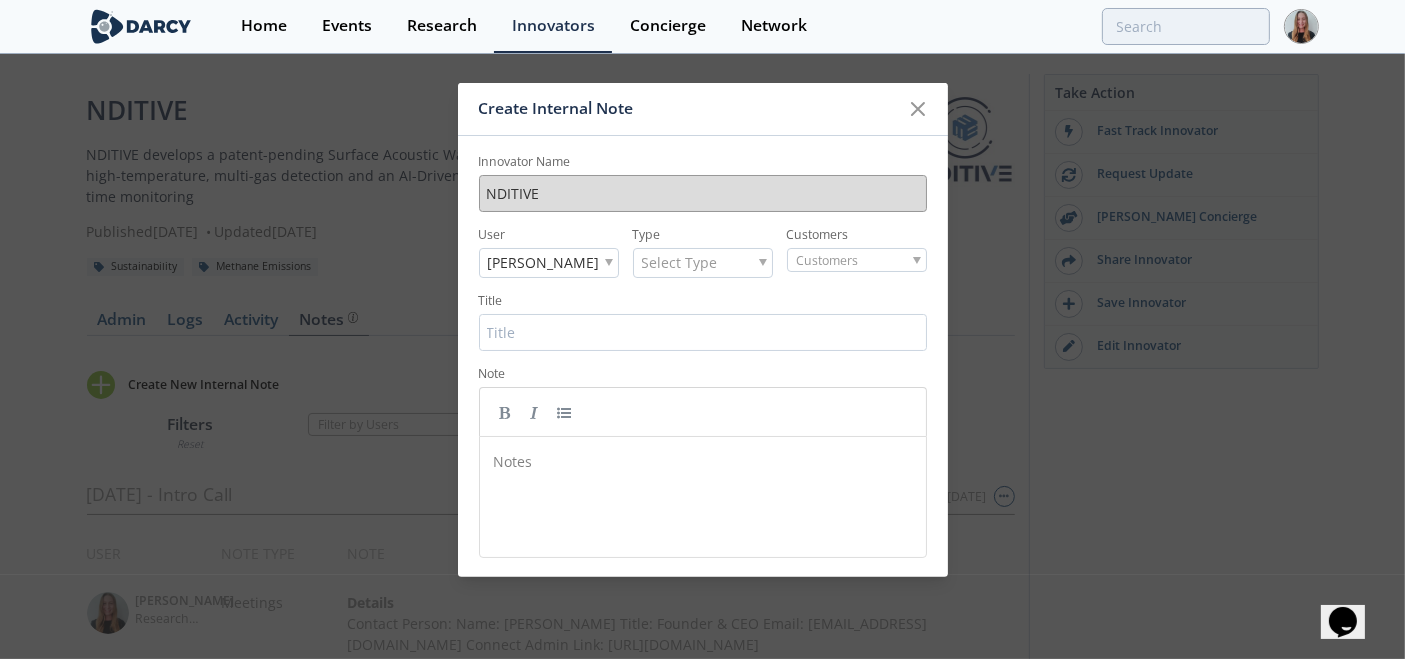 click on "Innovator Name
NDITIVE
User
Camila Behar
Type
Select Type
Customers
Title
Note
Notes   ​
Cancel
Create" at bounding box center (703, 372) 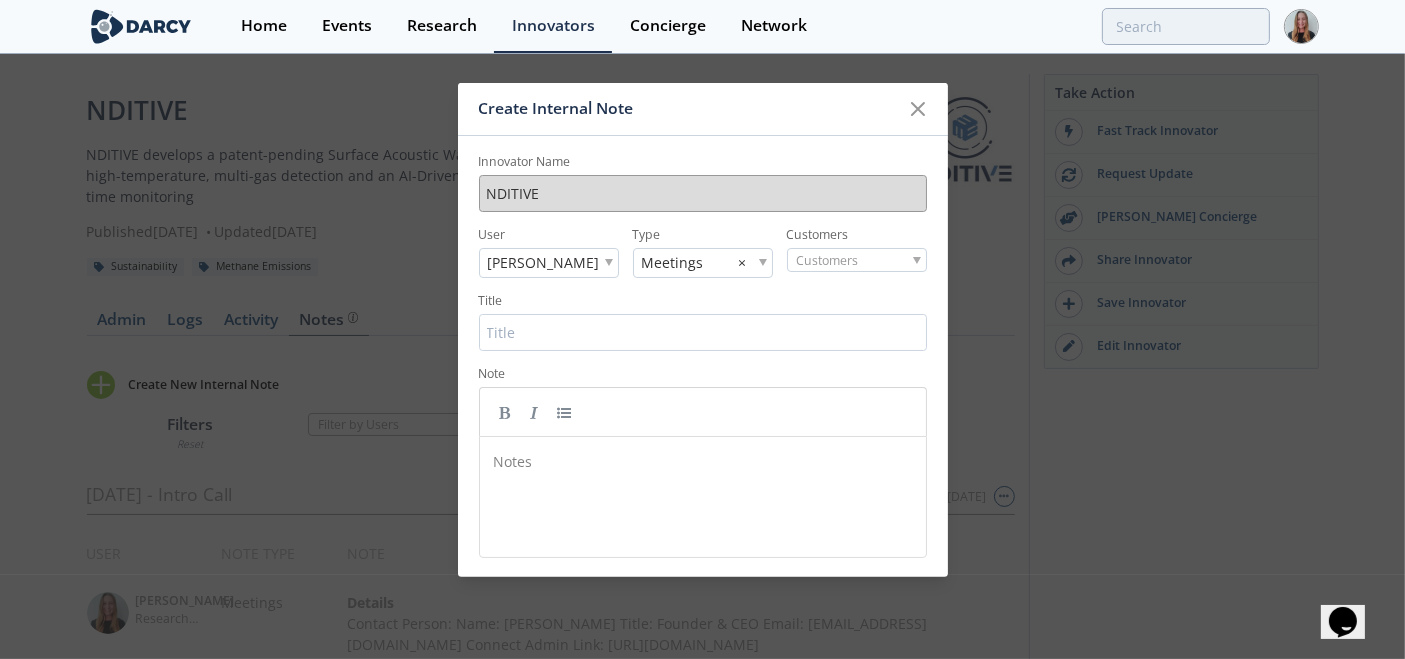click on "Innovator Name
NDITIVE
User
Camila Behar
Type
Meetings
×
Customers
Title
Note
Notes   ​
Cancel
Create" at bounding box center (703, 372) 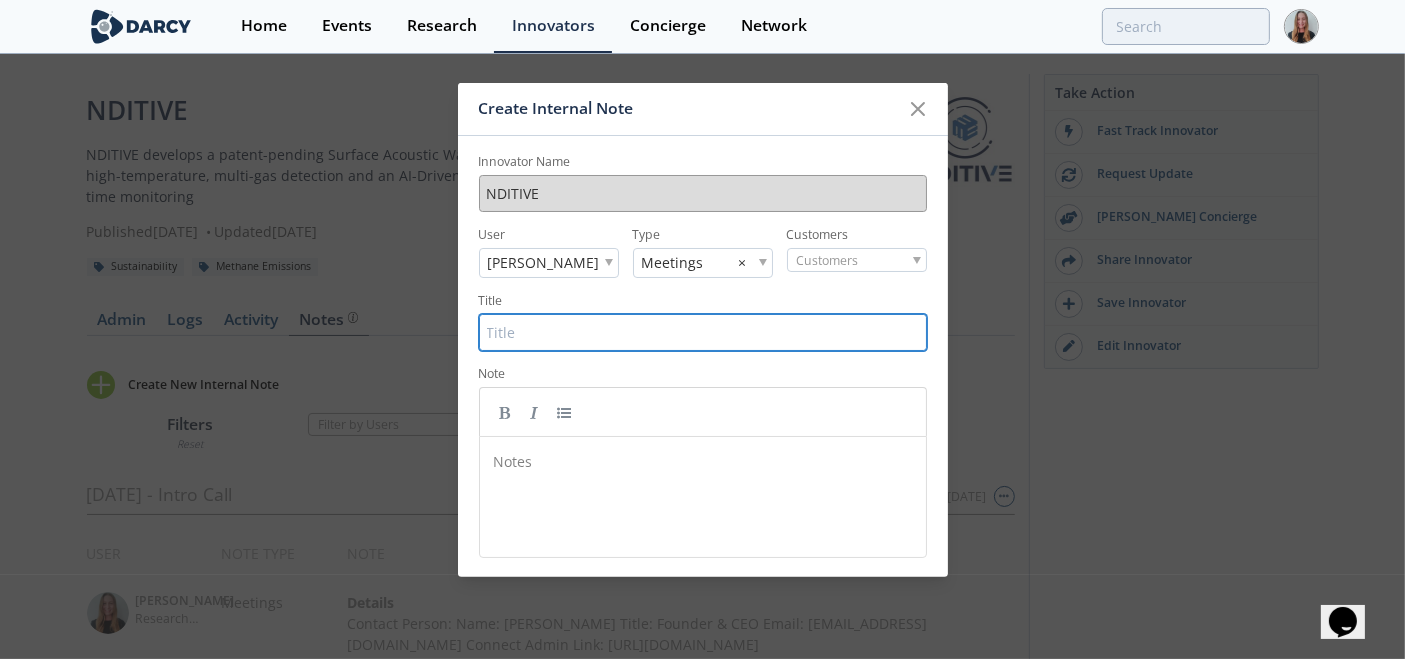 click on "Title" at bounding box center (703, 332) 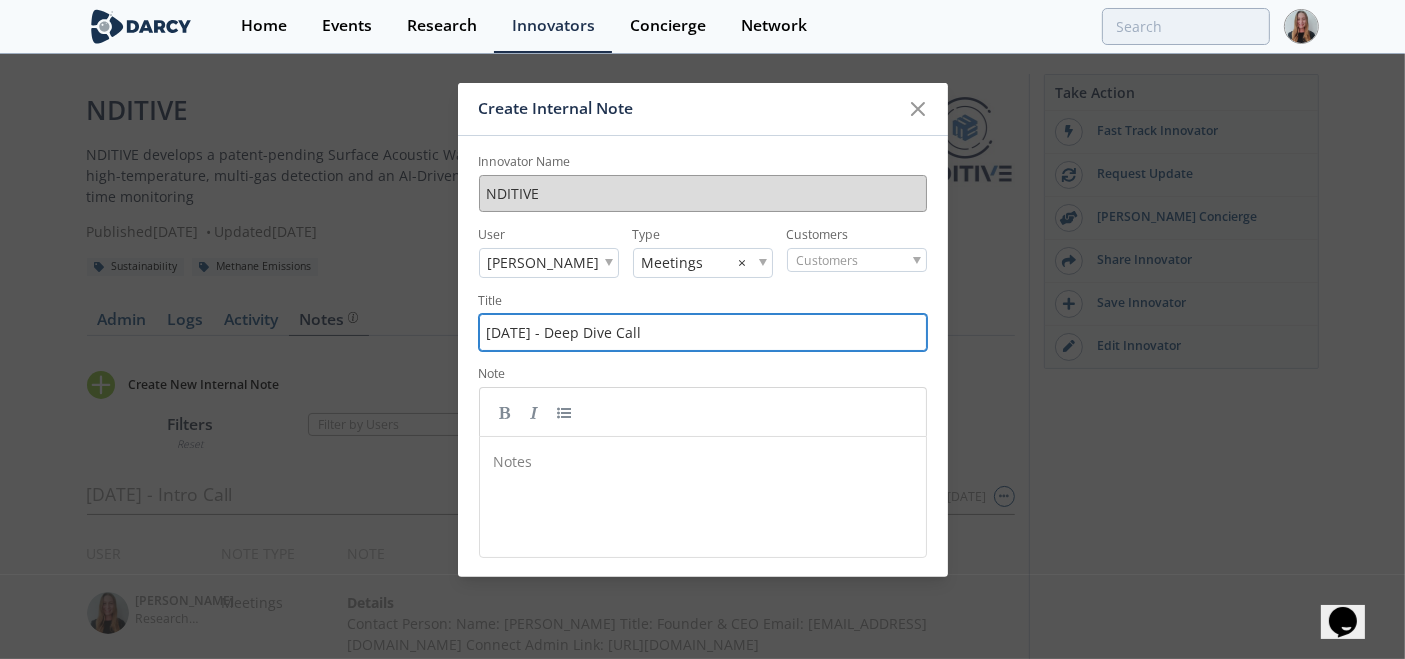 type on "7/23/2025 - Deep Dive Call" 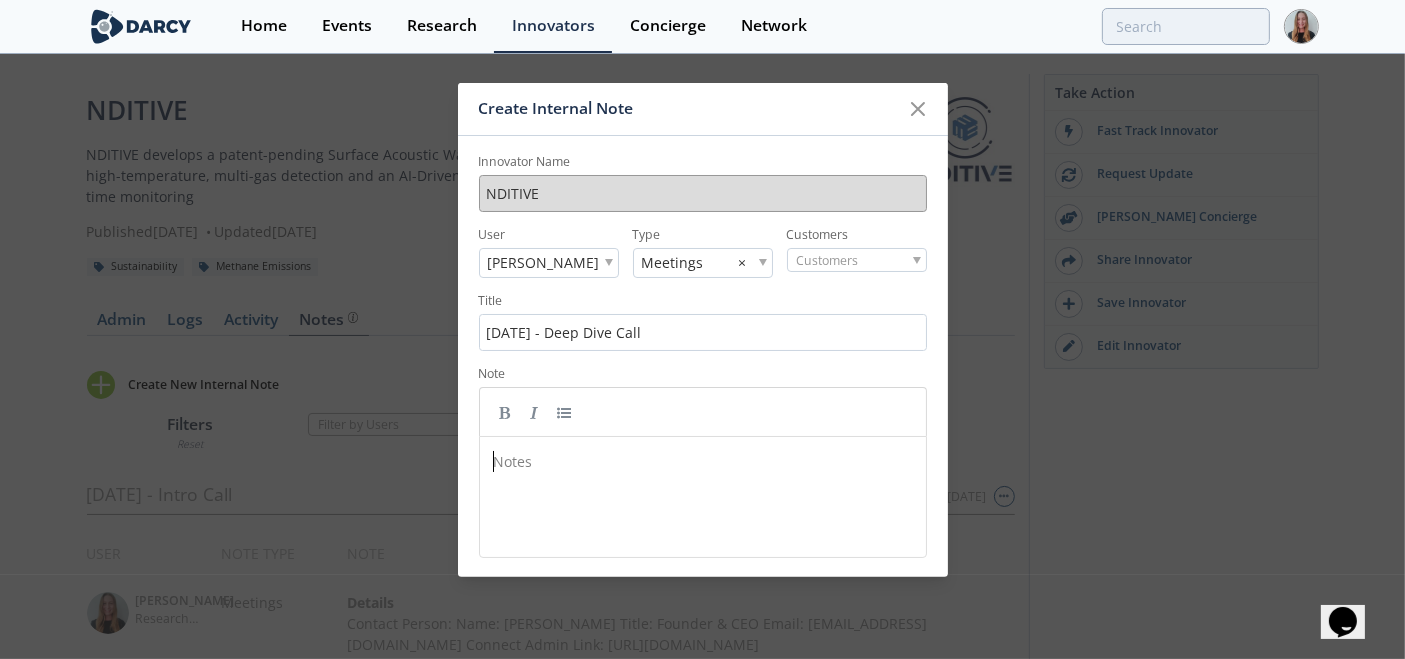 scroll, scrollTop: 0, scrollLeft: 0, axis: both 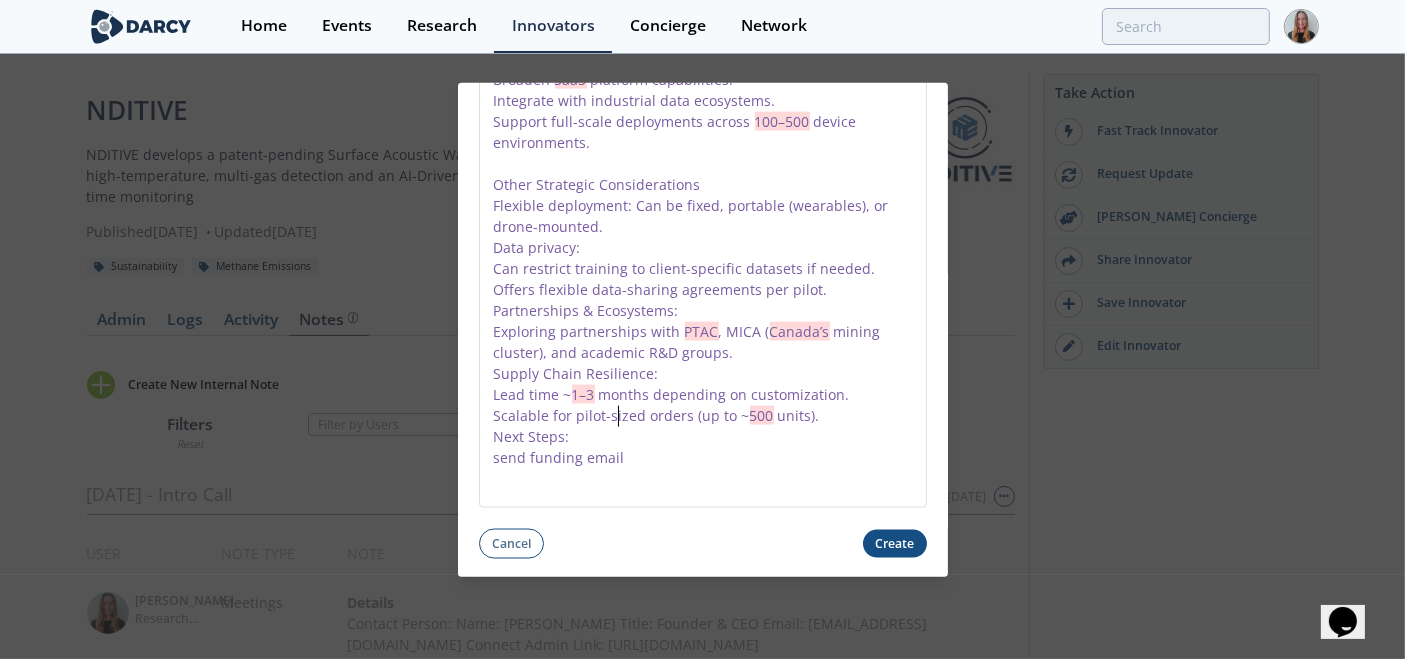 click on "Cancel
Create" at bounding box center (703, 543) 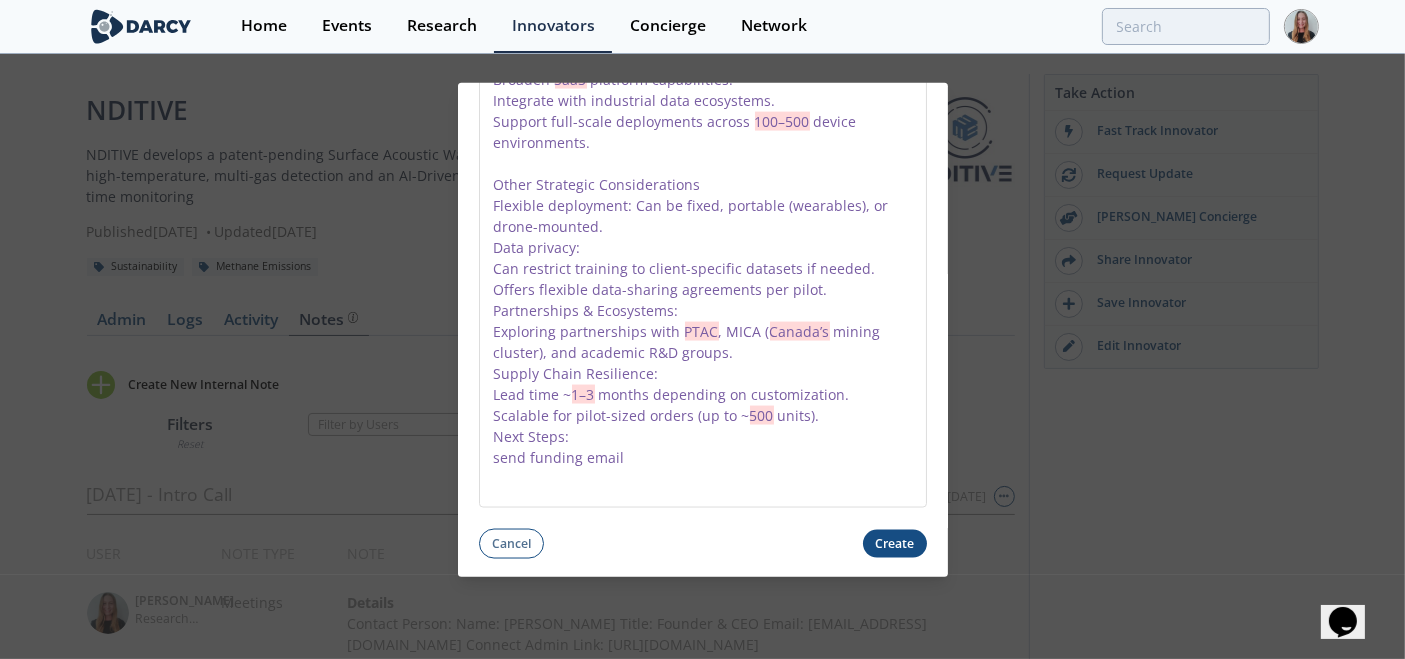 click on "Create" at bounding box center [895, 543] 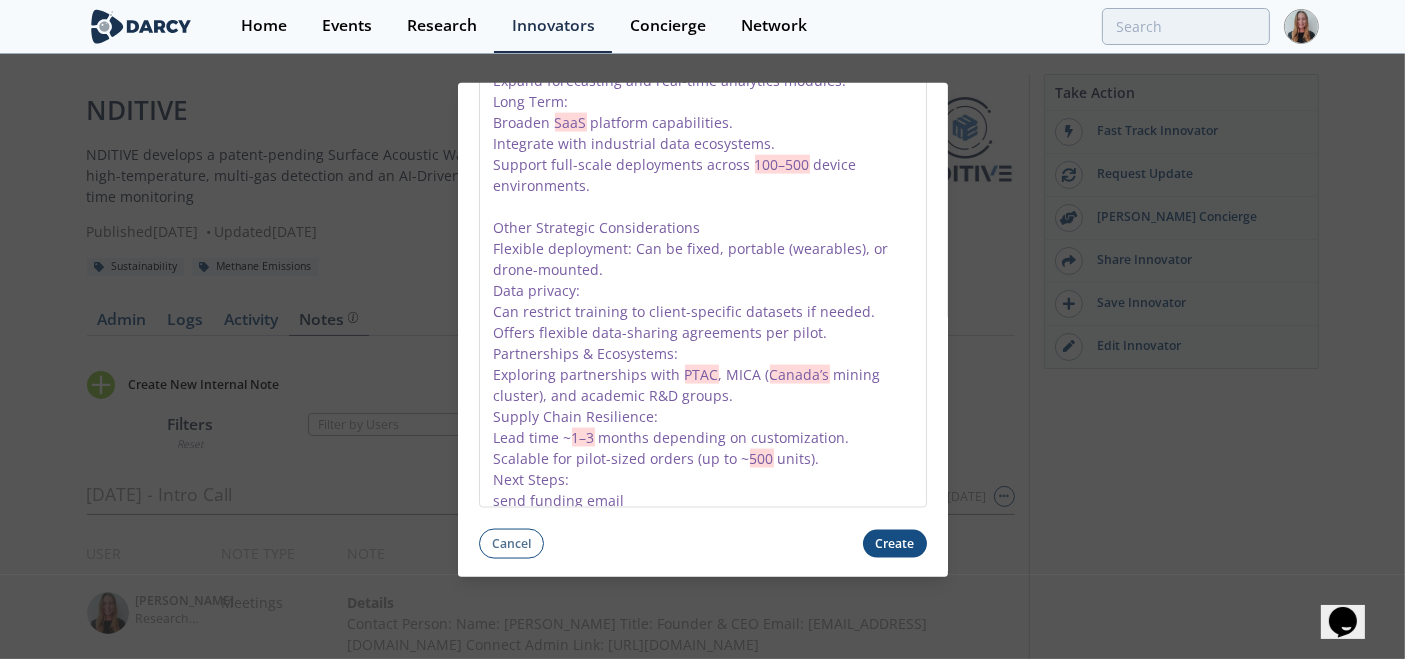 scroll, scrollTop: 3041, scrollLeft: 0, axis: vertical 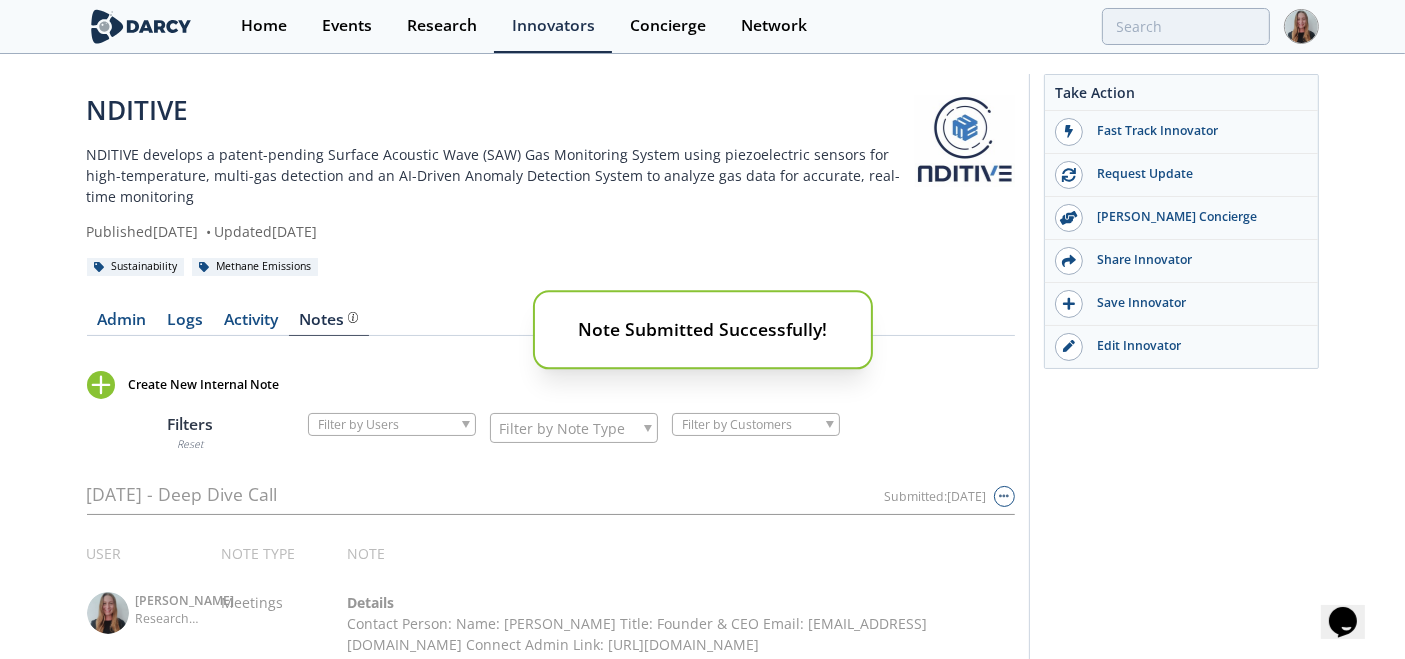 click on "Note Submitted Successfully!" at bounding box center (702, 329) 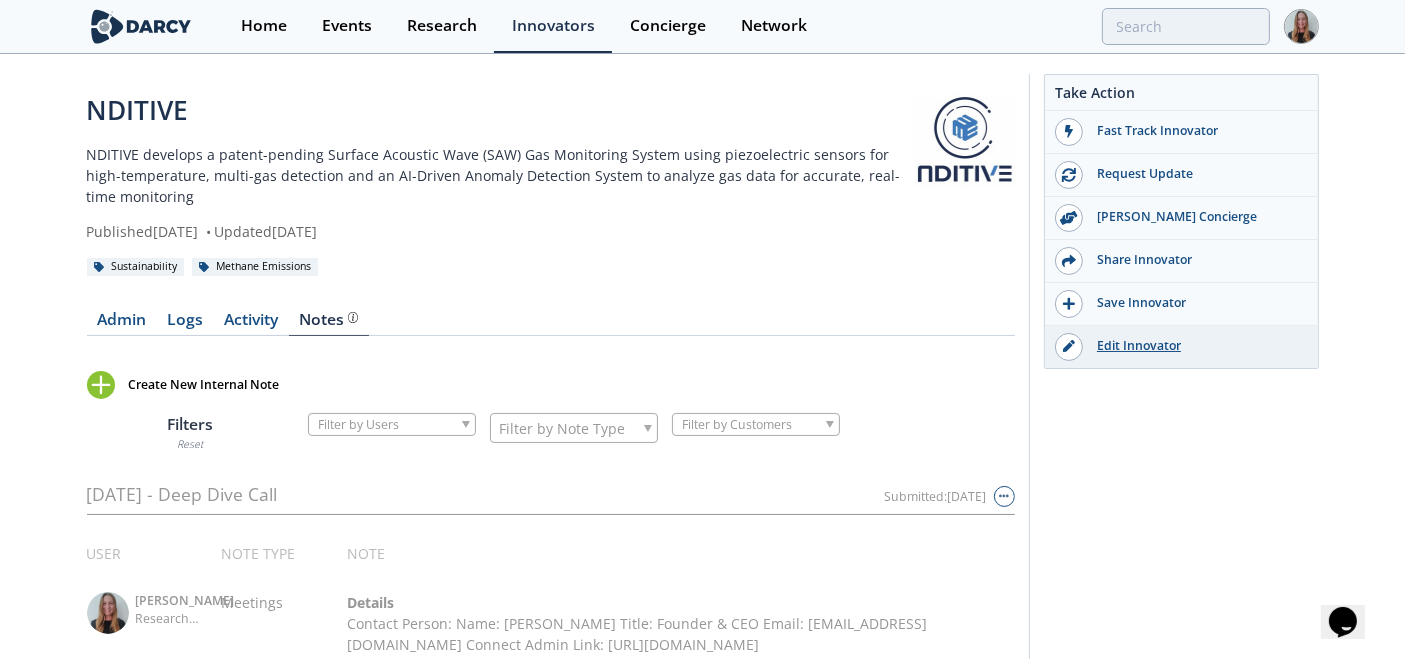 click on "Edit Innovator" at bounding box center [1195, 346] 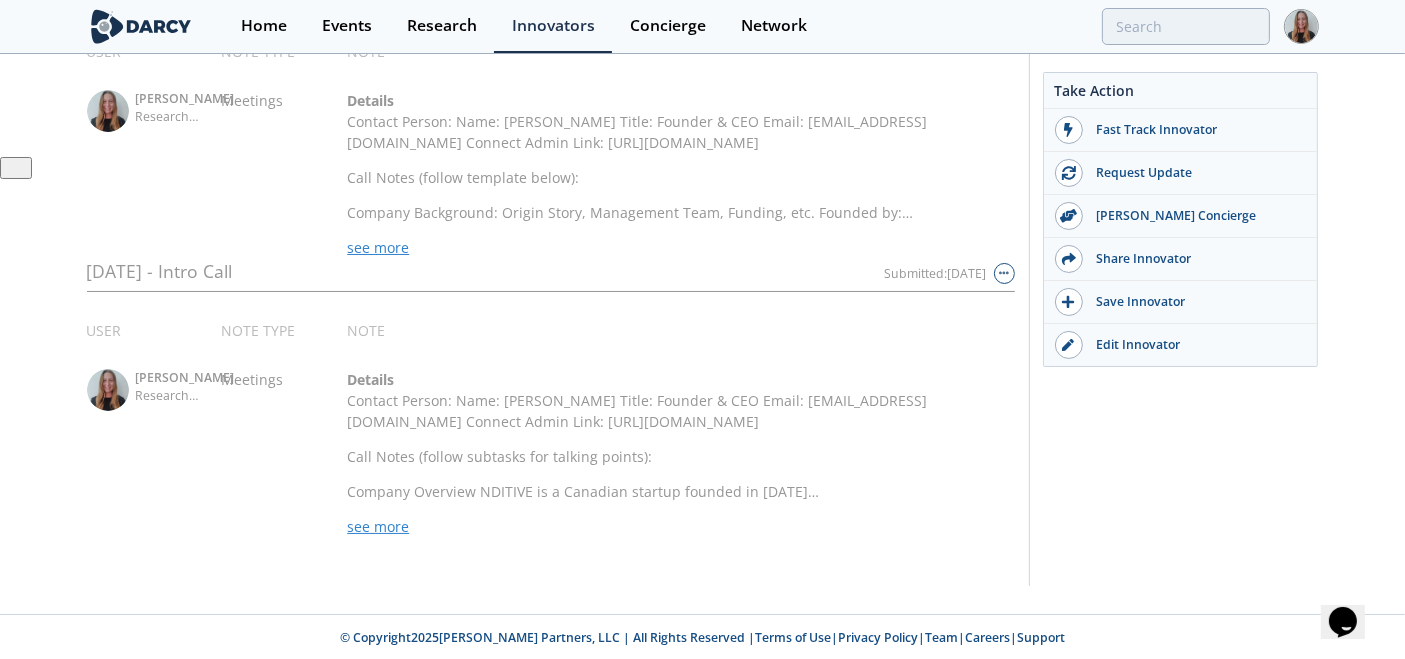 scroll, scrollTop: 0, scrollLeft: 0, axis: both 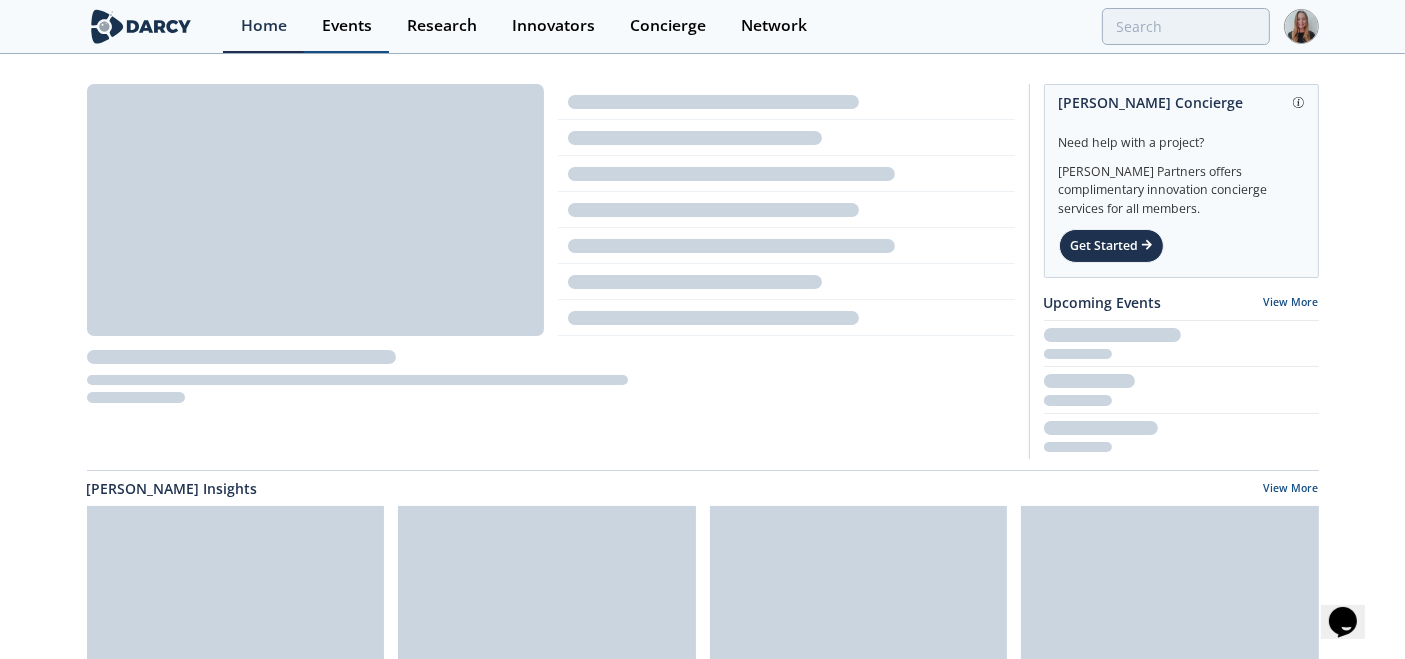 click on "Events" at bounding box center (347, 26) 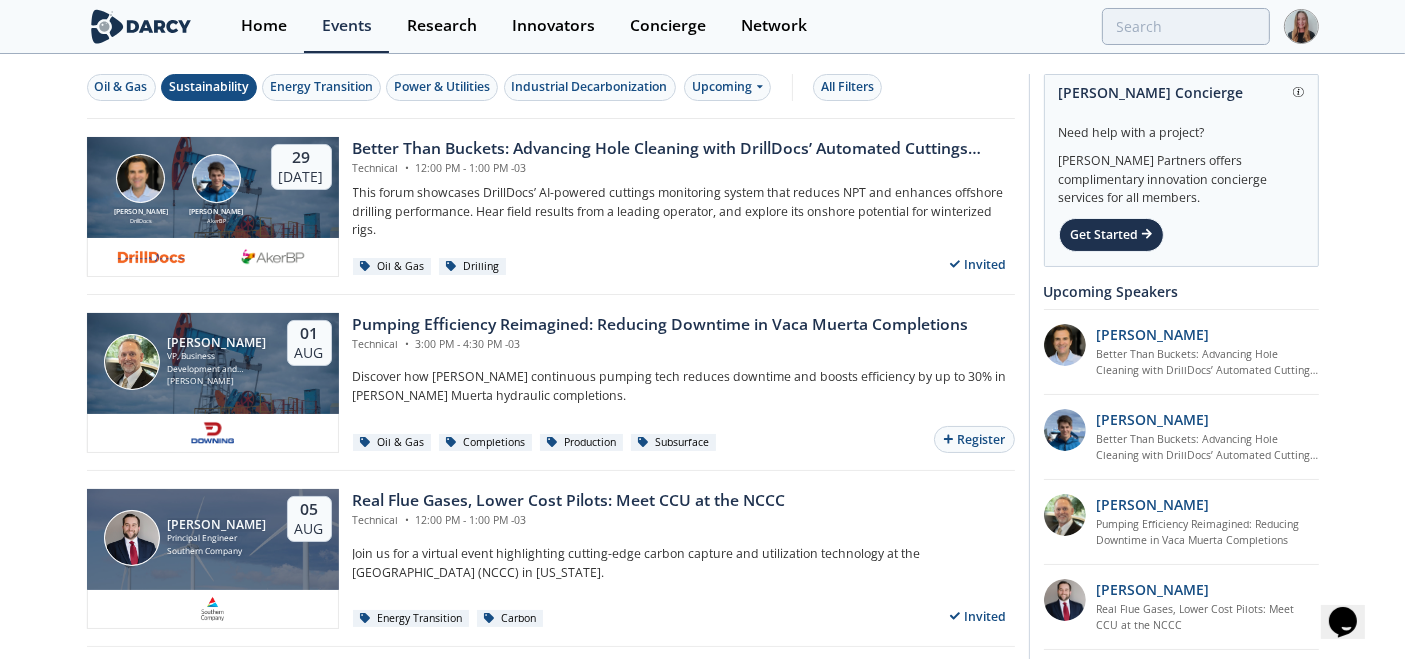 click on "Sustainability" at bounding box center [209, 87] 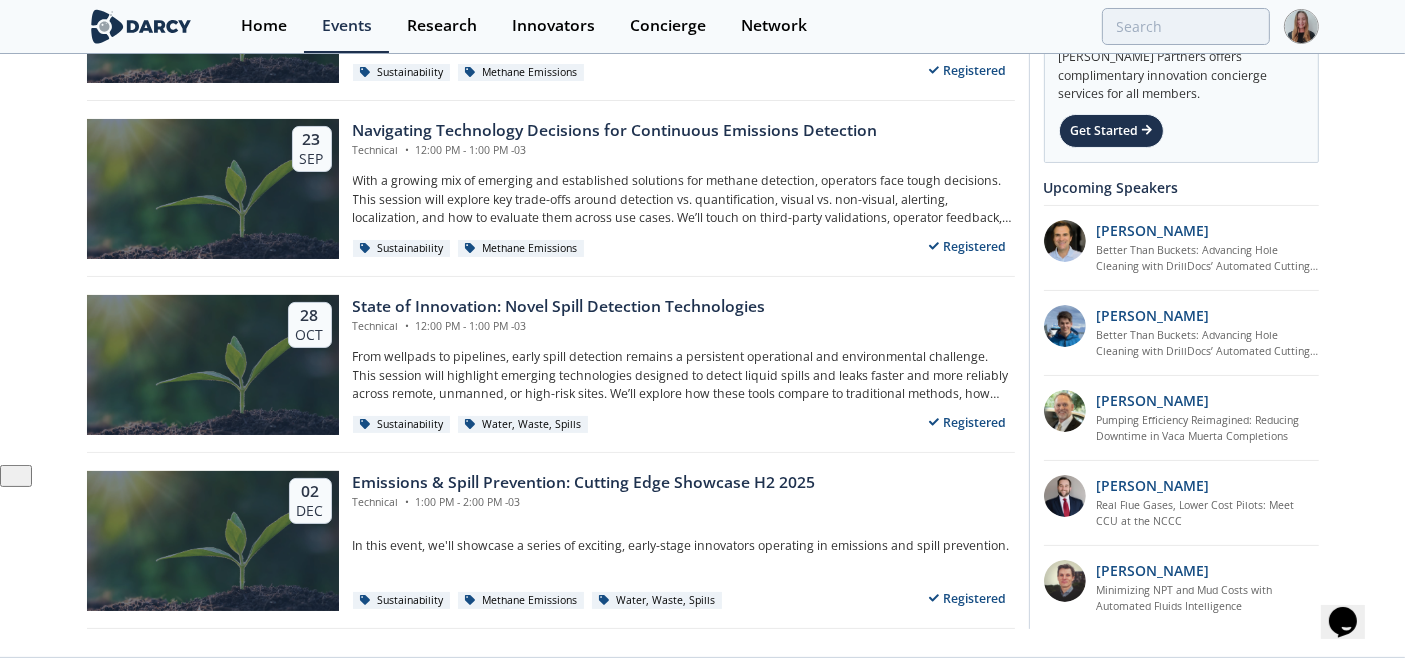 scroll, scrollTop: 237, scrollLeft: 0, axis: vertical 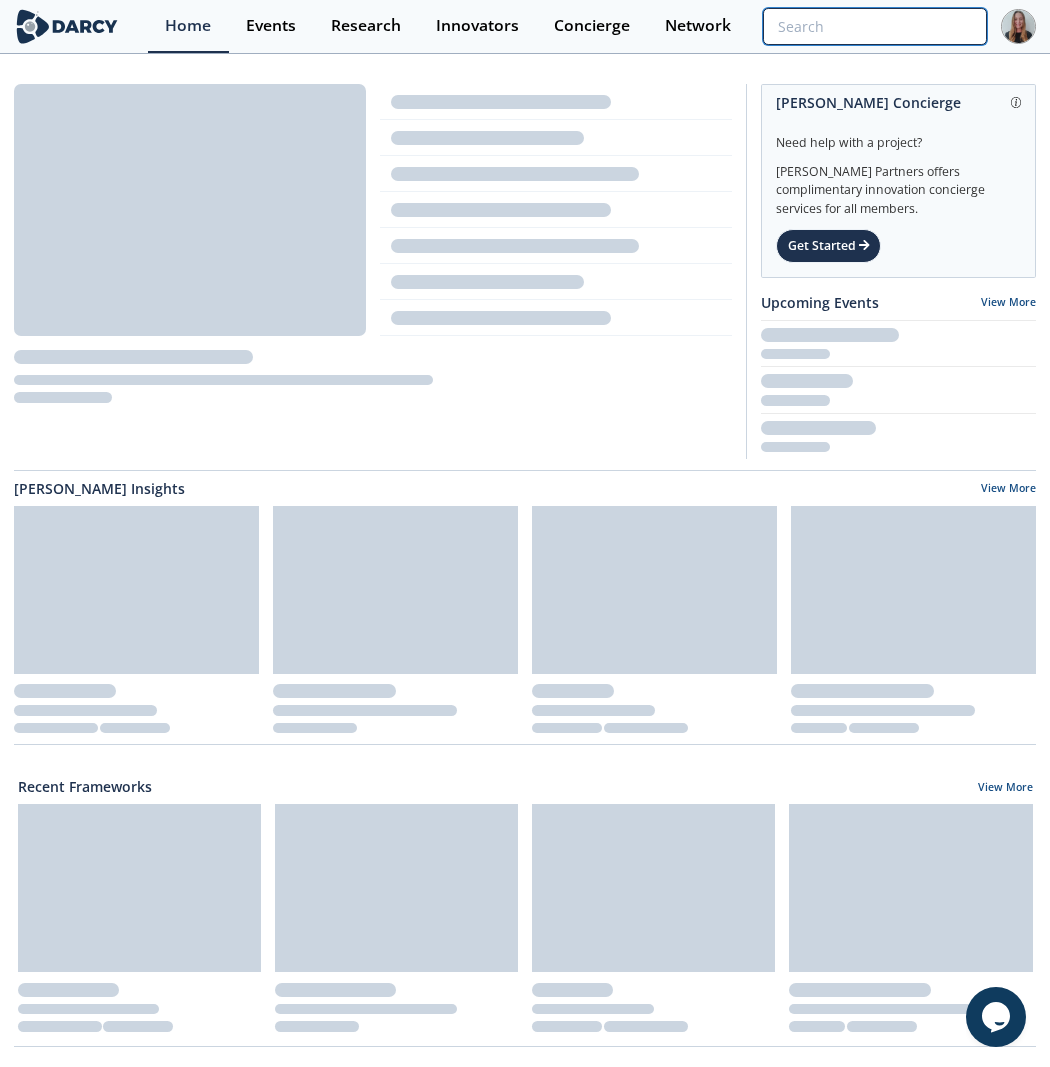 click at bounding box center [875, 26] 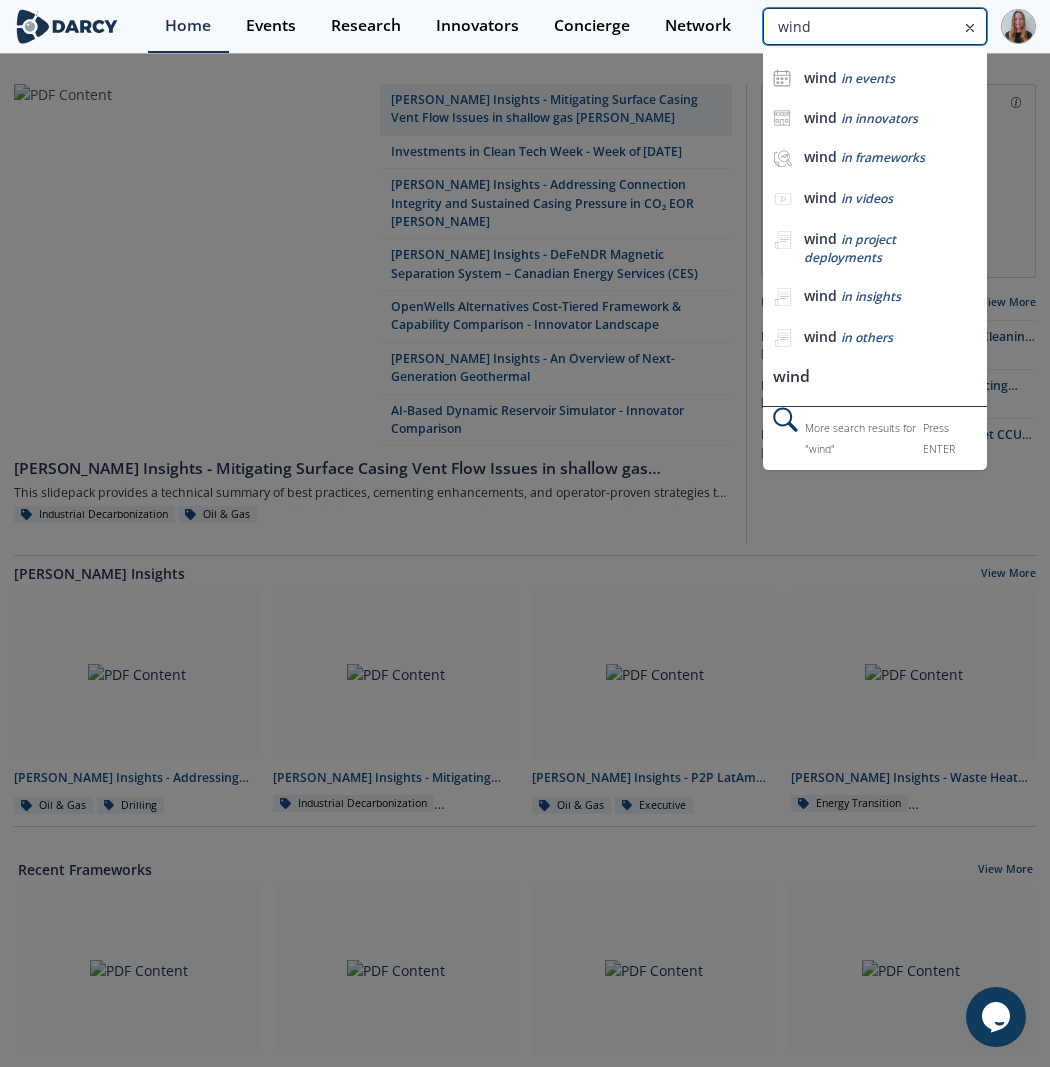 type on "wind" 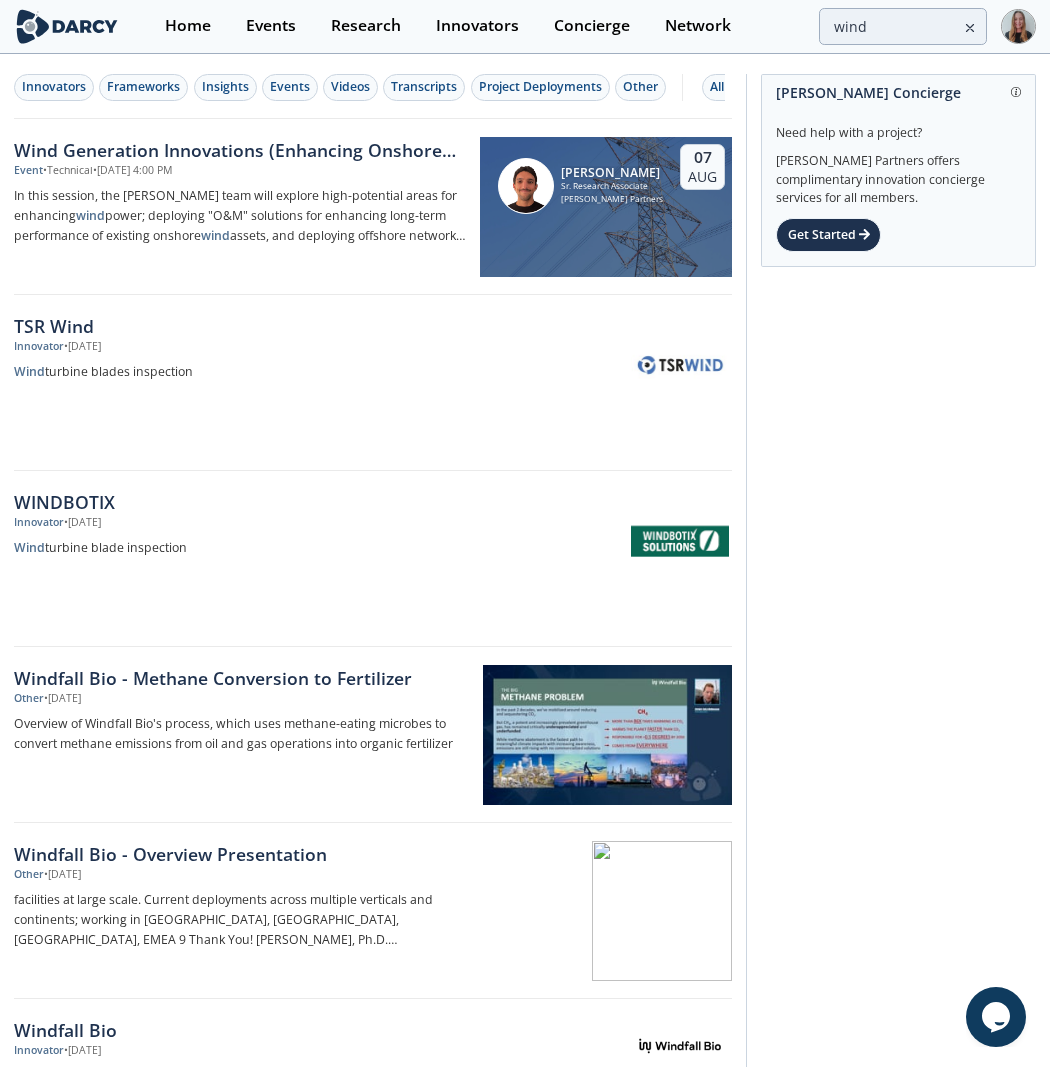 click on "Wind Generation Innovations (Enhancing Onshore Asset Performance and Enabling Offshore Networks)" at bounding box center [240, 150] 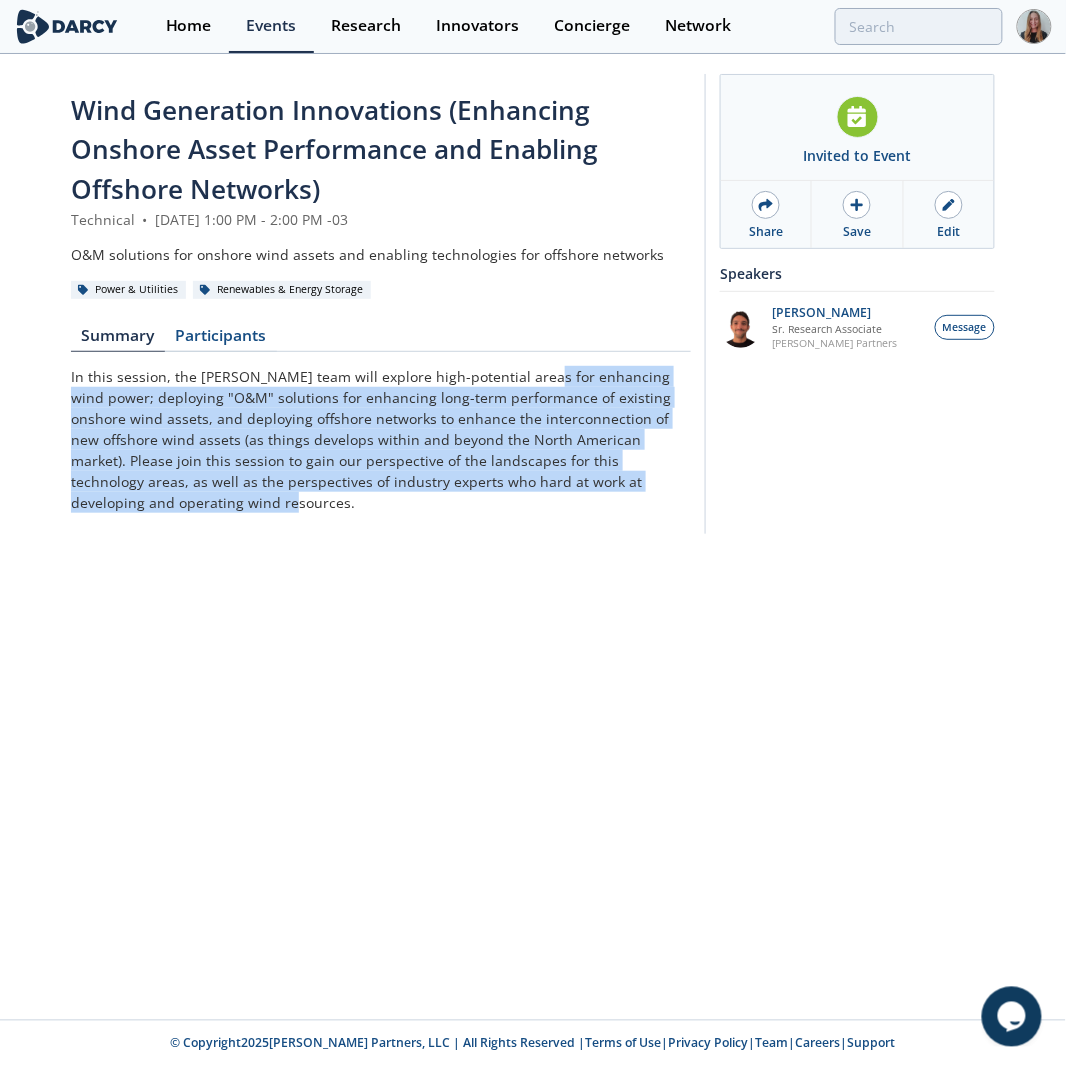 drag, startPoint x: 528, startPoint y: 360, endPoint x: 527, endPoint y: 515, distance: 155.00322 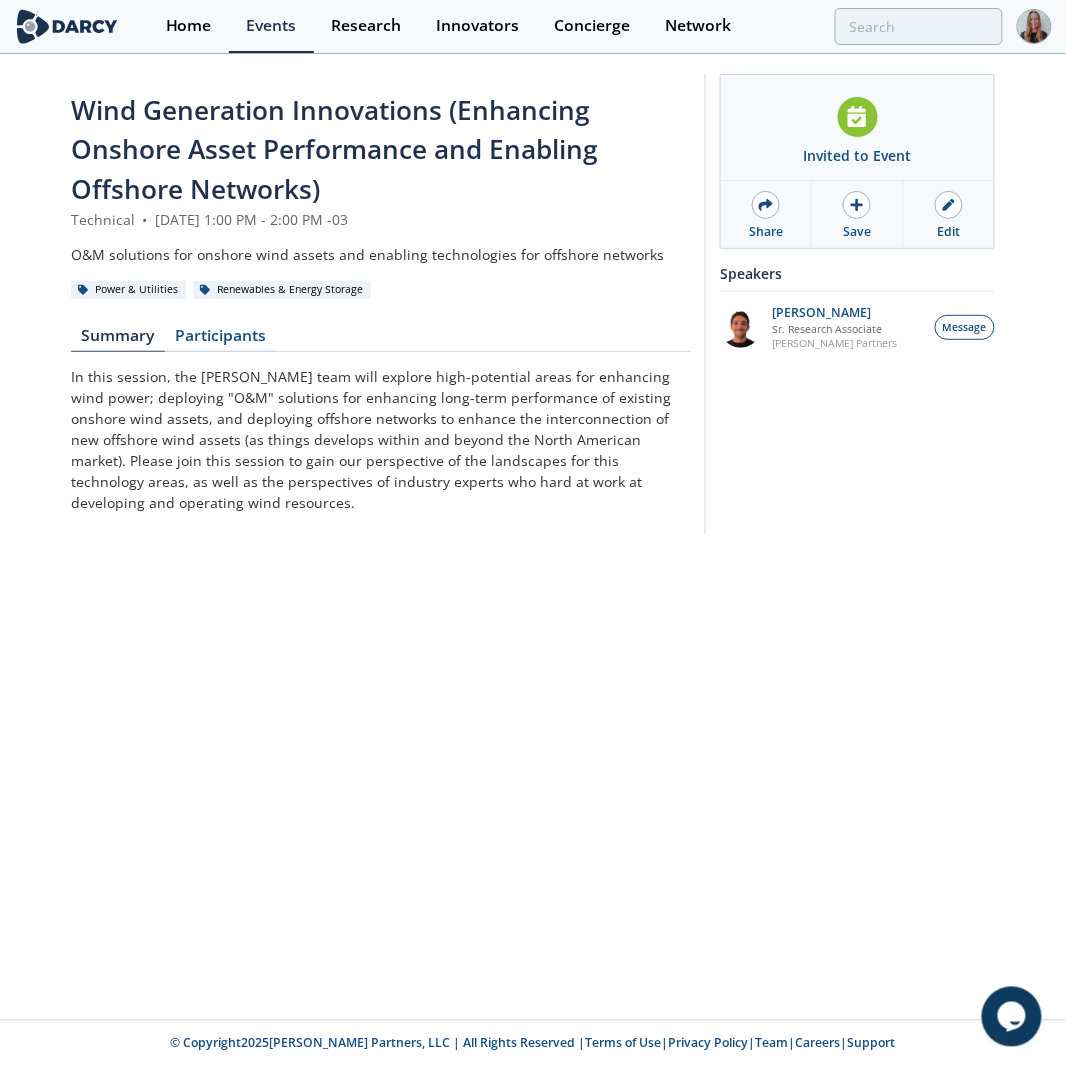 drag, startPoint x: 515, startPoint y: 330, endPoint x: 515, endPoint y: 580, distance: 250 